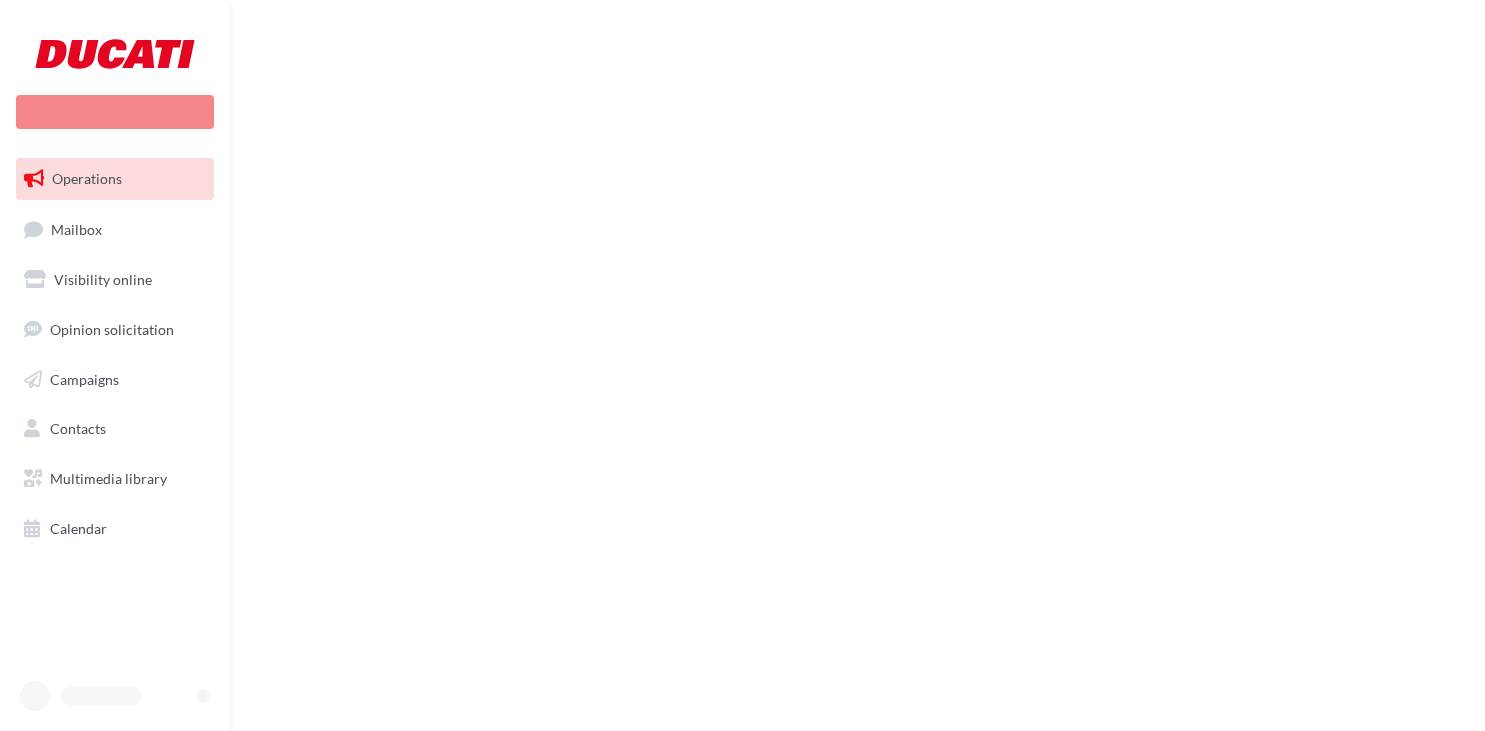 scroll, scrollTop: 0, scrollLeft: 0, axis: both 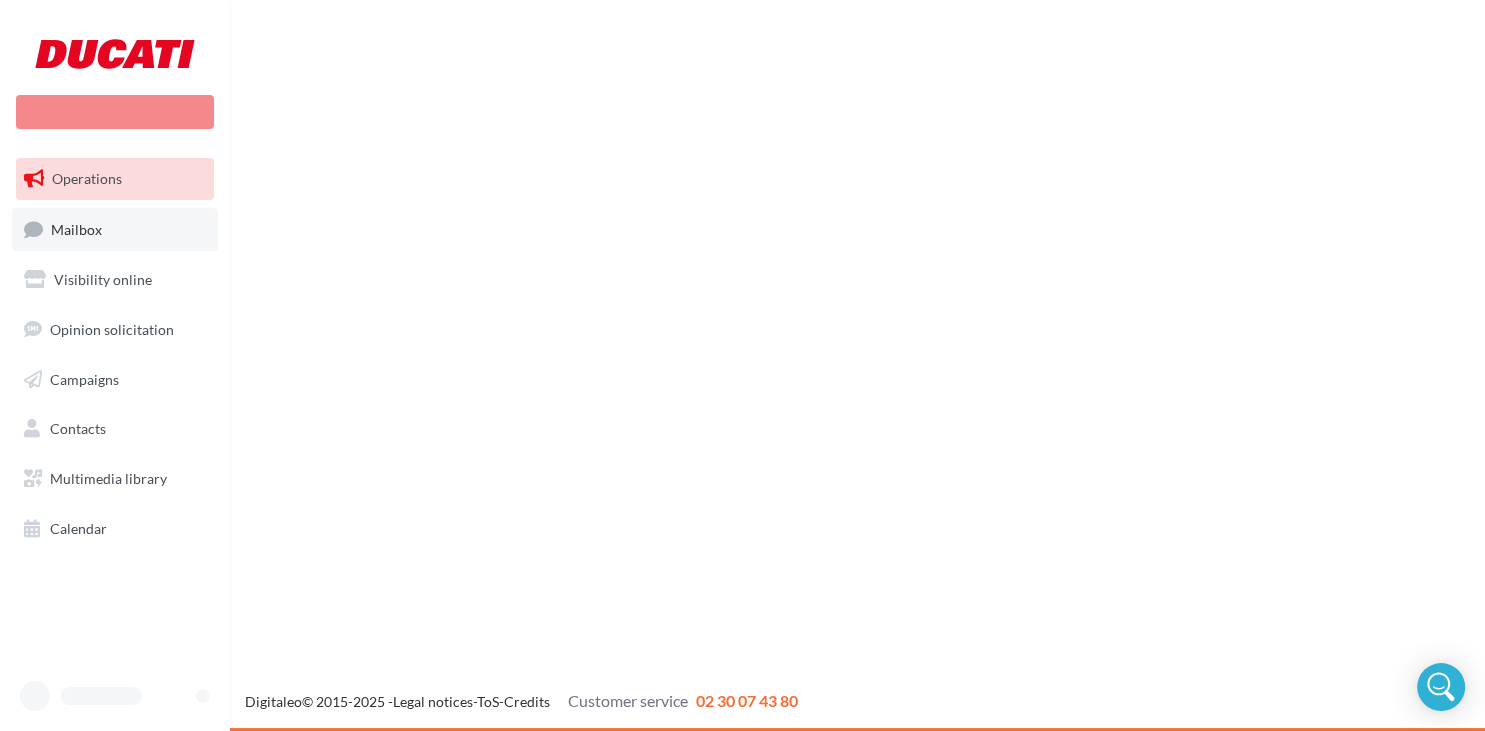click on "Mailbox" at bounding box center (115, 229) 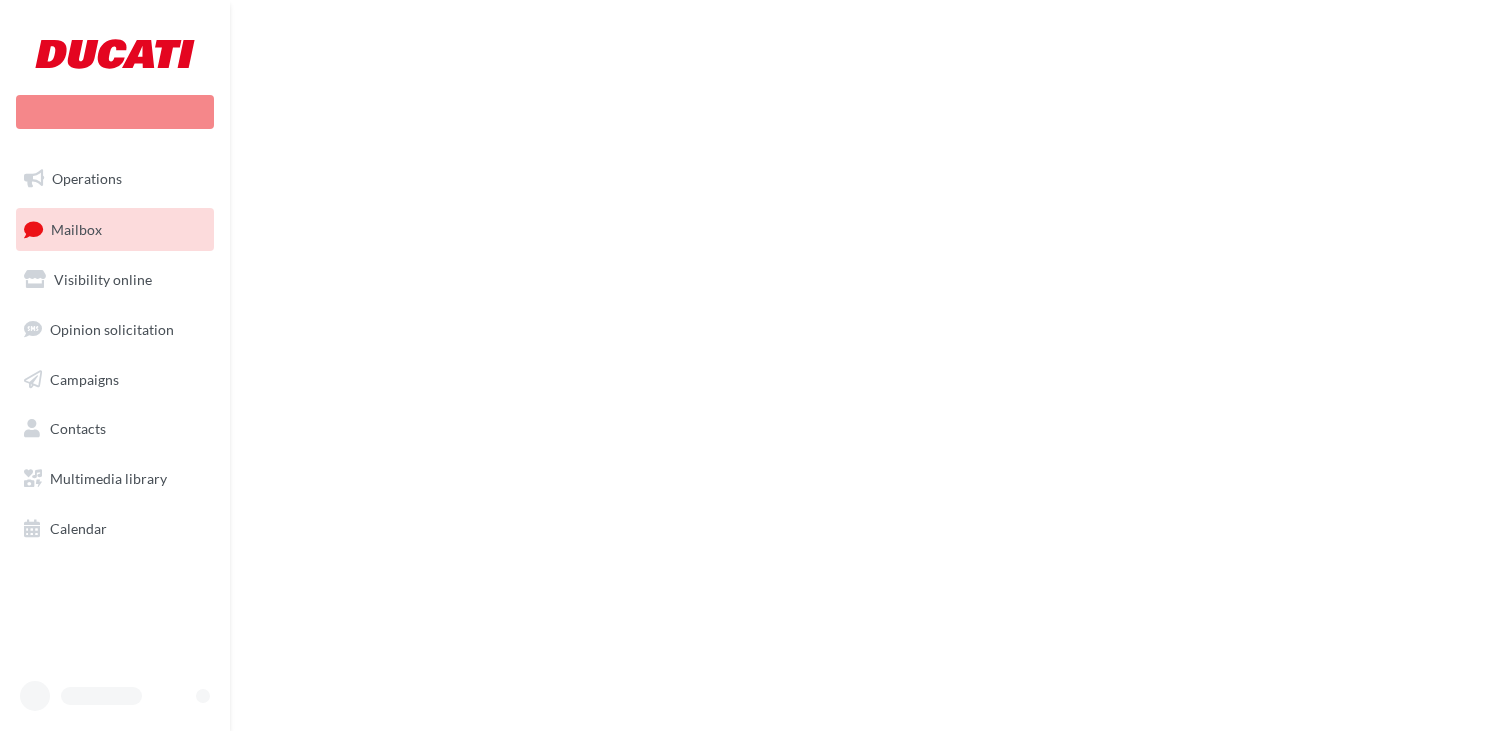 scroll, scrollTop: 0, scrollLeft: 0, axis: both 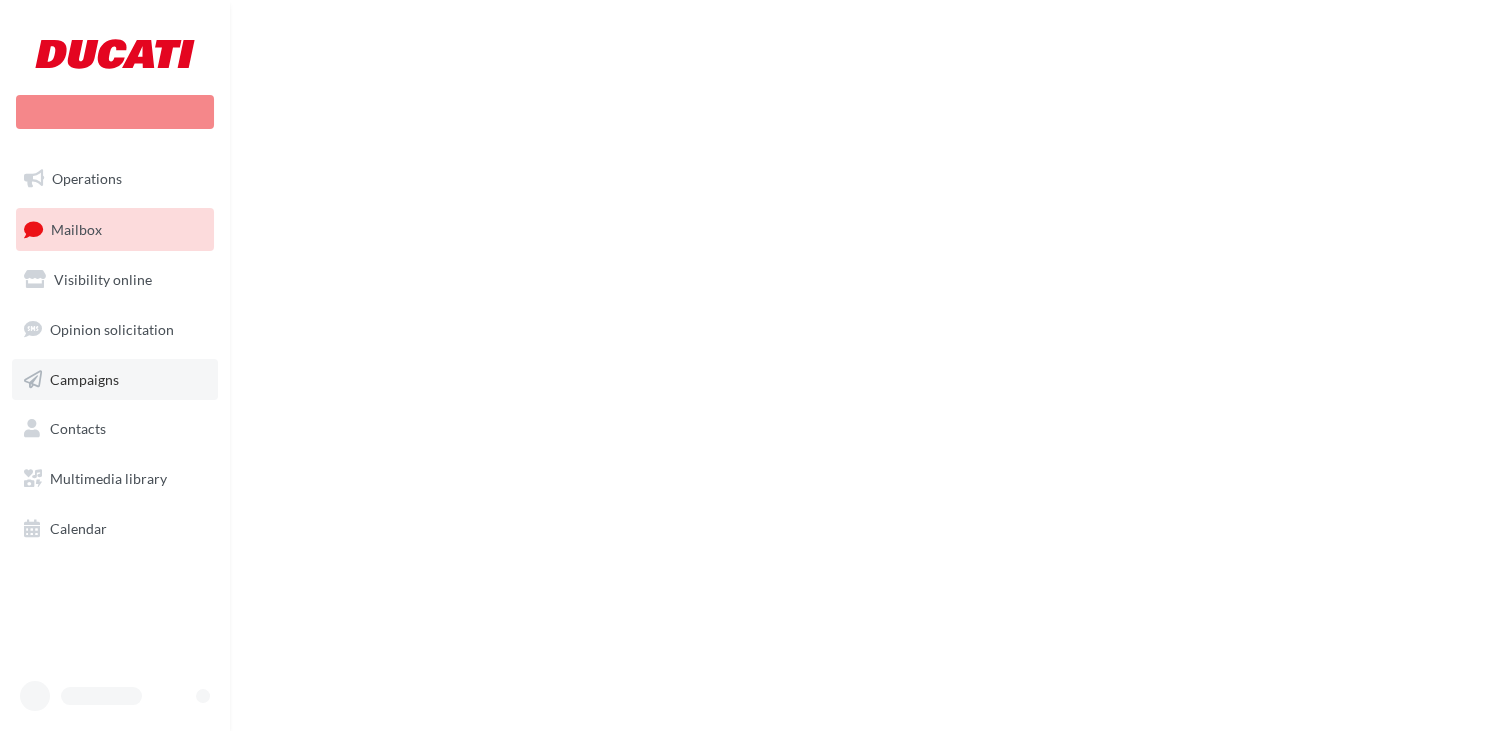 click on "Campaigns" at bounding box center (84, 378) 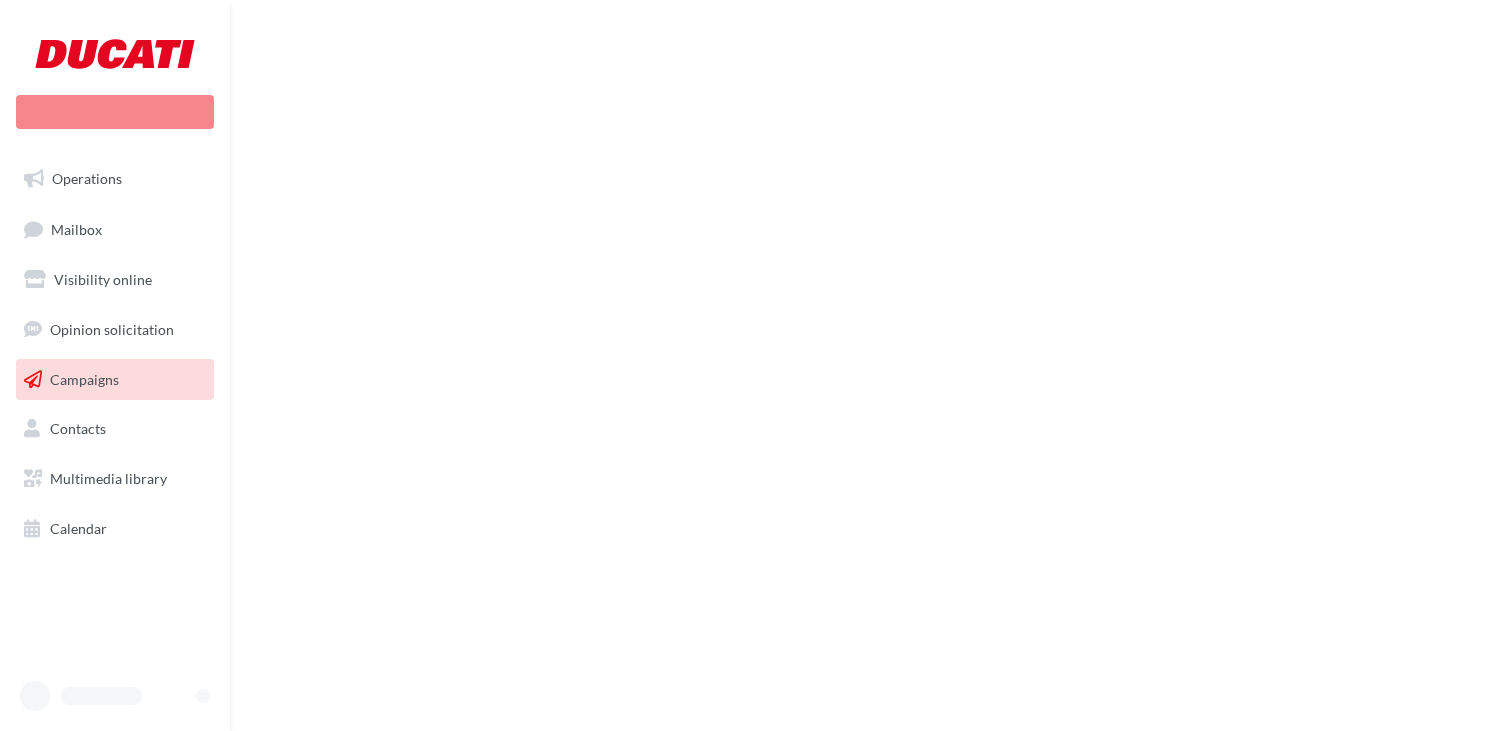 scroll, scrollTop: 0, scrollLeft: 0, axis: both 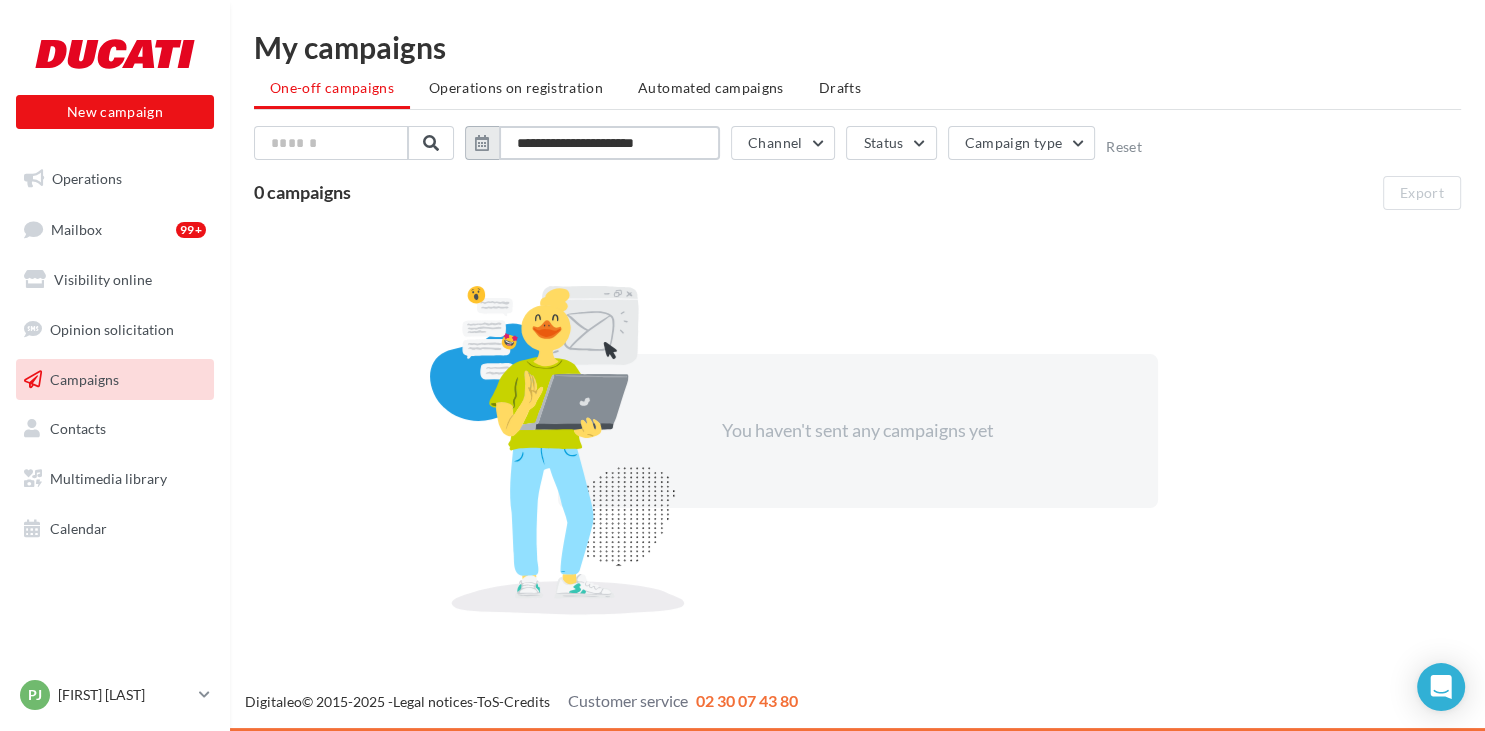 click on "**********" at bounding box center [609, 143] 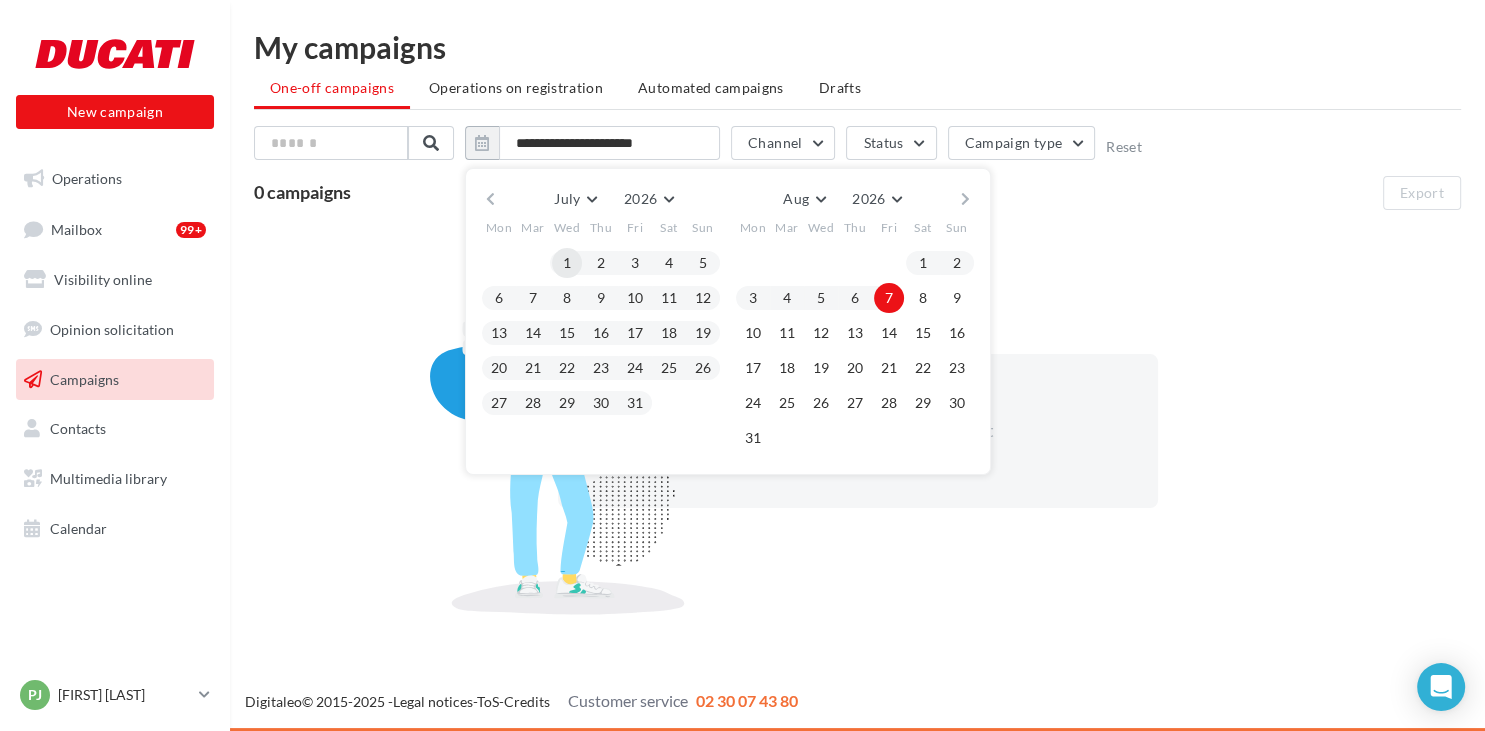 click on "1" at bounding box center [567, 263] 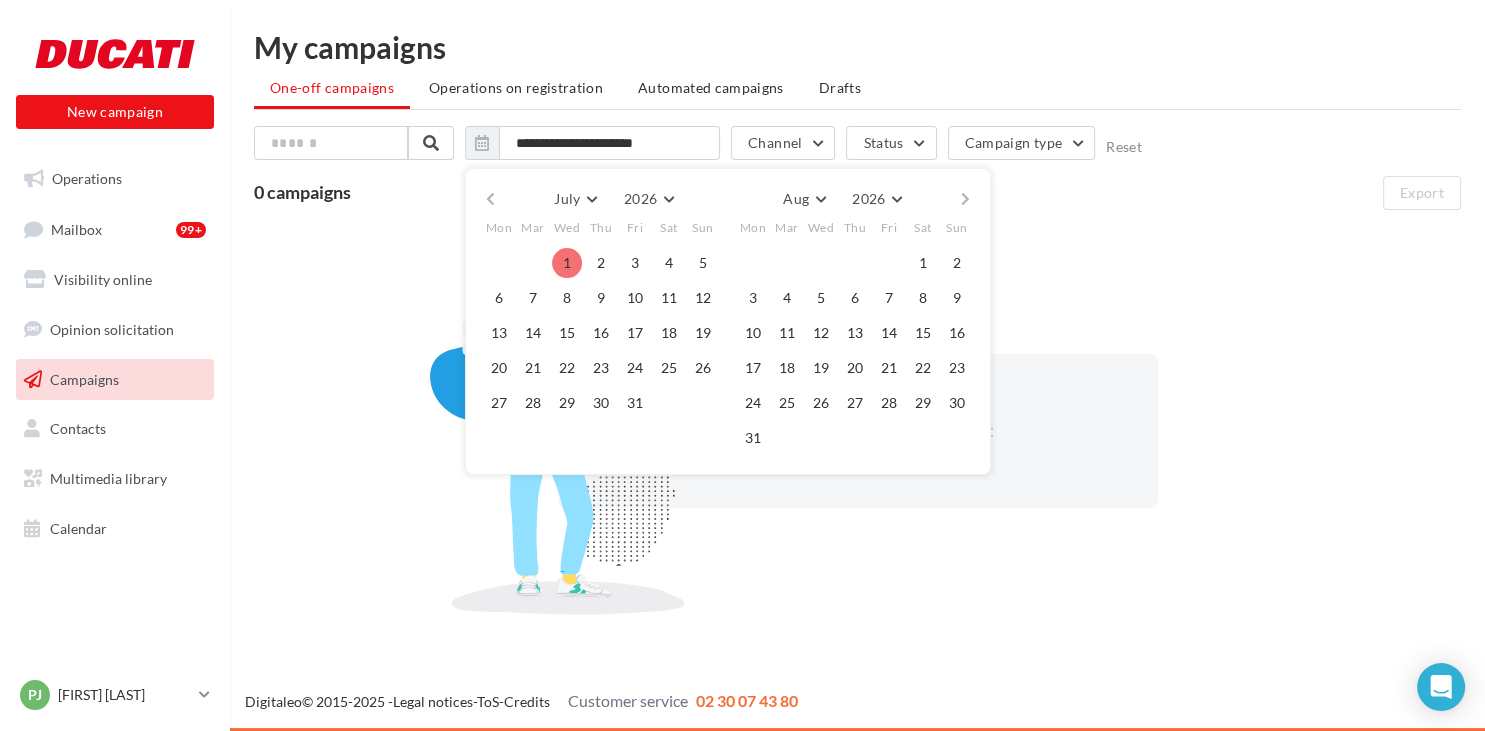 click on "You haven't sent any campaigns yet" at bounding box center [857, 431] 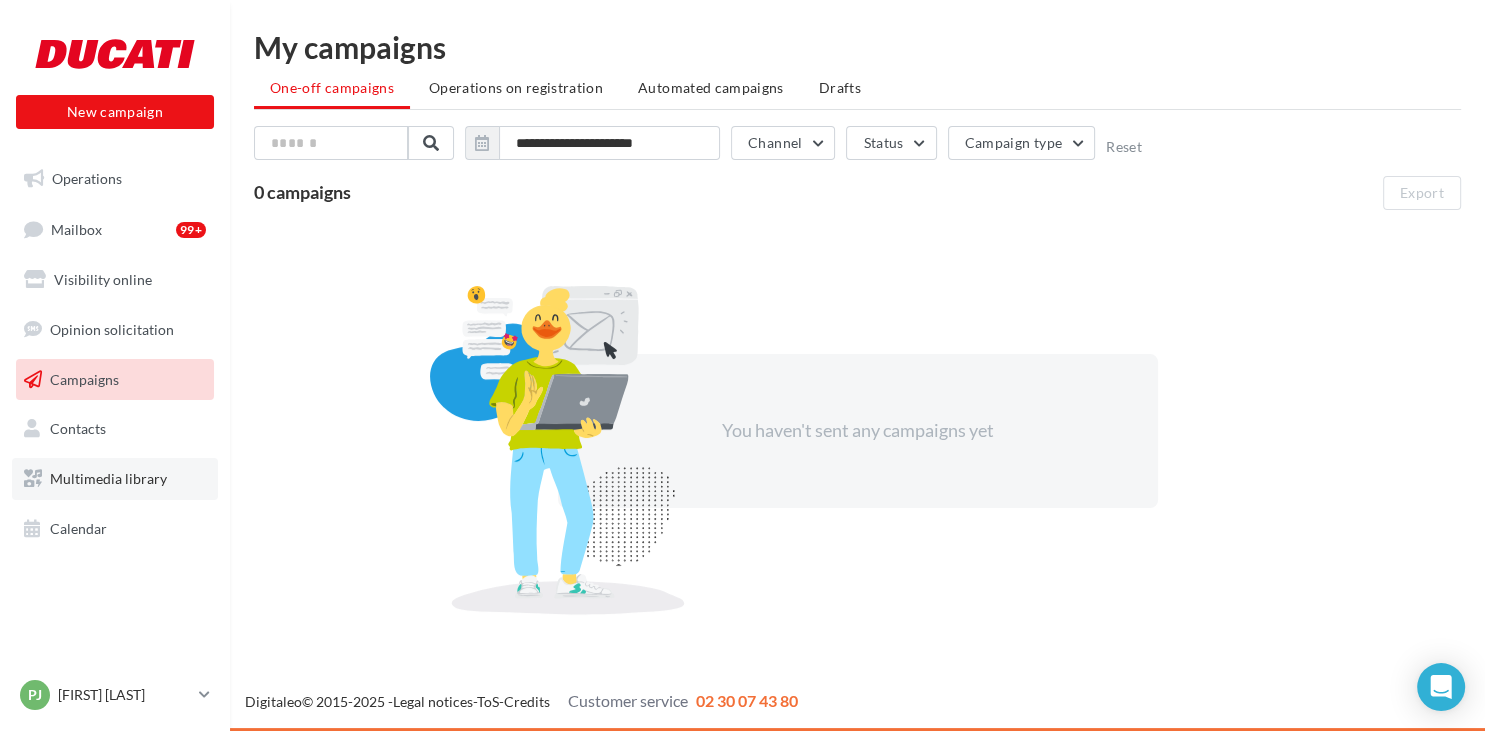 click on "Multimedia library" at bounding box center [108, 478] 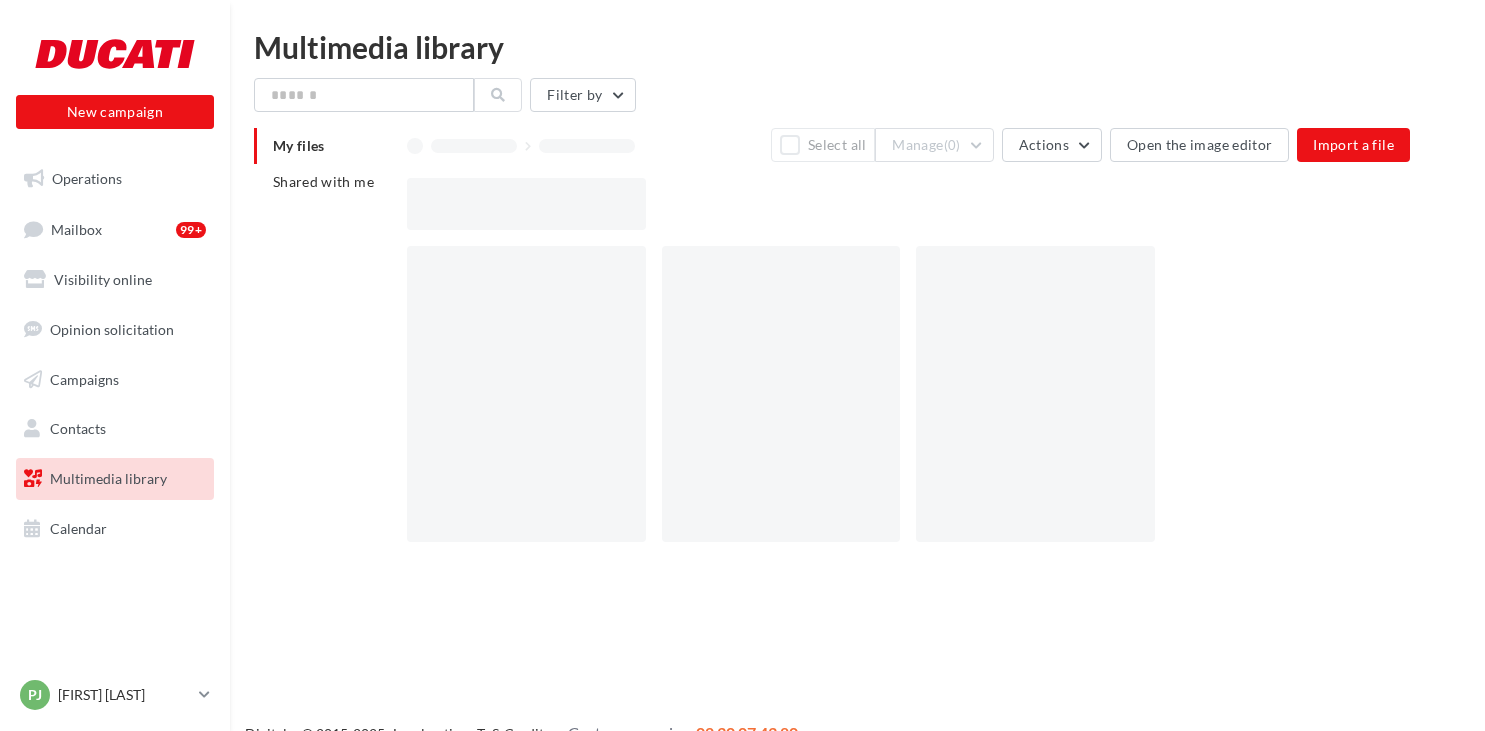 scroll, scrollTop: 0, scrollLeft: 0, axis: both 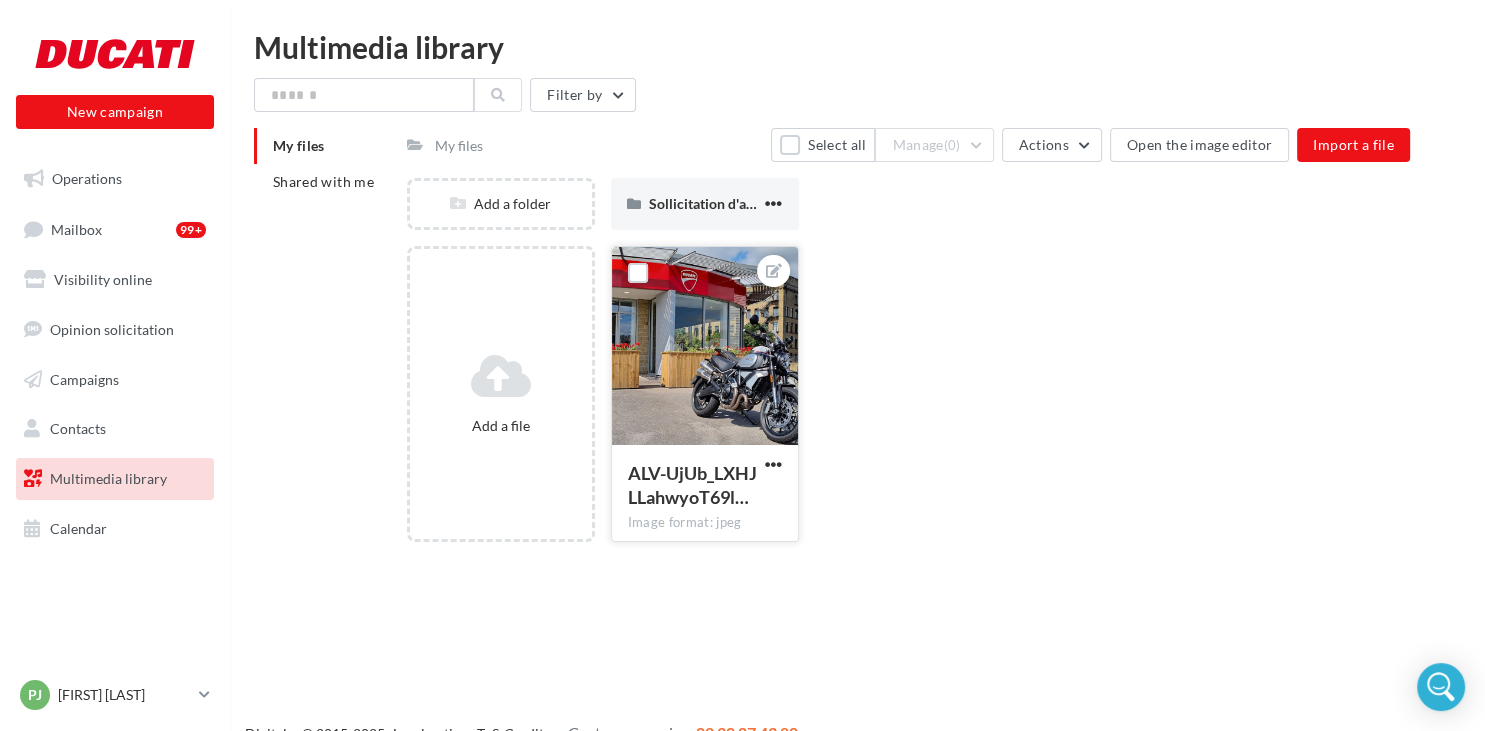 click at bounding box center [705, 347] 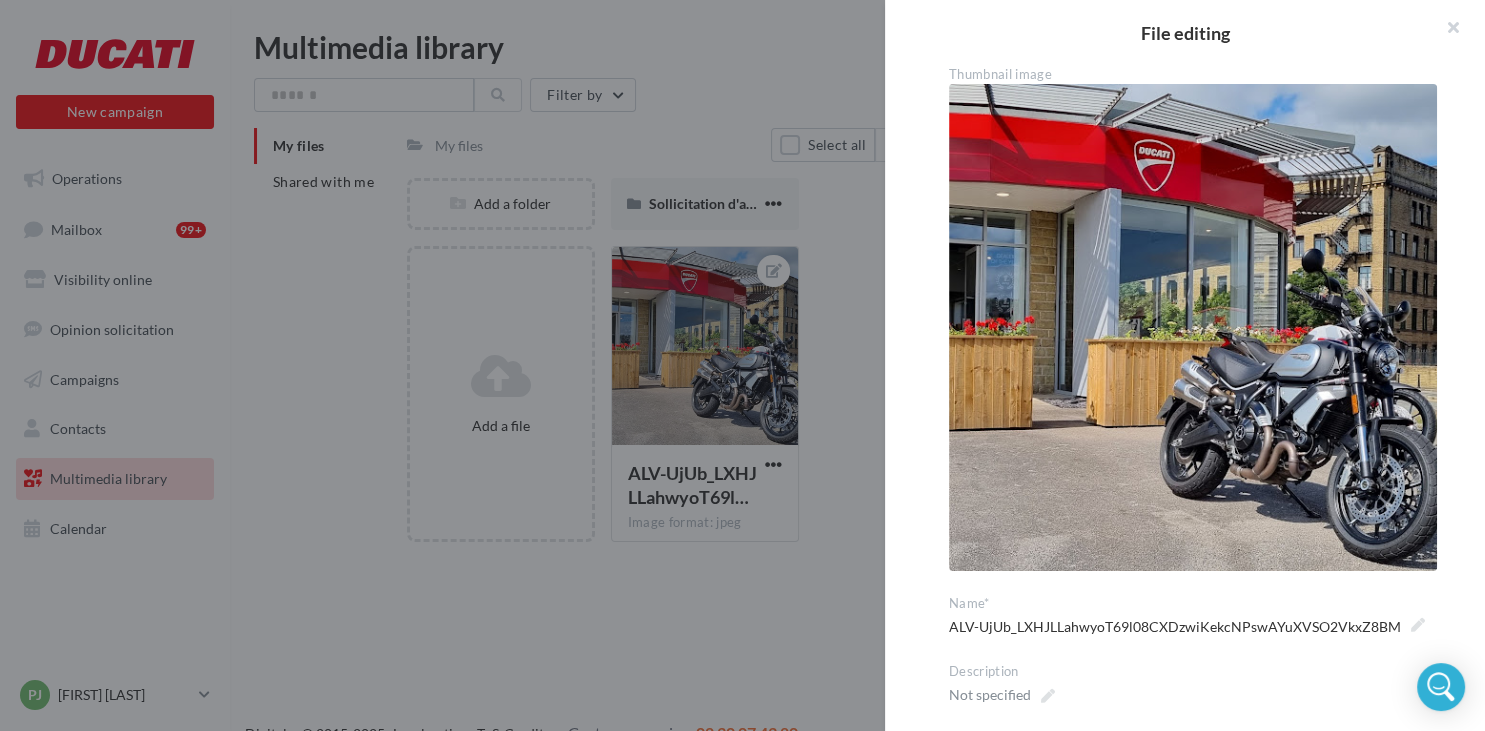 click at bounding box center (742, 365) 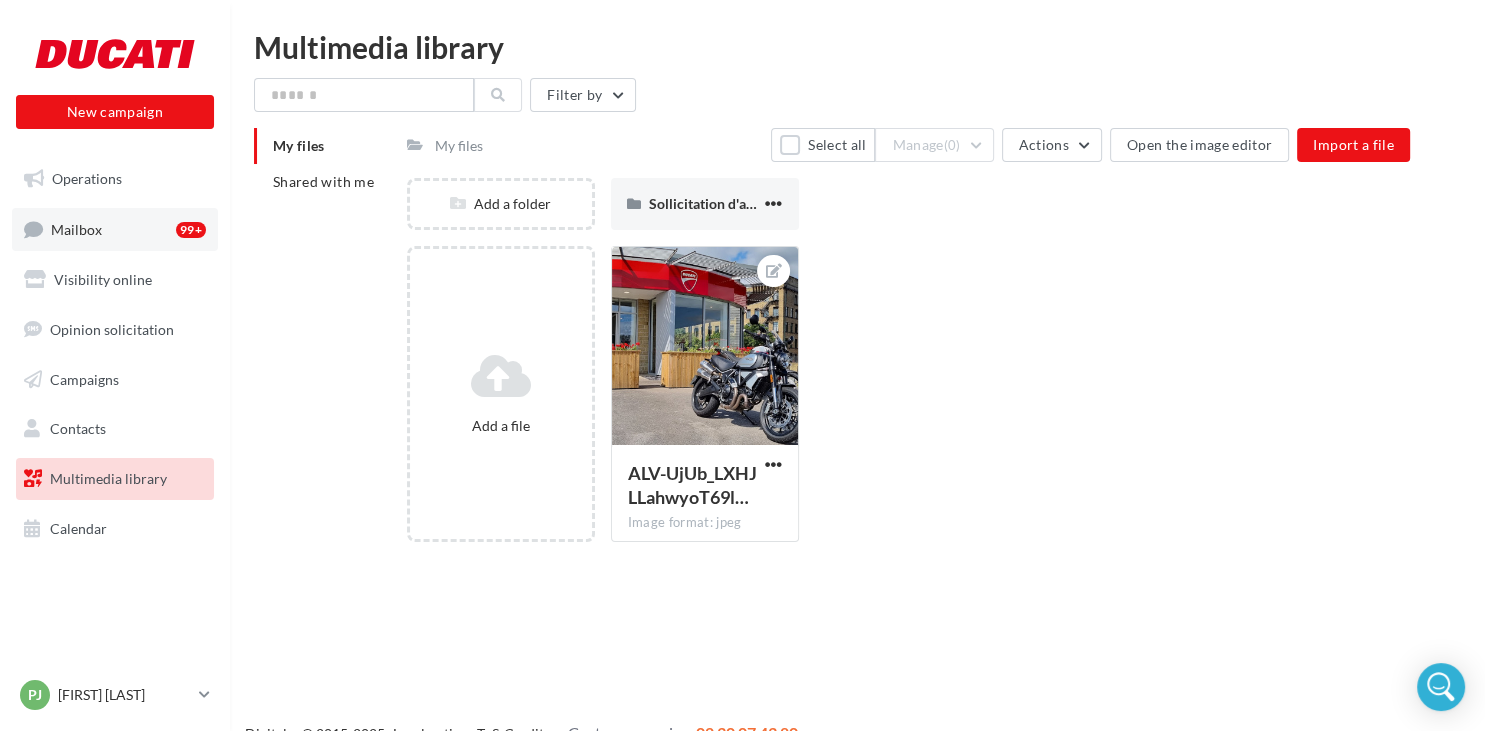 click on "Mailbox
99+" at bounding box center (115, 229) 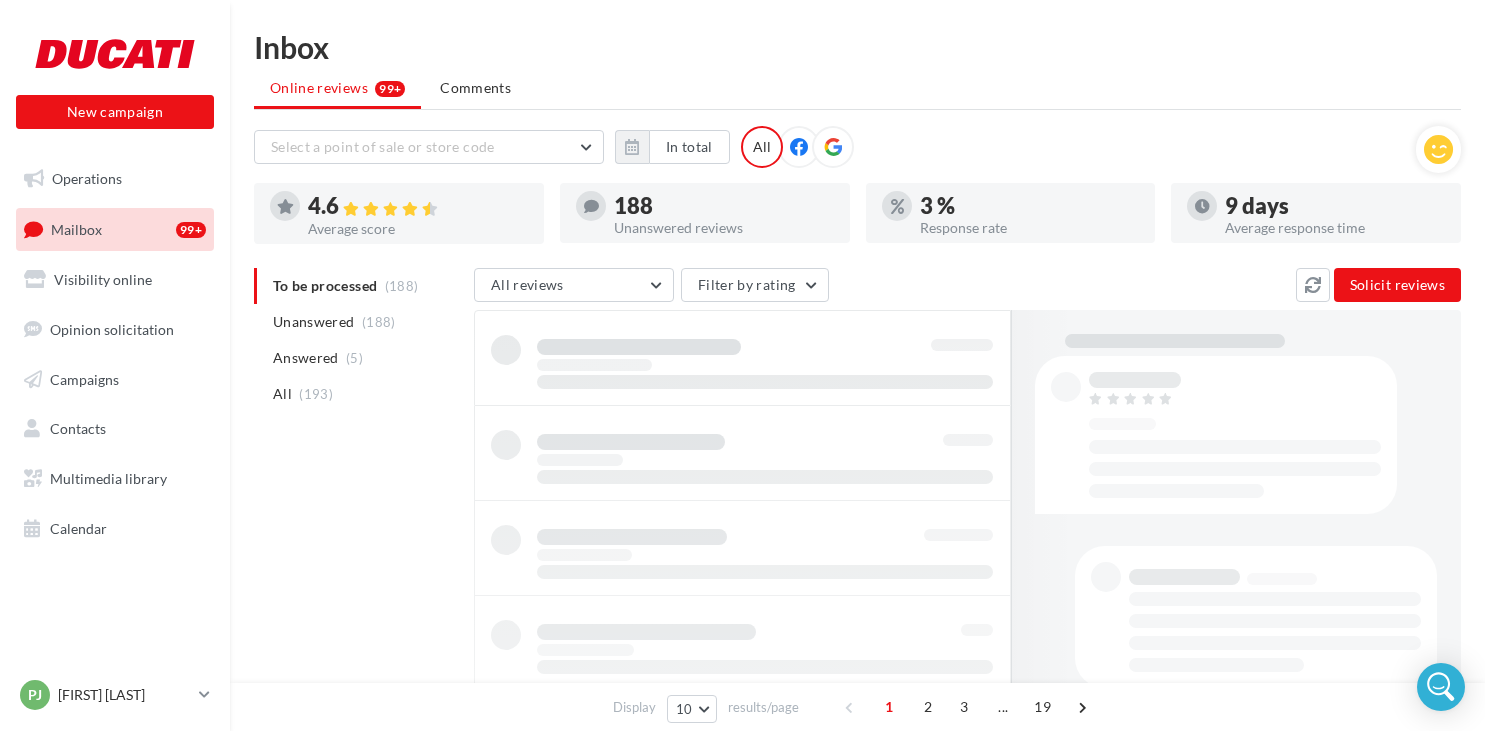 scroll, scrollTop: 0, scrollLeft: 0, axis: both 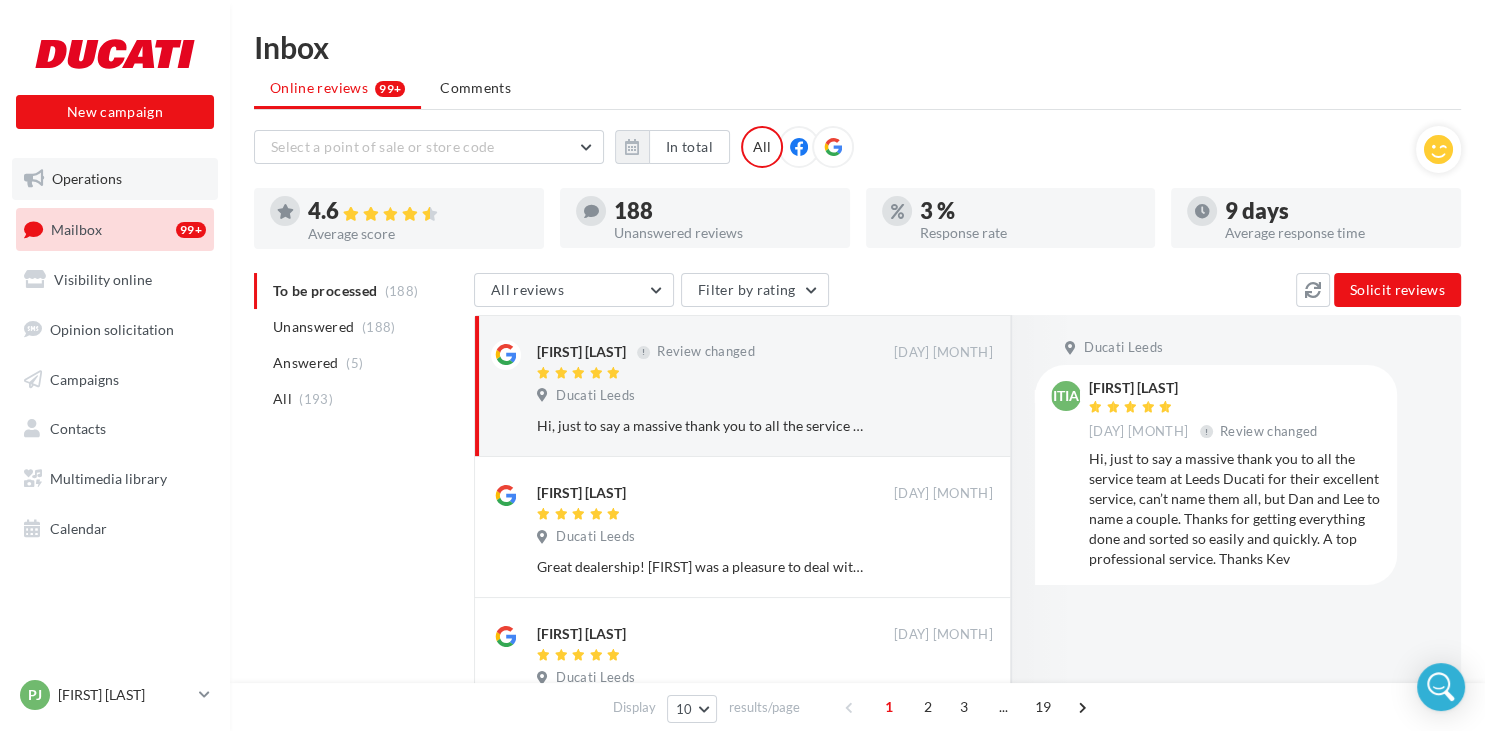 click on "Operations" at bounding box center [115, 179] 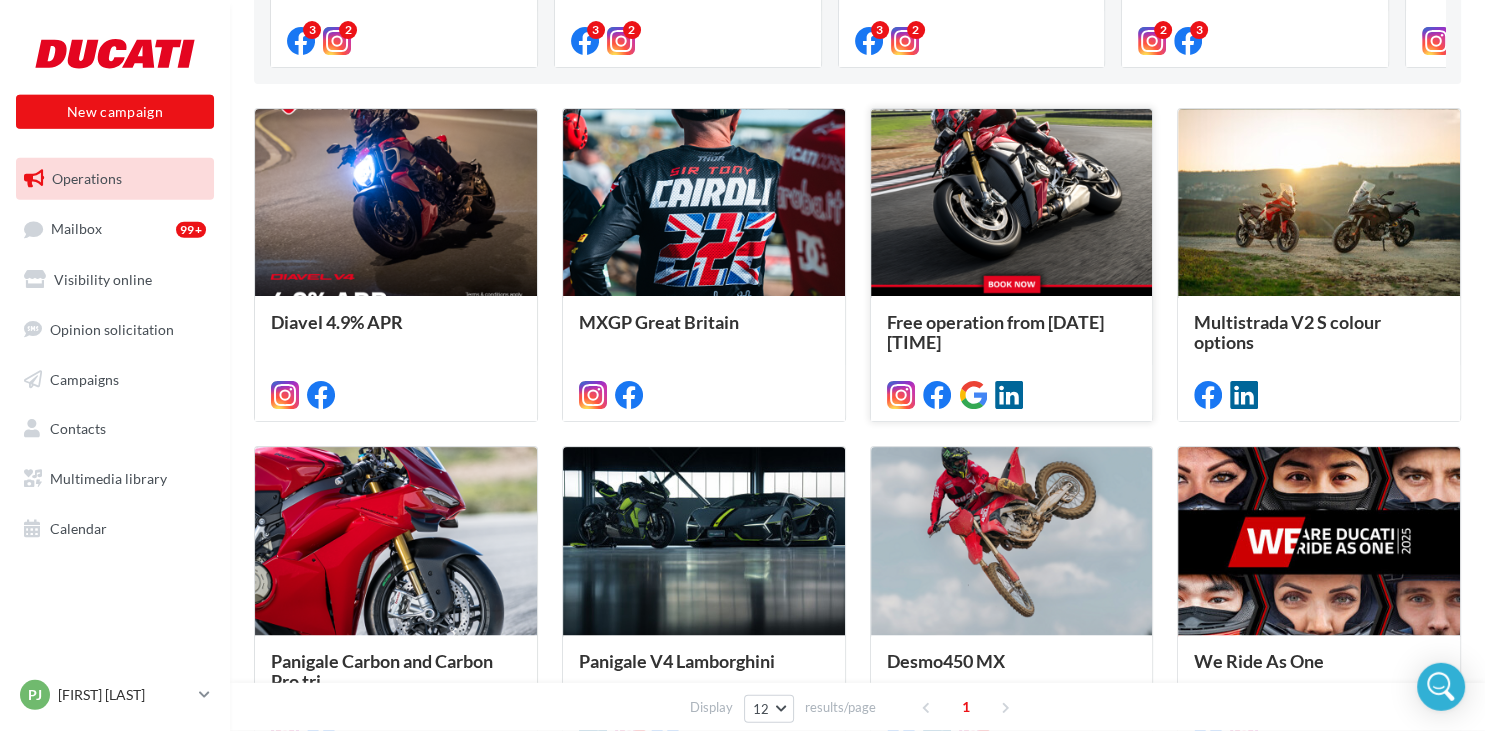 scroll, scrollTop: 366, scrollLeft: 0, axis: vertical 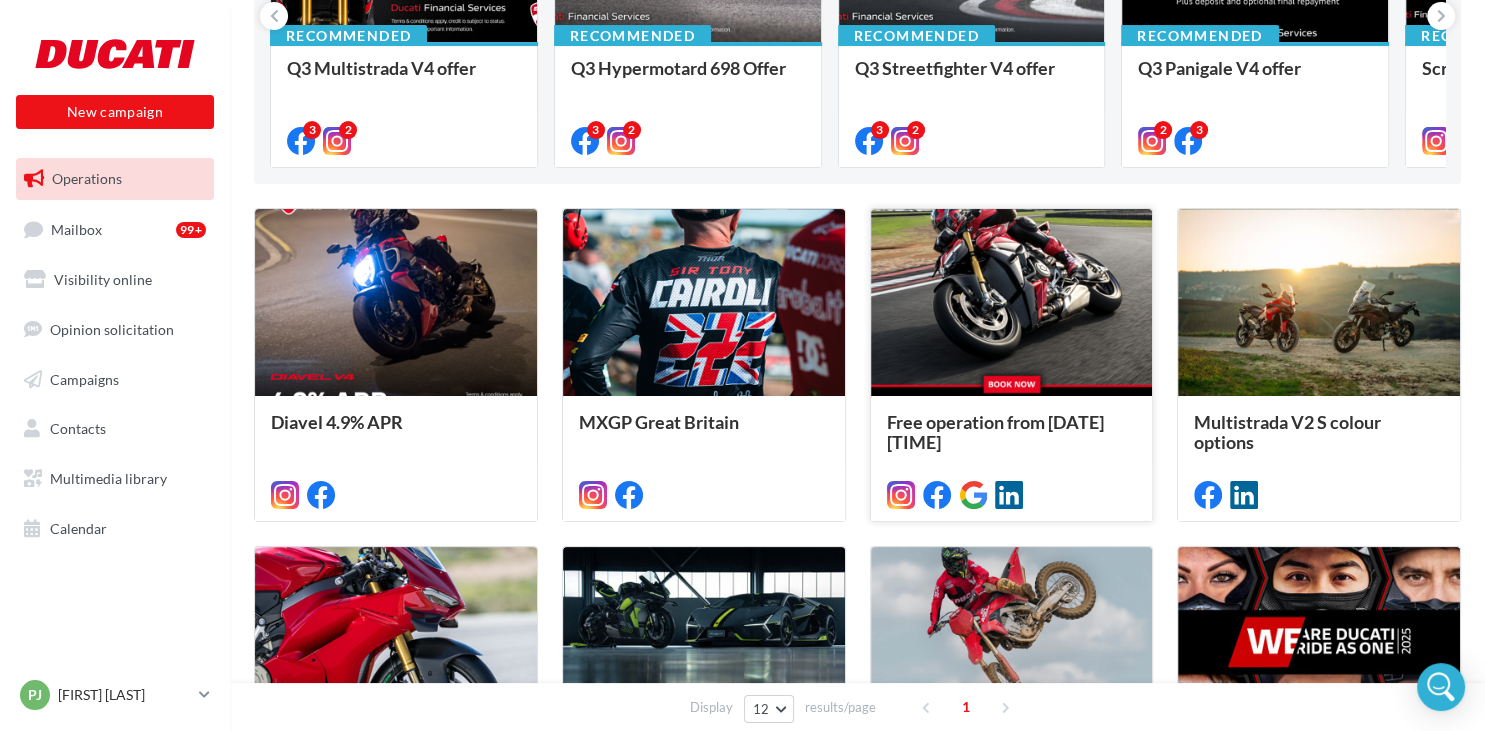 click at bounding box center [1012, 303] 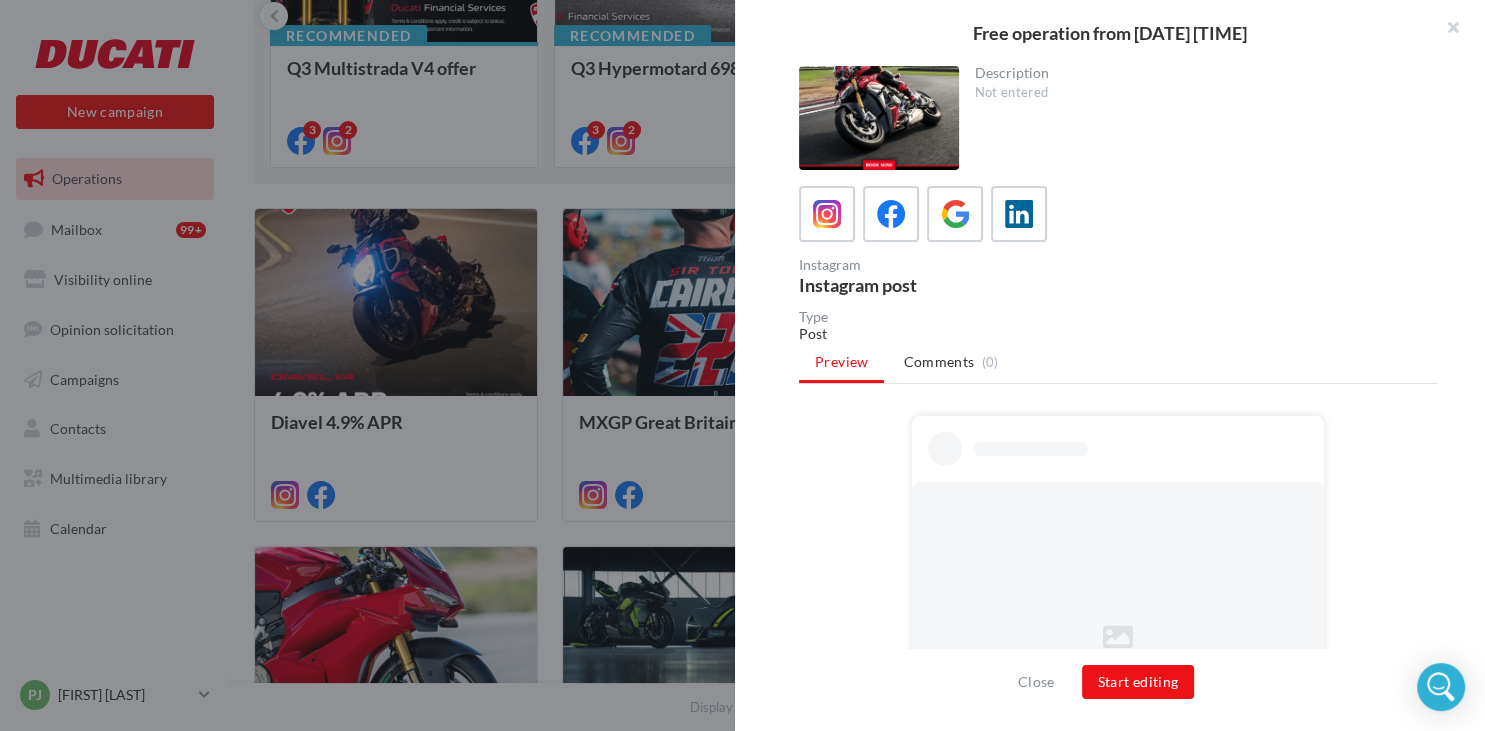 click at bounding box center [879, 118] 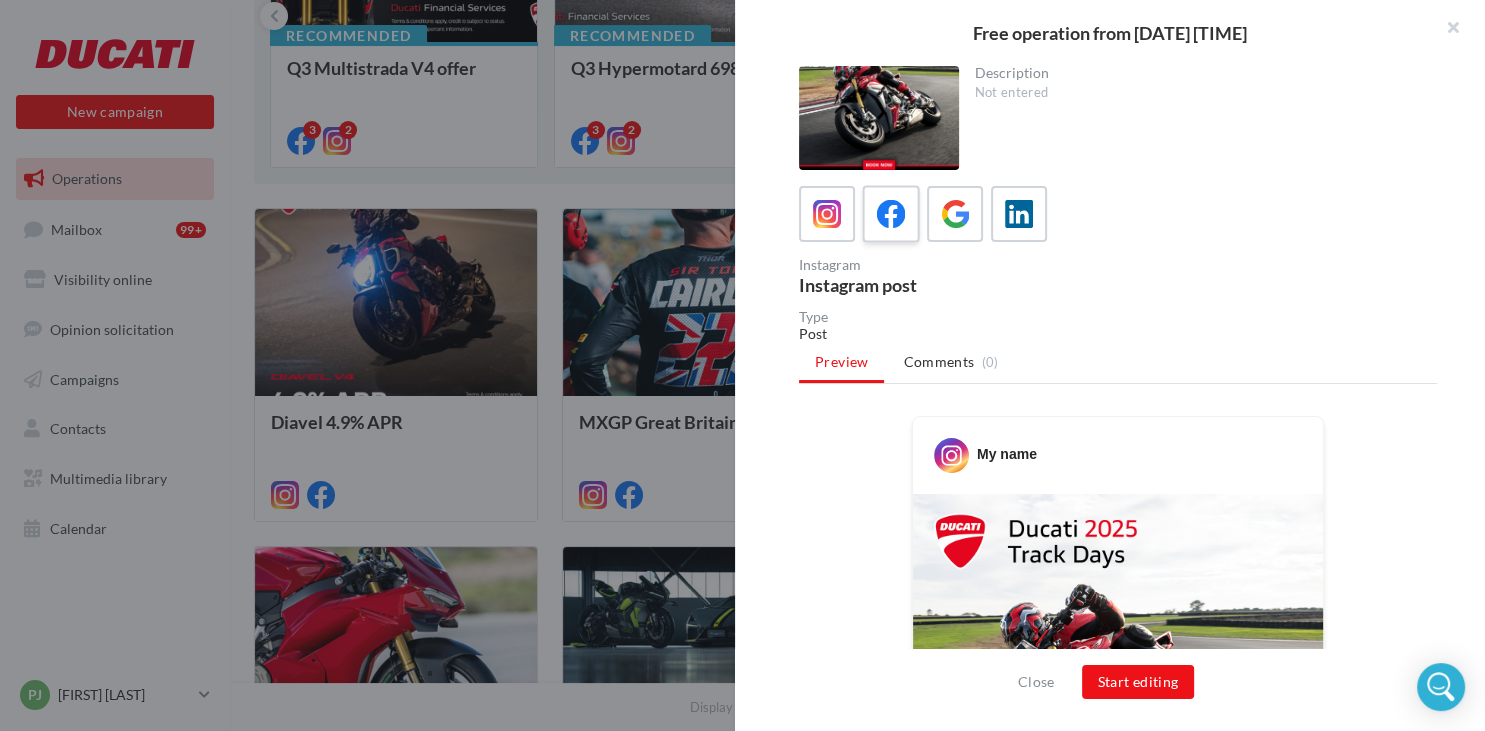 click at bounding box center [890, 213] 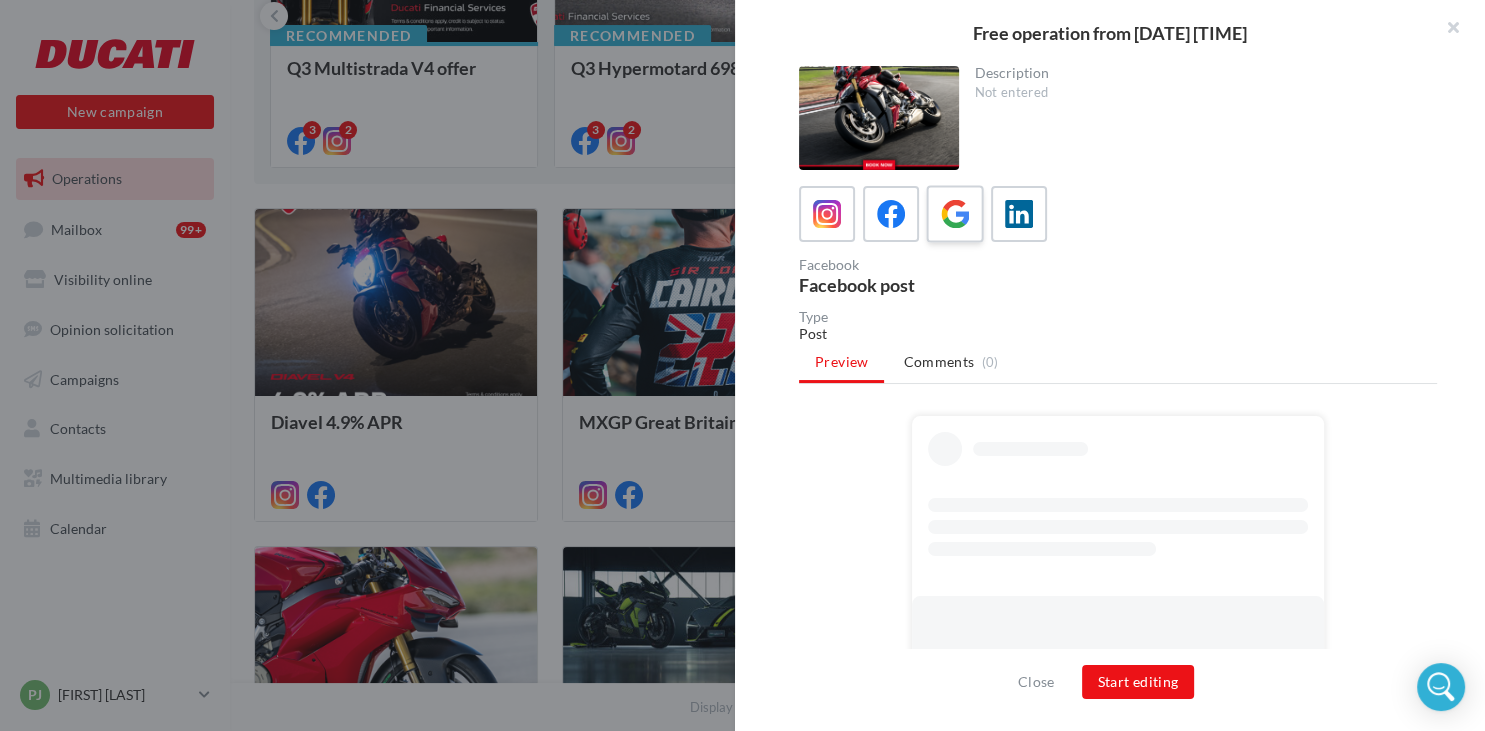 click at bounding box center [955, 214] 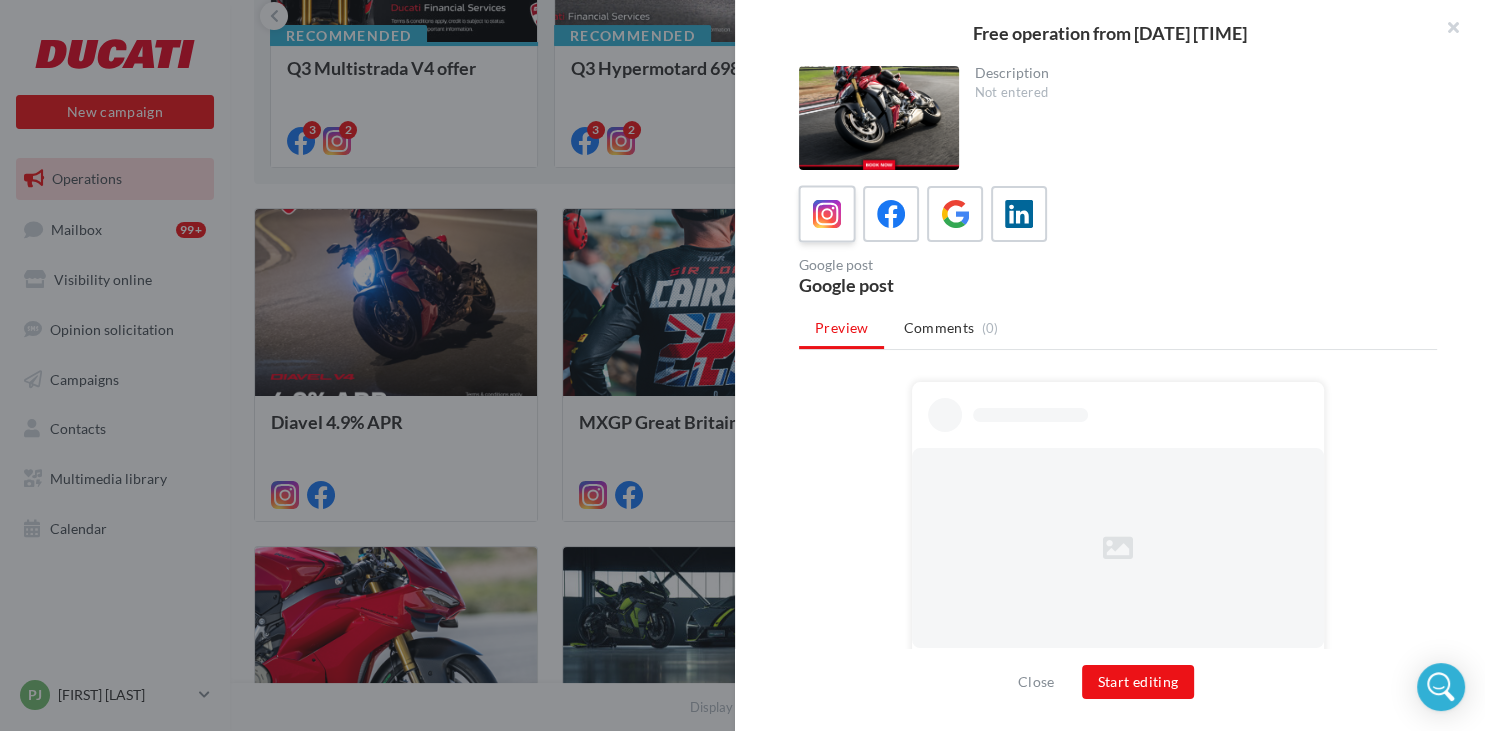 click at bounding box center [827, 214] 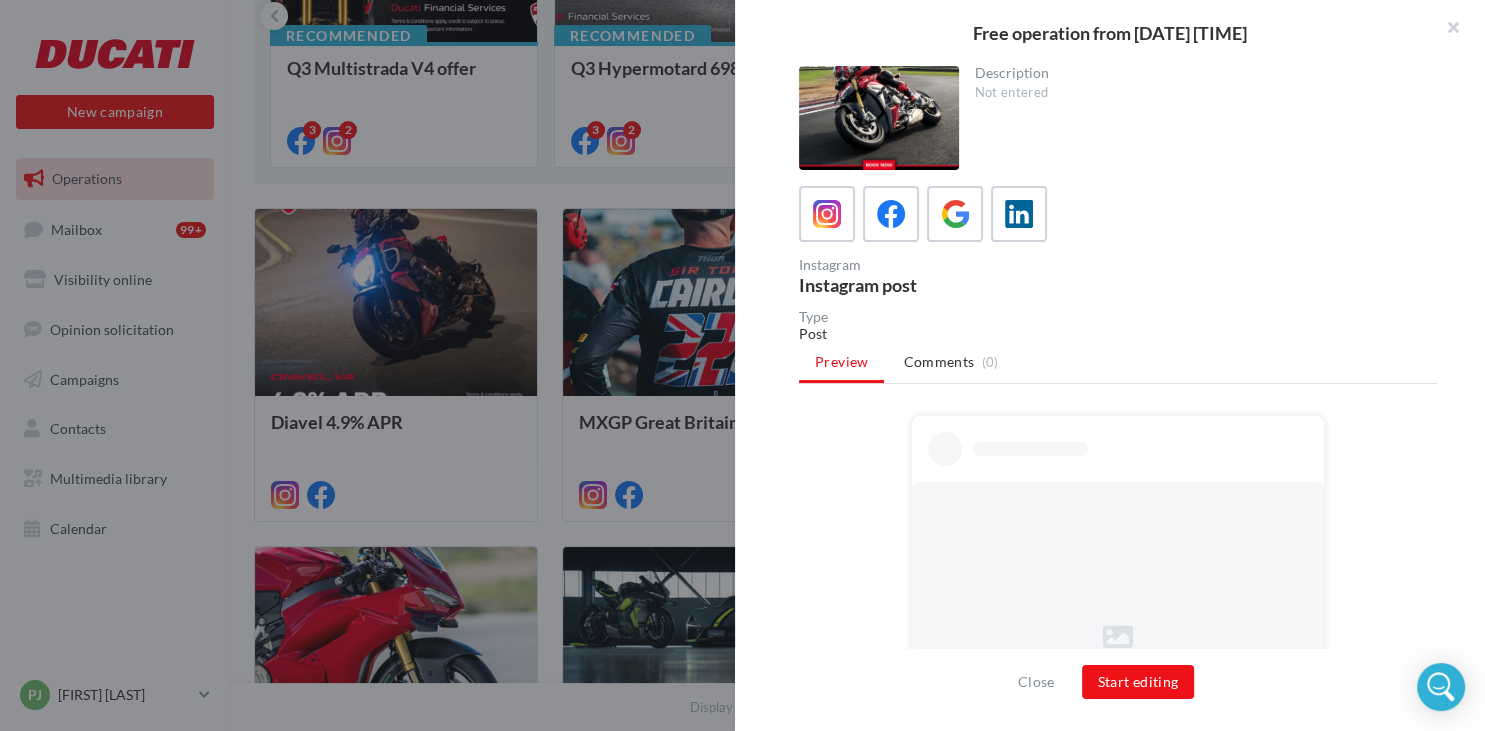 click on "Free operation from 17/06/2025 14:42
Description
Not entered
Instagram
Instagram post
Type
Post
Preview
Comments
(0)
Non-contractual preview
Close
Start editing" at bounding box center [742, 365] 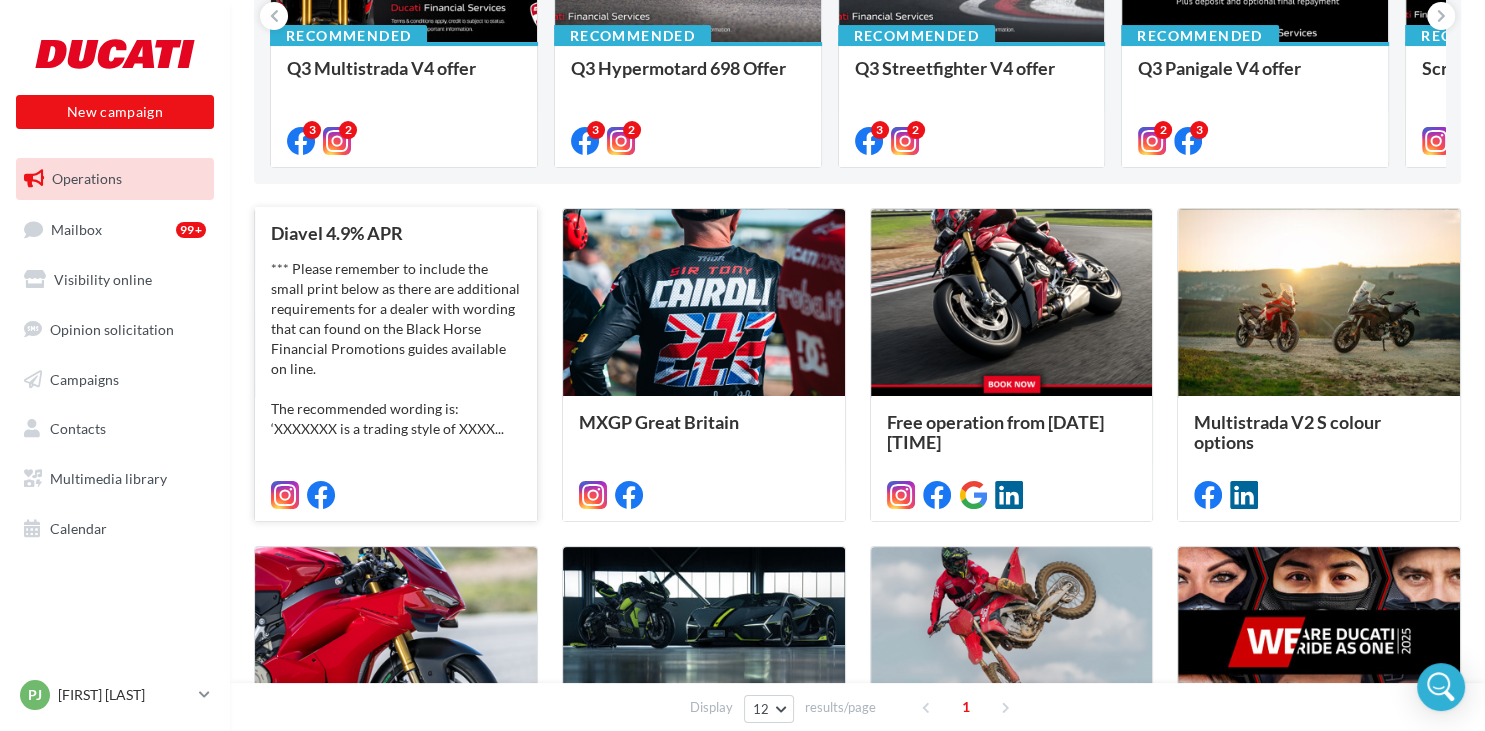 click on "*** Please remember to include the small print below as there are additional requirements for a dealer with wording that can found on the Black Horse Financial Promotions guides available on line.
The recommended wording is:
‘XXXXXXX is a trading style of XXXX..." at bounding box center [396, 349] 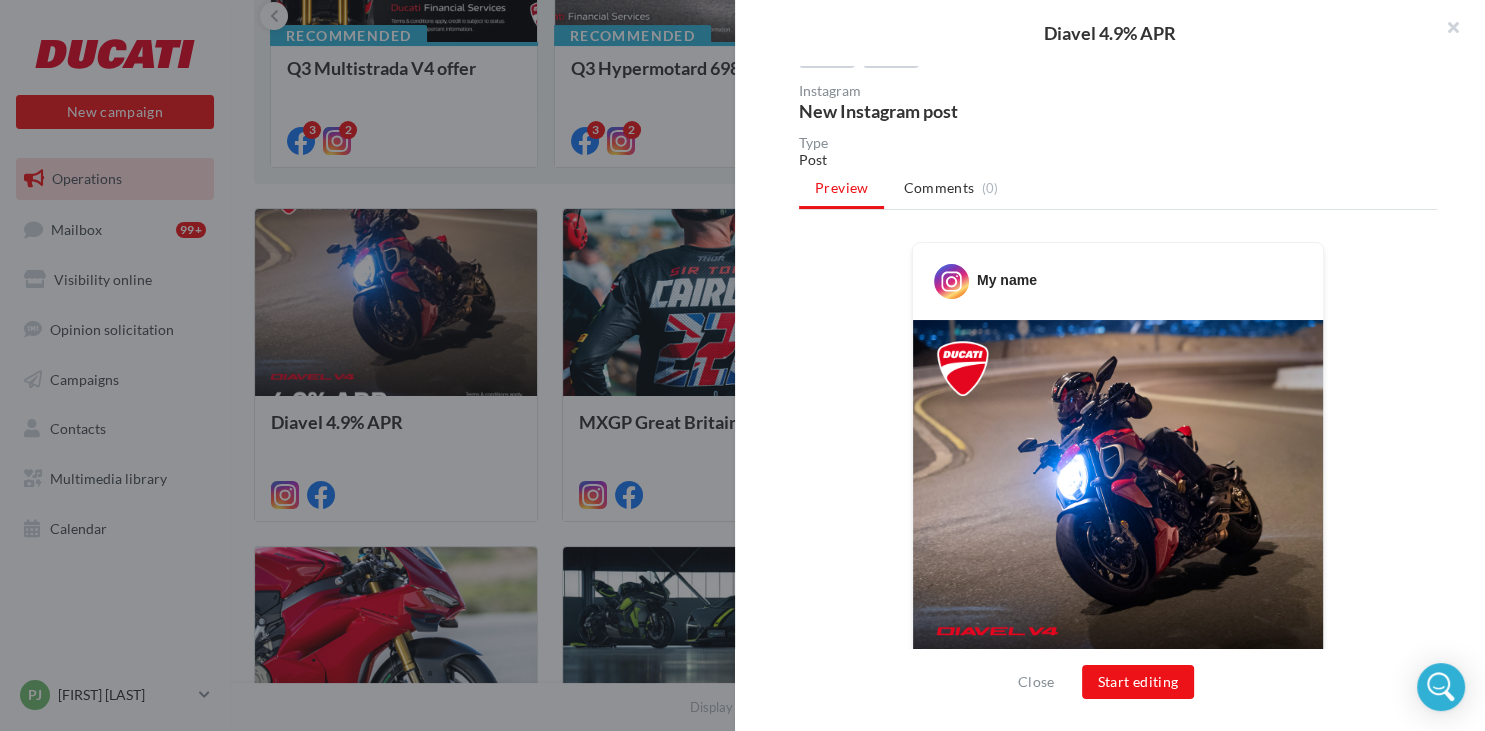 scroll, scrollTop: 0, scrollLeft: 0, axis: both 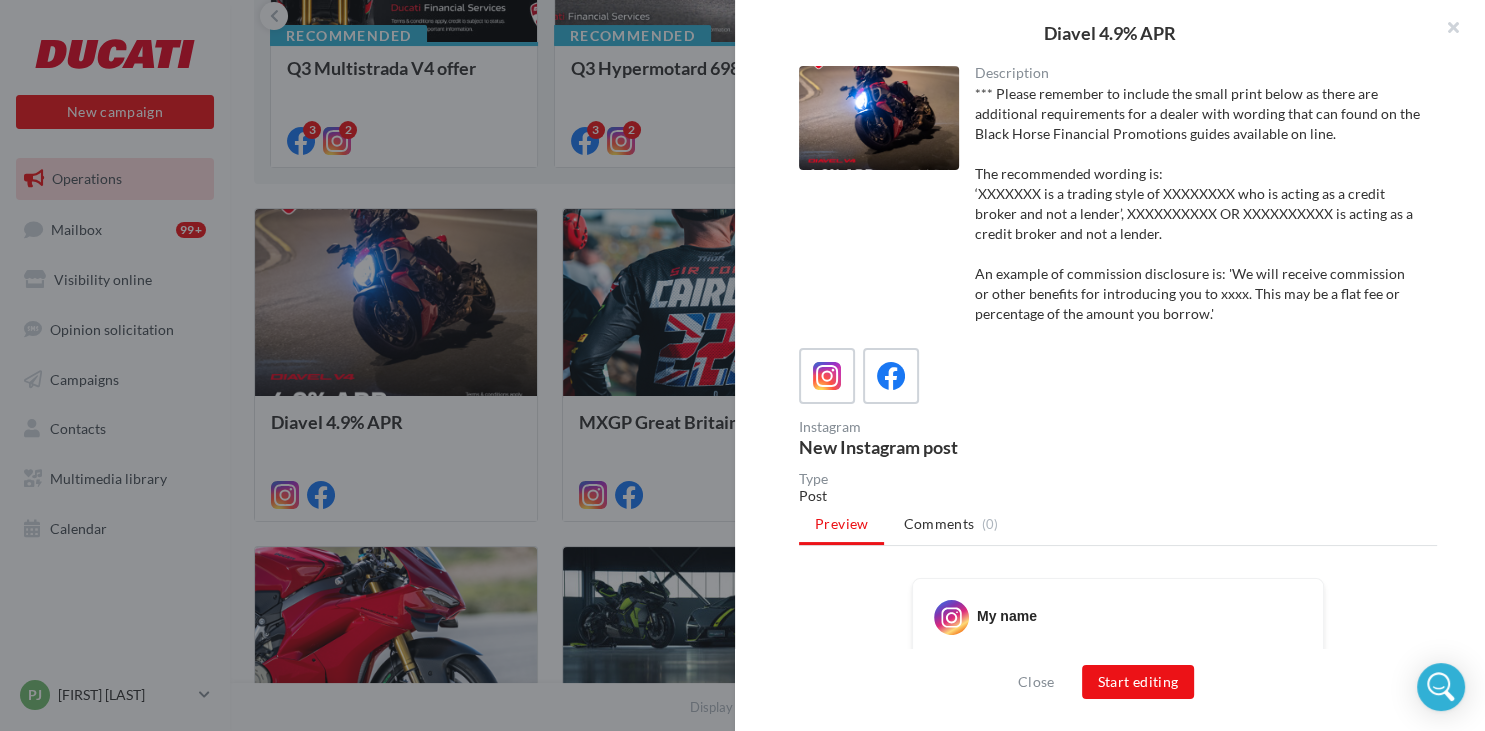 click on "*** Please remember to include the small print below as there are additional requirements for a dealer with wording that can found on the Black Horse Financial Promotions guides available on line.
The recommended wording is:
‘XXXXXXX is a trading style of XXXXXXXX who is acting as a credit broker and not a lender’, XXXXXXXXXX OR XXXXXXXXXX is acting as a credit broker and not a lender.
An example of commission disclosure is: 'We will receive commission or other benefits for introducing you to xxxx. This may be a flat fee or percentage of the amount you borrow.'" at bounding box center [1198, 204] 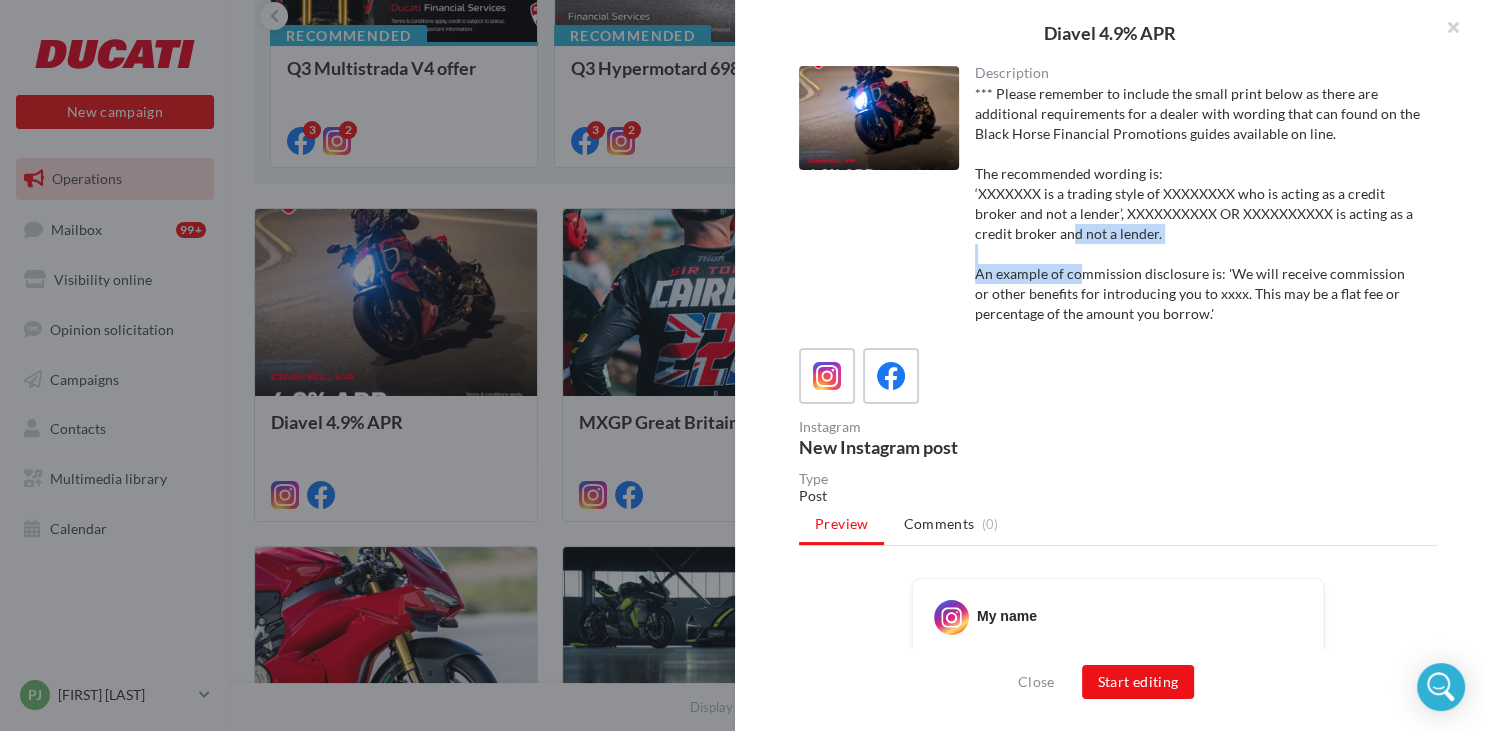 drag, startPoint x: 1069, startPoint y: 270, endPoint x: 1062, endPoint y: 187, distance: 83.294655 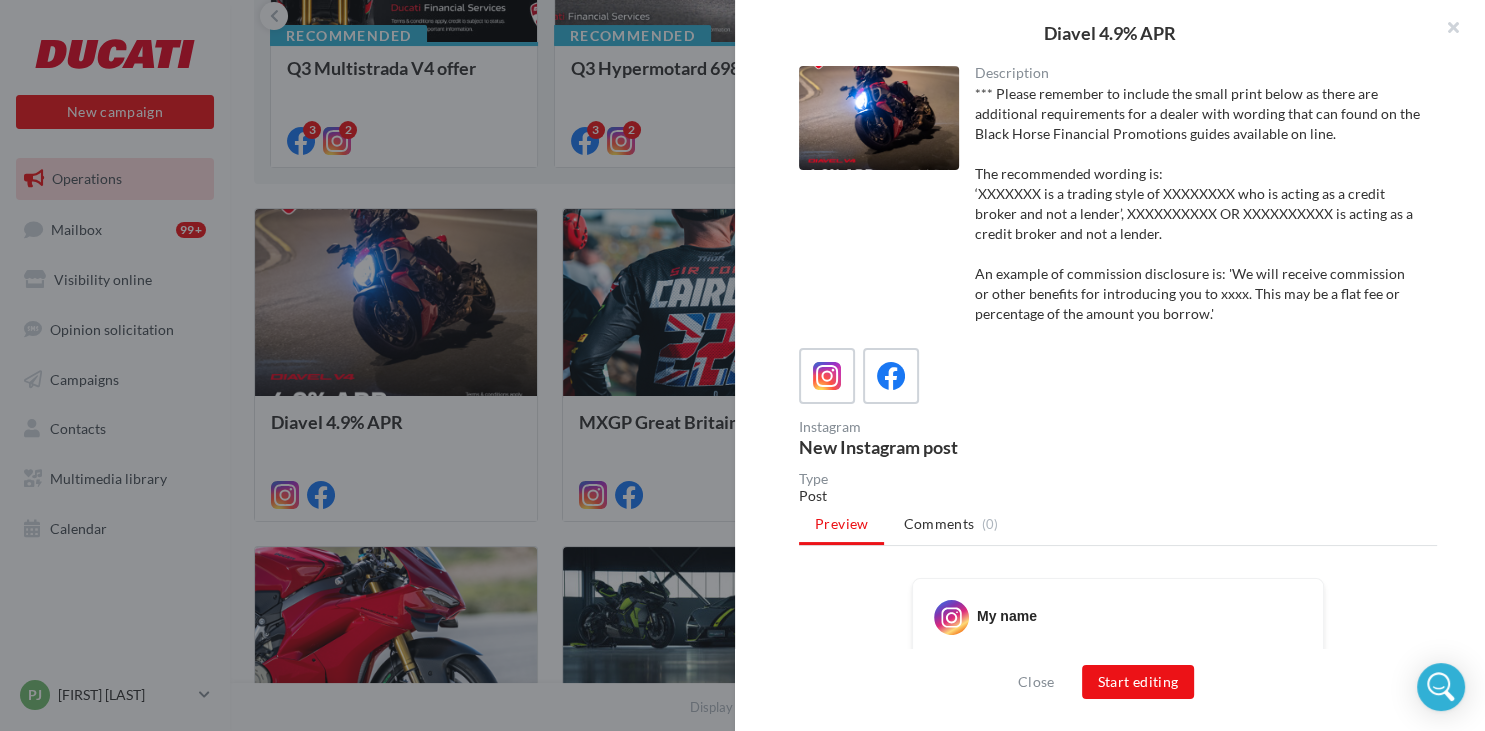 click on "*** Please remember to include the small print below as there are additional requirements for a dealer with wording that can found on the Black Horse Financial Promotions guides available on line.
The recommended wording is:
‘XXXXXXX is a trading style of XXXXXXXX who is acting as a credit broker and not a lender’, XXXXXXXXXX OR XXXXXXXXXX is acting as a credit broker and not a lender.
An example of commission disclosure is: 'We will receive commission or other benefits for introducing you to xxxx. This may be a flat fee or percentage of the amount you borrow.'" at bounding box center [1198, 204] 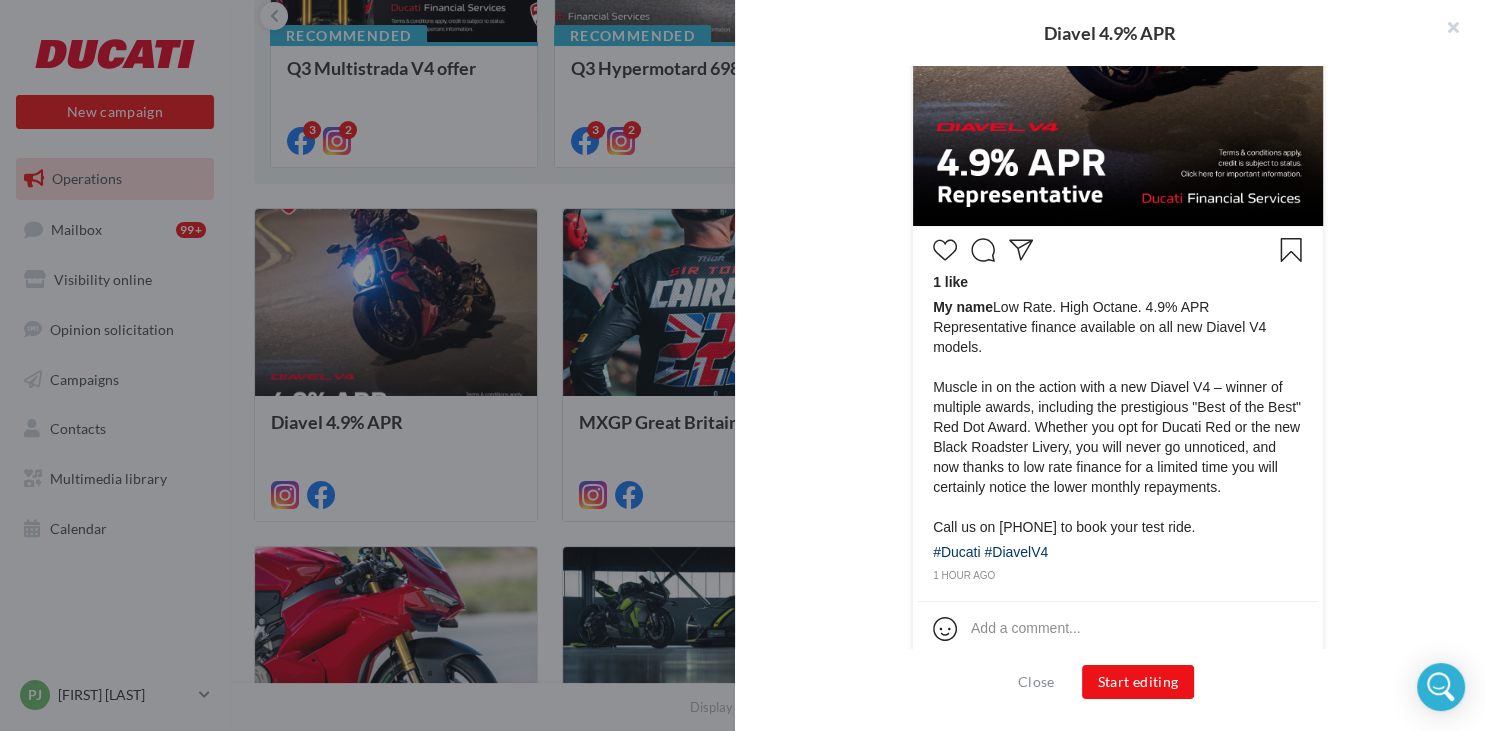 scroll, scrollTop: 840, scrollLeft: 0, axis: vertical 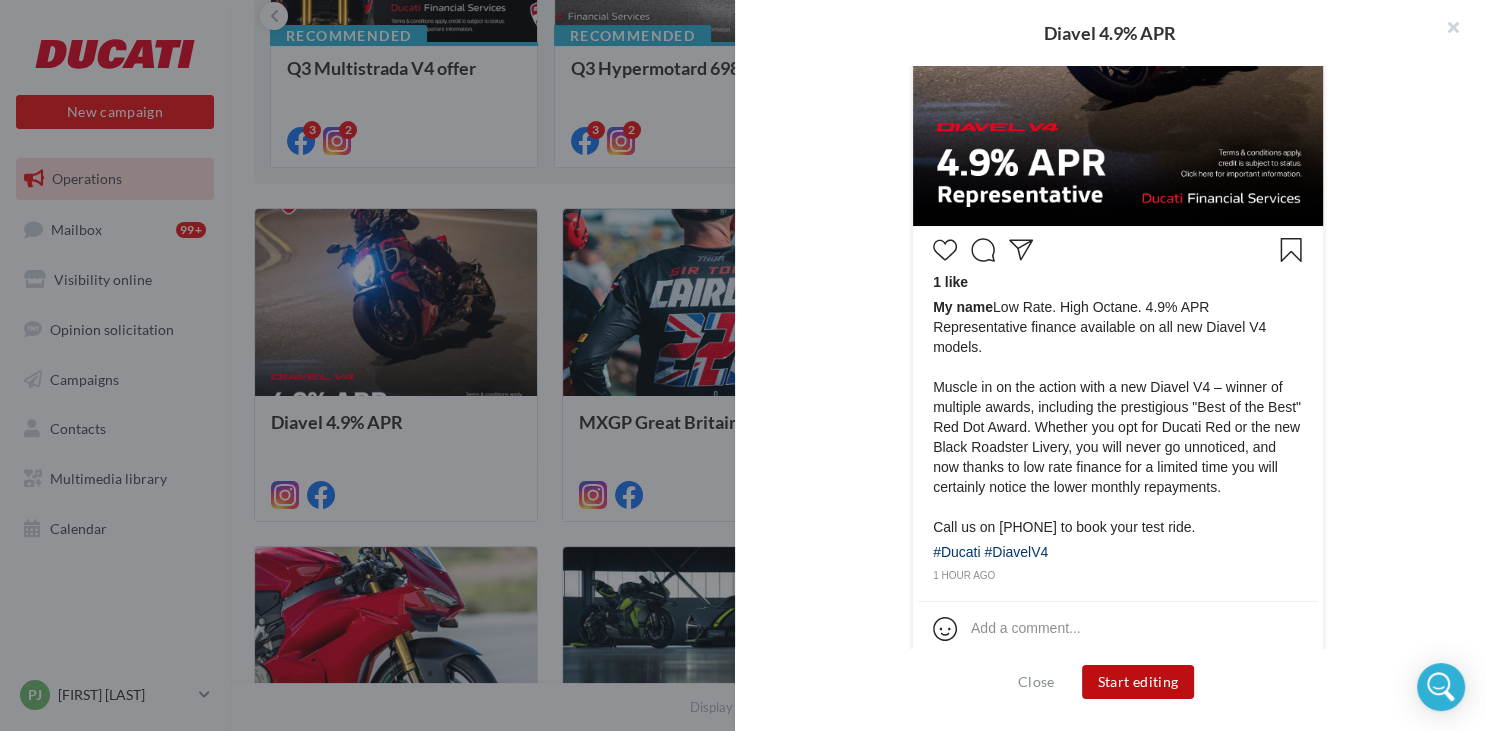 click on "Start editing" at bounding box center [1138, 682] 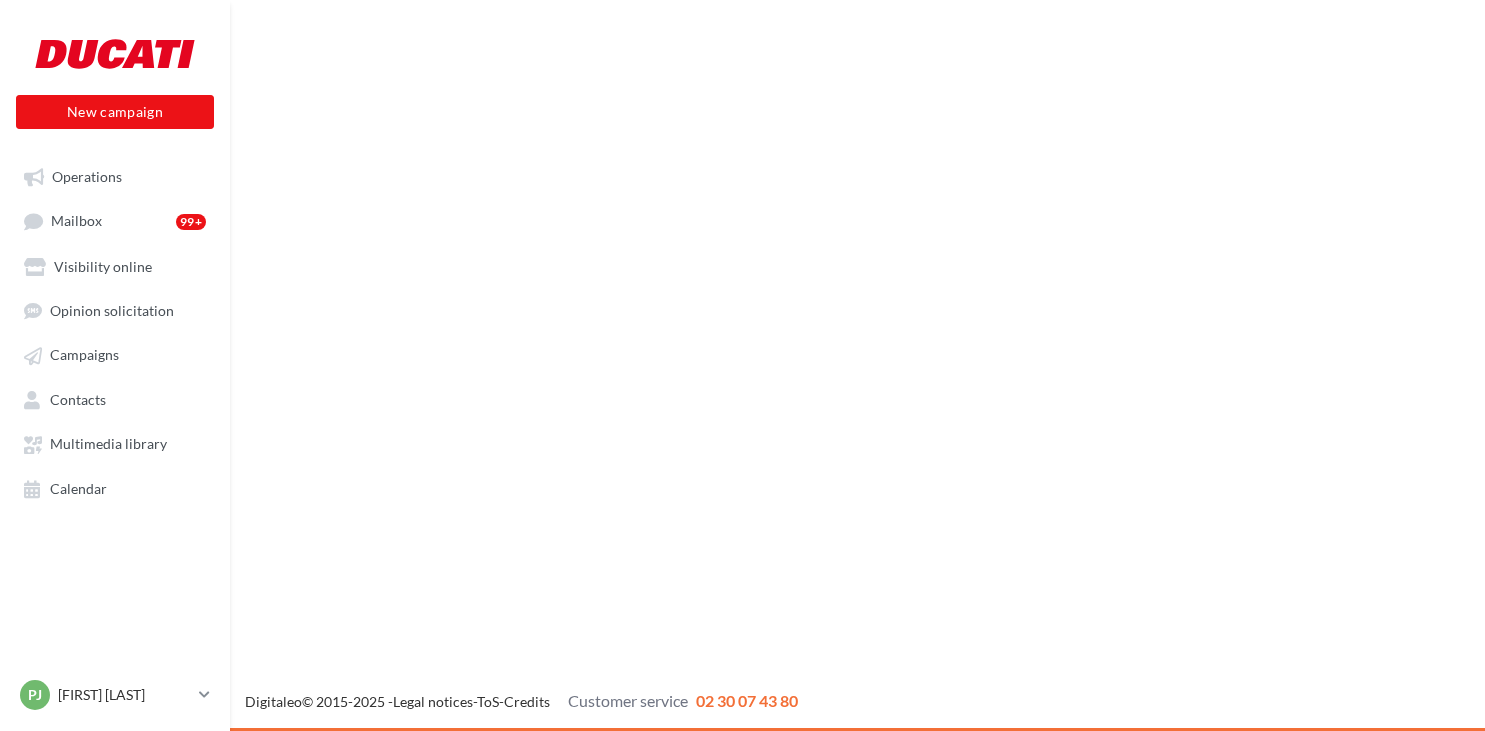 scroll, scrollTop: 0, scrollLeft: 0, axis: both 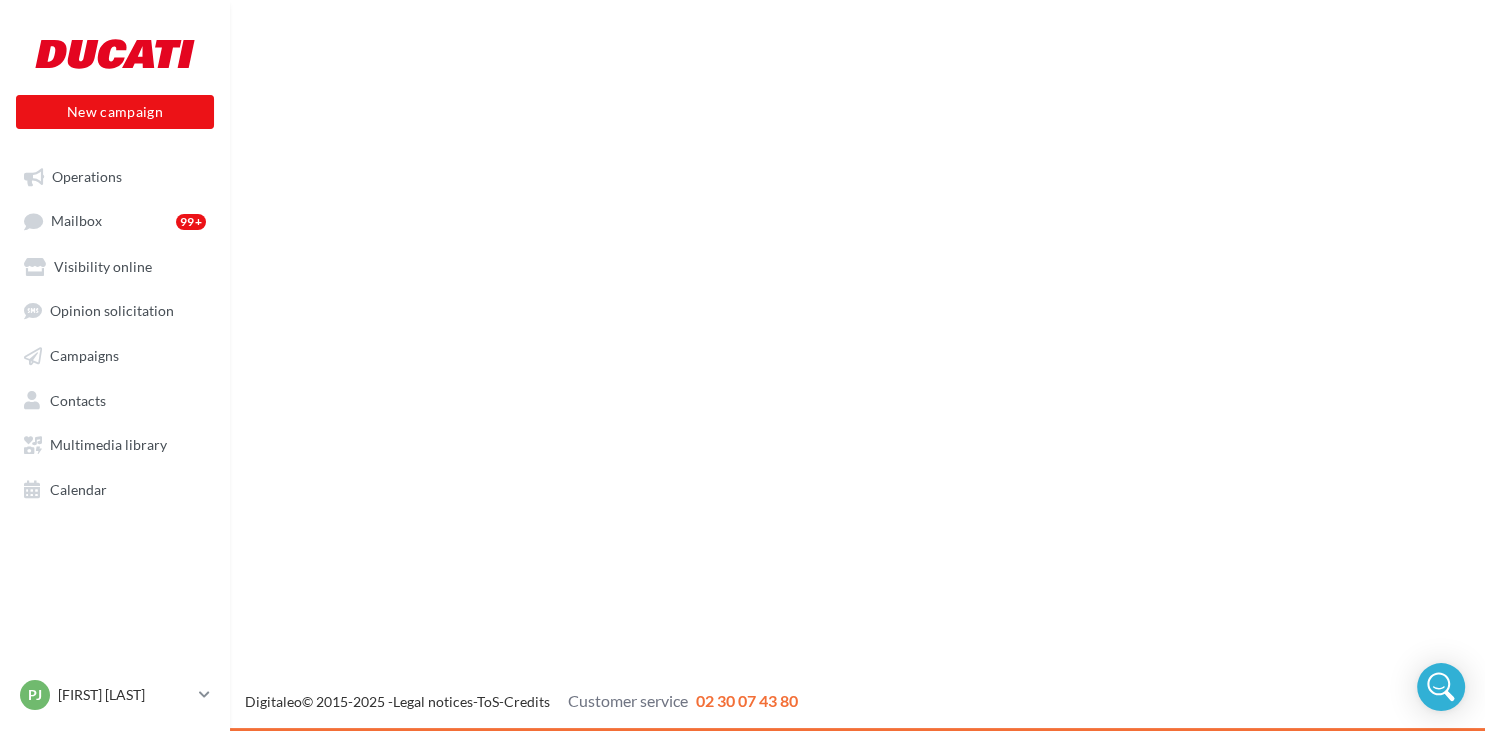 click on "New campaign
New campaign
Operations
Mailbox
99+
Visibility online
Opinion solicitation
Campaigns
Contacts
My targets
Multimedia library
Calendar" at bounding box center [742, 365] 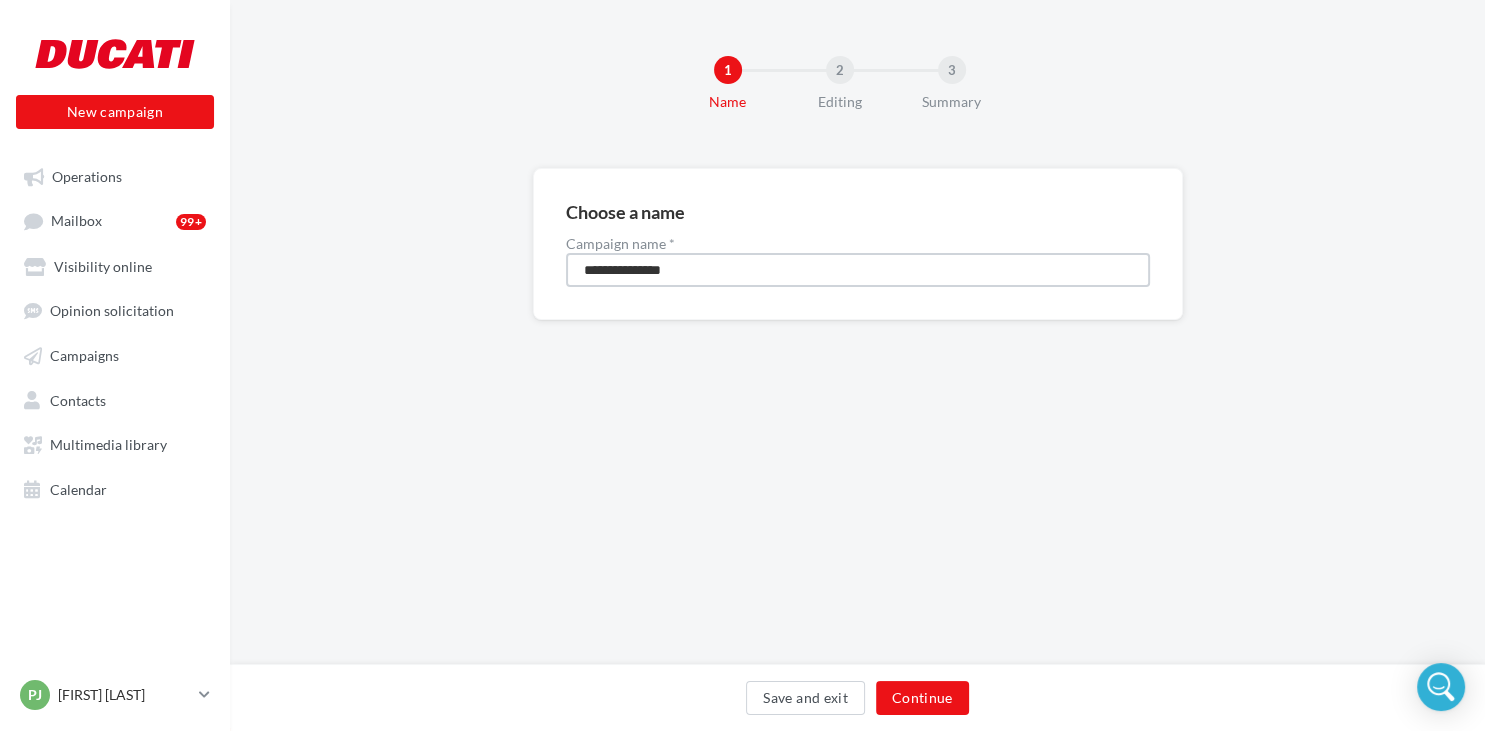 click on "**********" at bounding box center (858, 270) 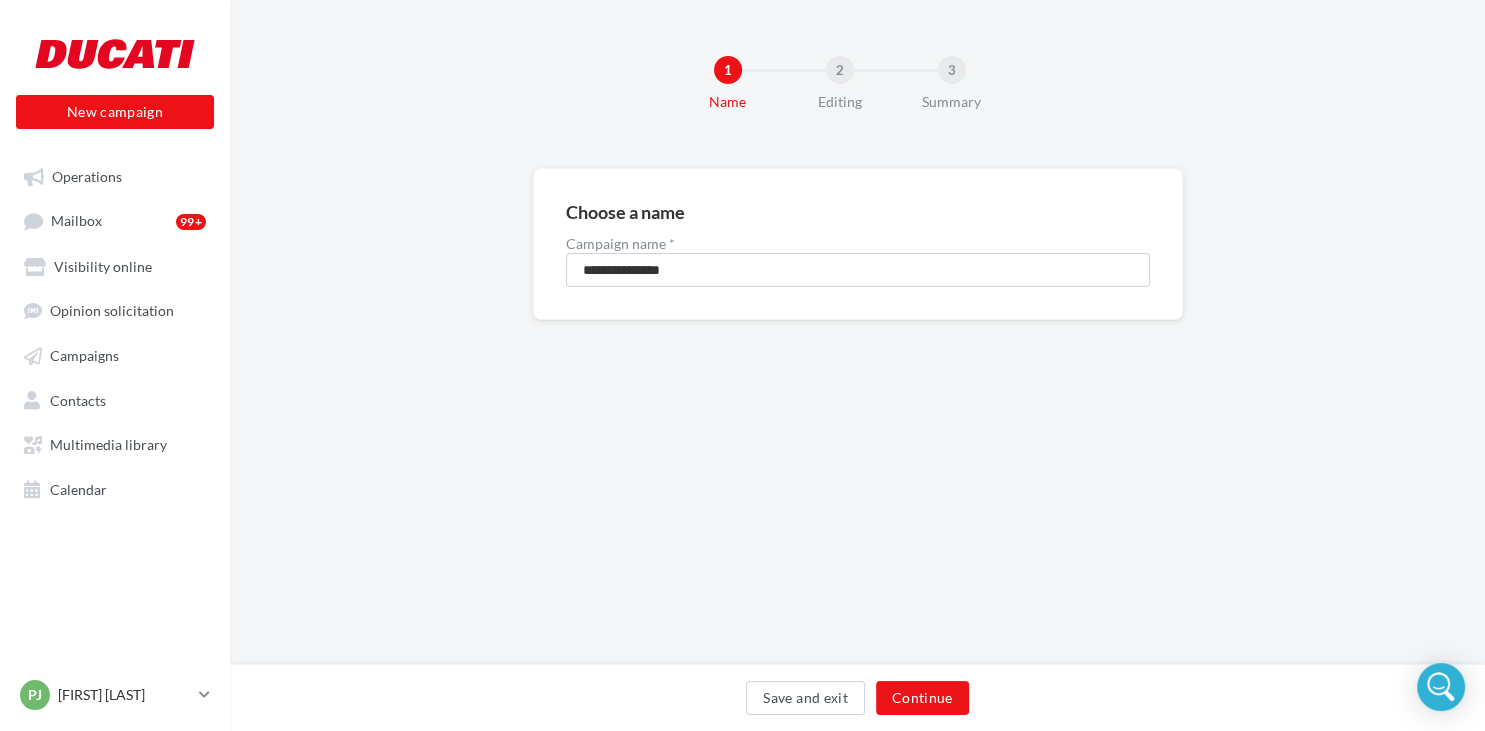click on "**********" at bounding box center [857, 332] 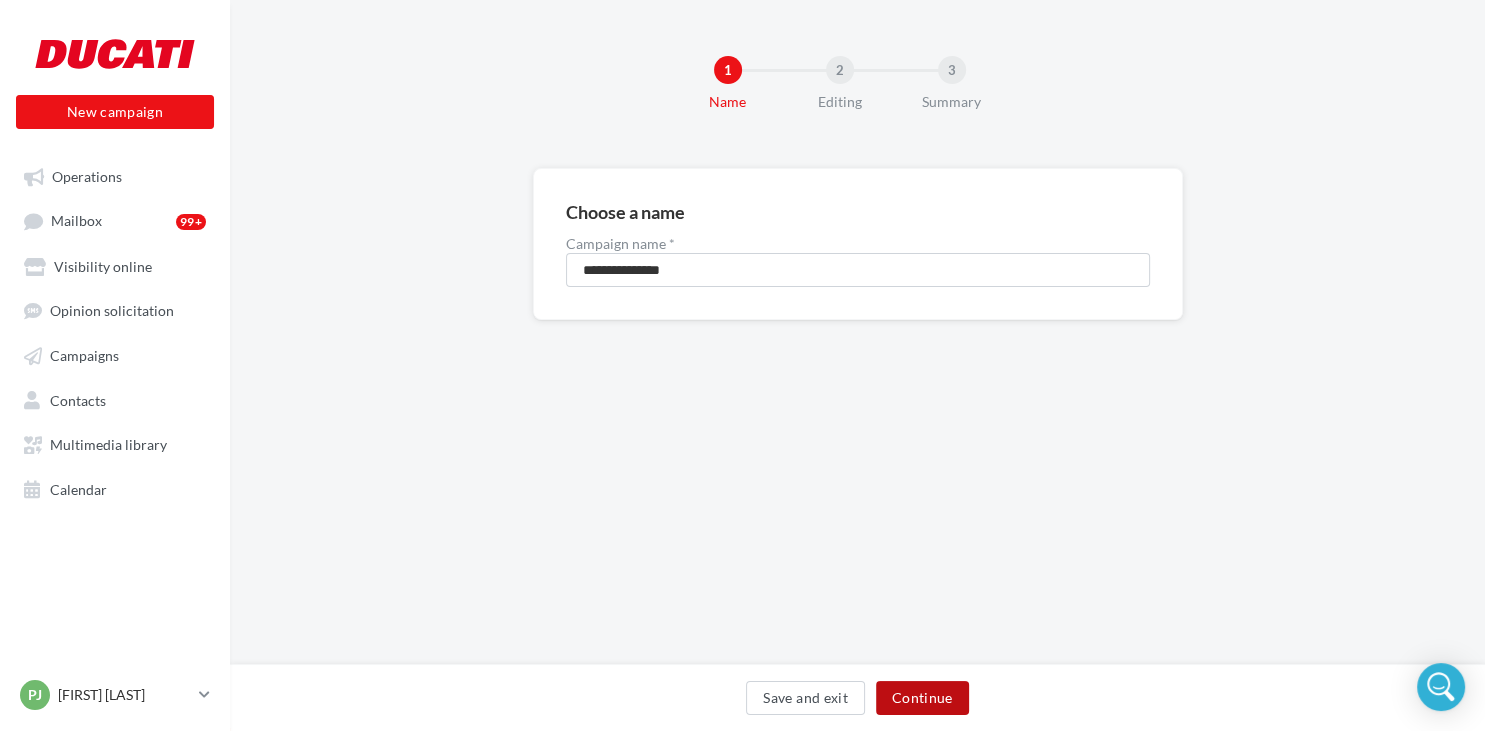 click on "Continue" at bounding box center (922, 698) 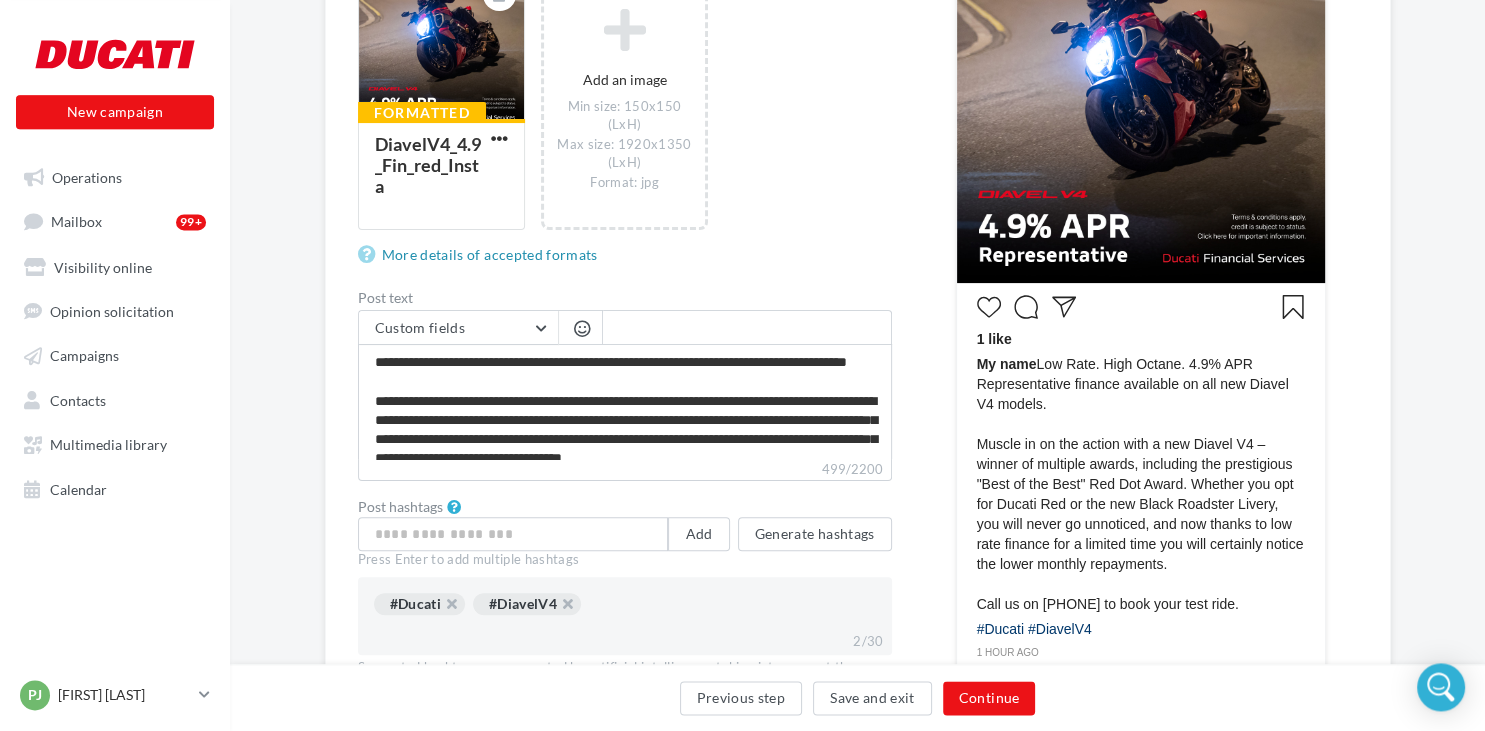 scroll, scrollTop: 528, scrollLeft: 0, axis: vertical 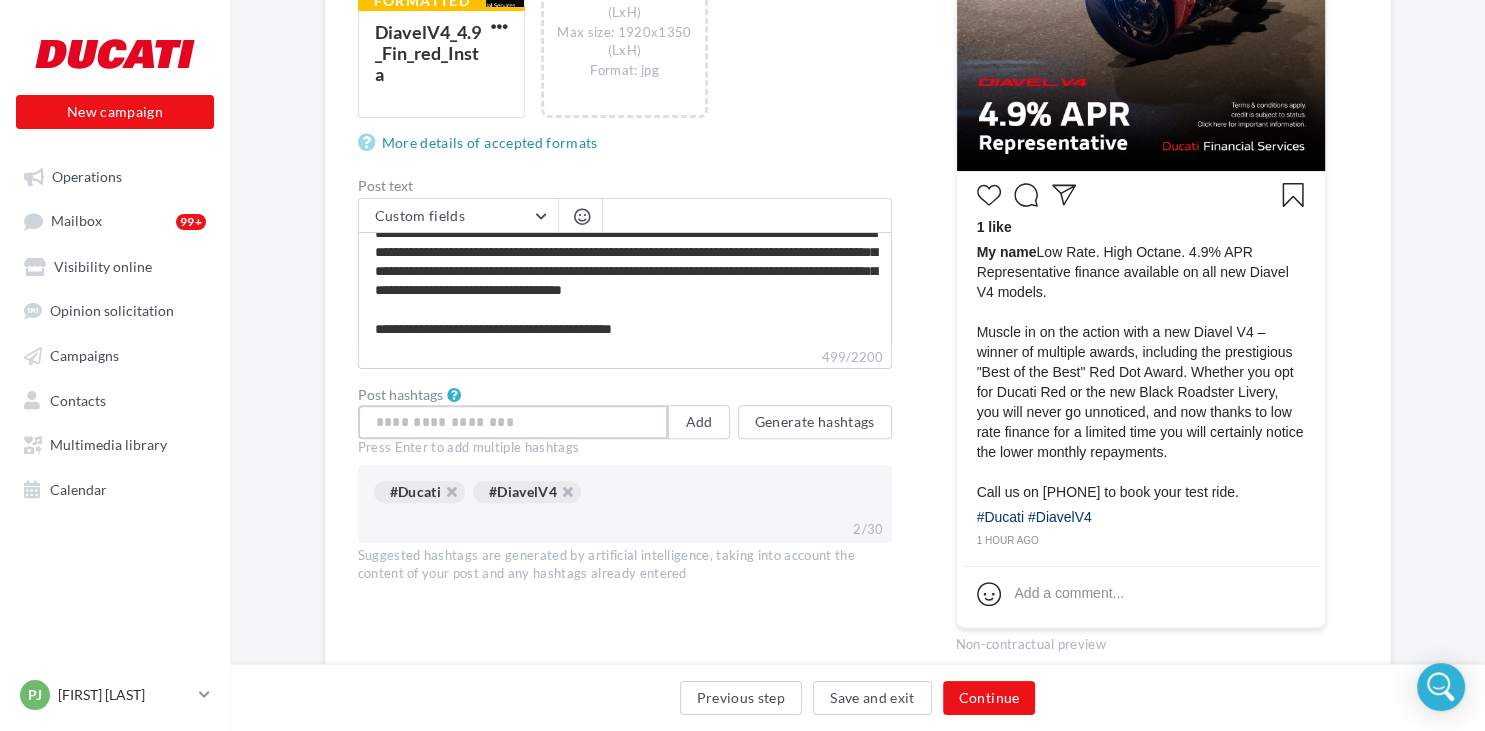 click at bounding box center [513, 422] 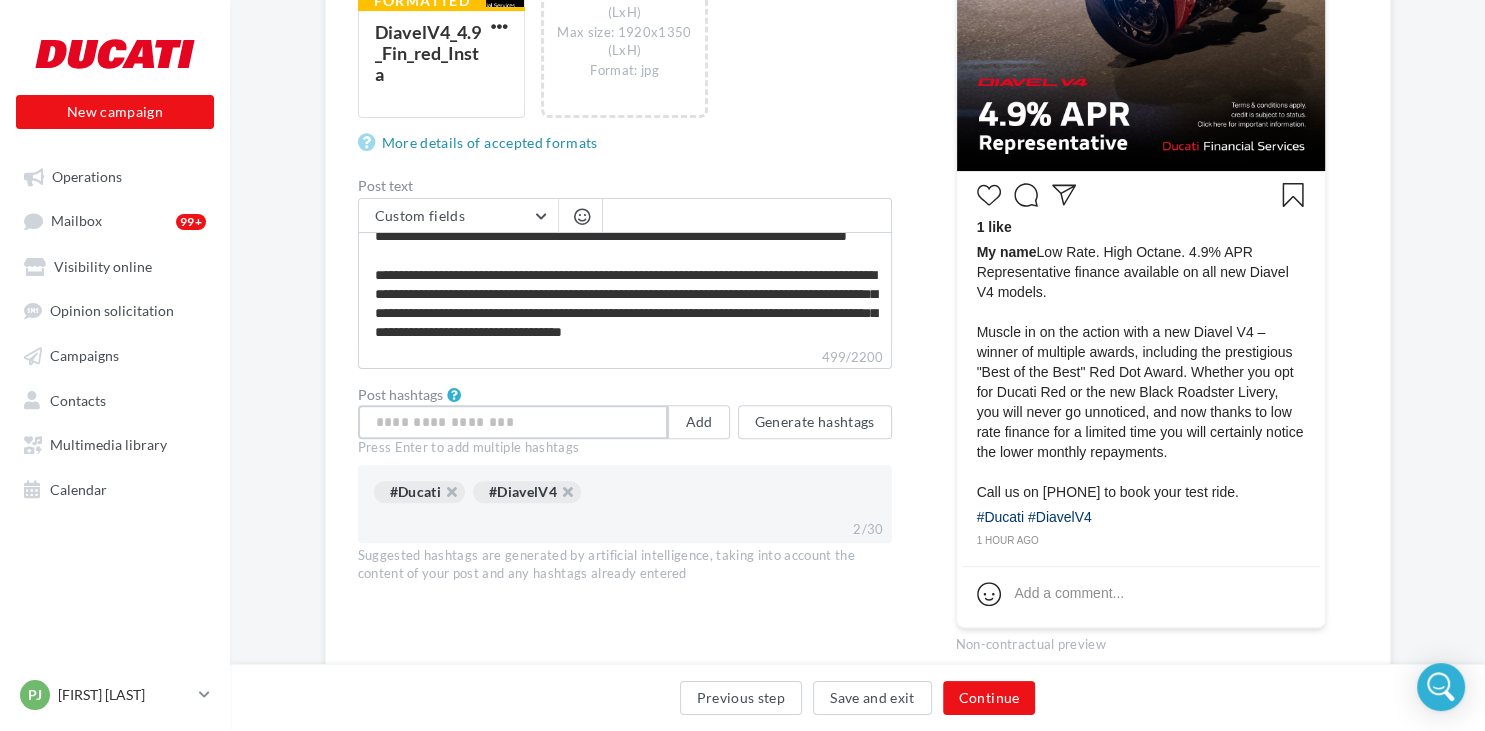 scroll, scrollTop: 0, scrollLeft: 0, axis: both 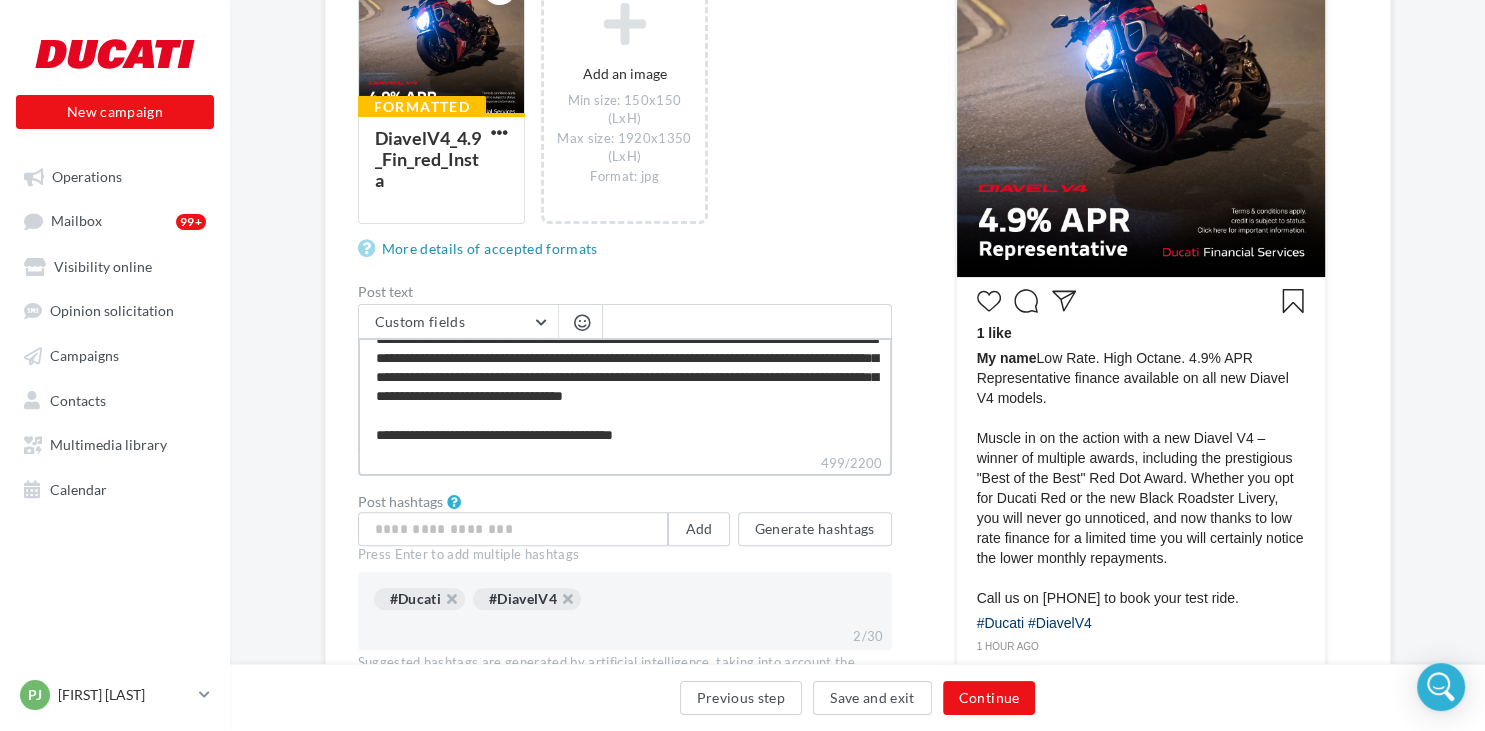 click on "**********" at bounding box center (625, 395) 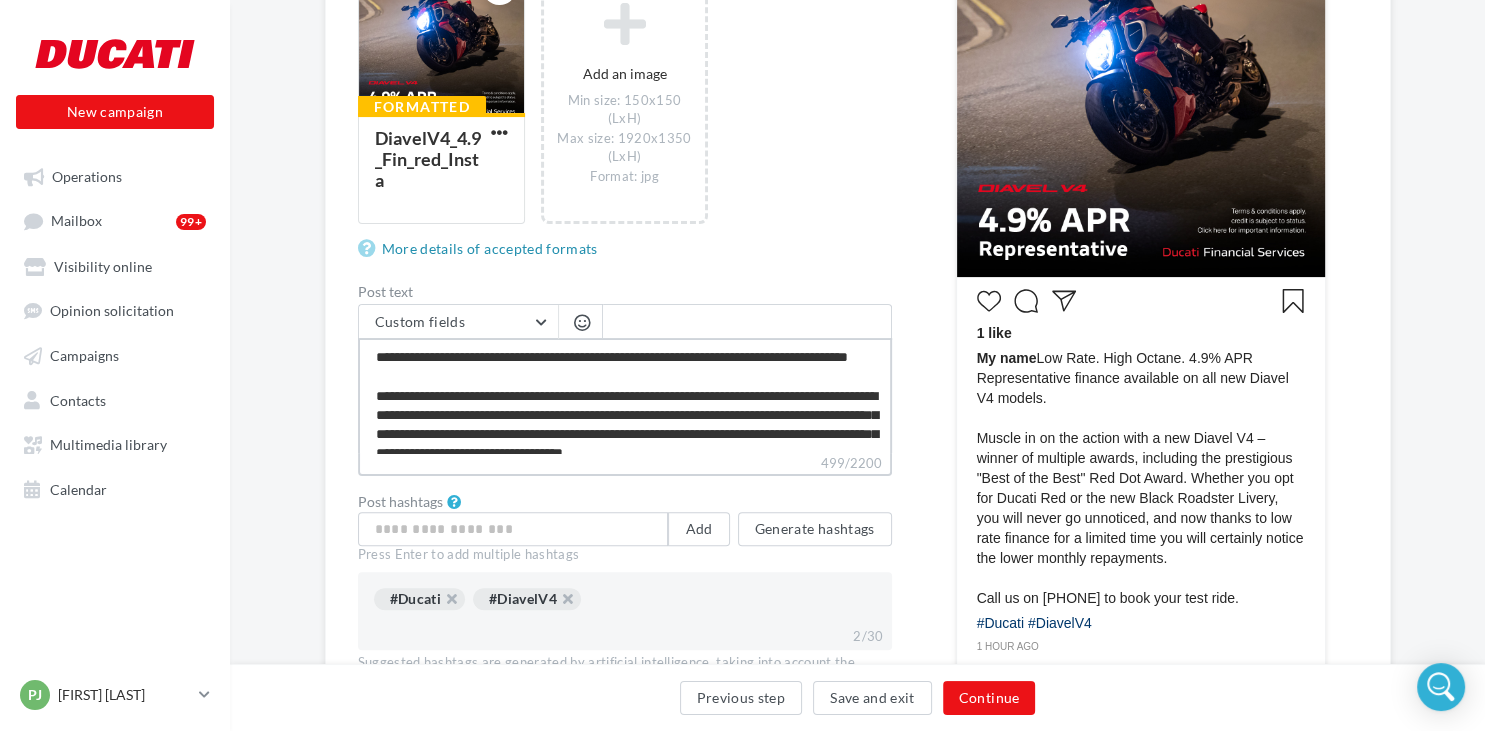 drag, startPoint x: 665, startPoint y: 442, endPoint x: 198, endPoint y: 238, distance: 509.6126 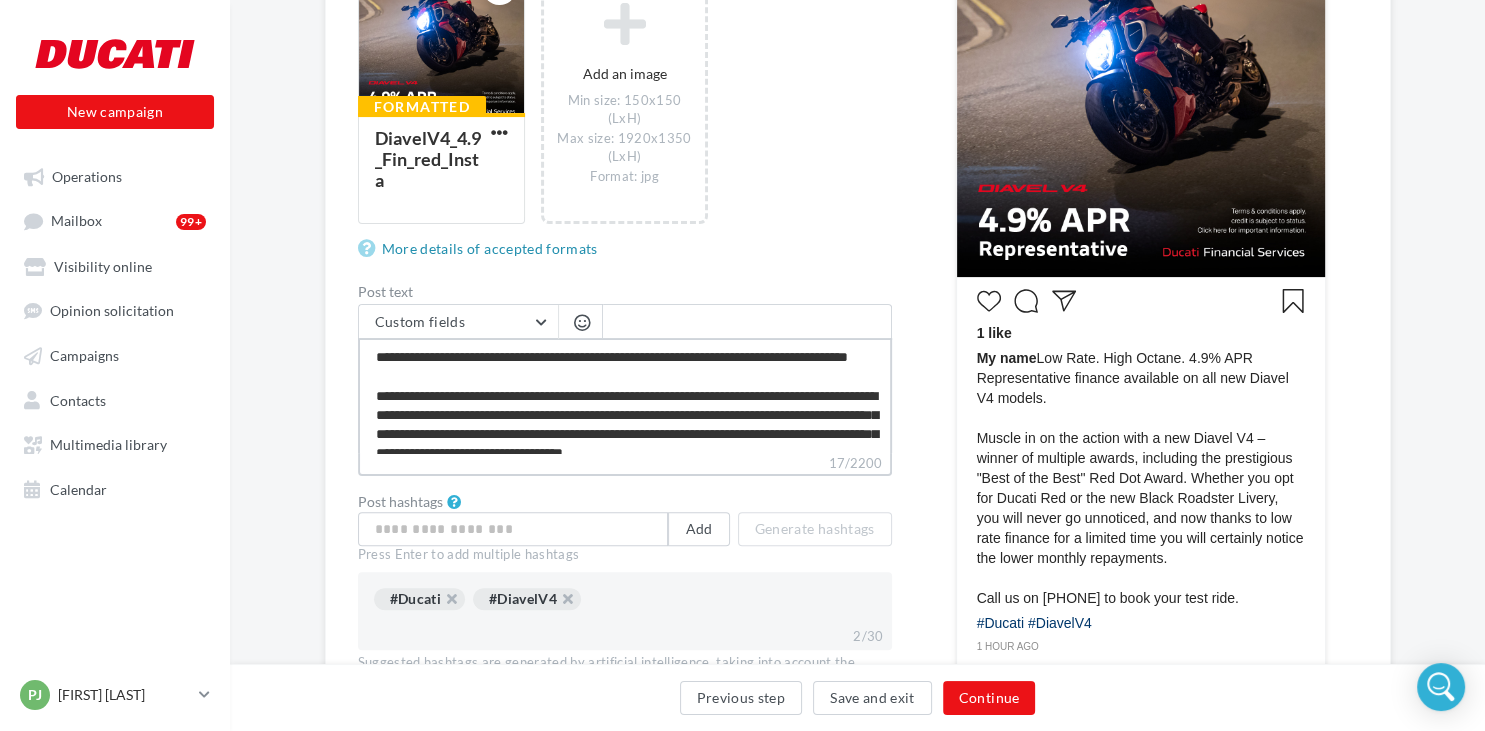 type 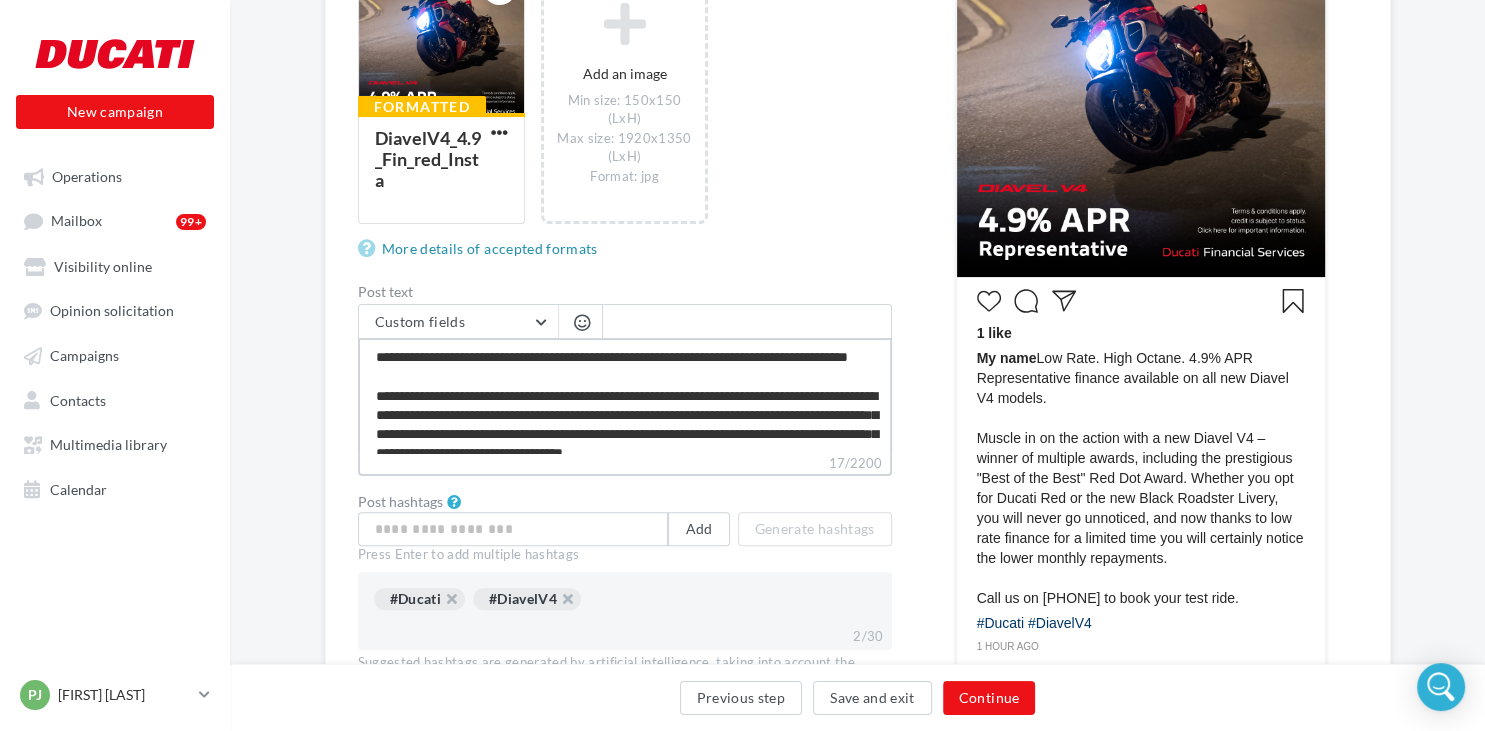 type 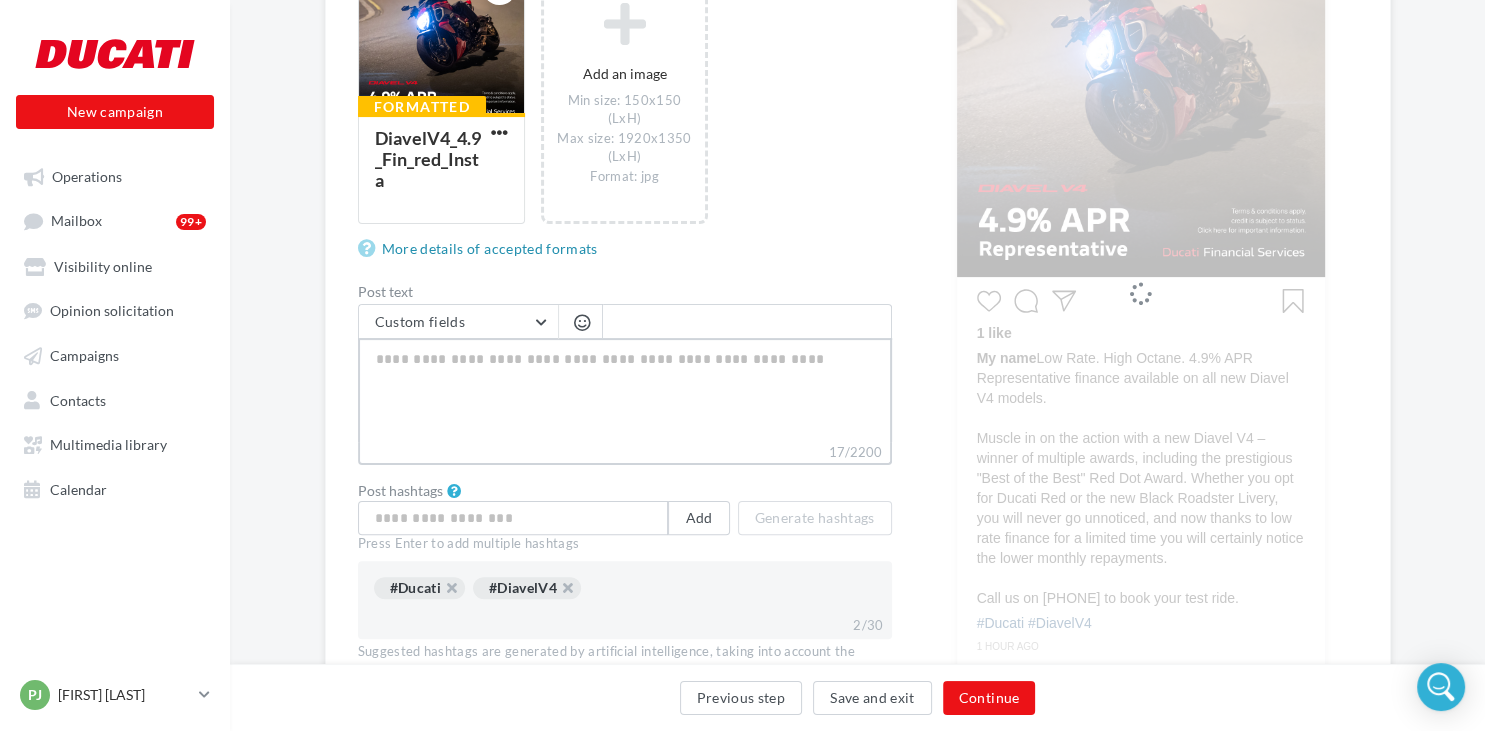 scroll, scrollTop: 0, scrollLeft: 0, axis: both 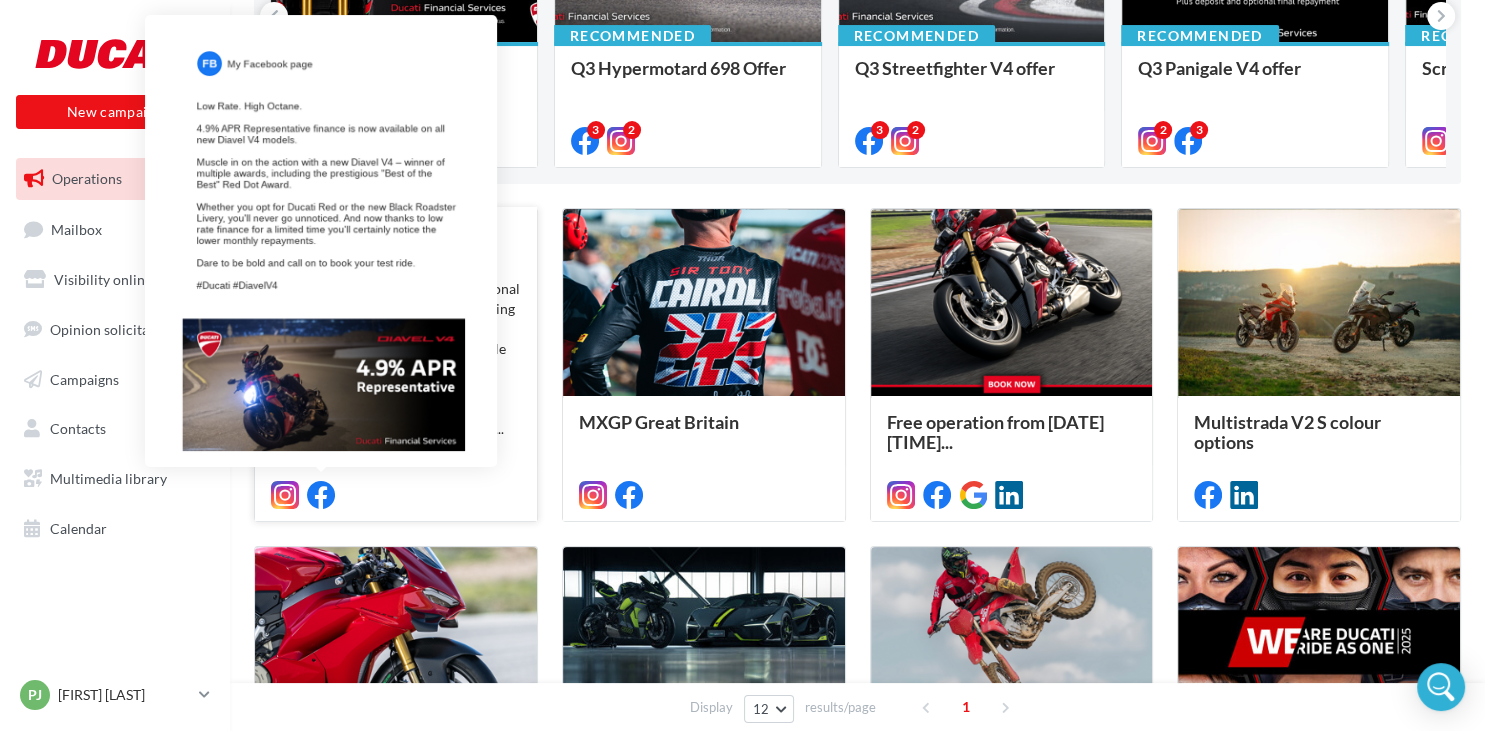 click at bounding box center [321, 495] 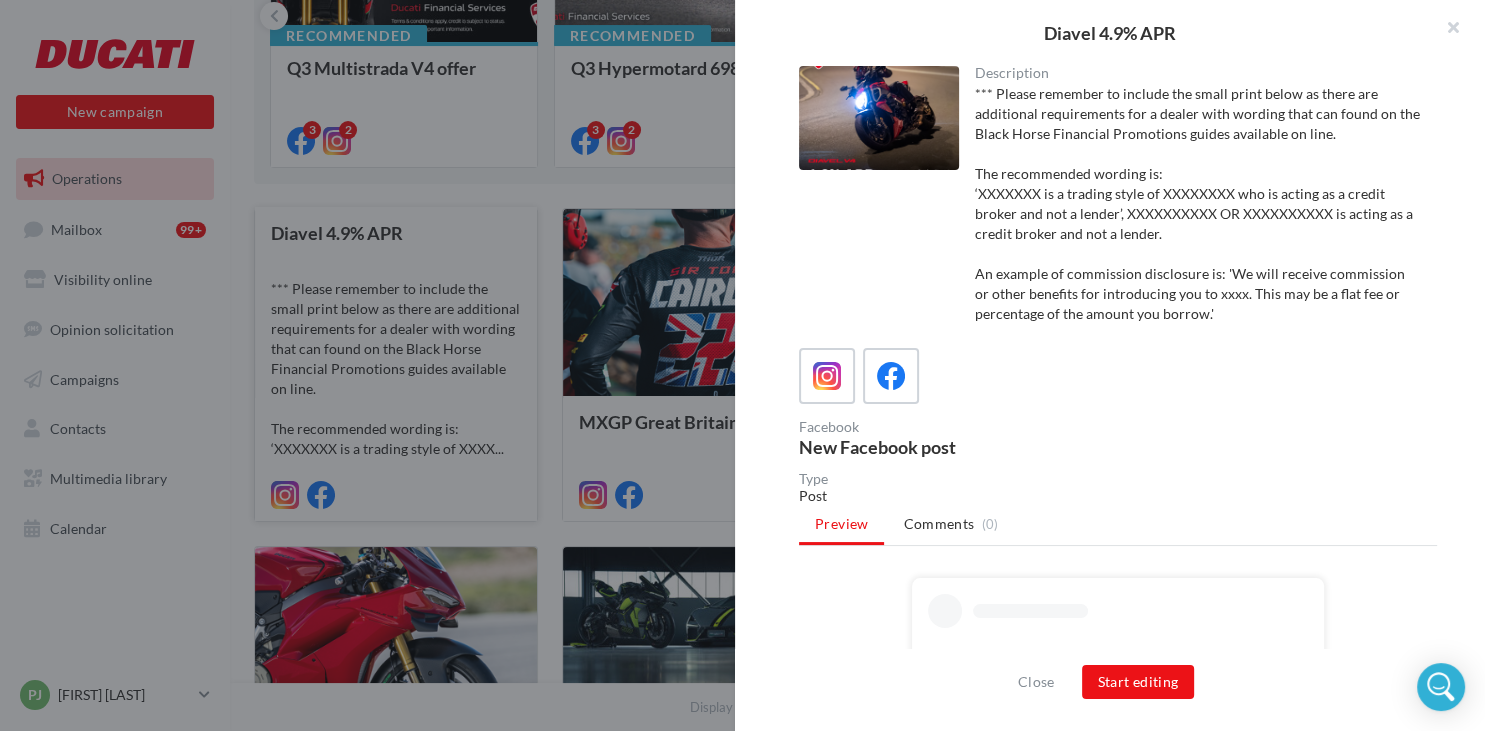 scroll, scrollTop: 305, scrollLeft: 0, axis: vertical 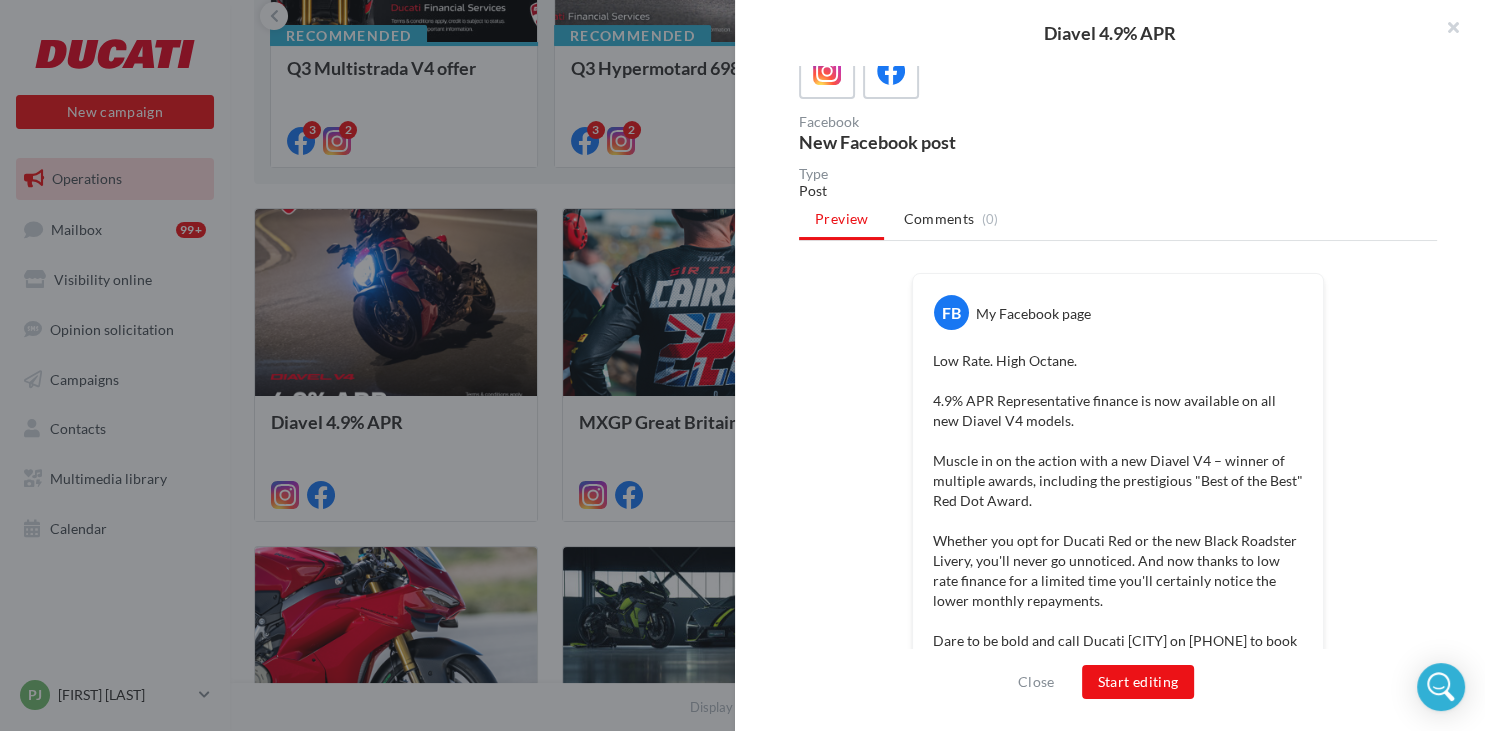 click on "Diavel 4.9% APR
Description
*** Please remember to include the small print below as there are additional requirements for a dealer with wording that can found on the Black Horse Financial Promotions guides available on line.
The recommended wording is:
‘XXXXXXX is a trading style of XXXXXXXX who is acting as a credit broker and not a lender’, XXXXXXXXXX OR XXXXXXXXXX is acting as a credit broker and not a lender.
An example of commission disclosure is: 'We will receive commission or other benefits for introducing you to xxxx. This may be a flat fee or percentage of the amount you borrow.'
Facebook
New Facebook post
Type
Post
Preview
Comments" at bounding box center [742, 365] 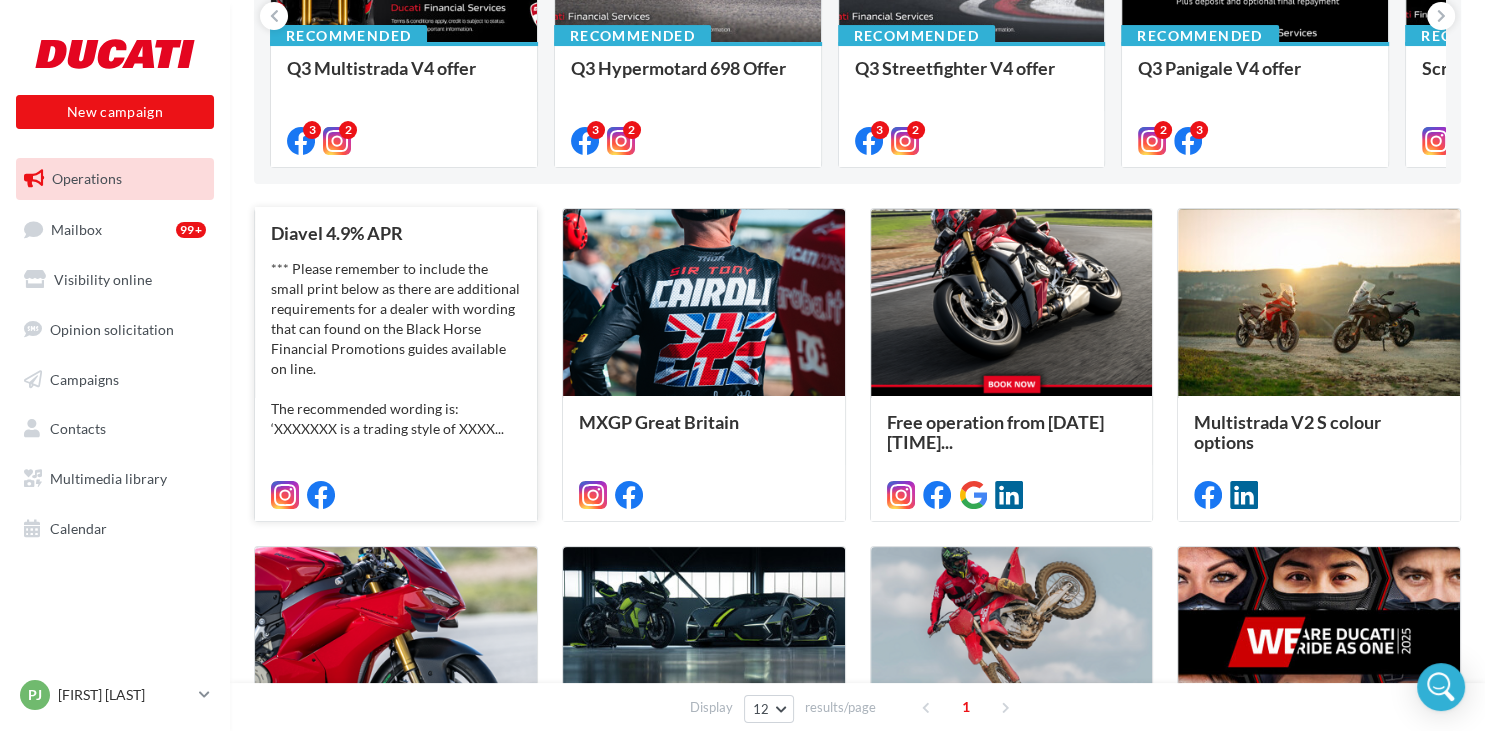 click on "*** Please remember to include the small print below as there are additional requirements for a dealer with wording that can found on the Black Horse Financial Promotions guides available on line.
The recommended wording is:
‘XXXXXXX is a trading style of XXXX..." at bounding box center (396, 349) 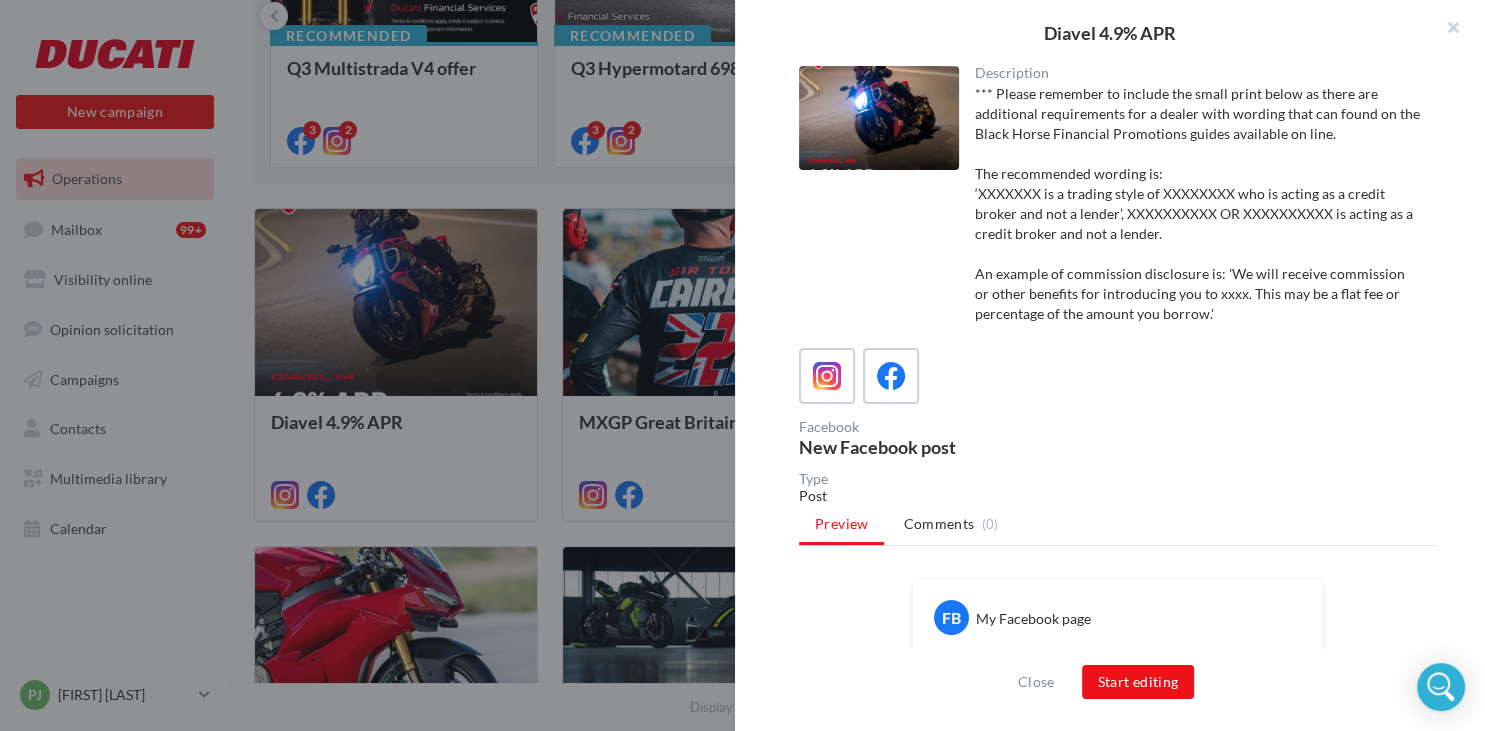 drag, startPoint x: 978, startPoint y: 159, endPoint x: 1226, endPoint y: 318, distance: 294.59293 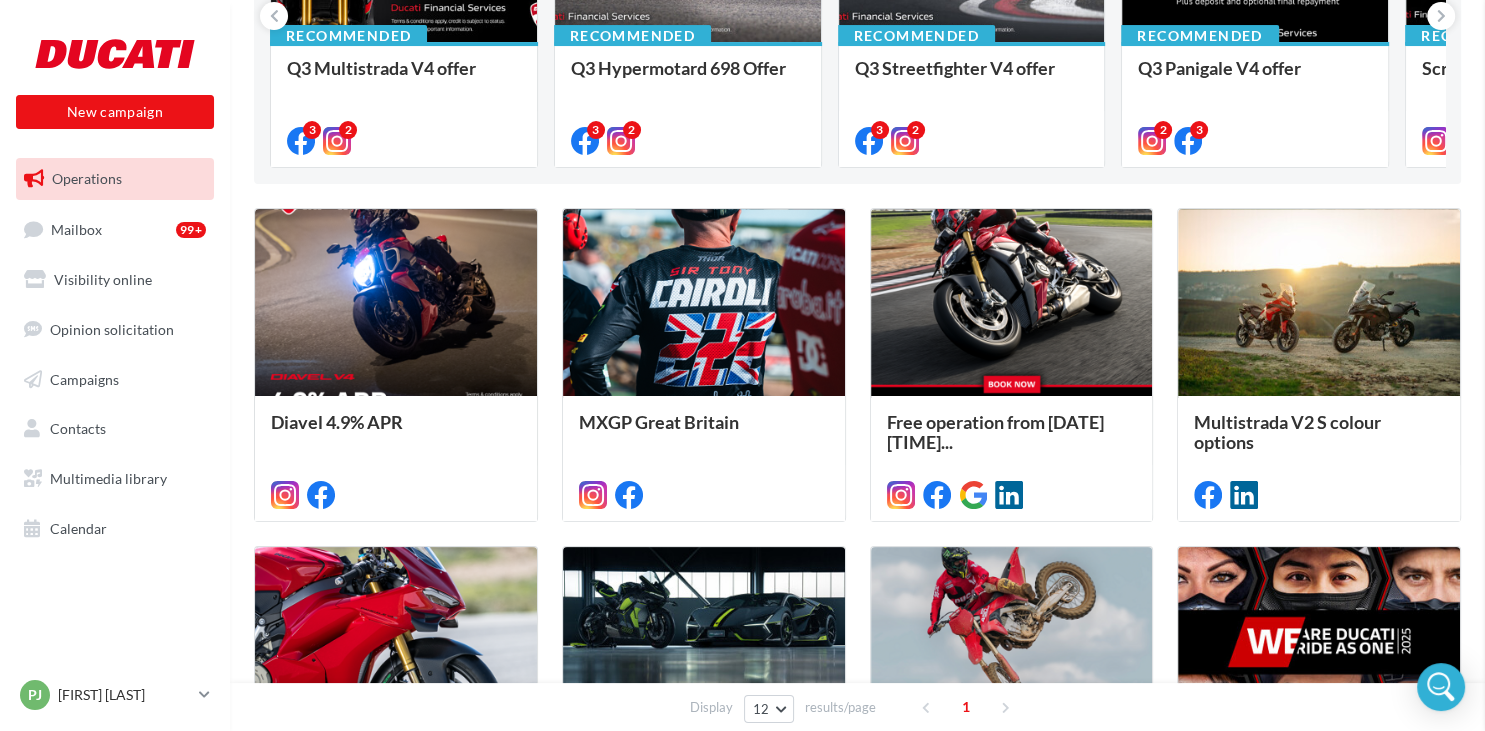 click at bounding box center [2227, 365] 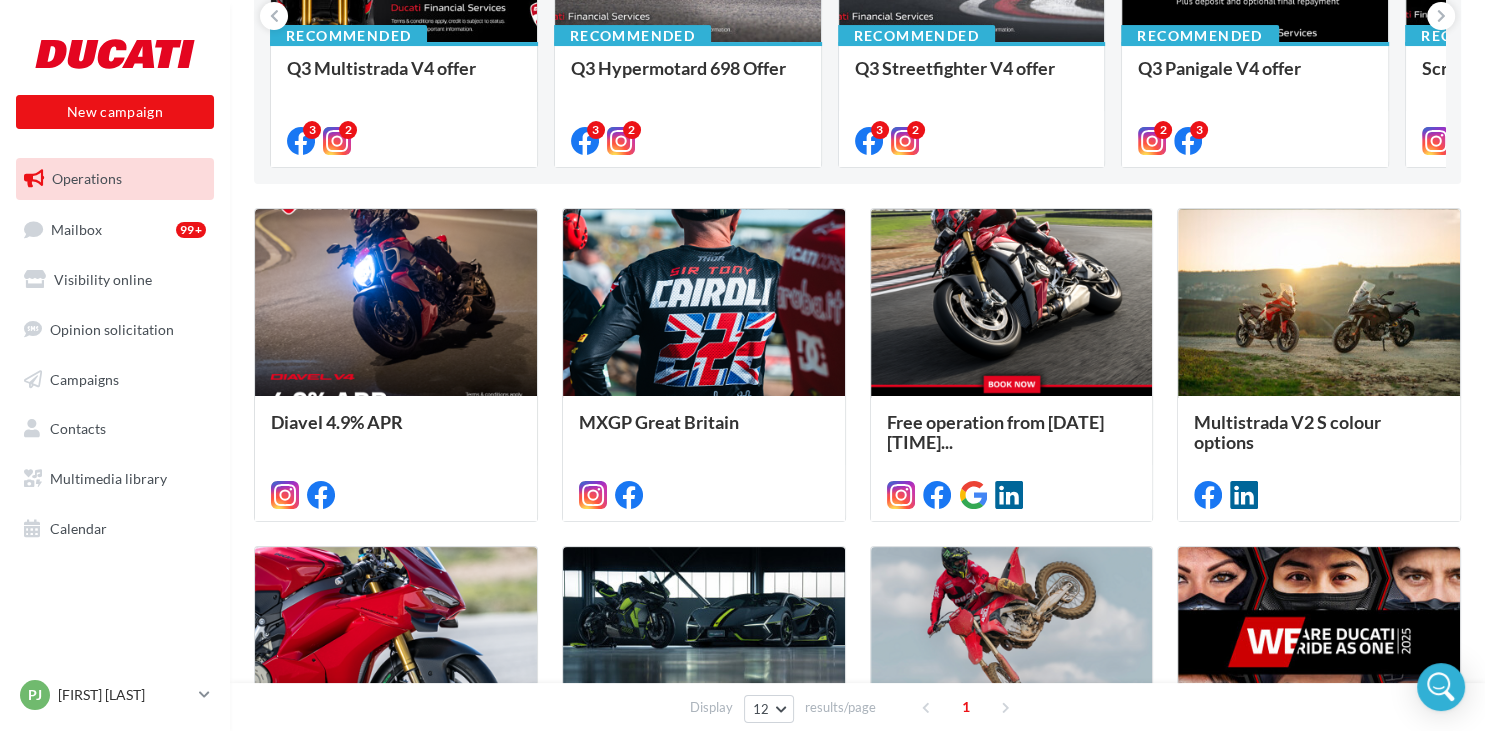 click on "*** Please remember to include the small print below as there are additional requirements for a dealer with wording that can found on the Black Horse Financial Promotions guides available on line.
The recommended wording is:
‘XXXXXXX is a trading style of XXXX..." at bounding box center [0, 0] 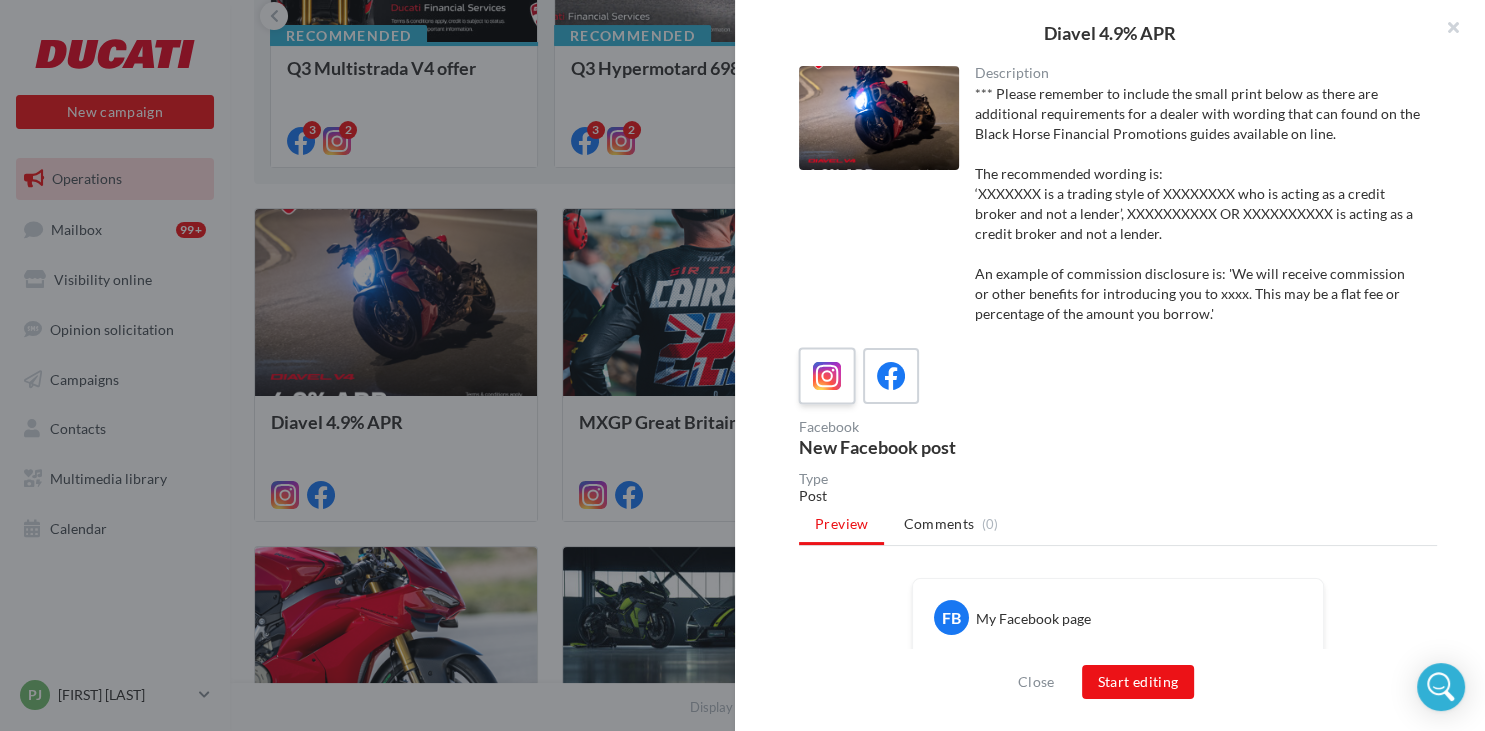 click at bounding box center [827, 376] 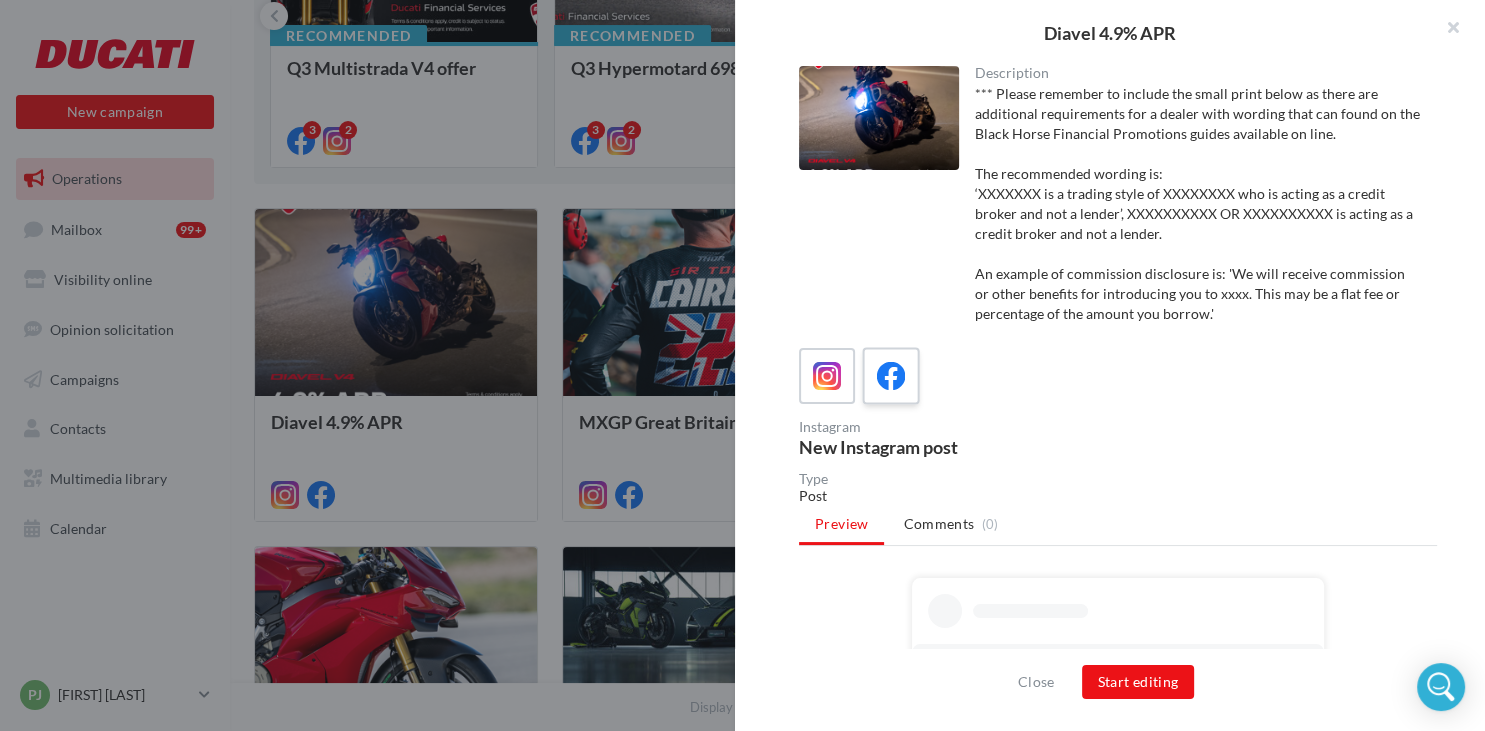 click at bounding box center [891, 376] 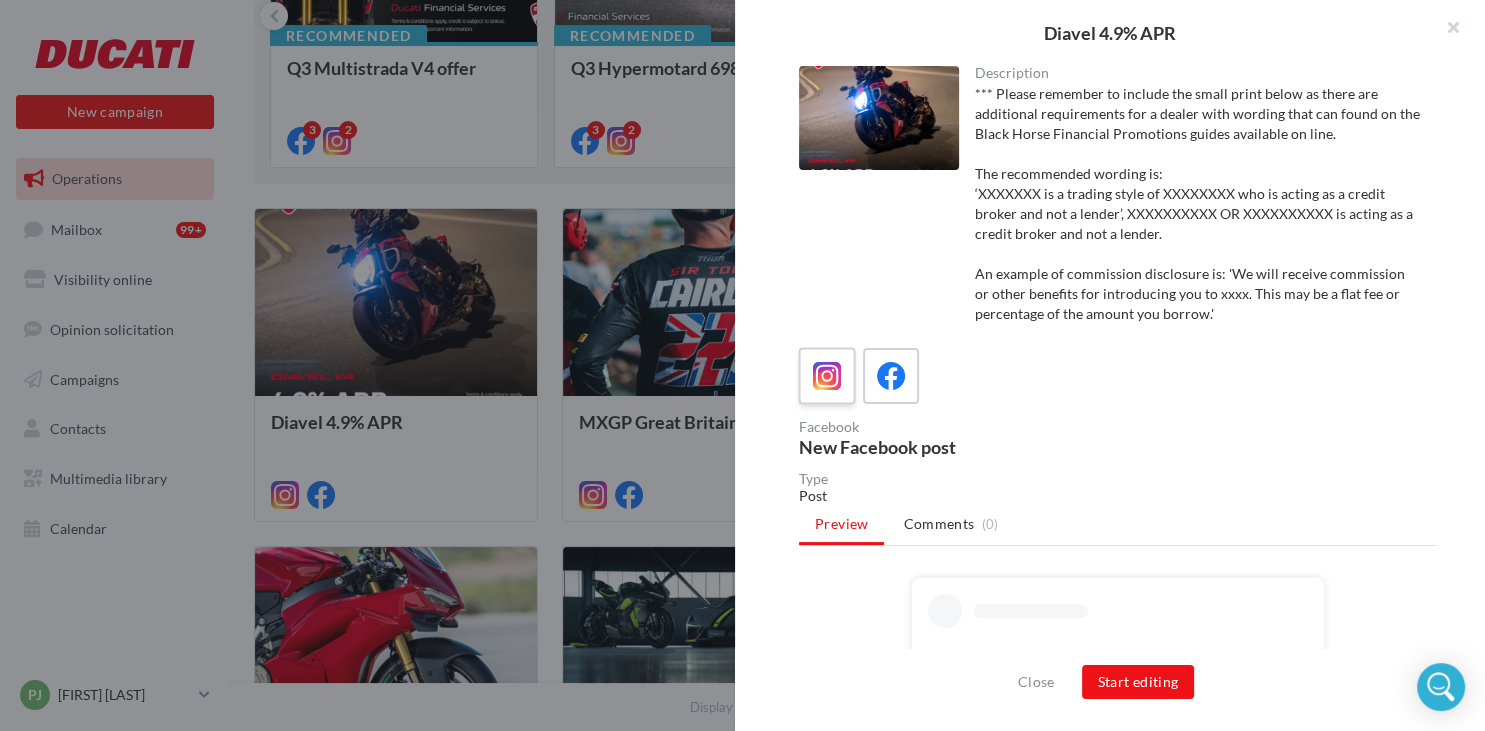 click at bounding box center (827, 376) 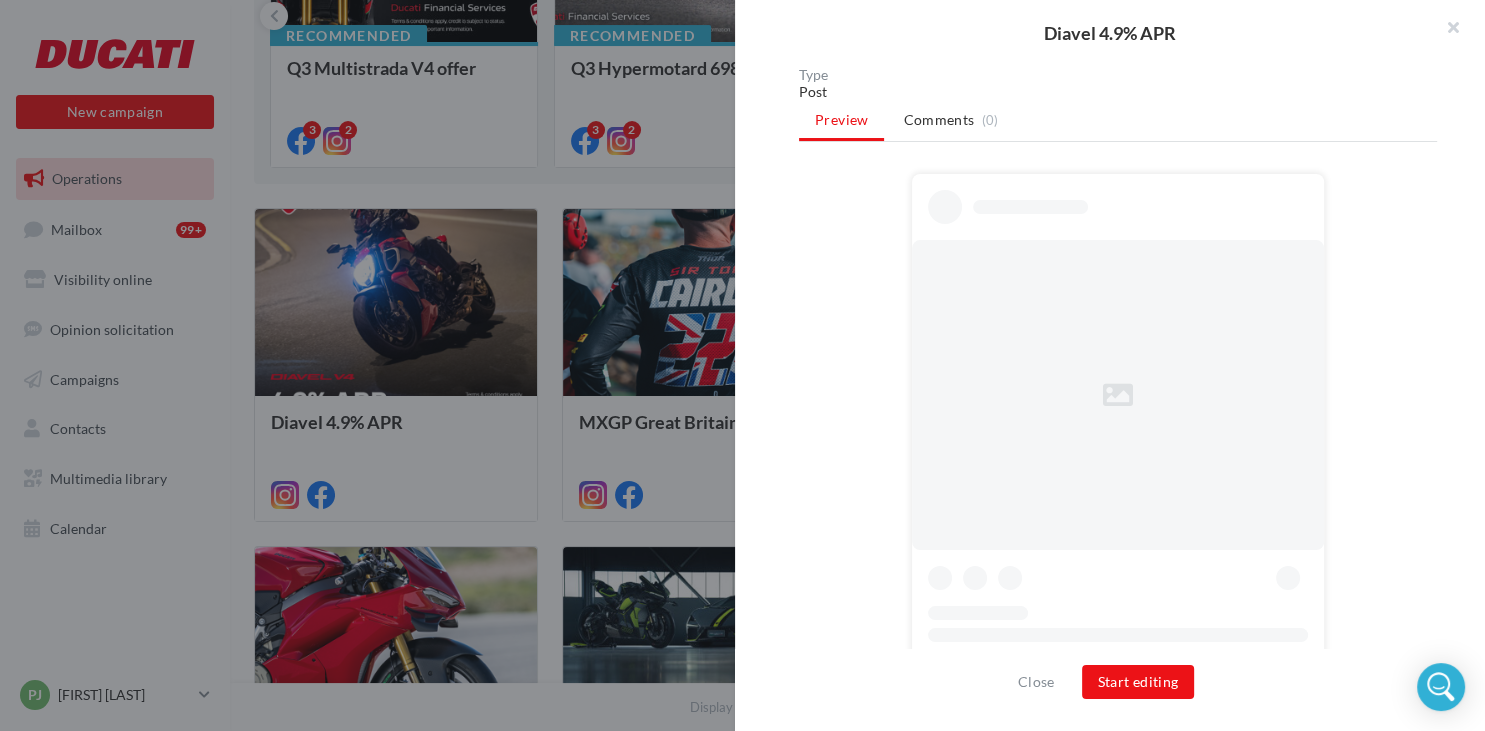 scroll, scrollTop: 516, scrollLeft: 0, axis: vertical 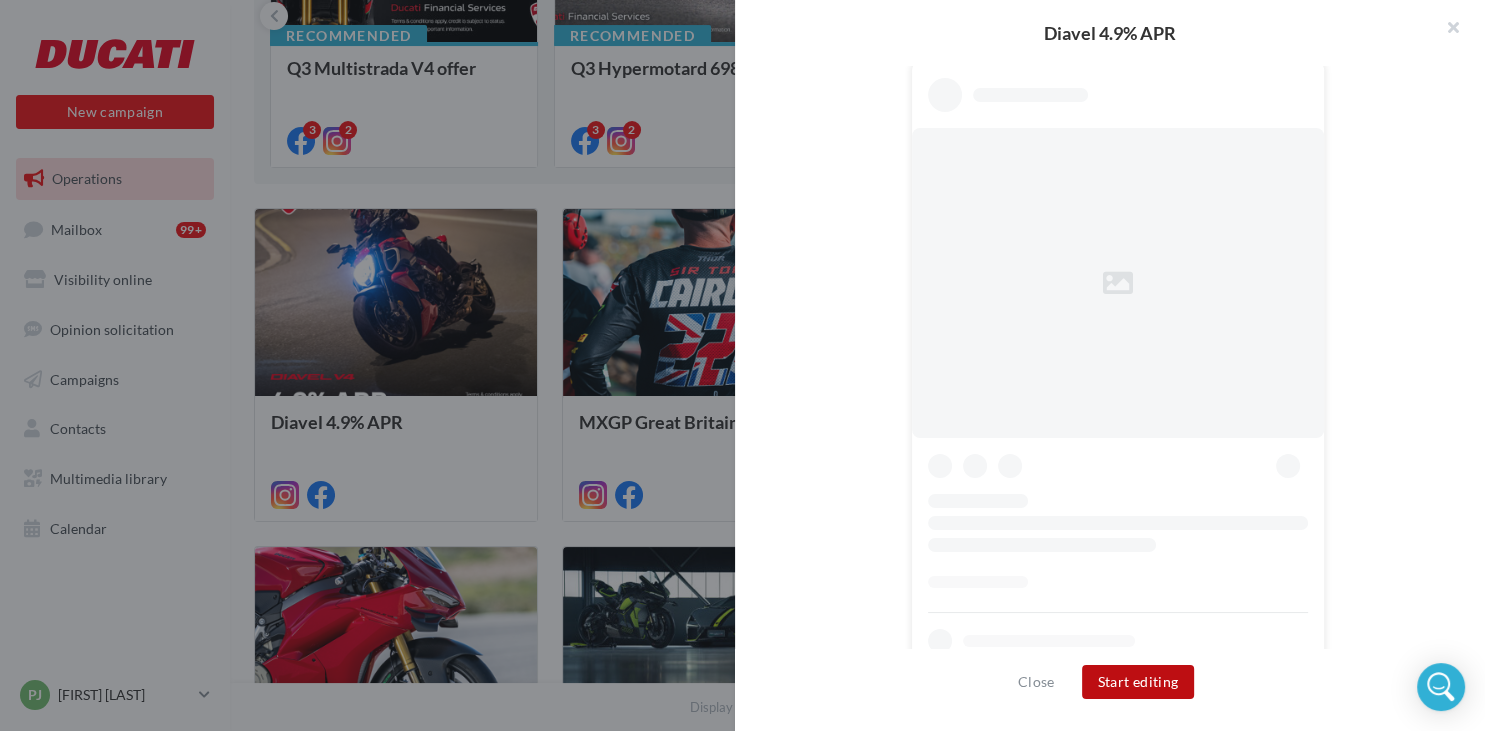 click on "Start editing" at bounding box center (1138, 682) 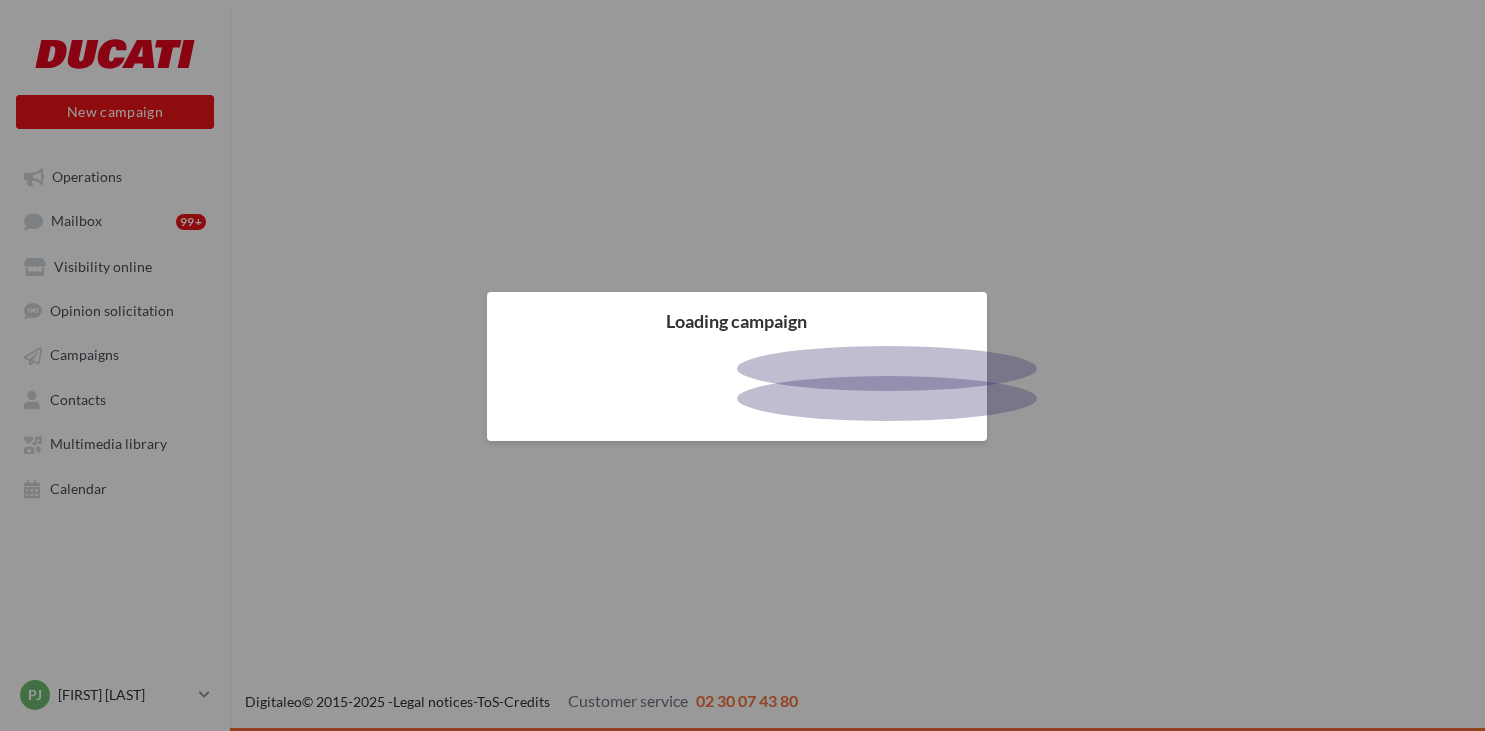 scroll, scrollTop: 0, scrollLeft: 0, axis: both 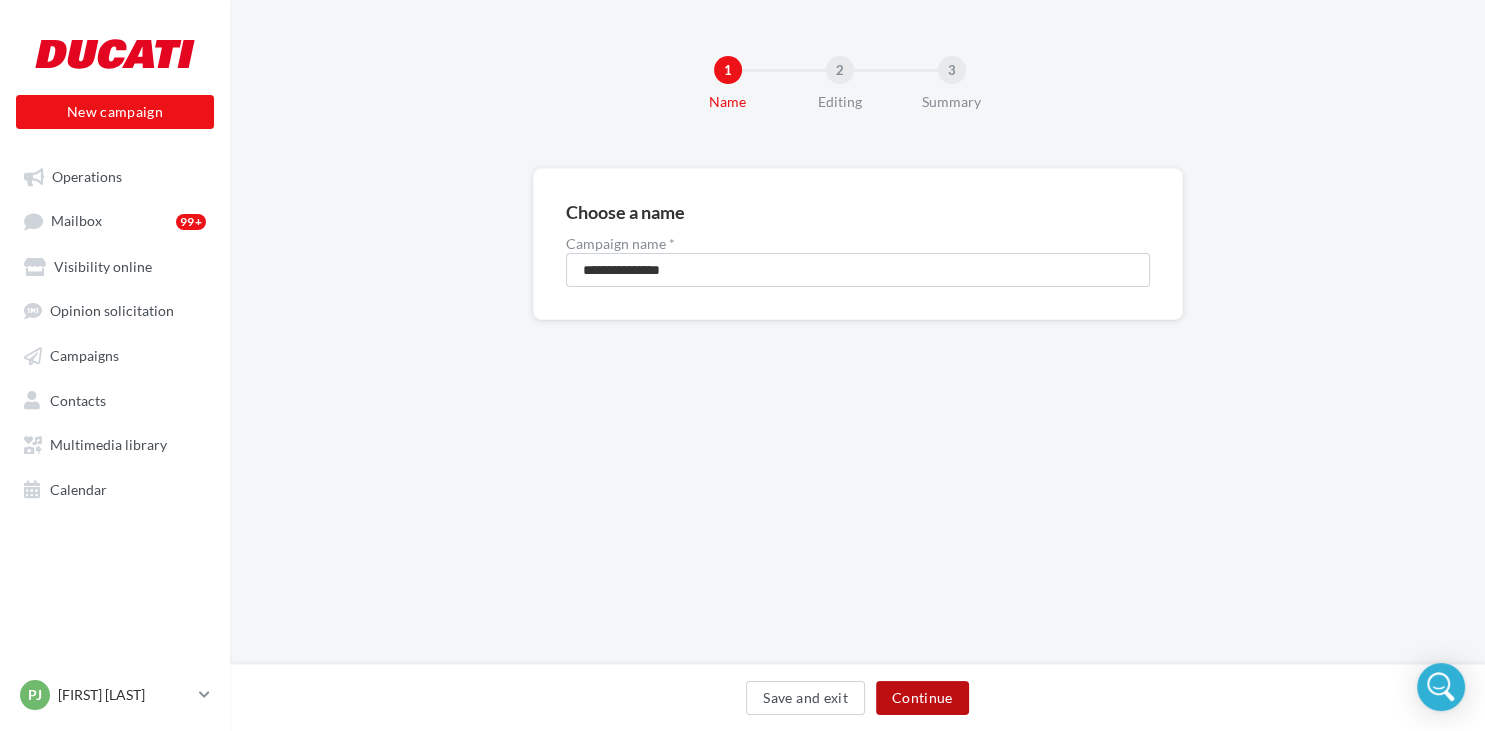 click on "Continue" at bounding box center [922, 698] 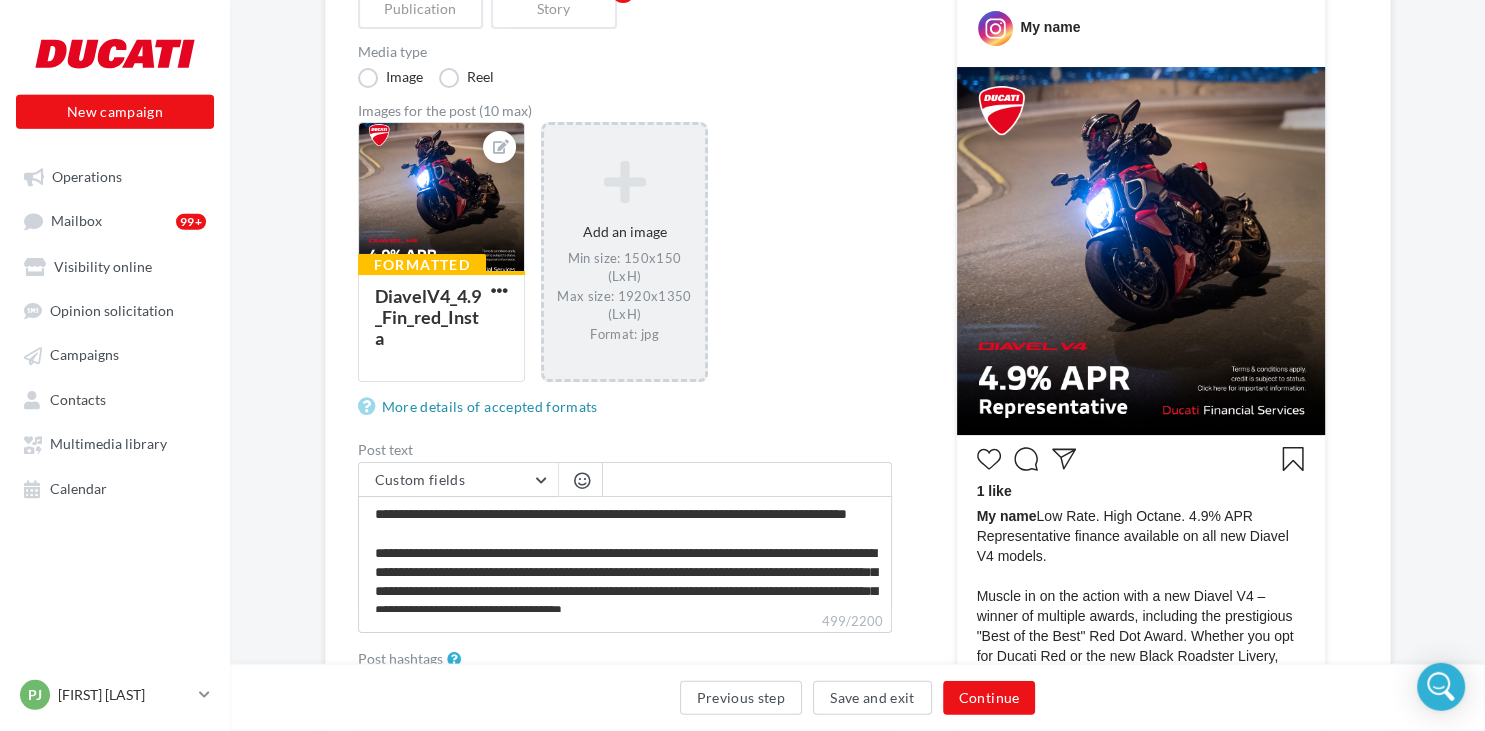 scroll, scrollTop: 528, scrollLeft: 0, axis: vertical 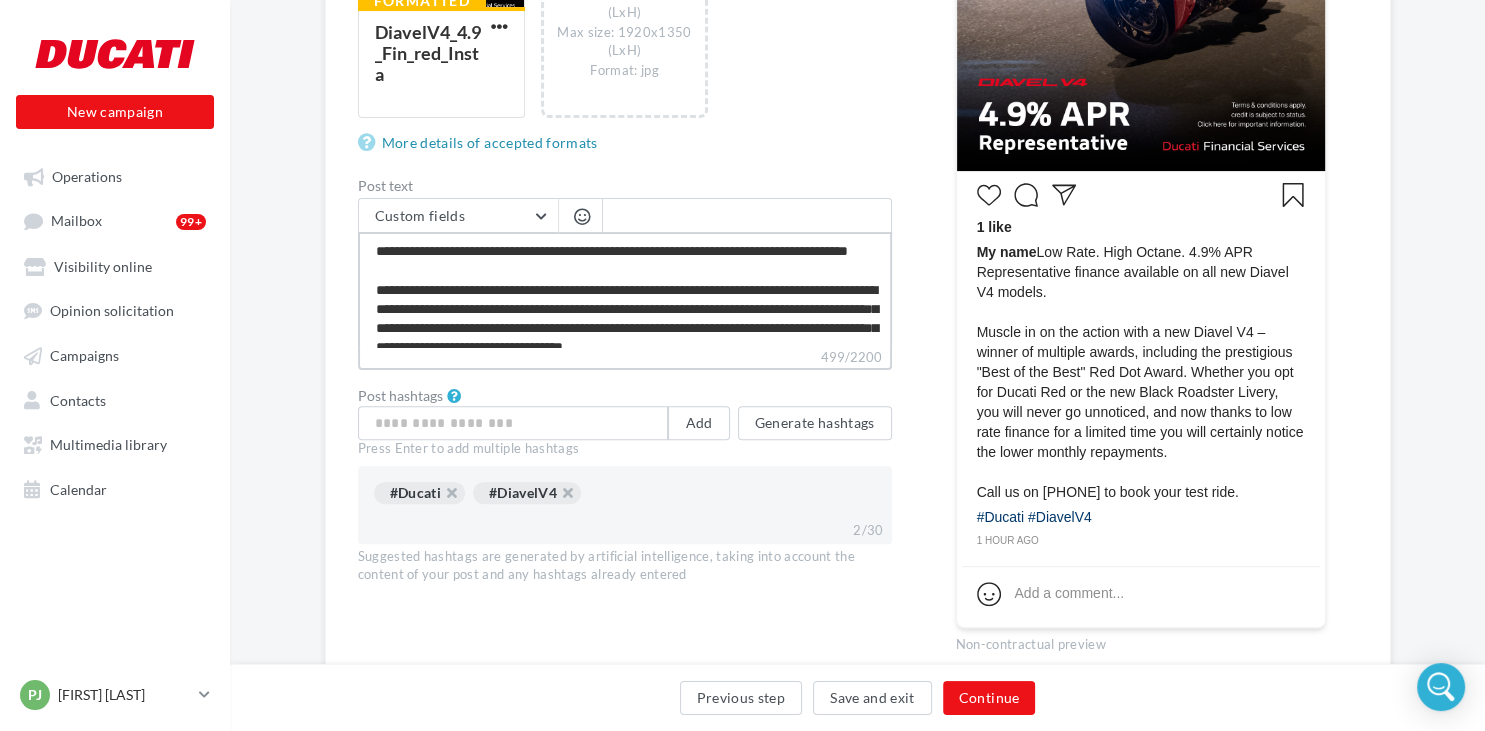 click on "**********" at bounding box center (625, 289) 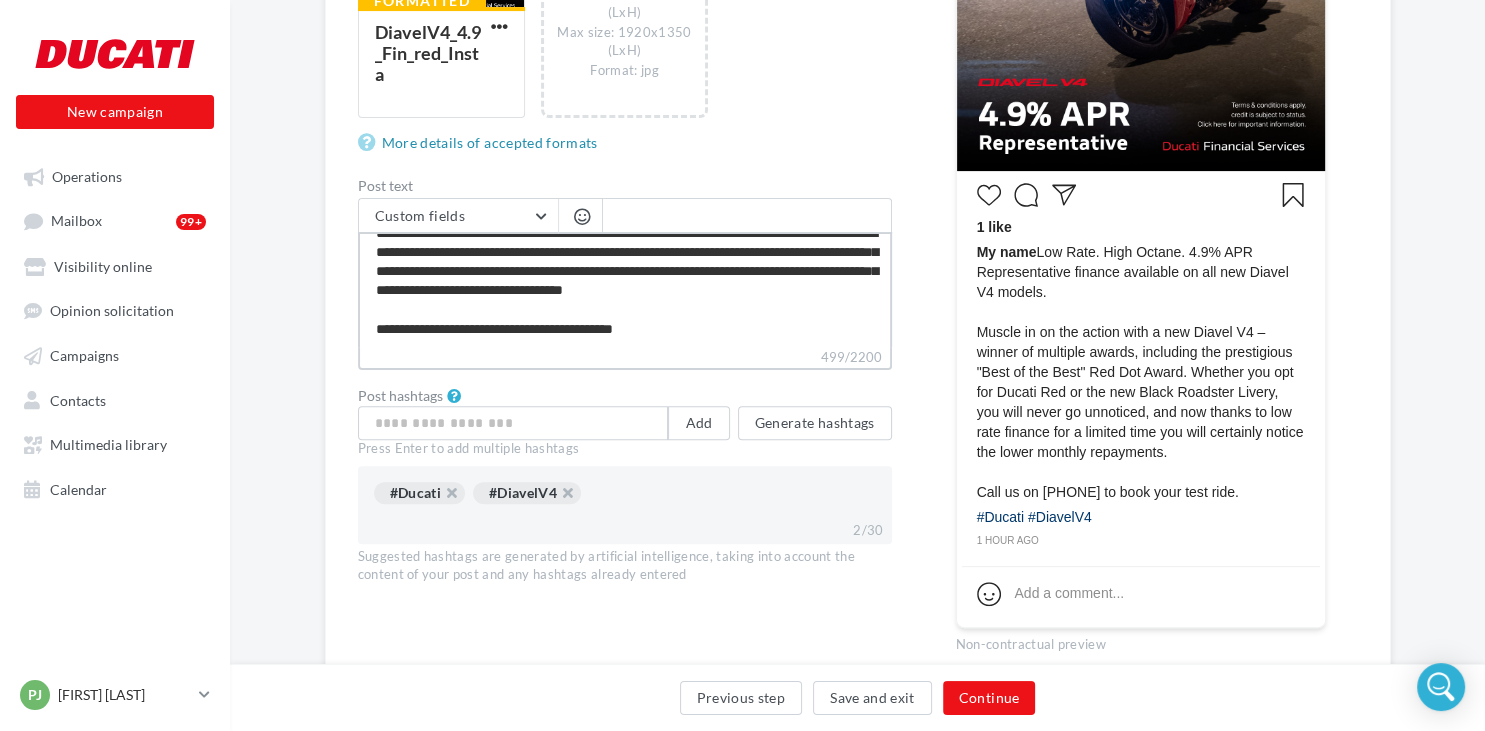 scroll, scrollTop: 95, scrollLeft: 0, axis: vertical 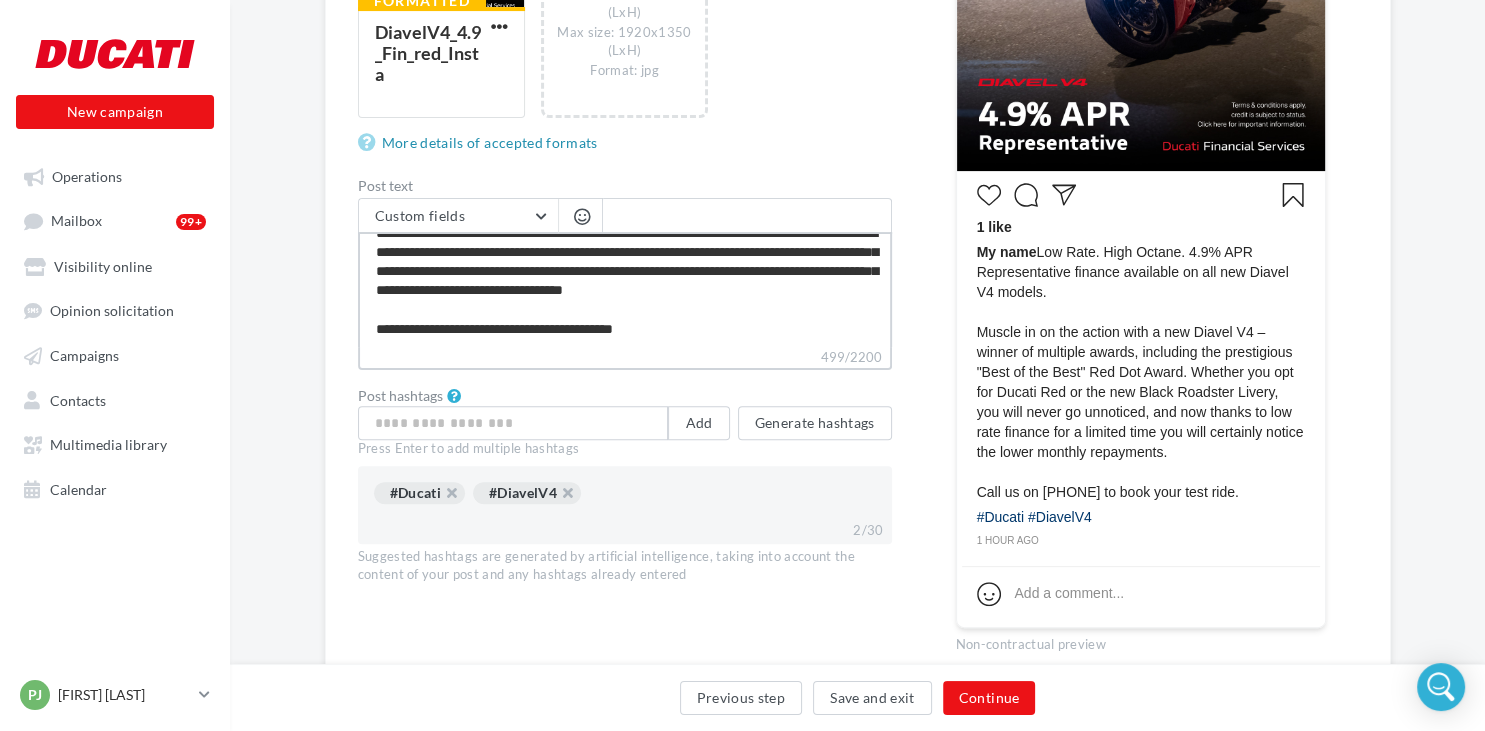 type on "**********" 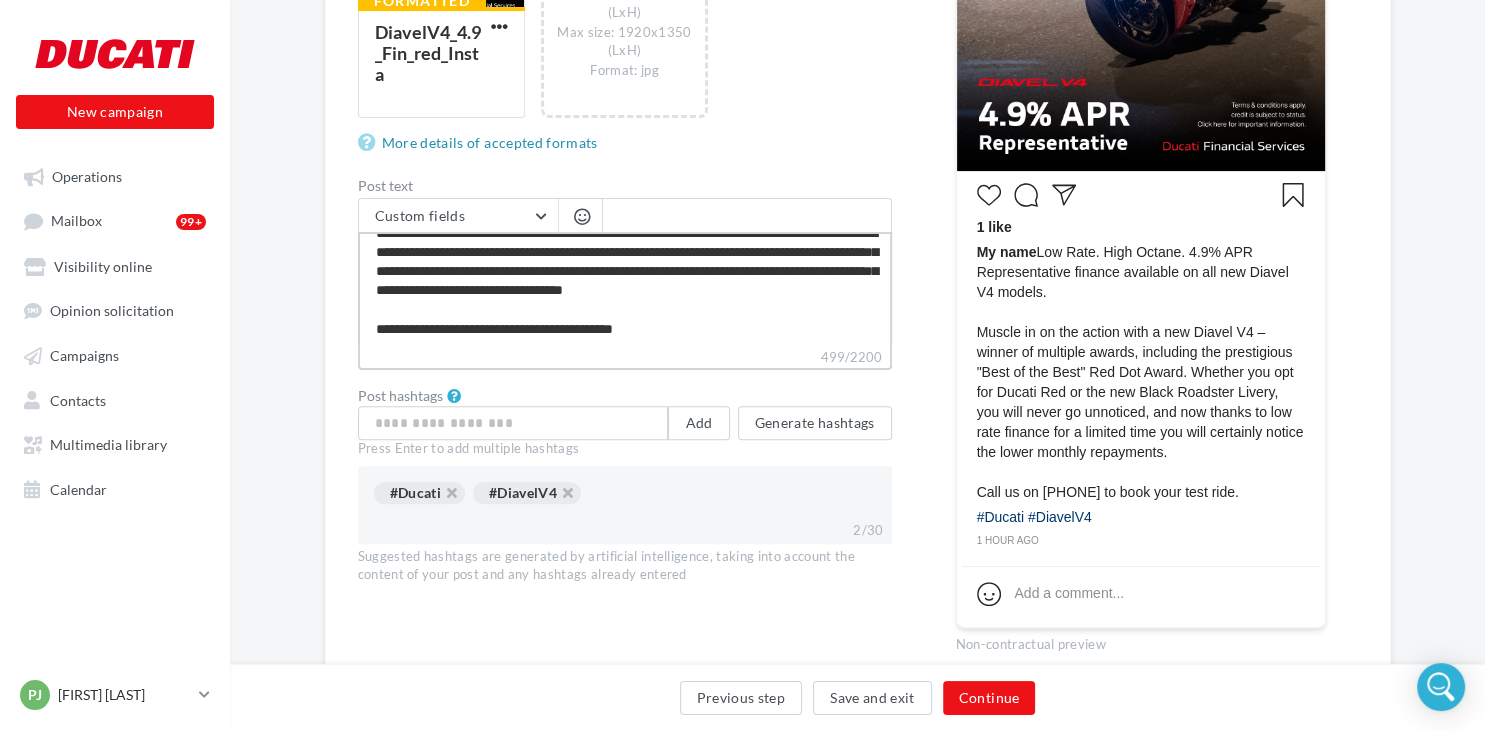 type on "**********" 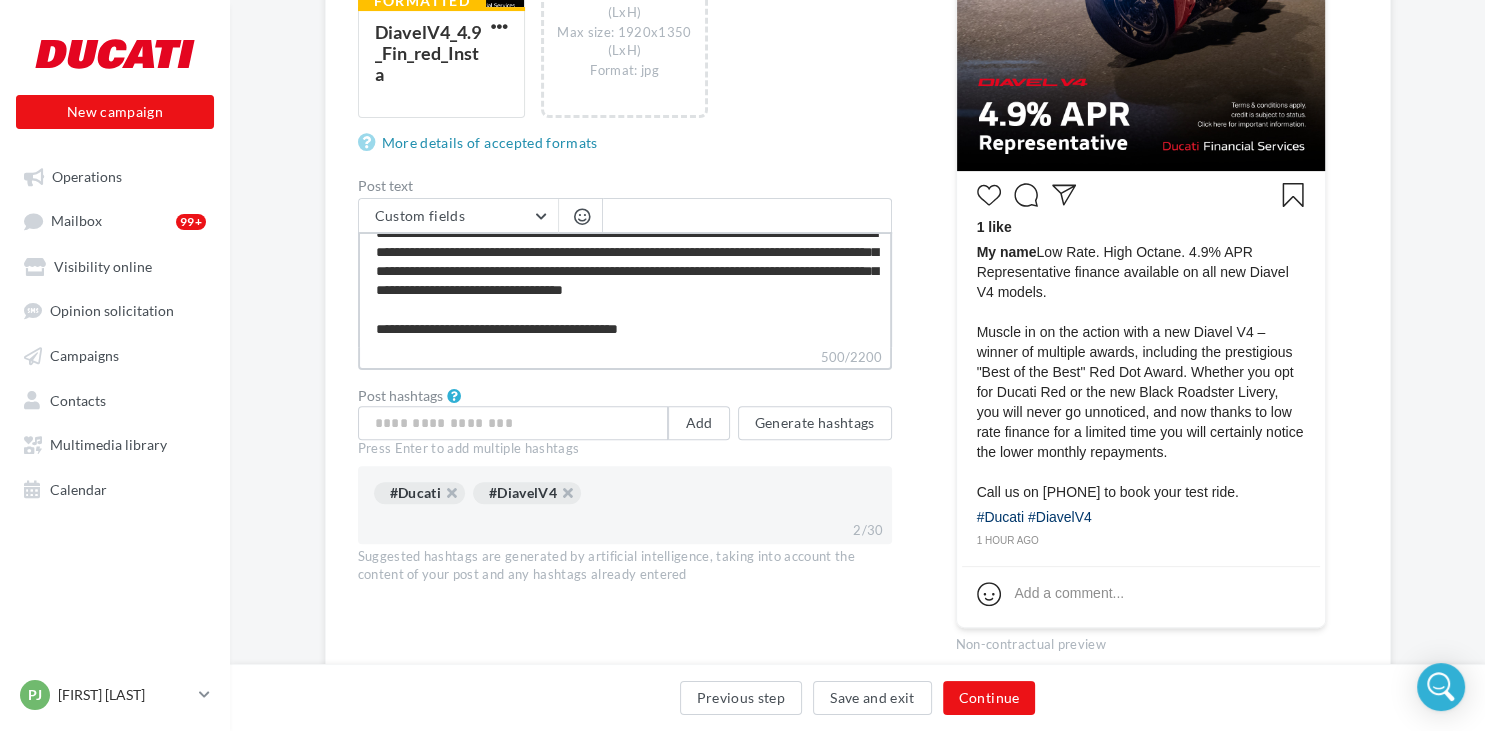 paste on "**********" 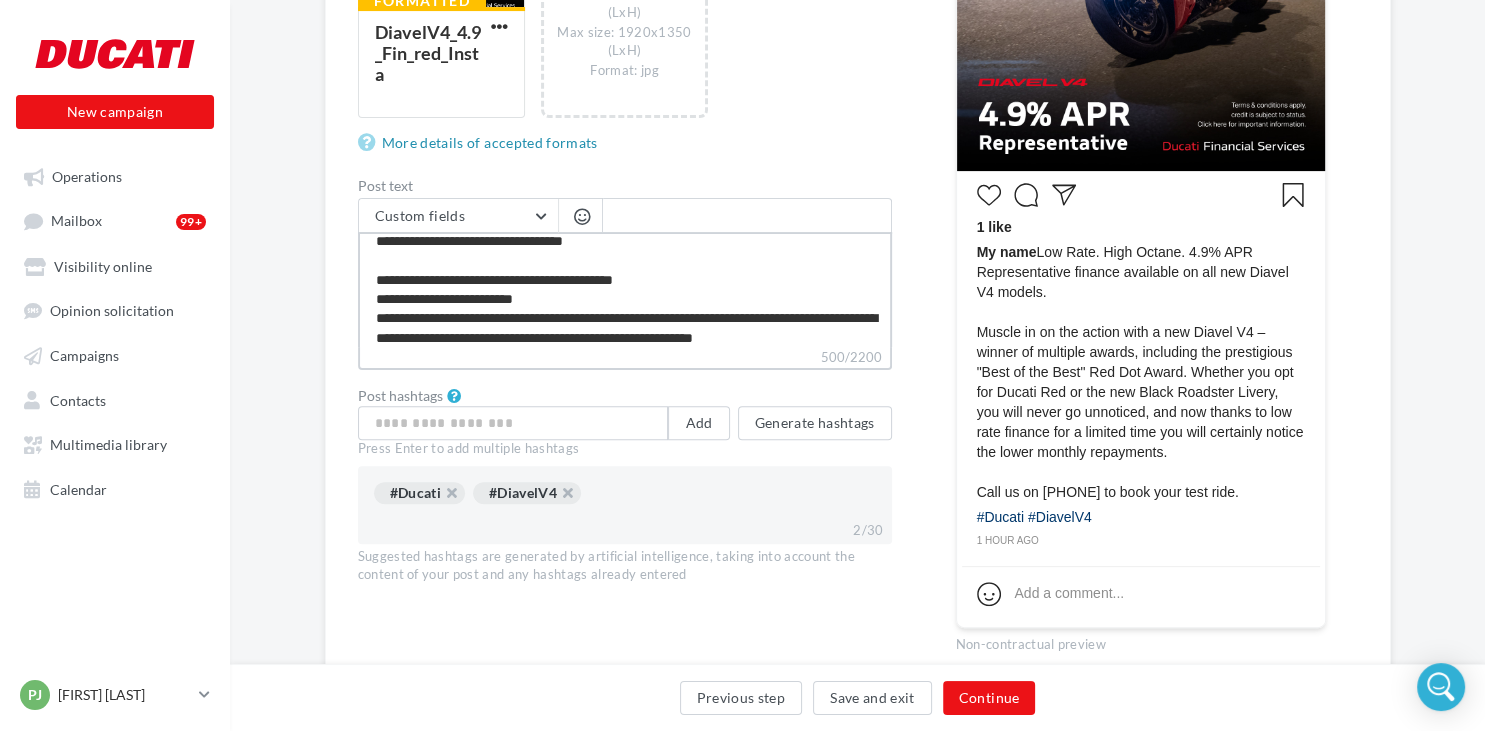 scroll, scrollTop: 240, scrollLeft: 0, axis: vertical 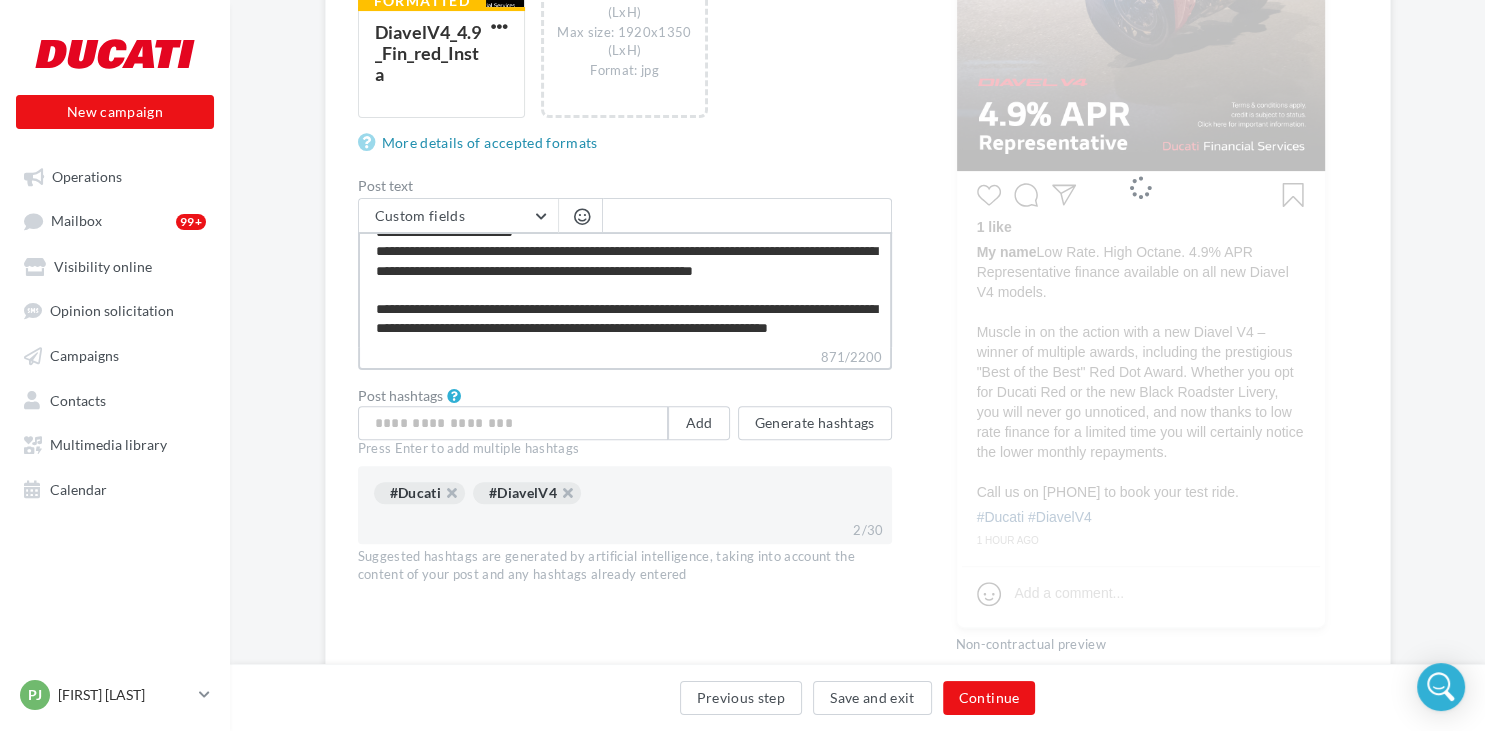 type on "**********" 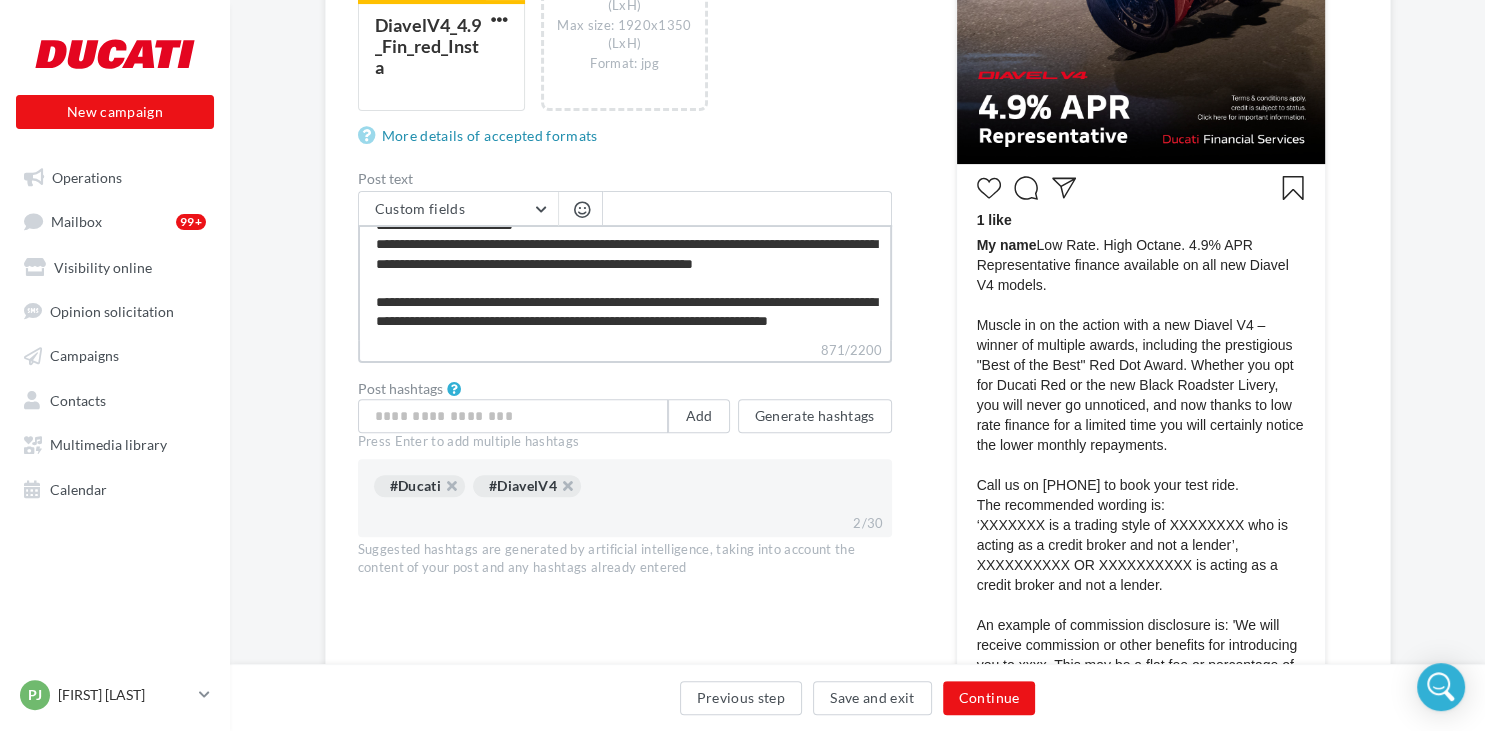 scroll, scrollTop: 501, scrollLeft: 0, axis: vertical 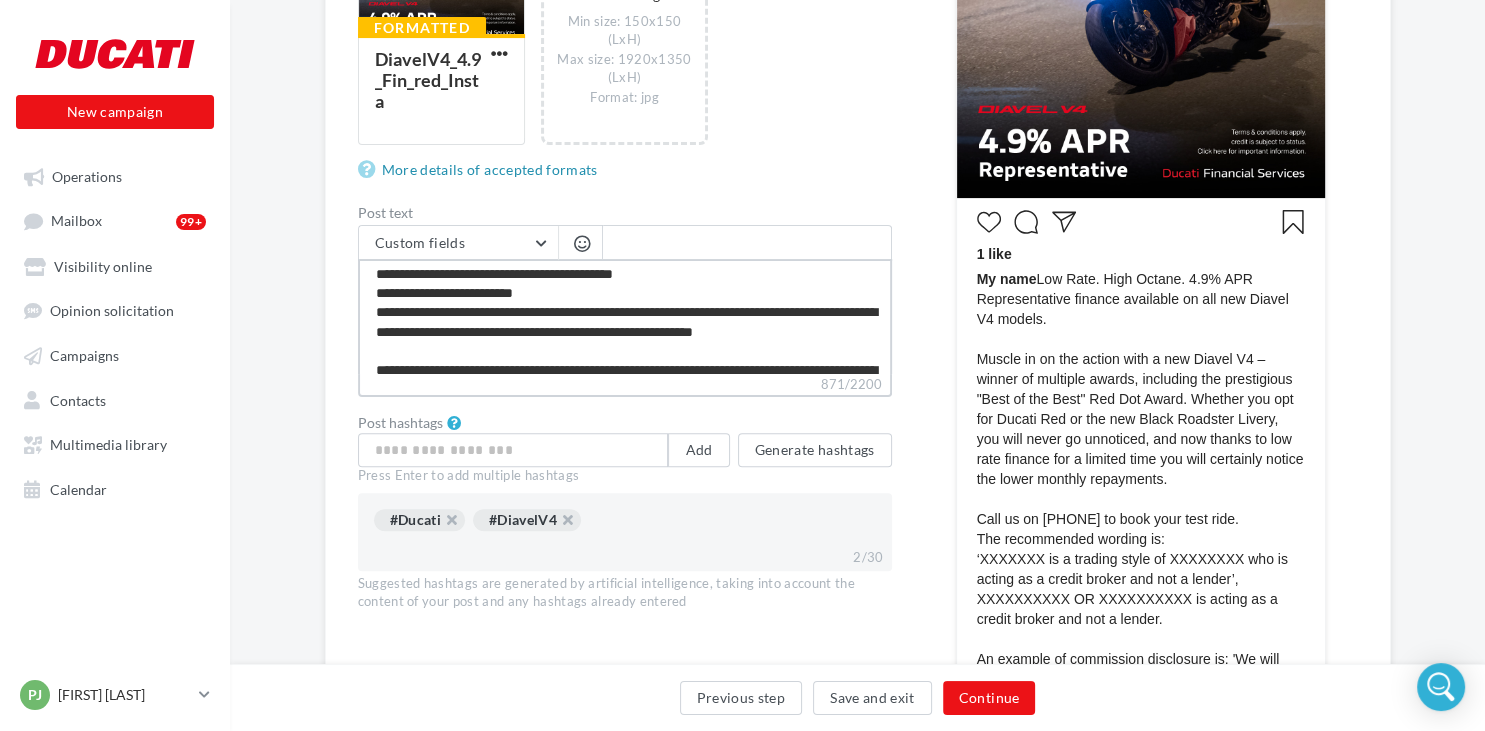 click on "**********" at bounding box center (625, 316) 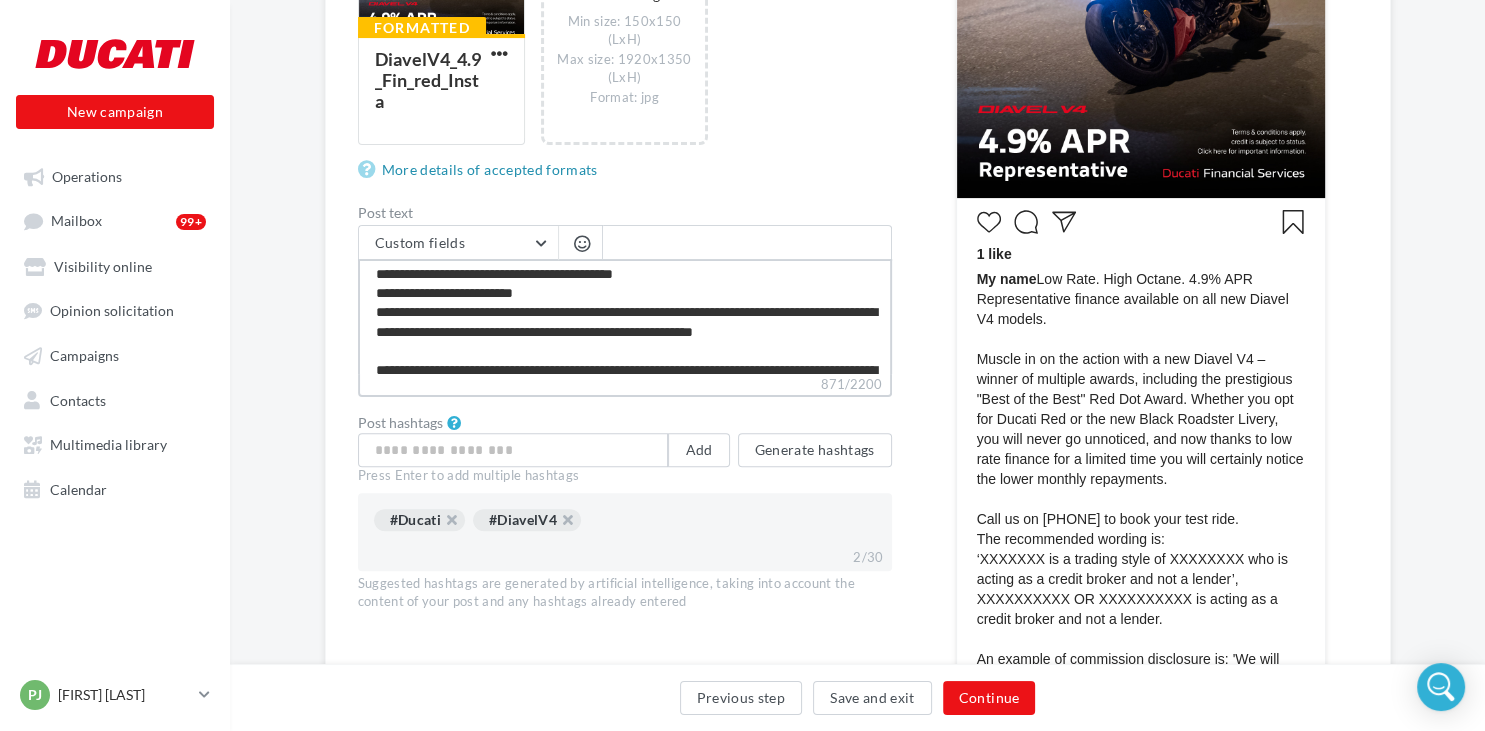 type on "**********" 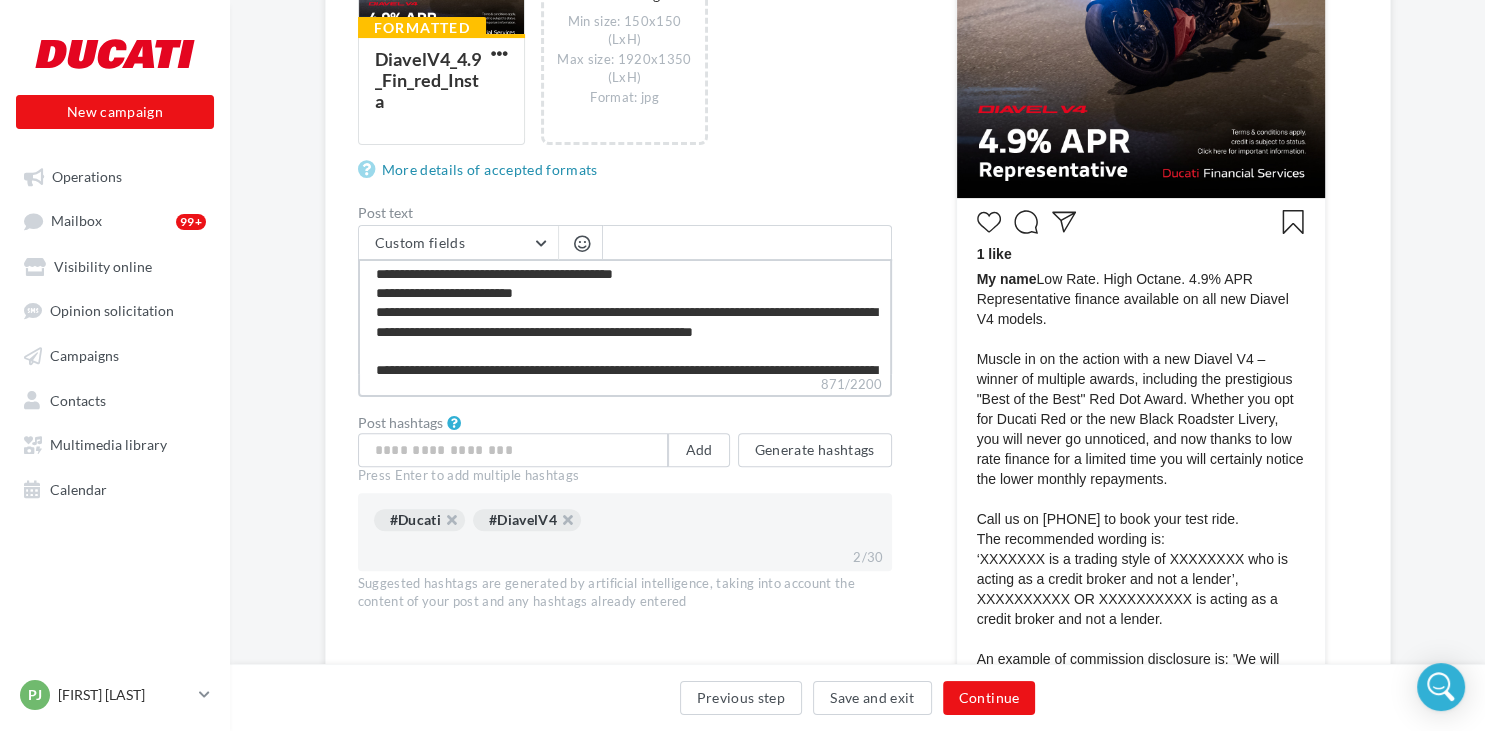 type on "**********" 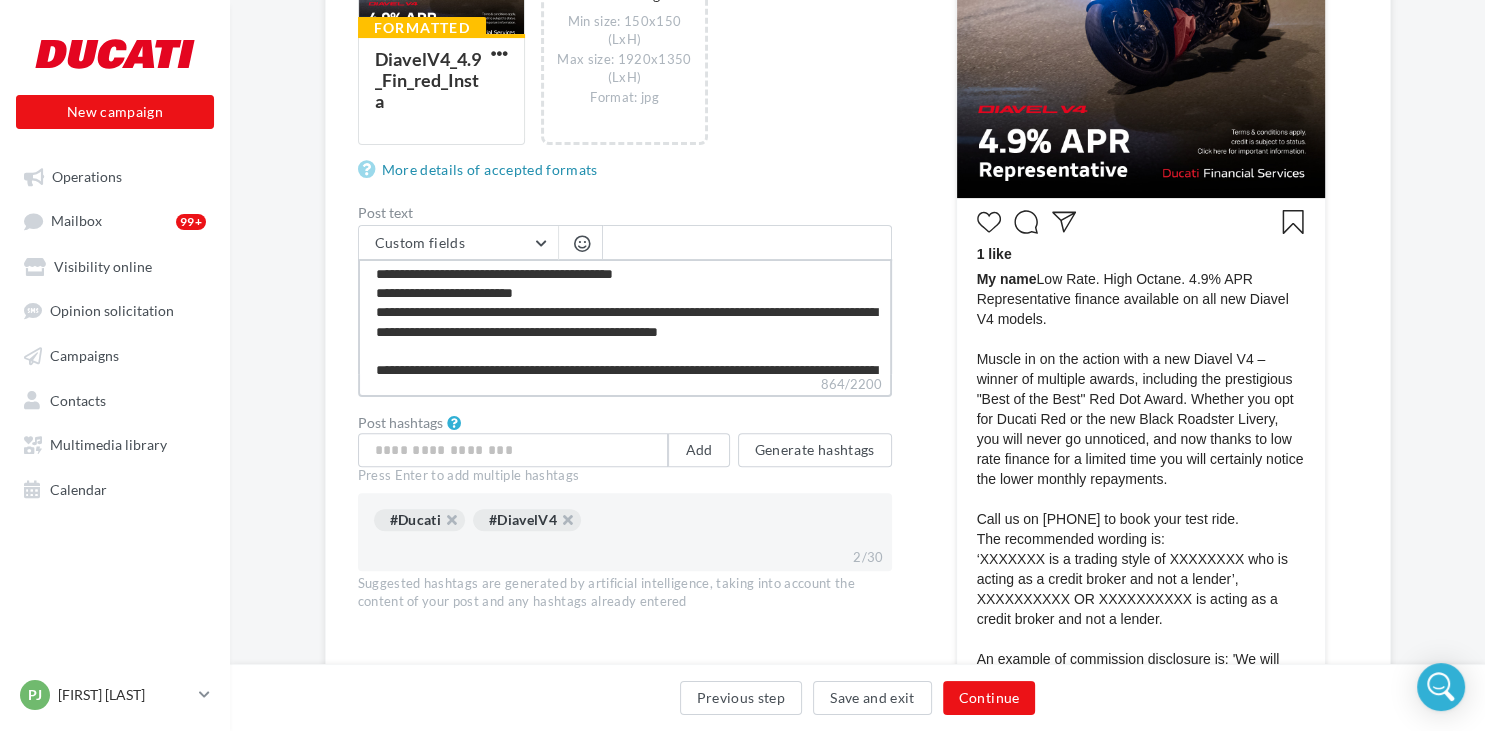 type on "**********" 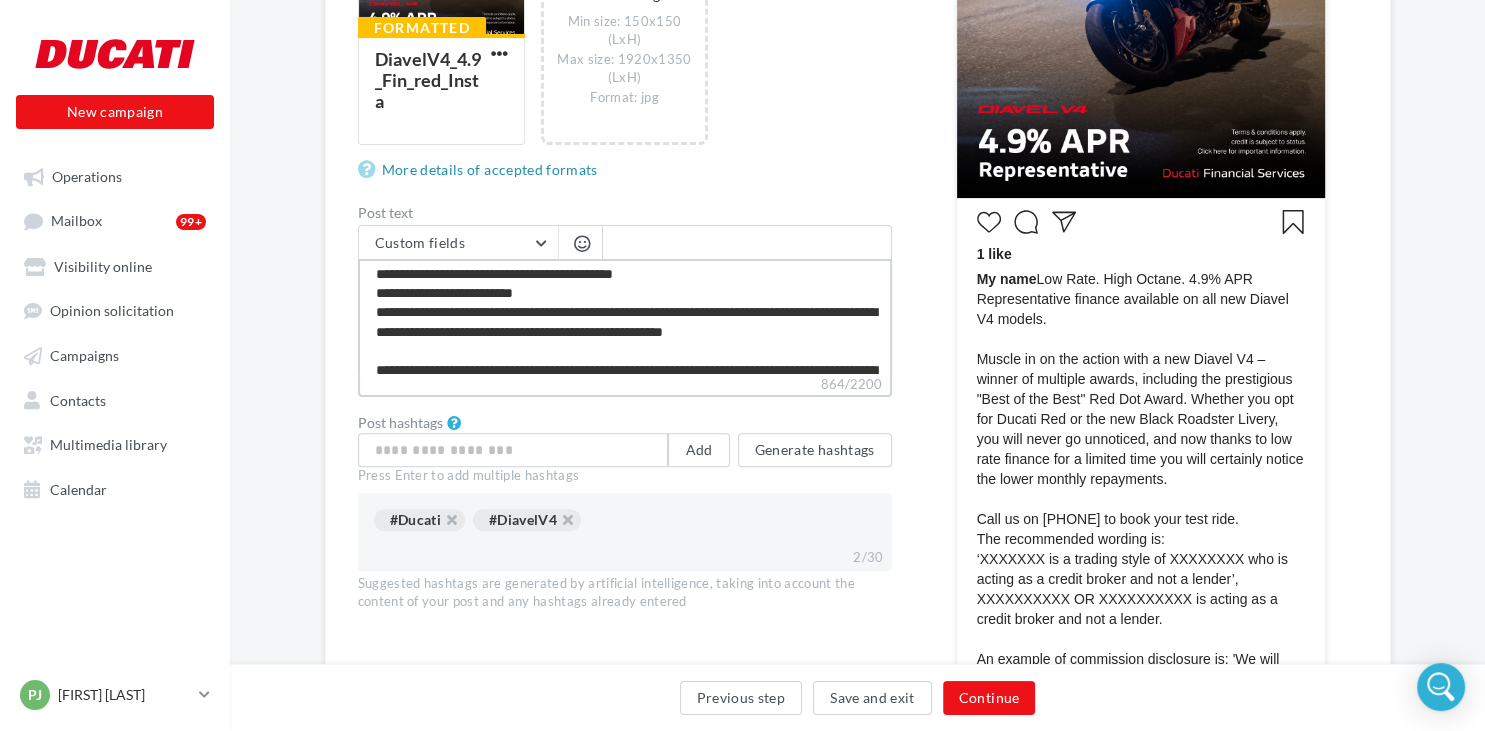 type on "**********" 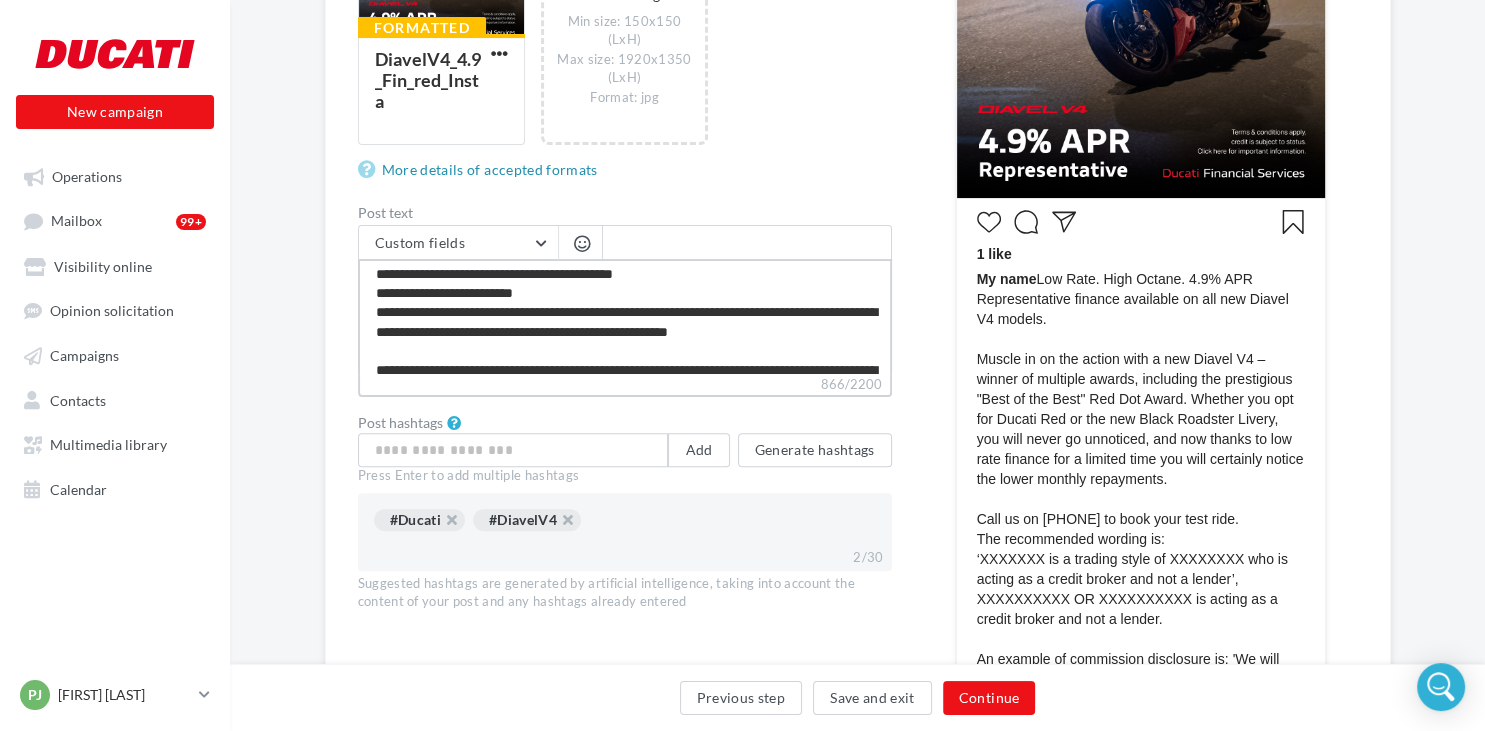 type on "**********" 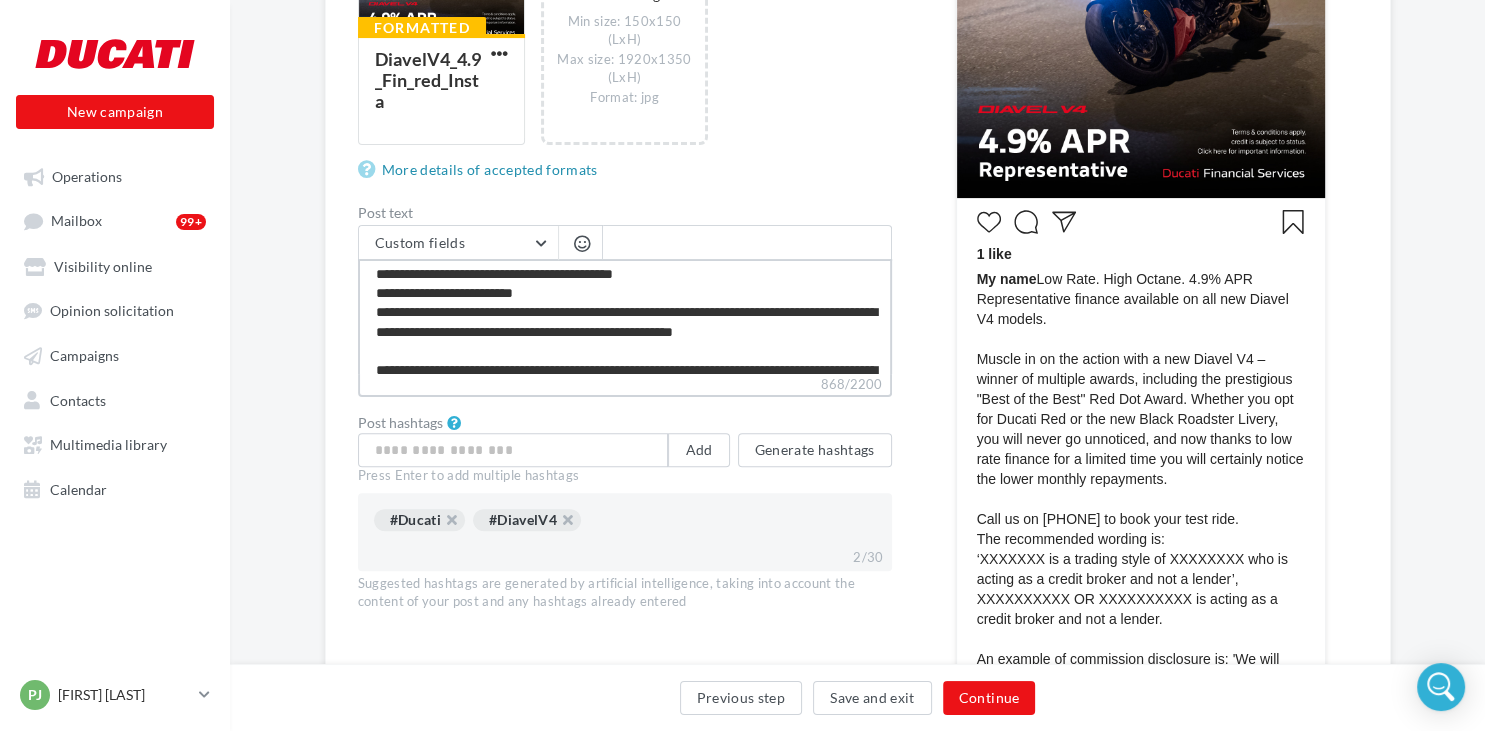 type on "**********" 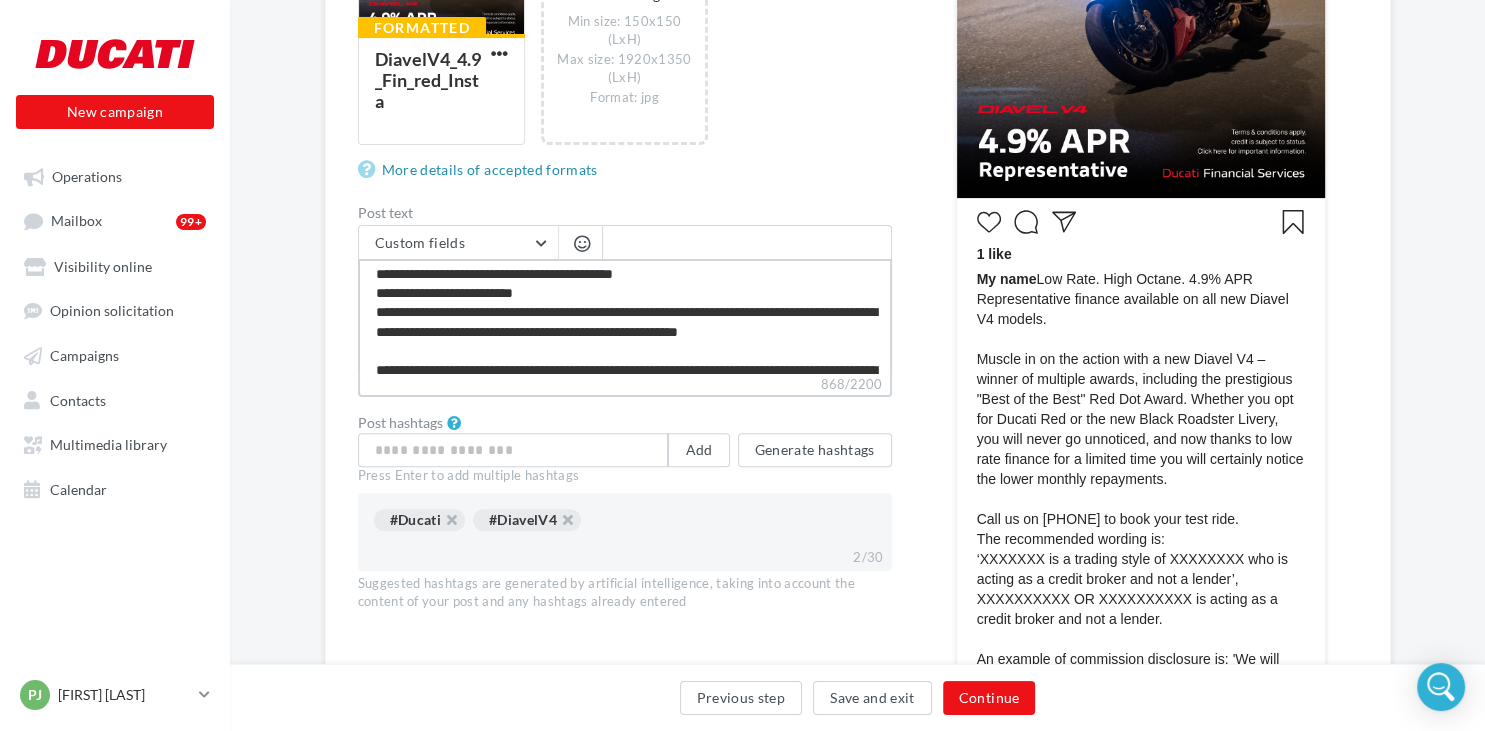 type on "**********" 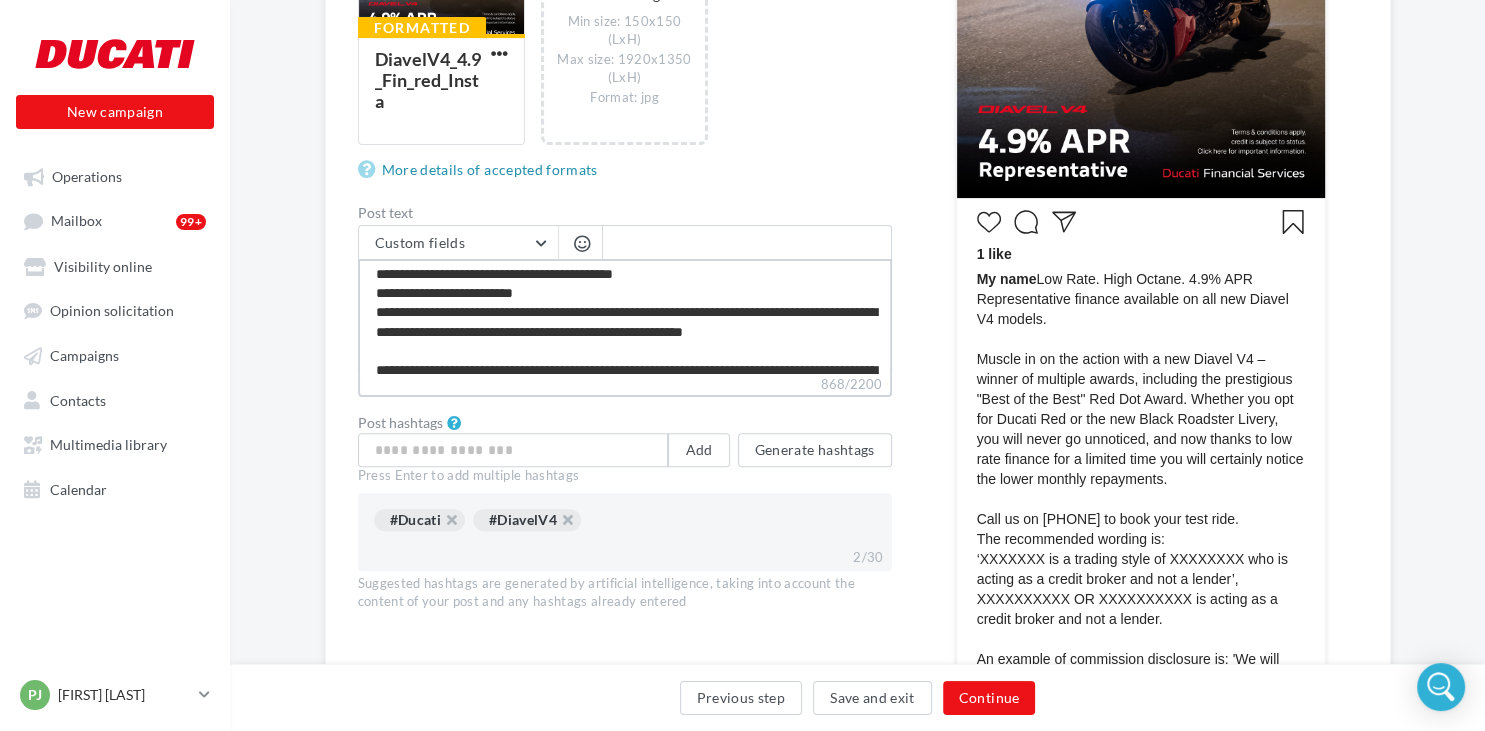 type on "**********" 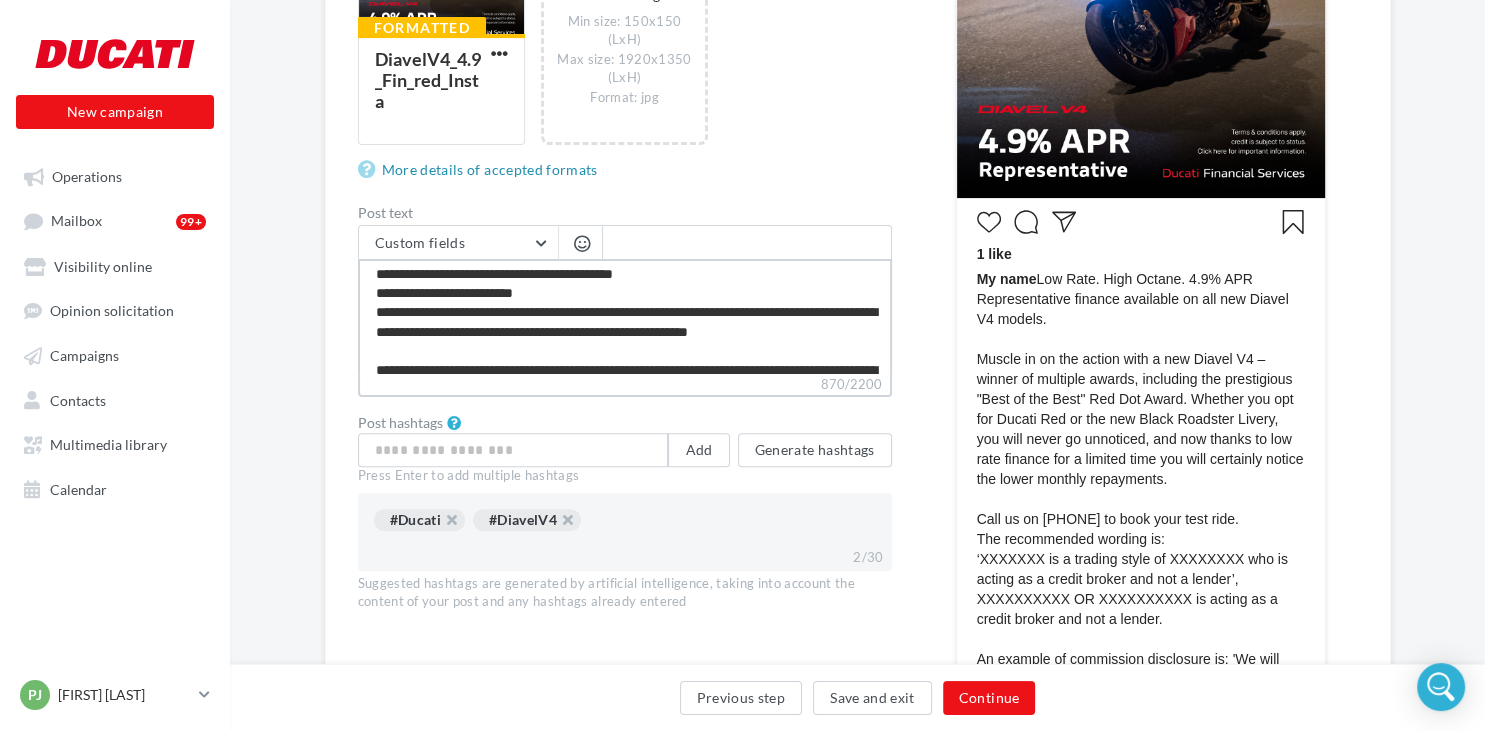 type on "**********" 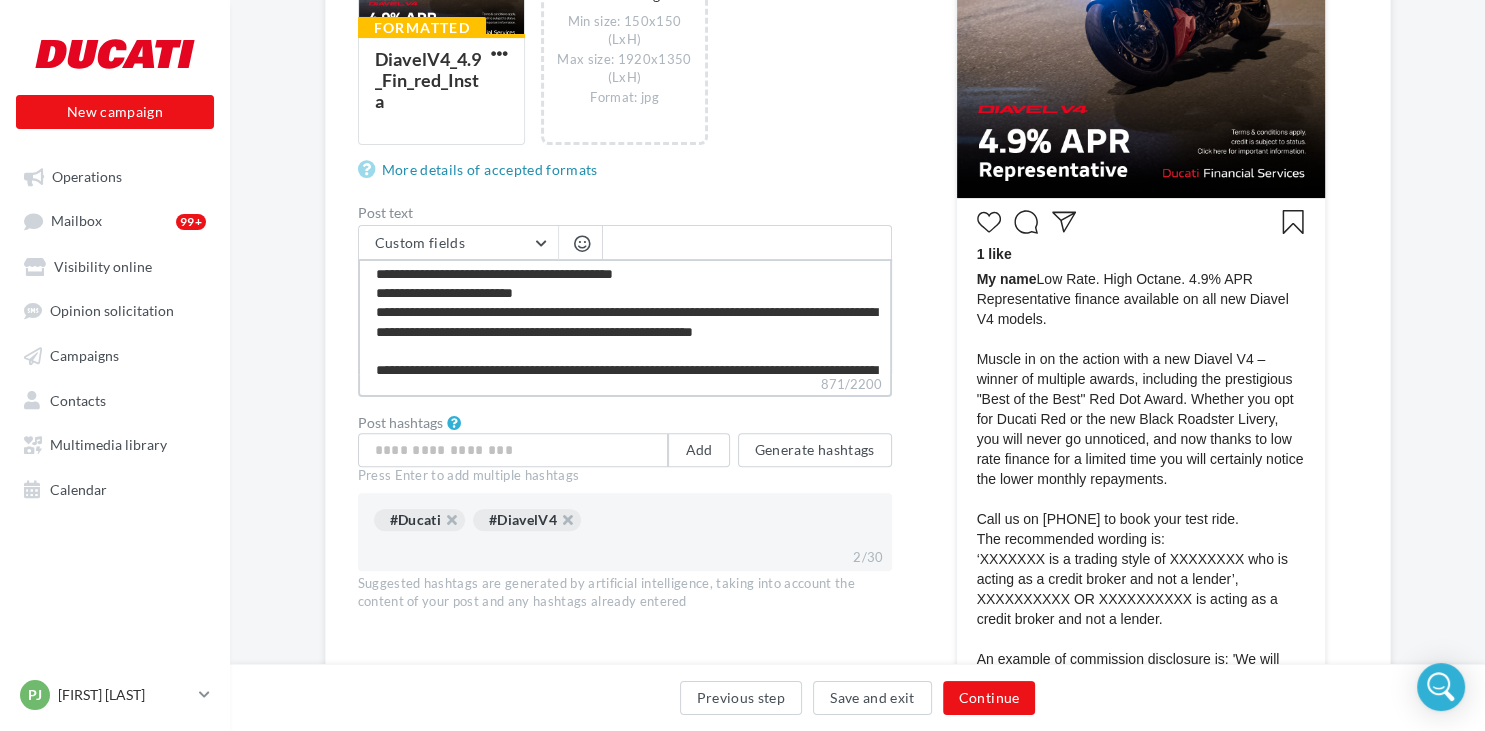 type on "**********" 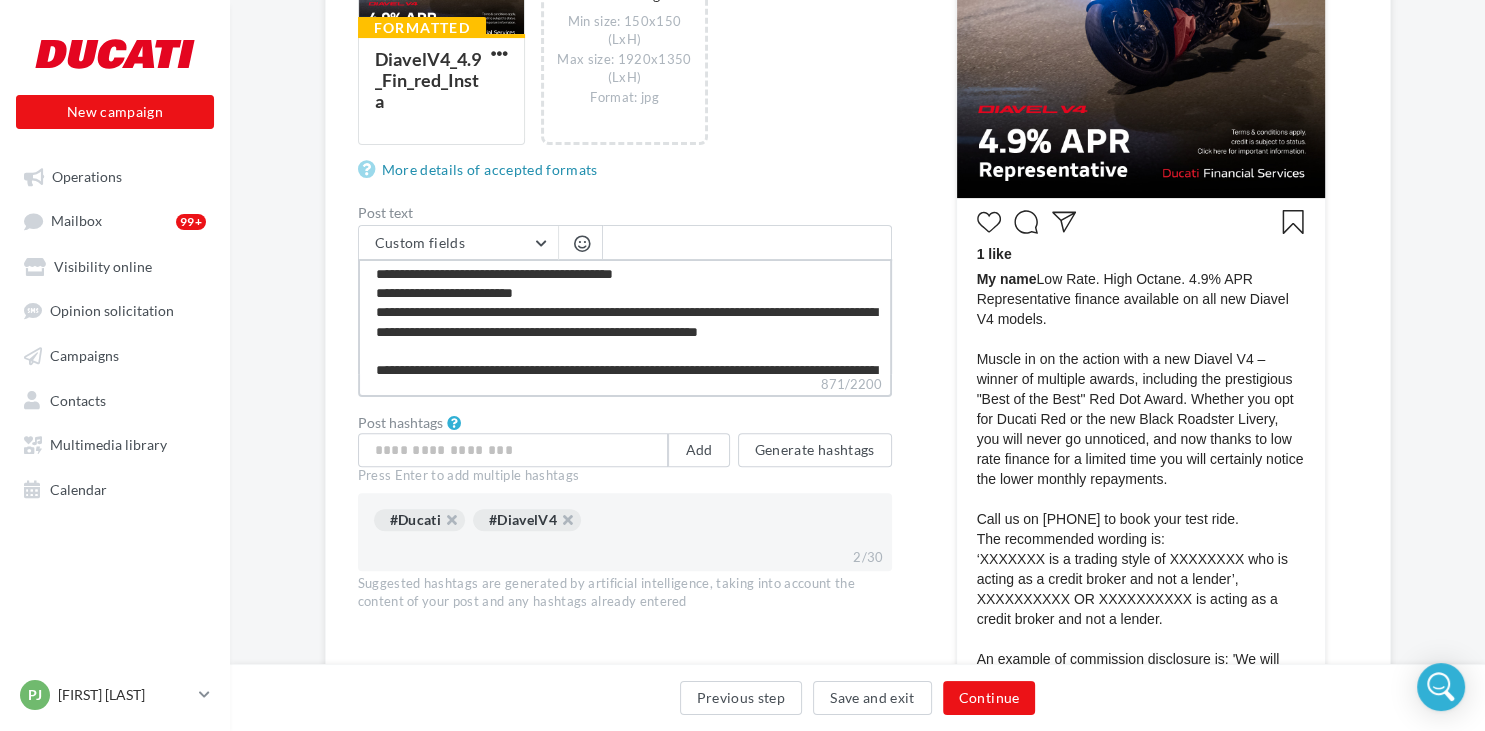 type on "**********" 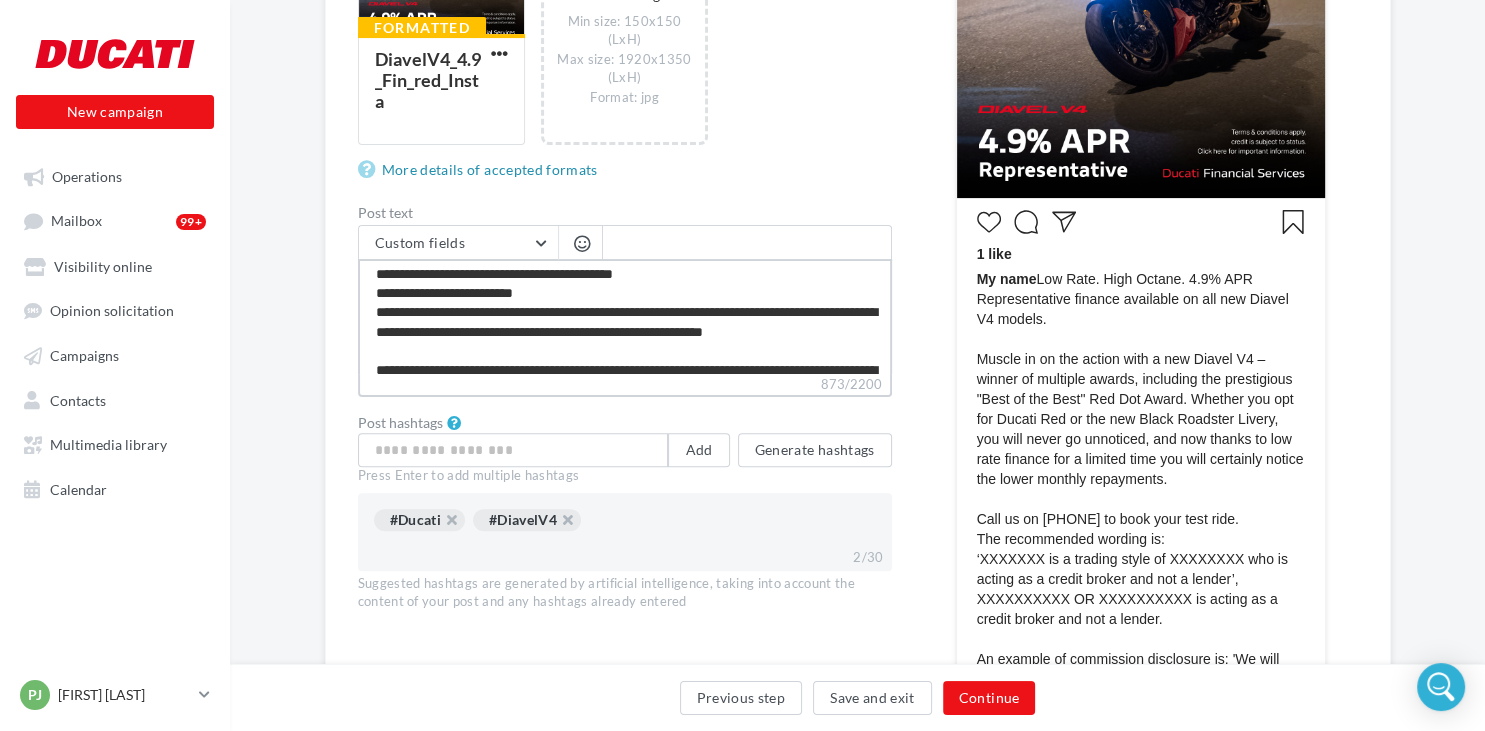 type on "**********" 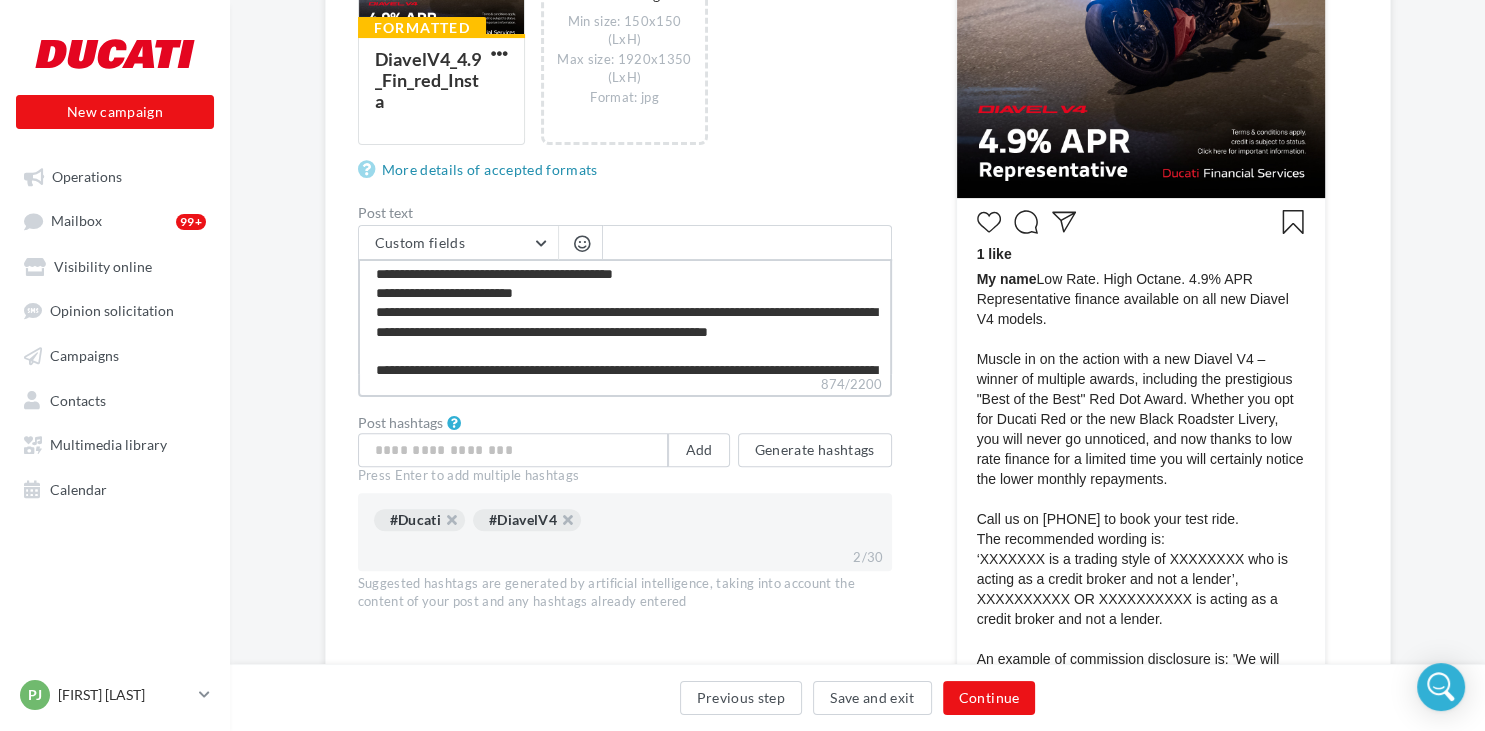 type on "**********" 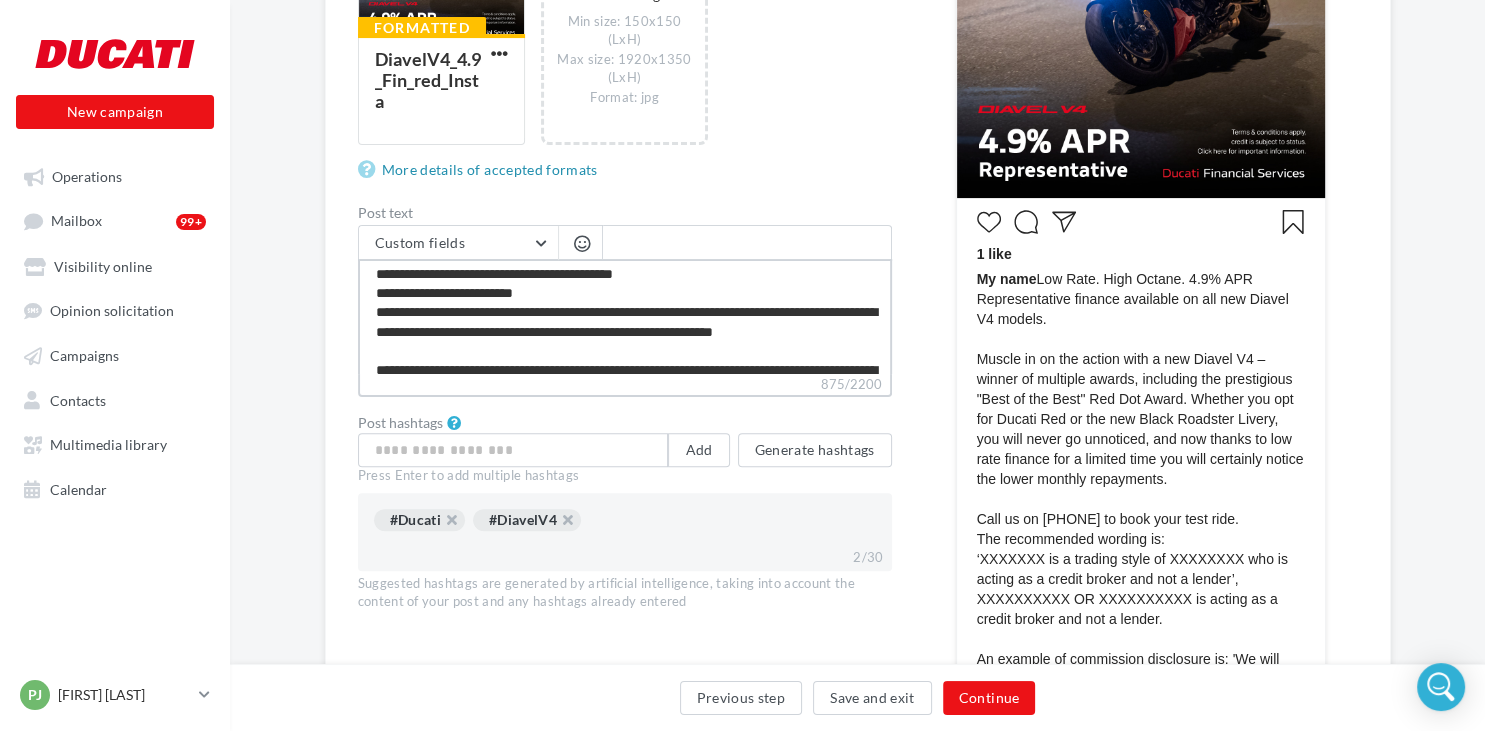 type on "**********" 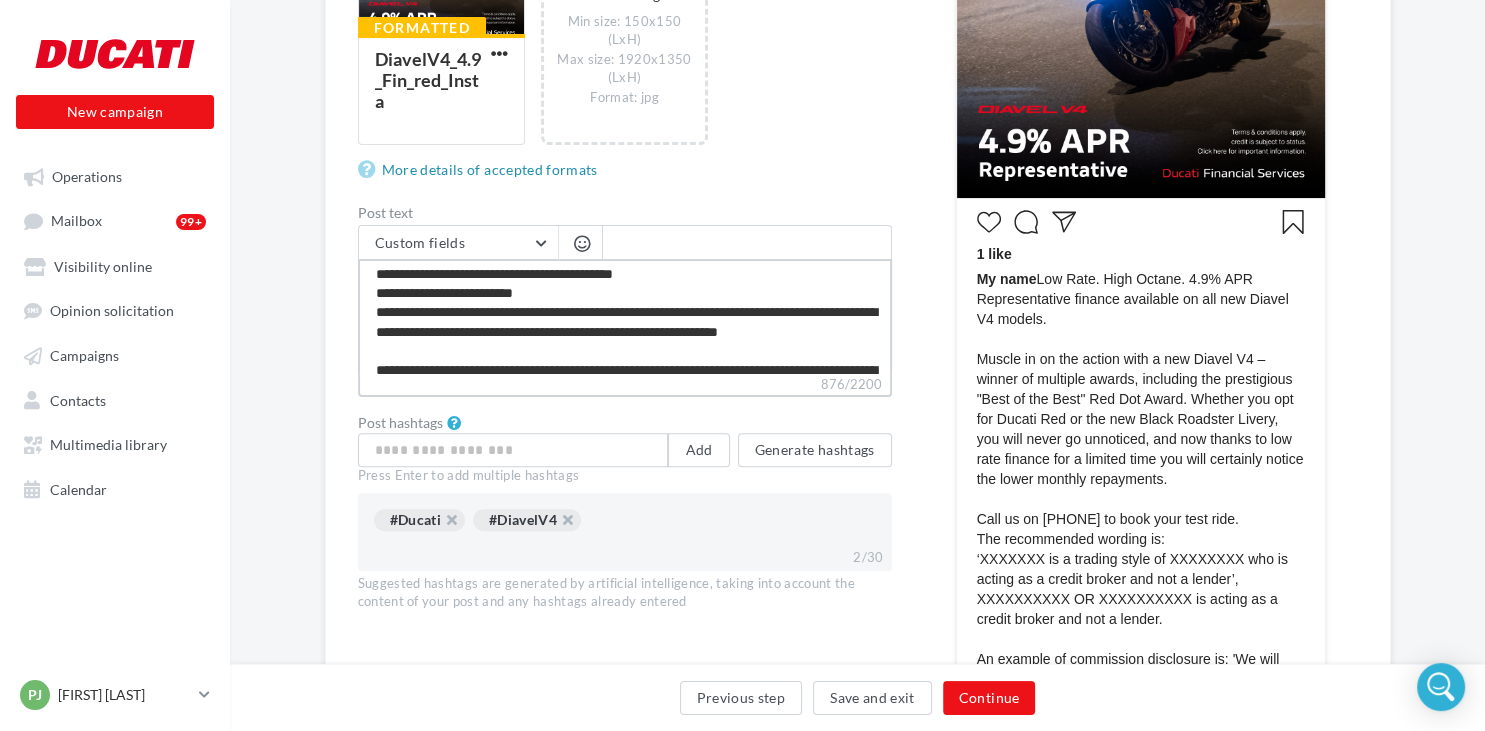 click on "**********" at bounding box center [625, 316] 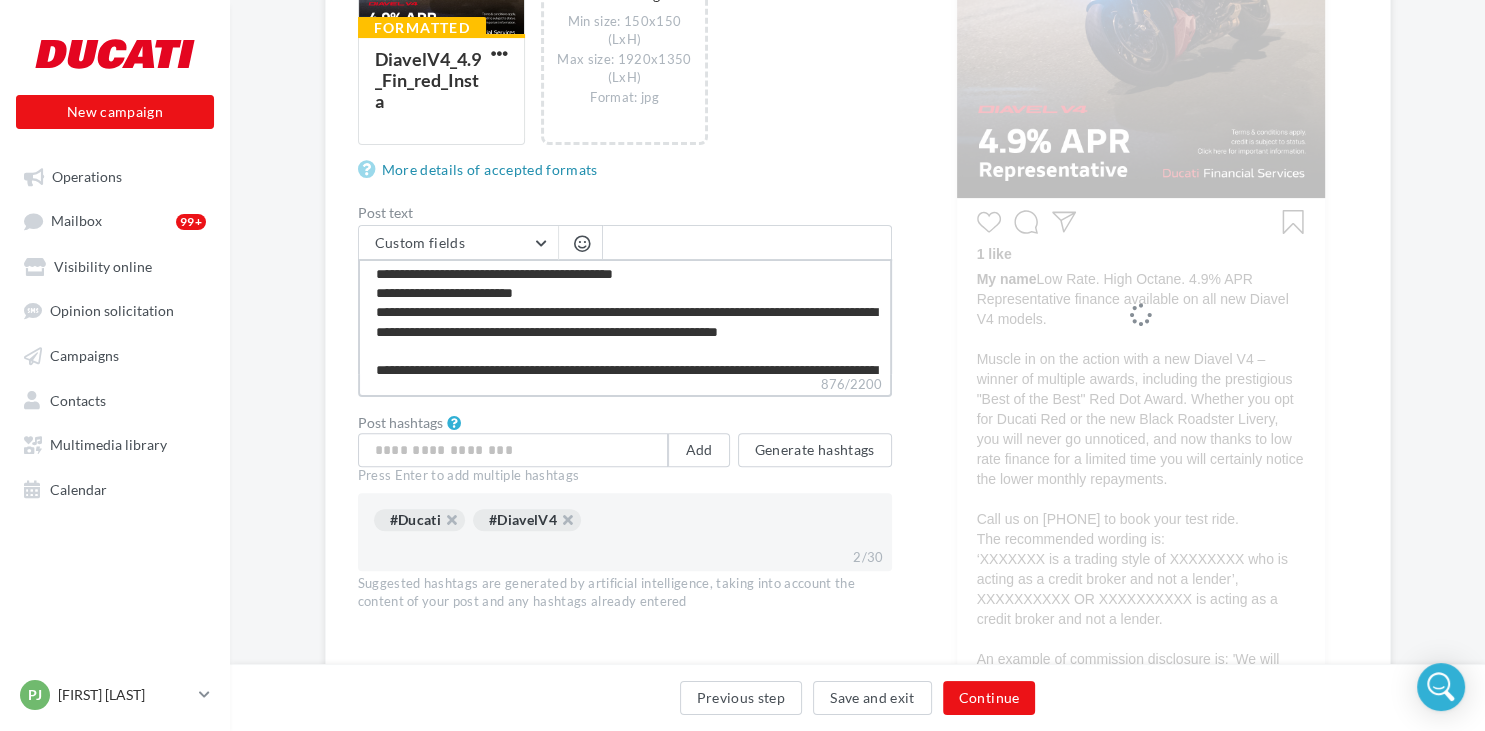type on "**********" 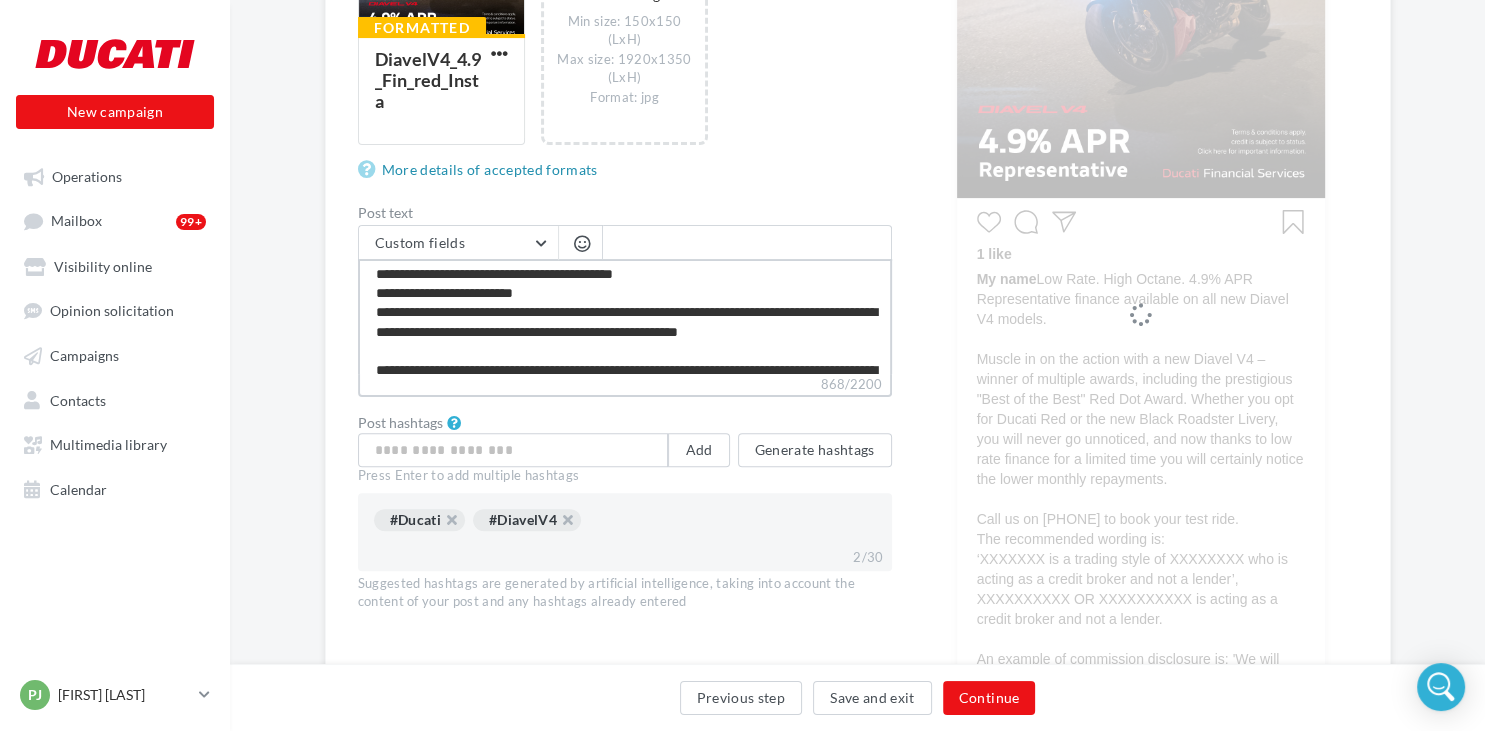 type on "**********" 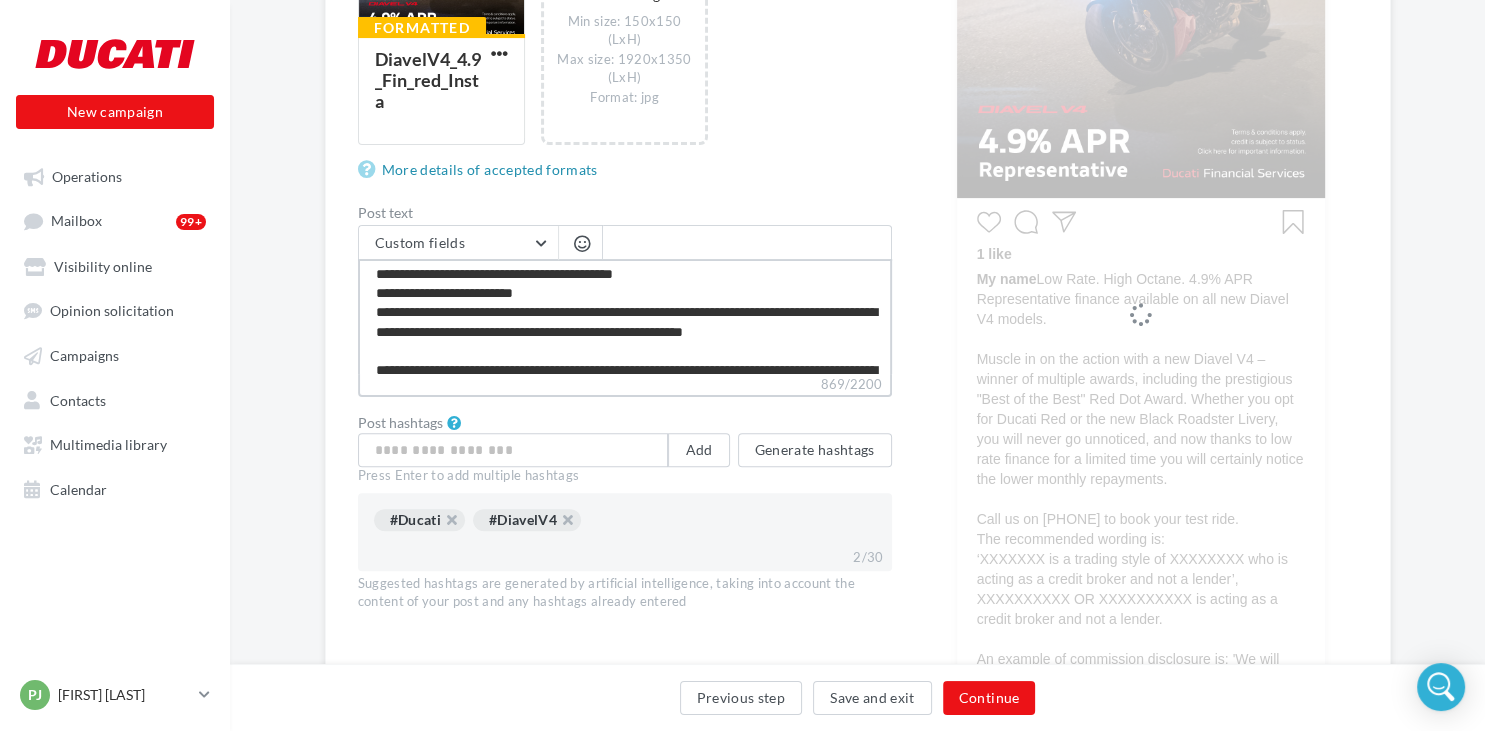 type on "**********" 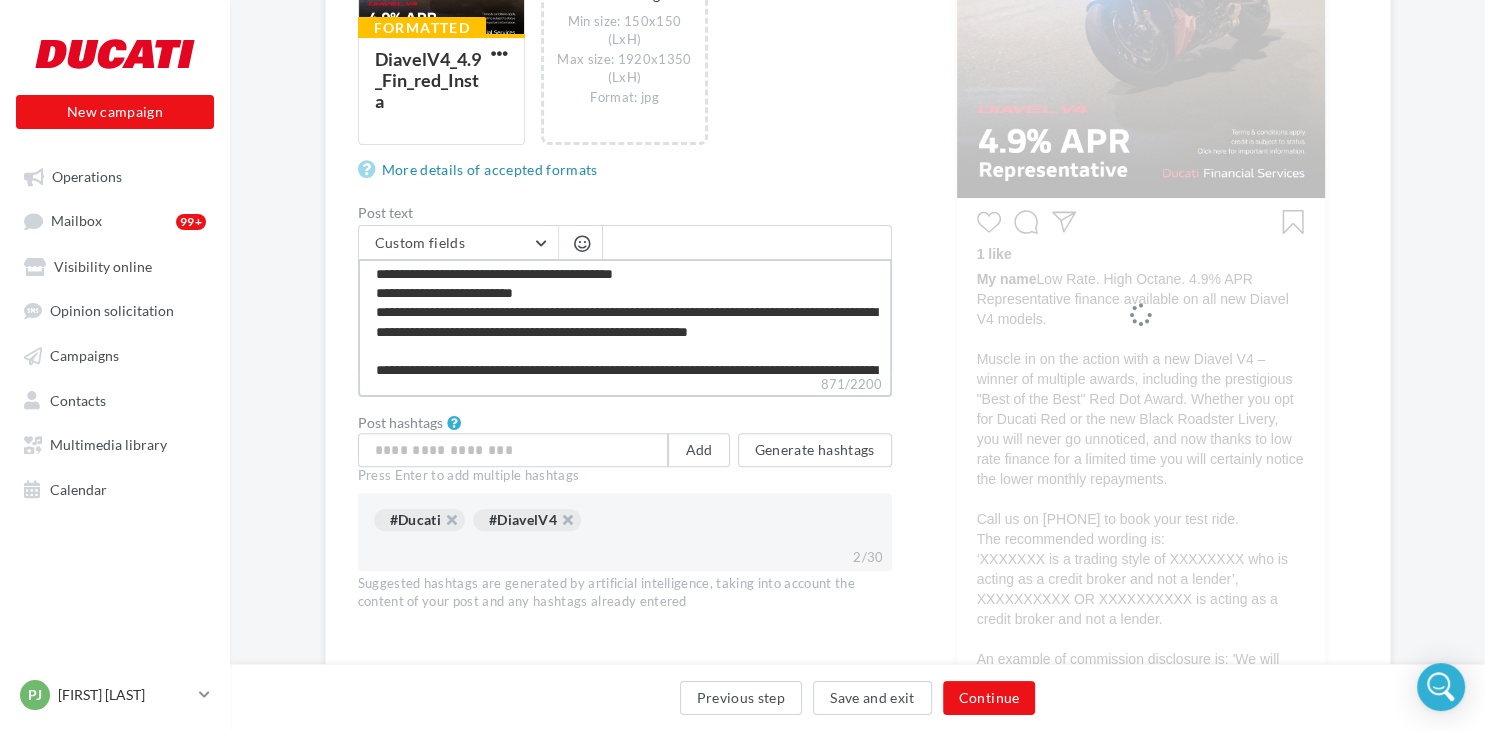 type on "**********" 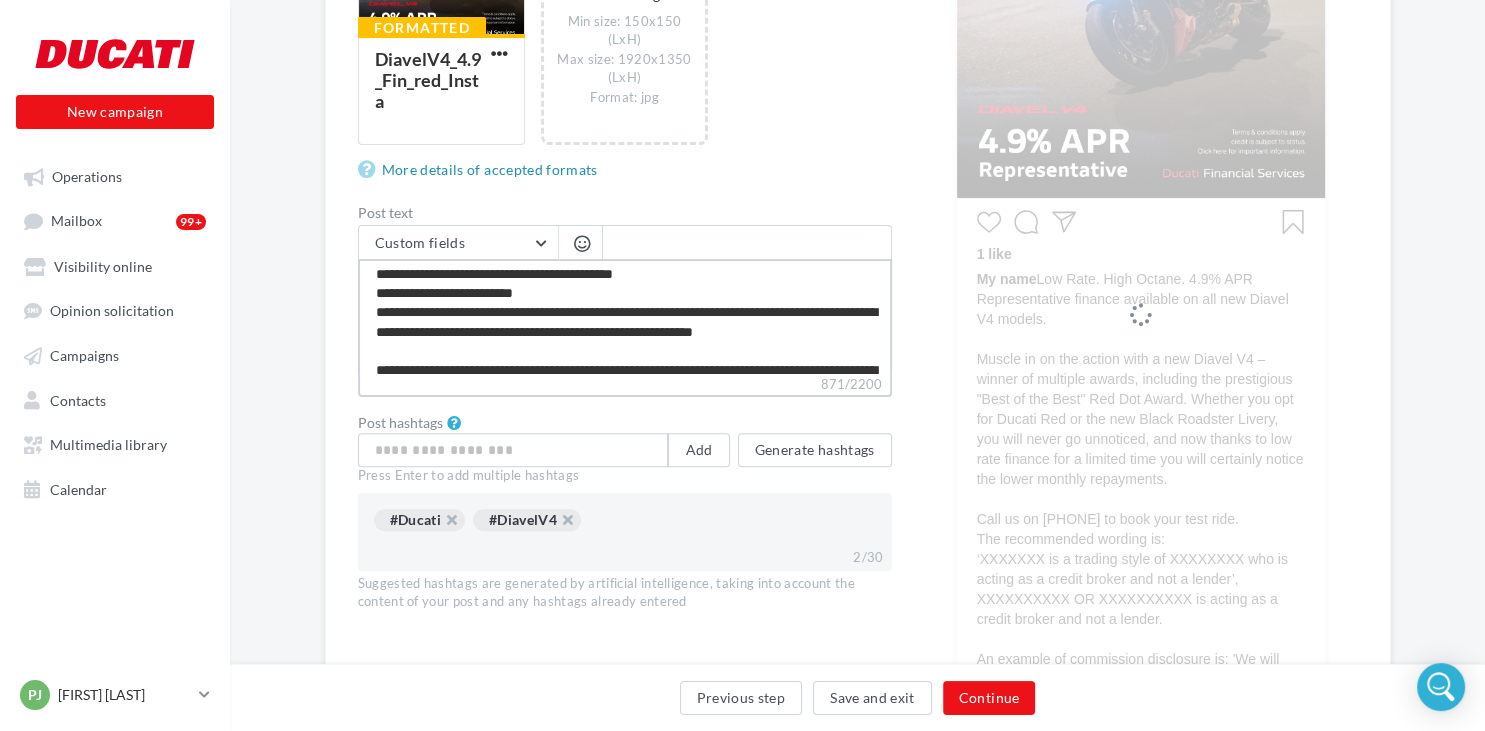 type on "**********" 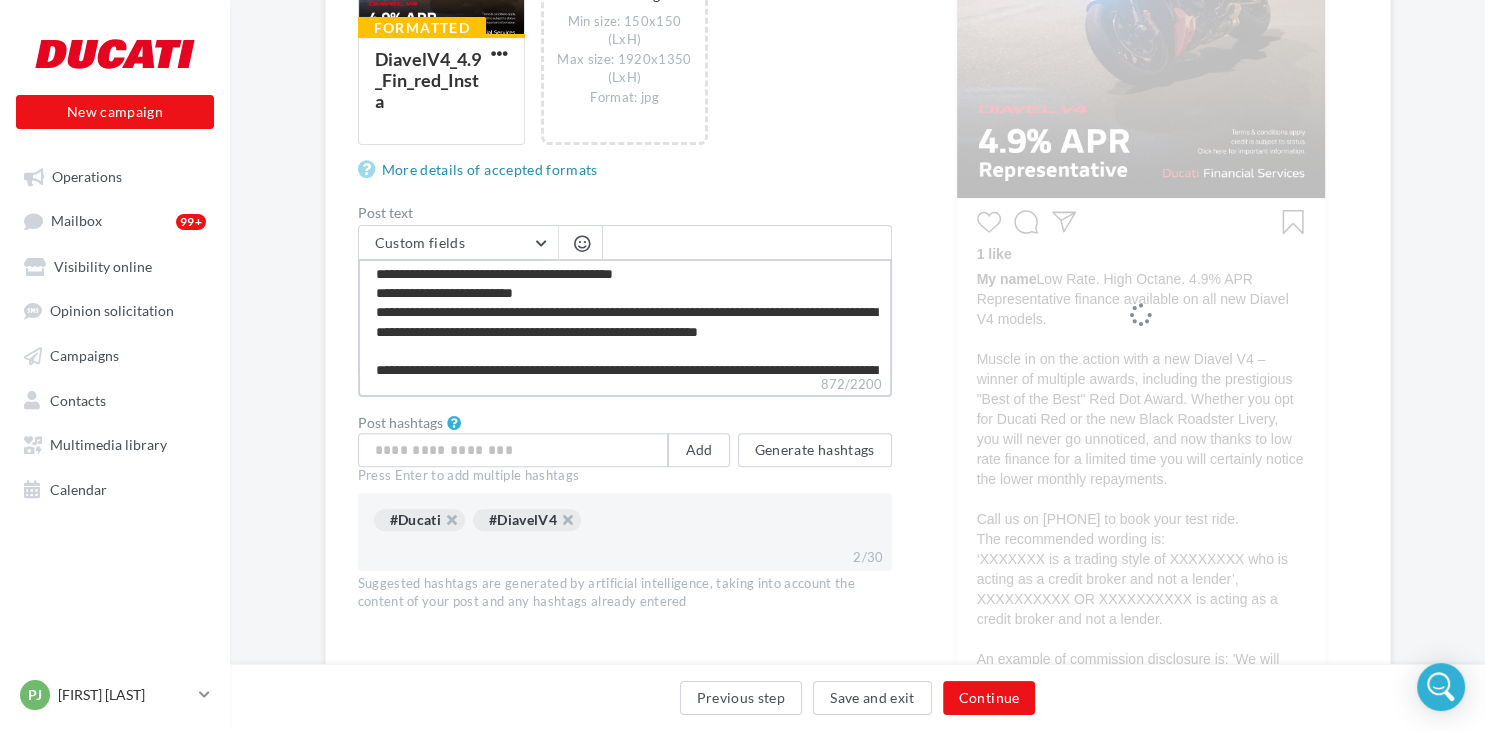 type on "**********" 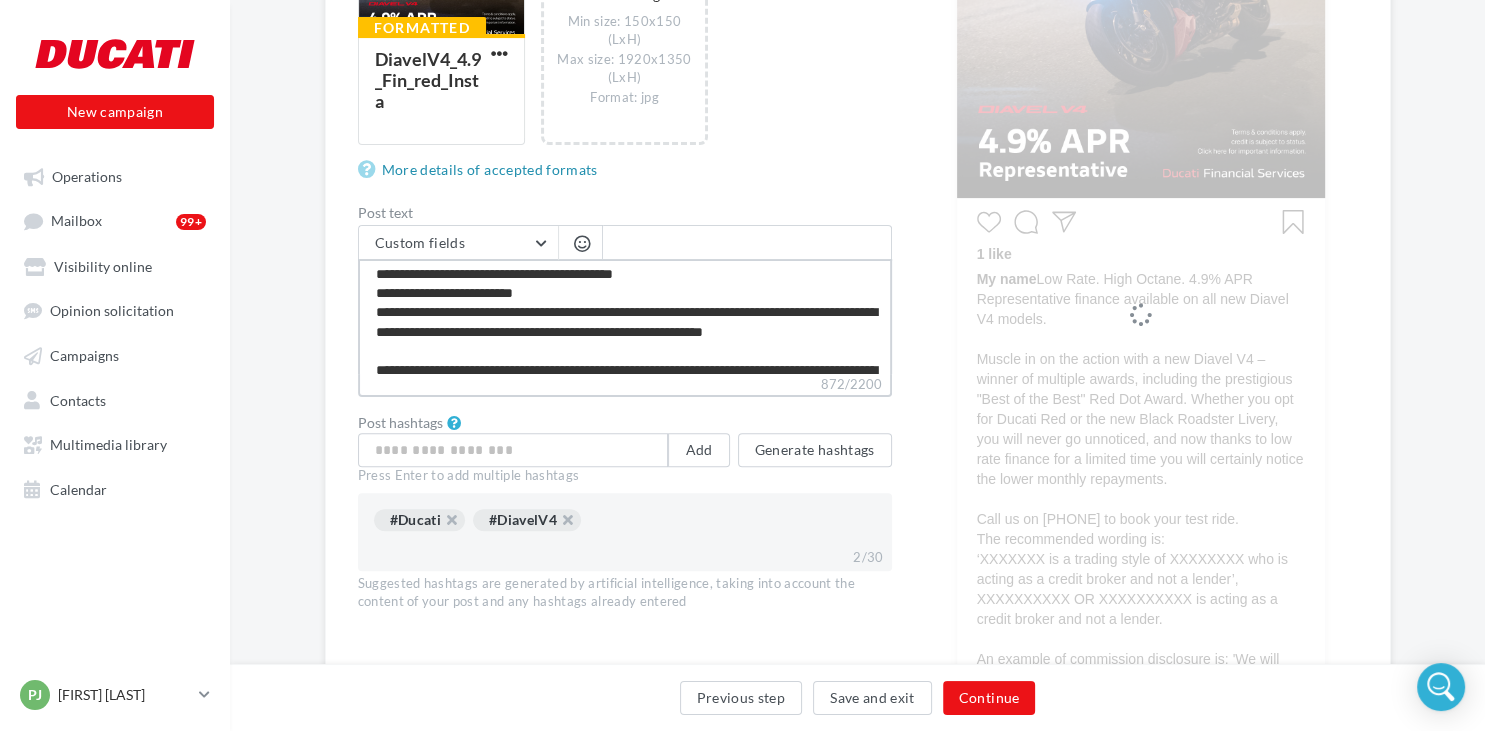 type on "**********" 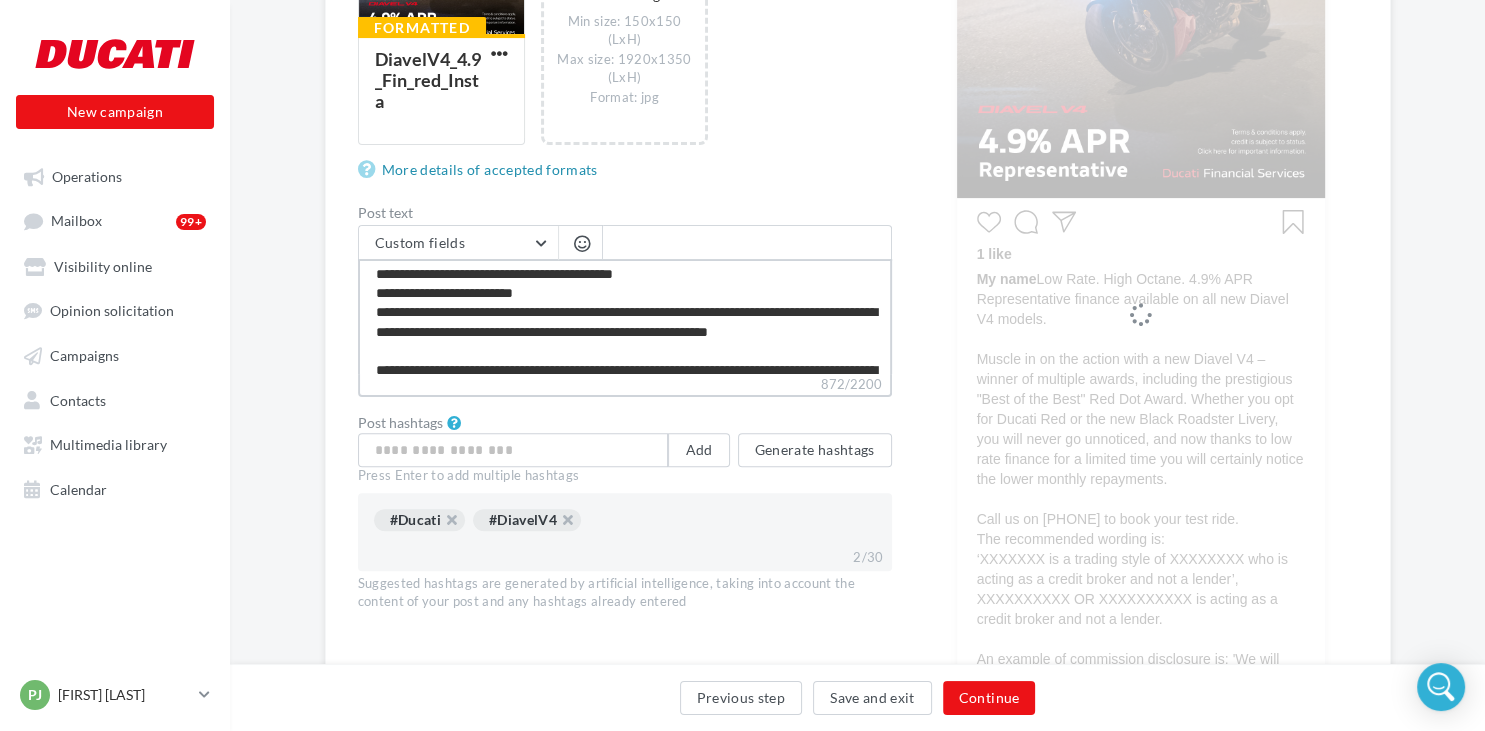 type on "**********" 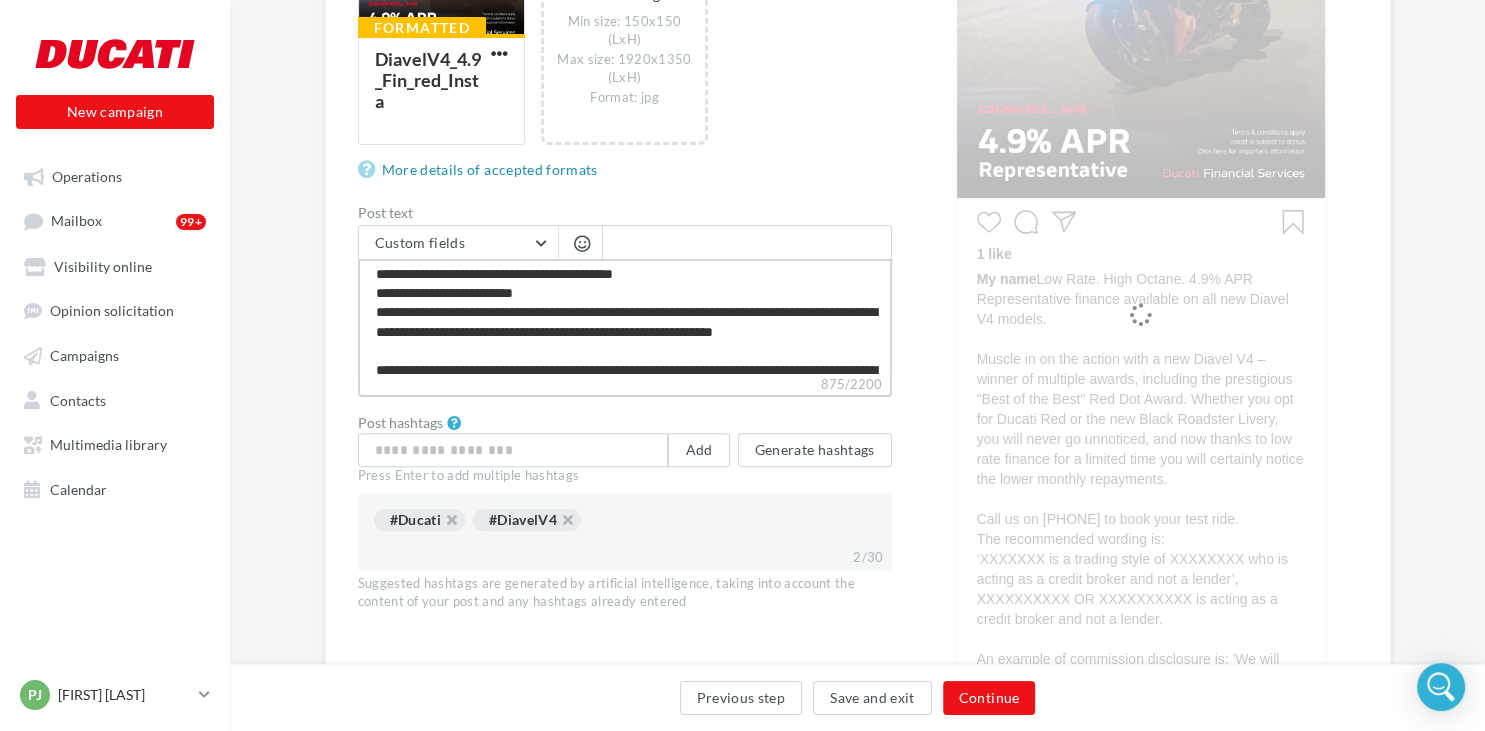 type on "**********" 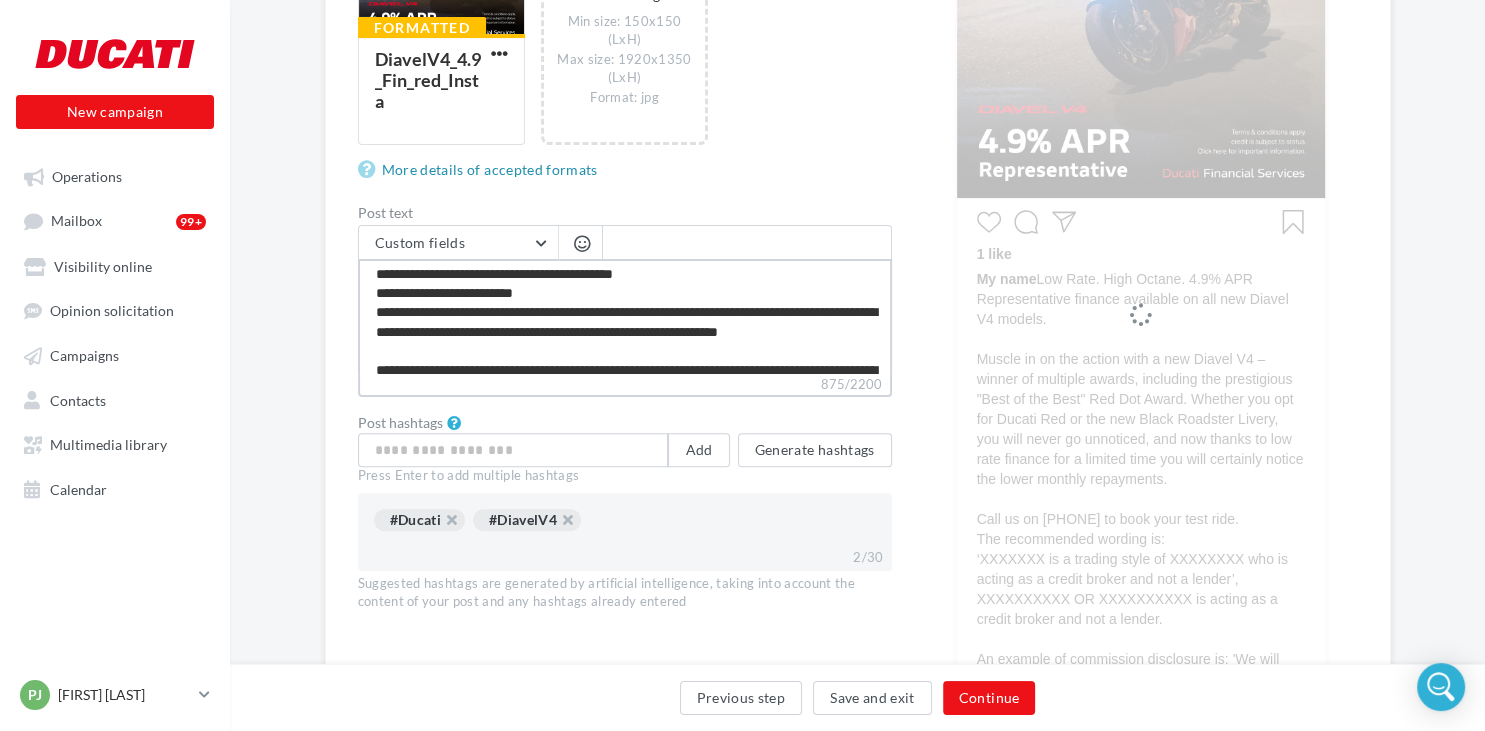 type on "**********" 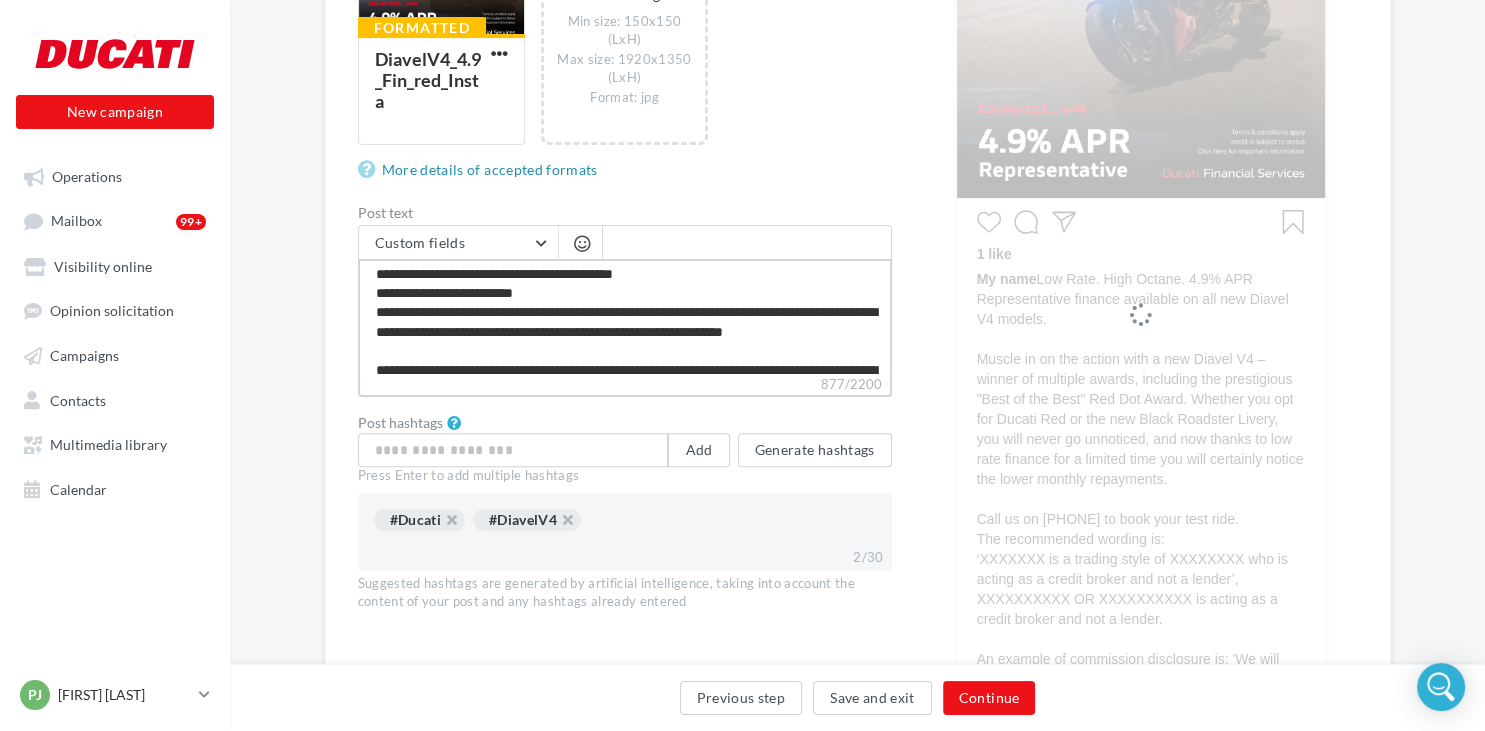 type on "**********" 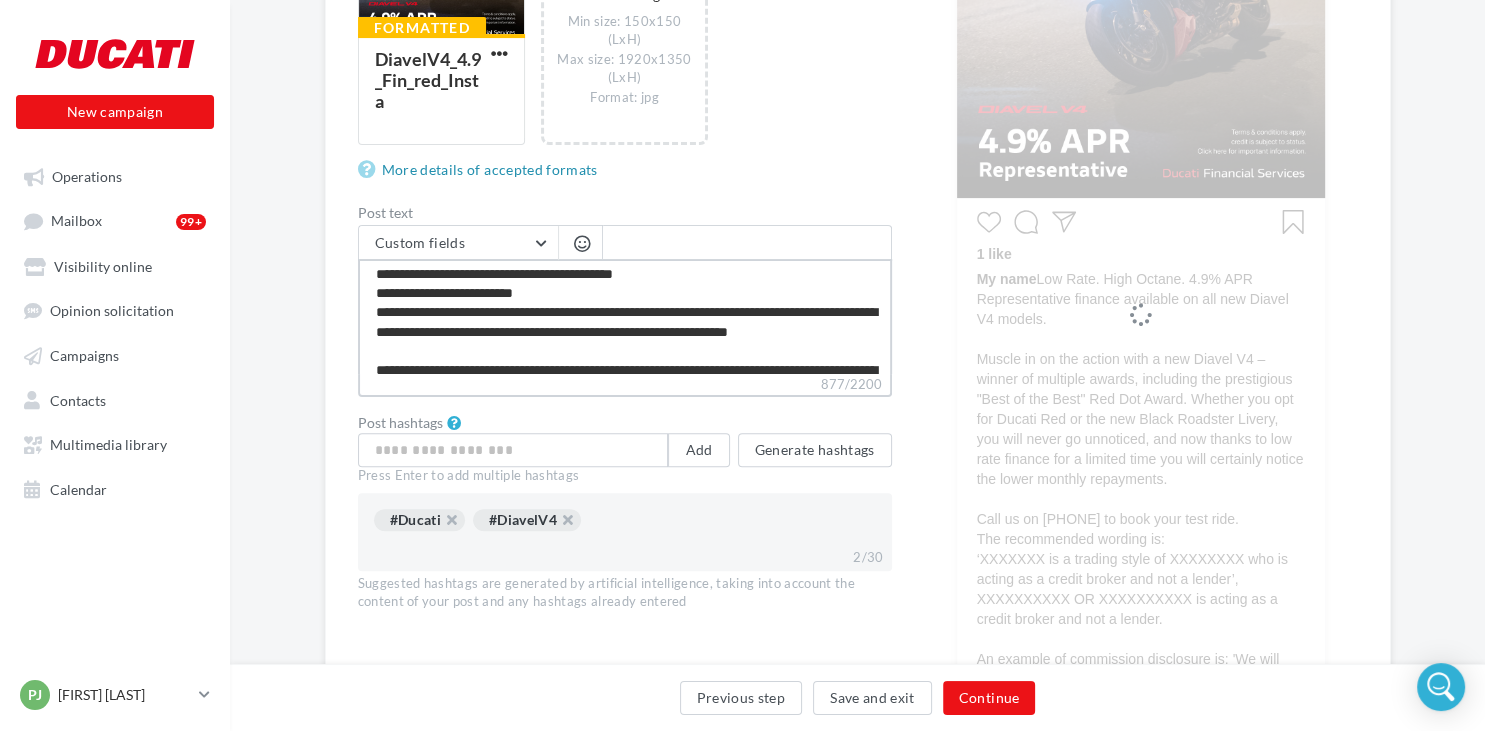 type on "**********" 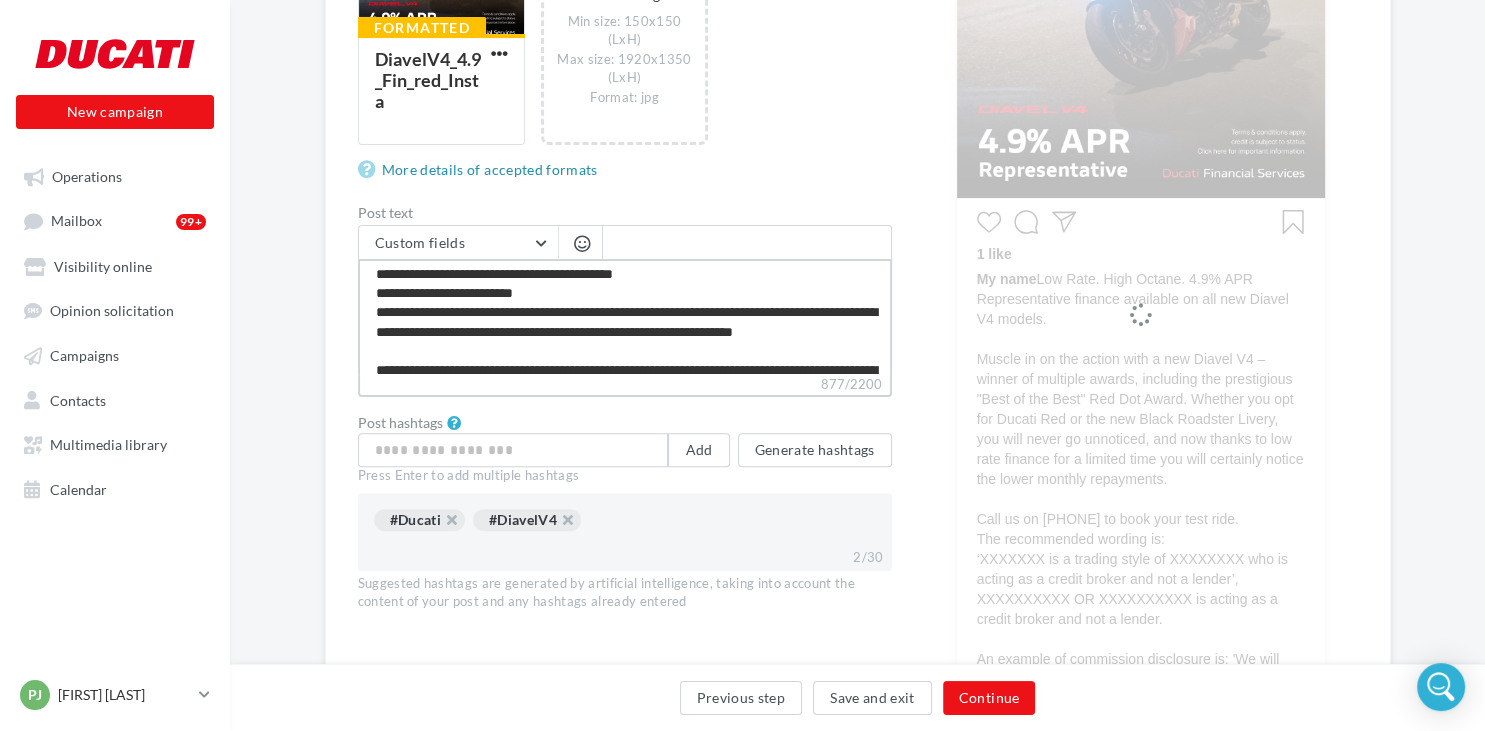 type on "**********" 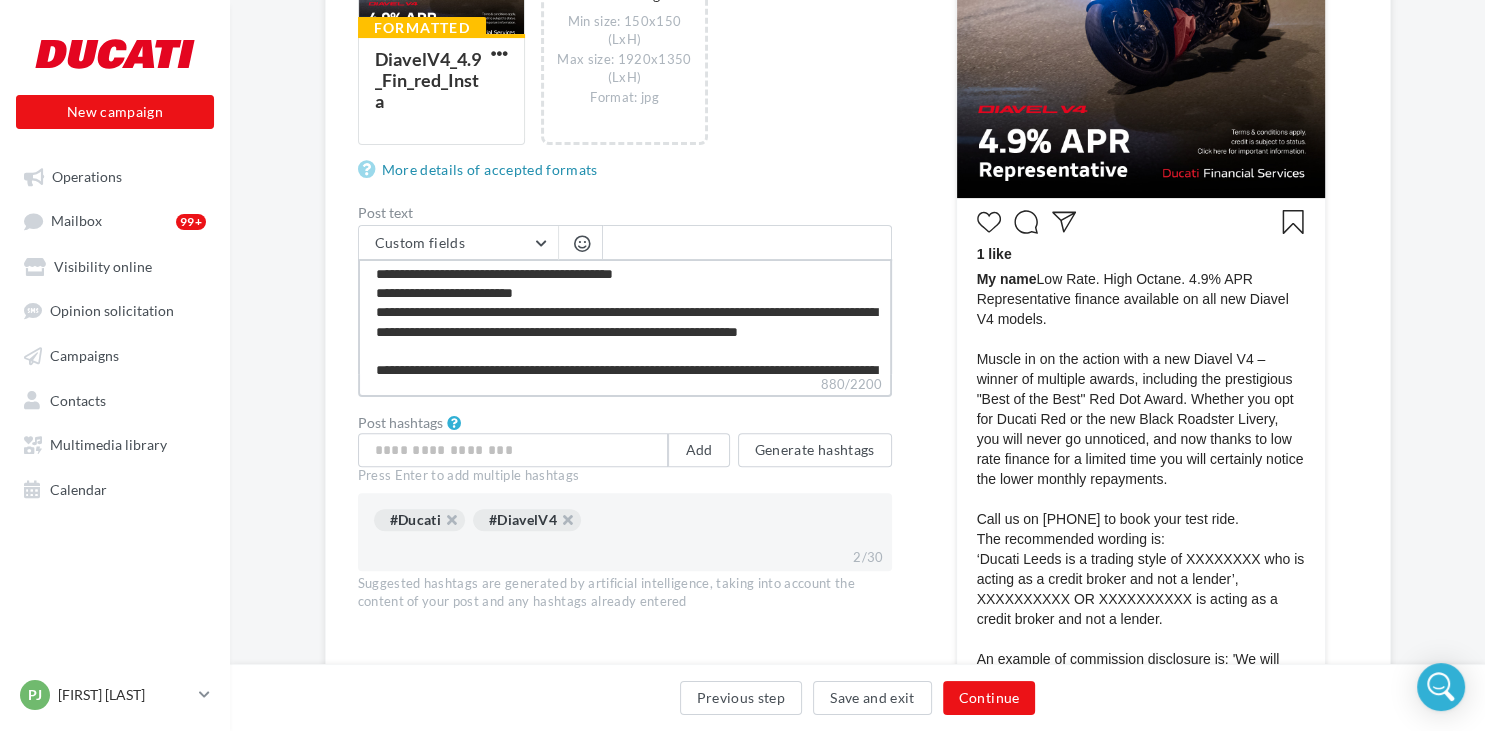 type on "**********" 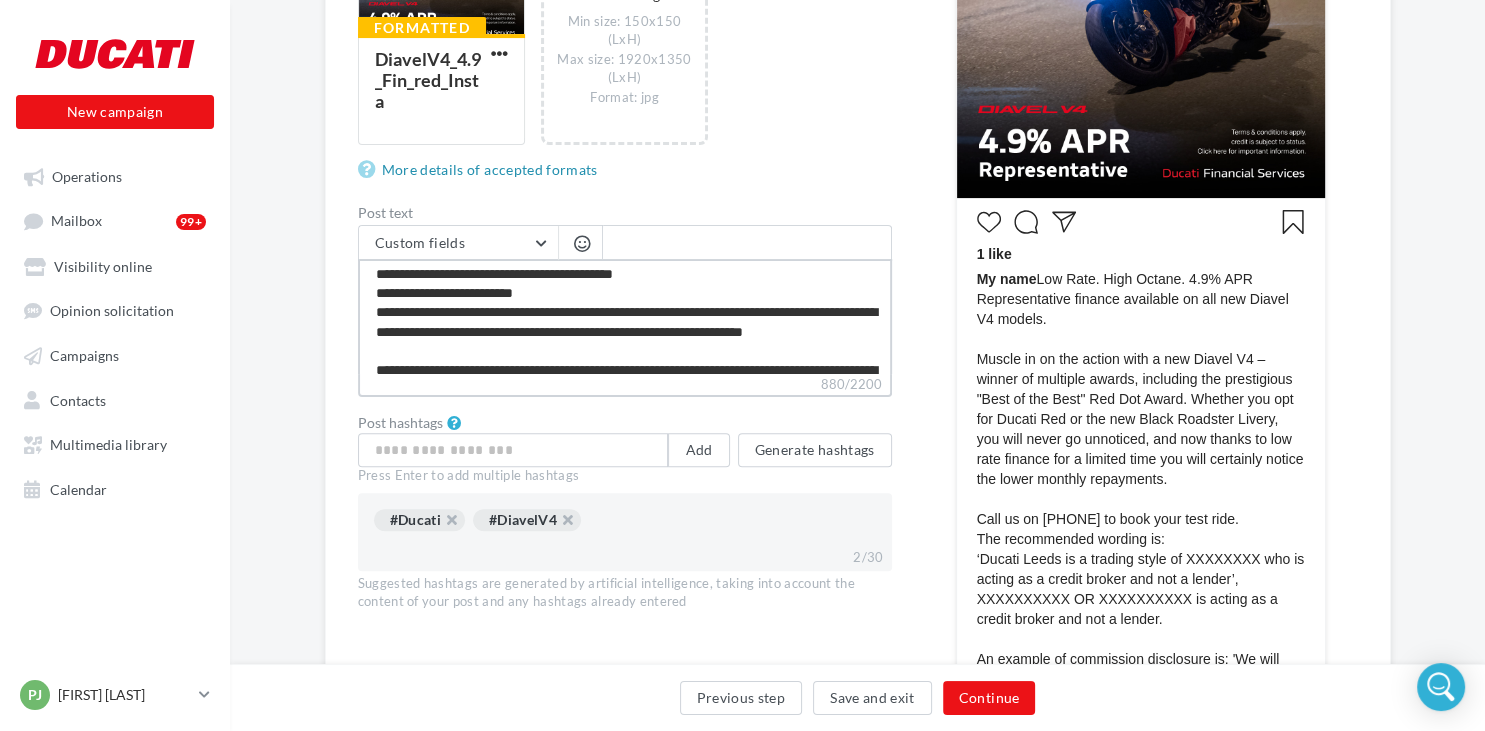 type on "**********" 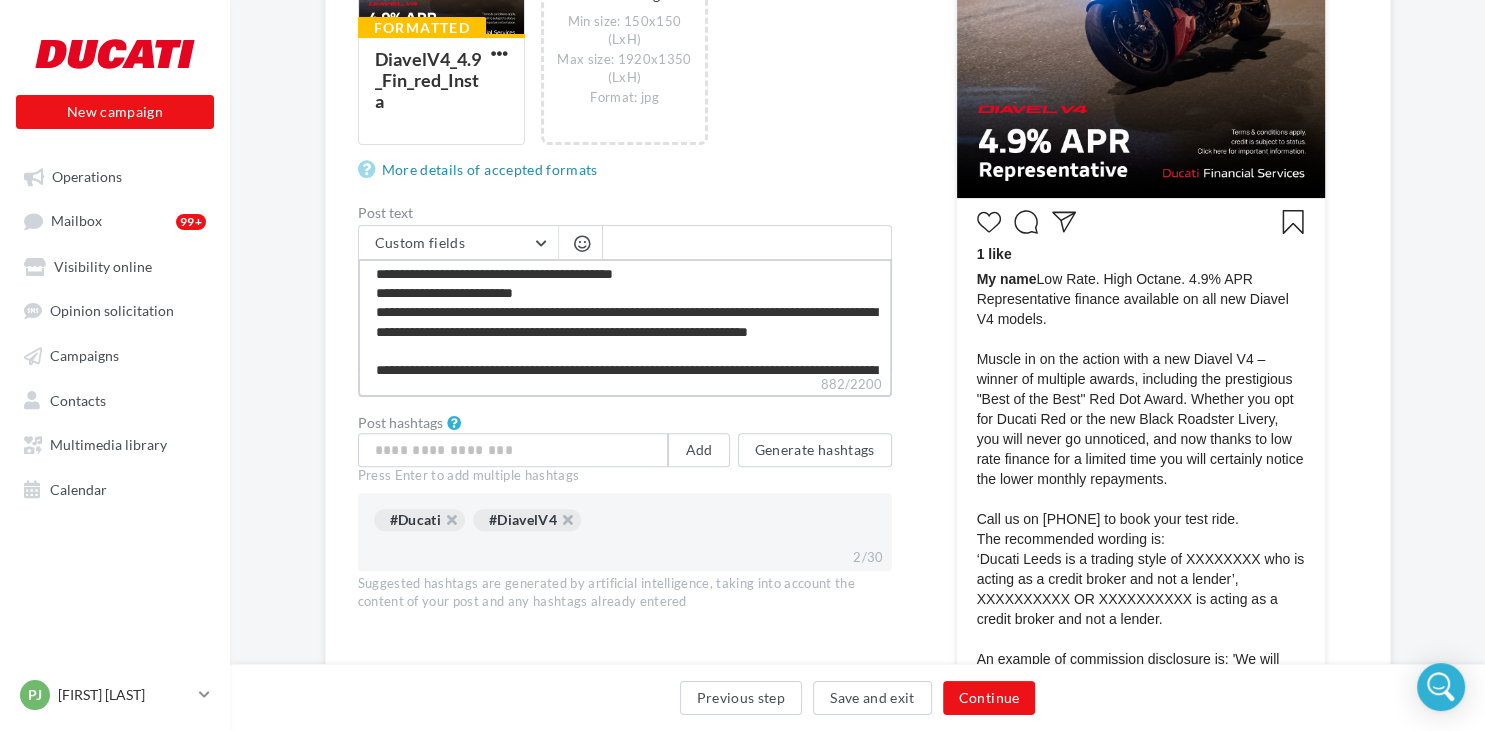 type on "**********" 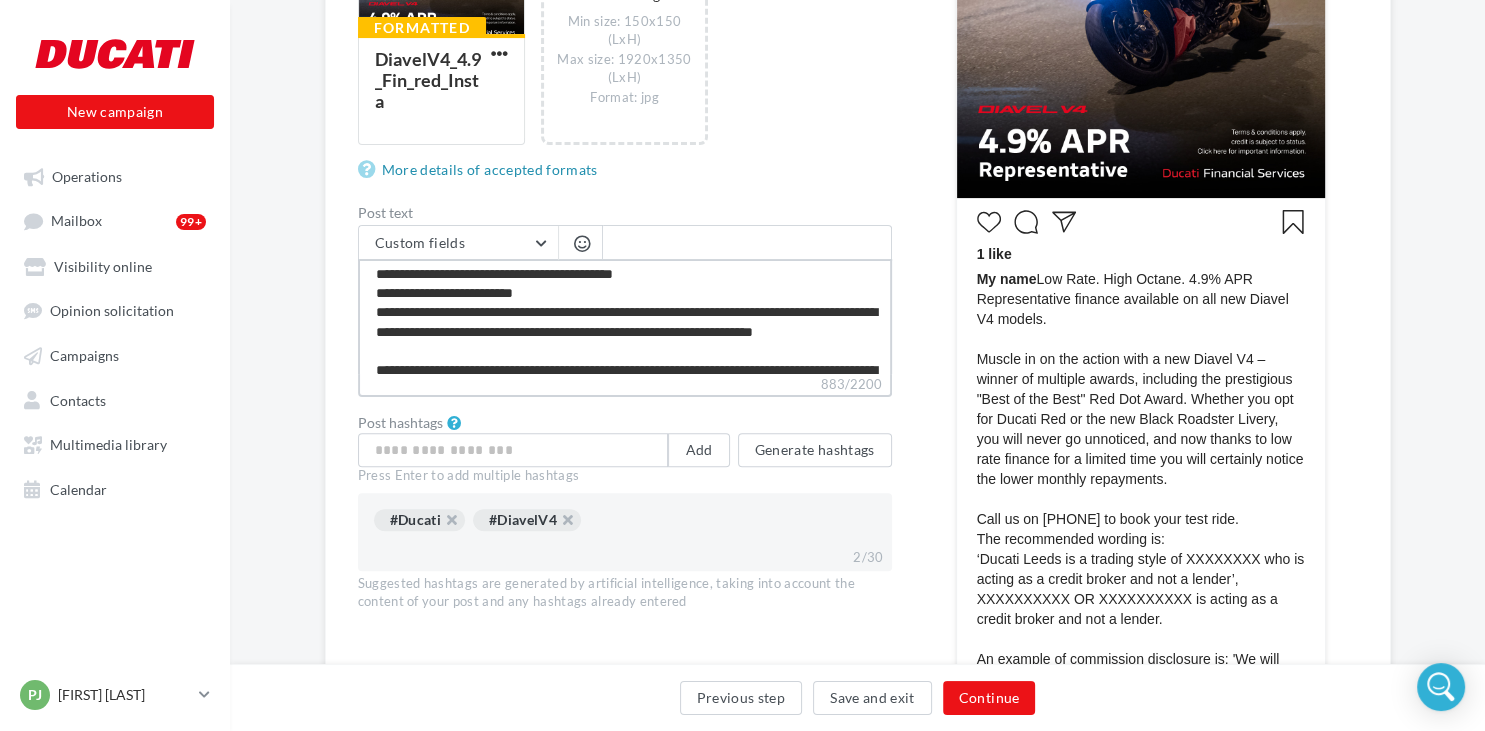 type on "**********" 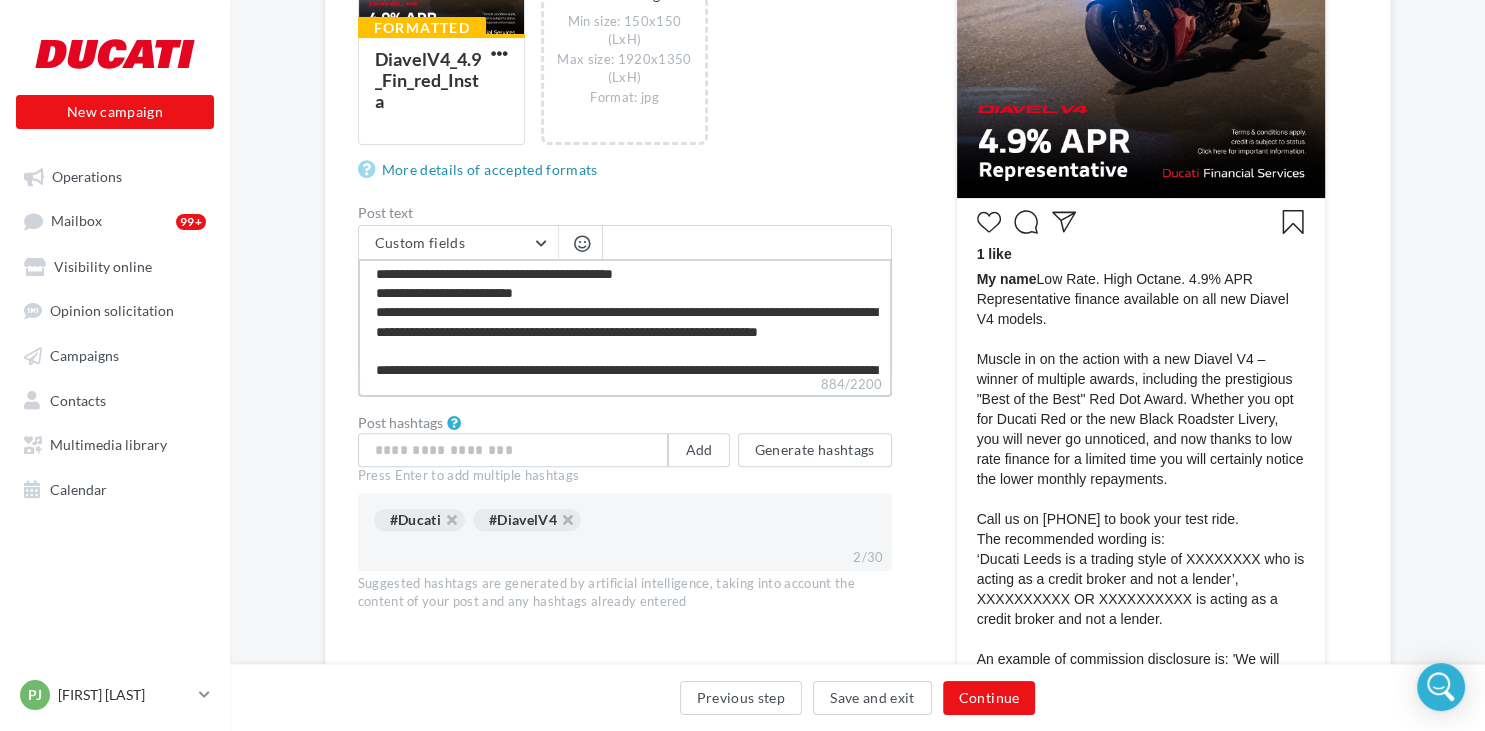 type on "**********" 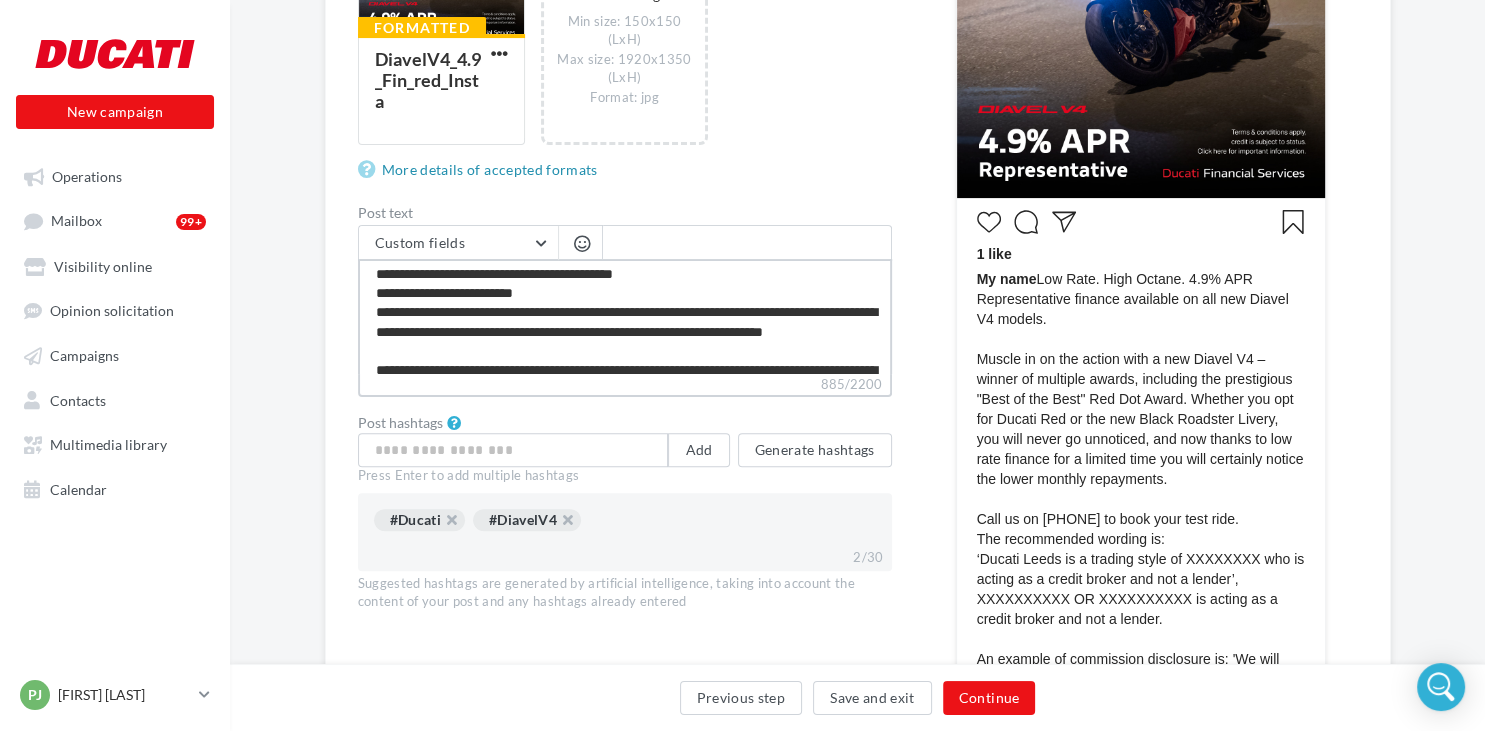 type on "**********" 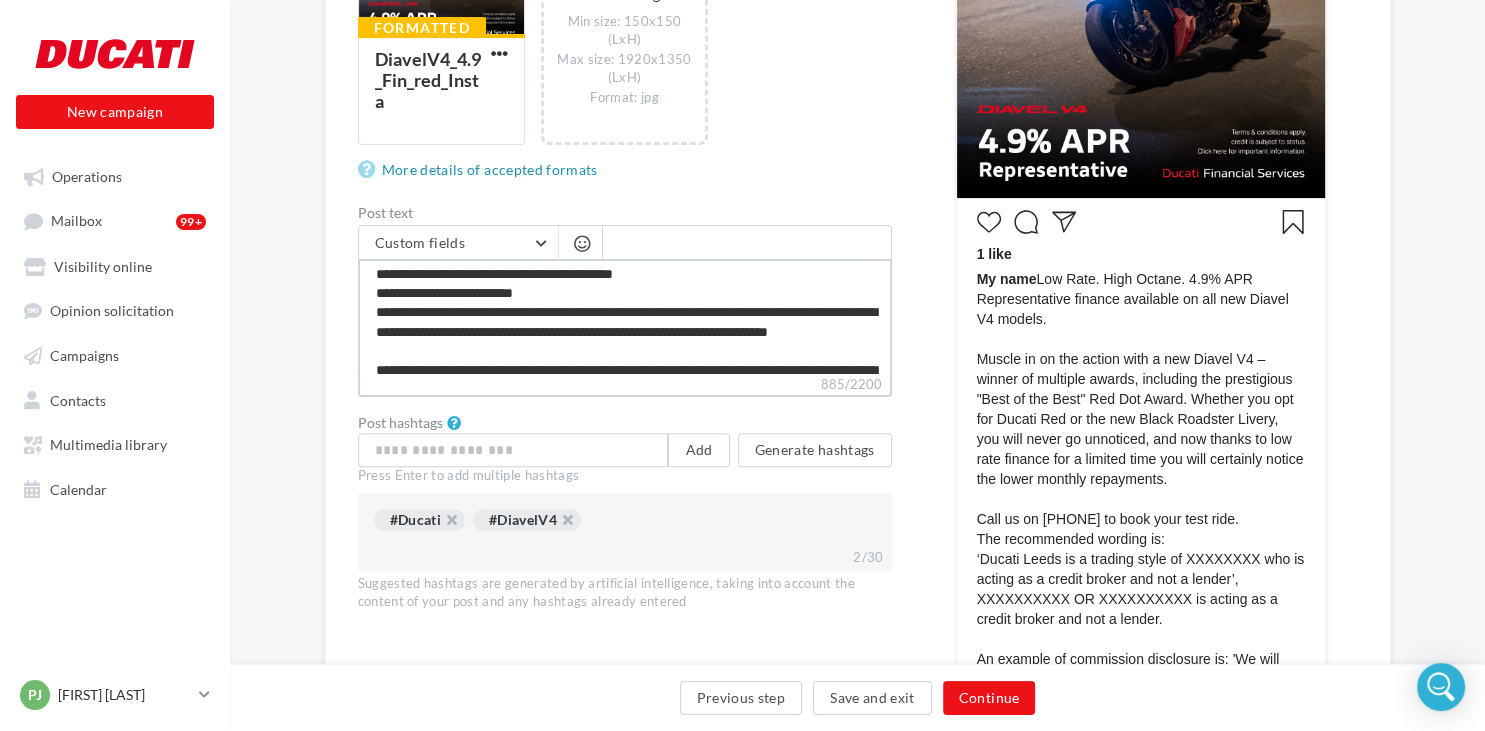 type on "**********" 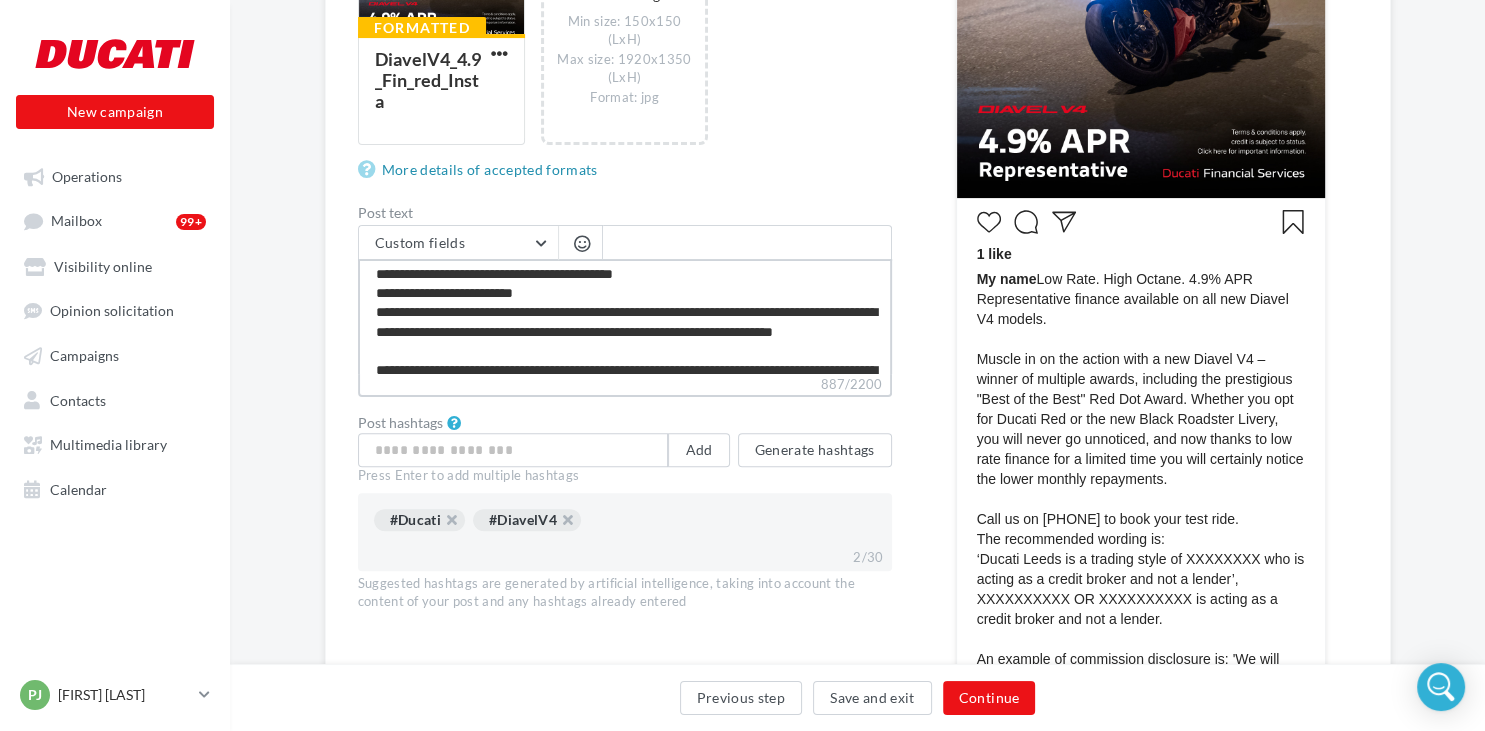 type on "**********" 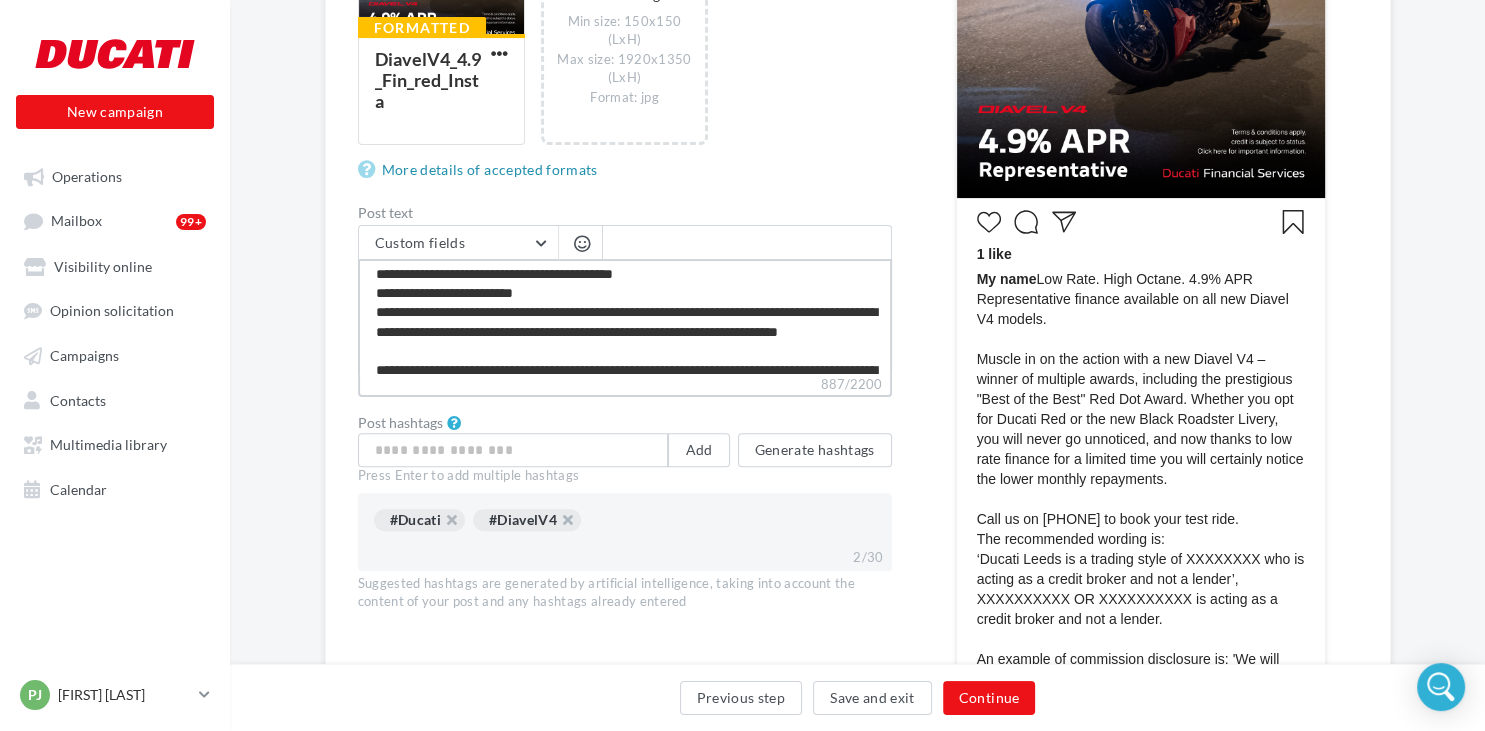 type on "**********" 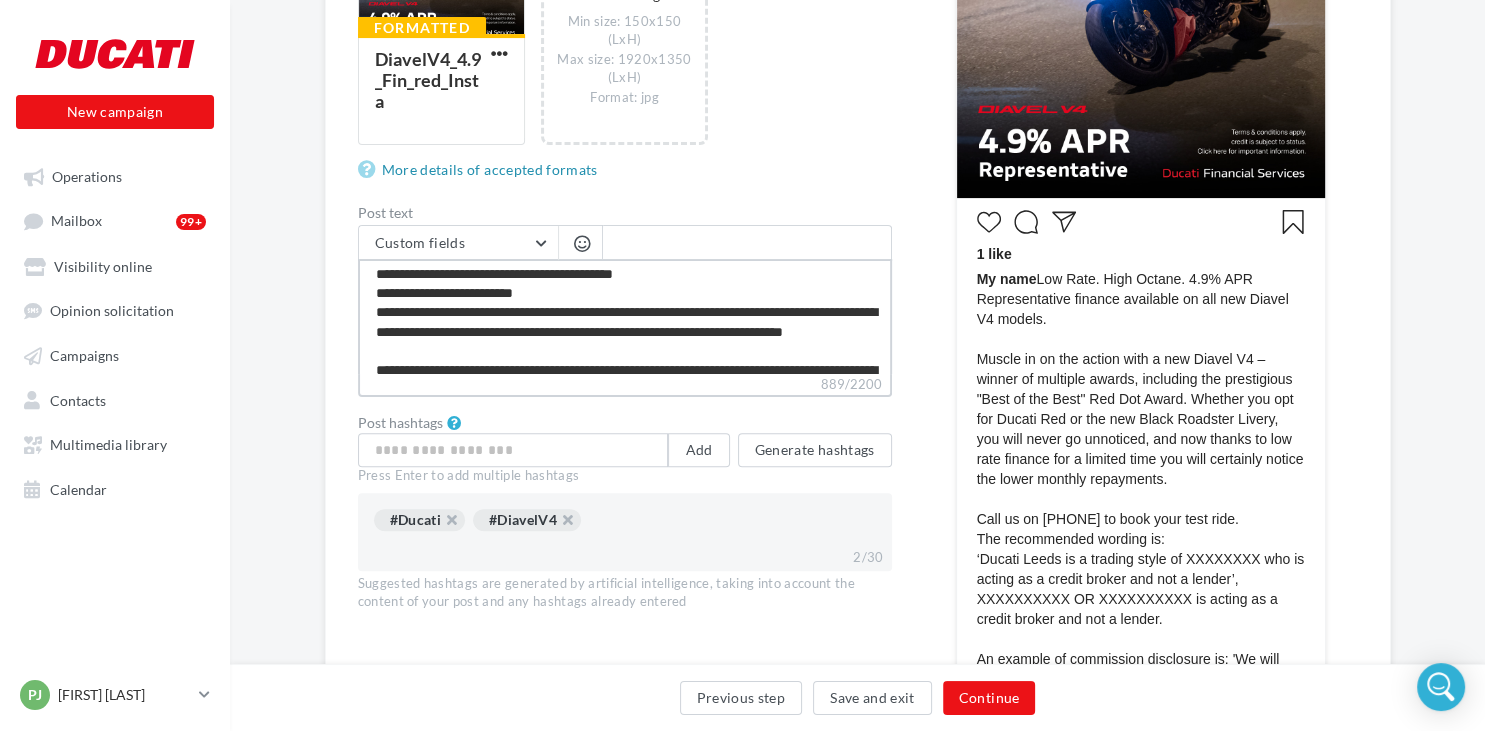 type on "**********" 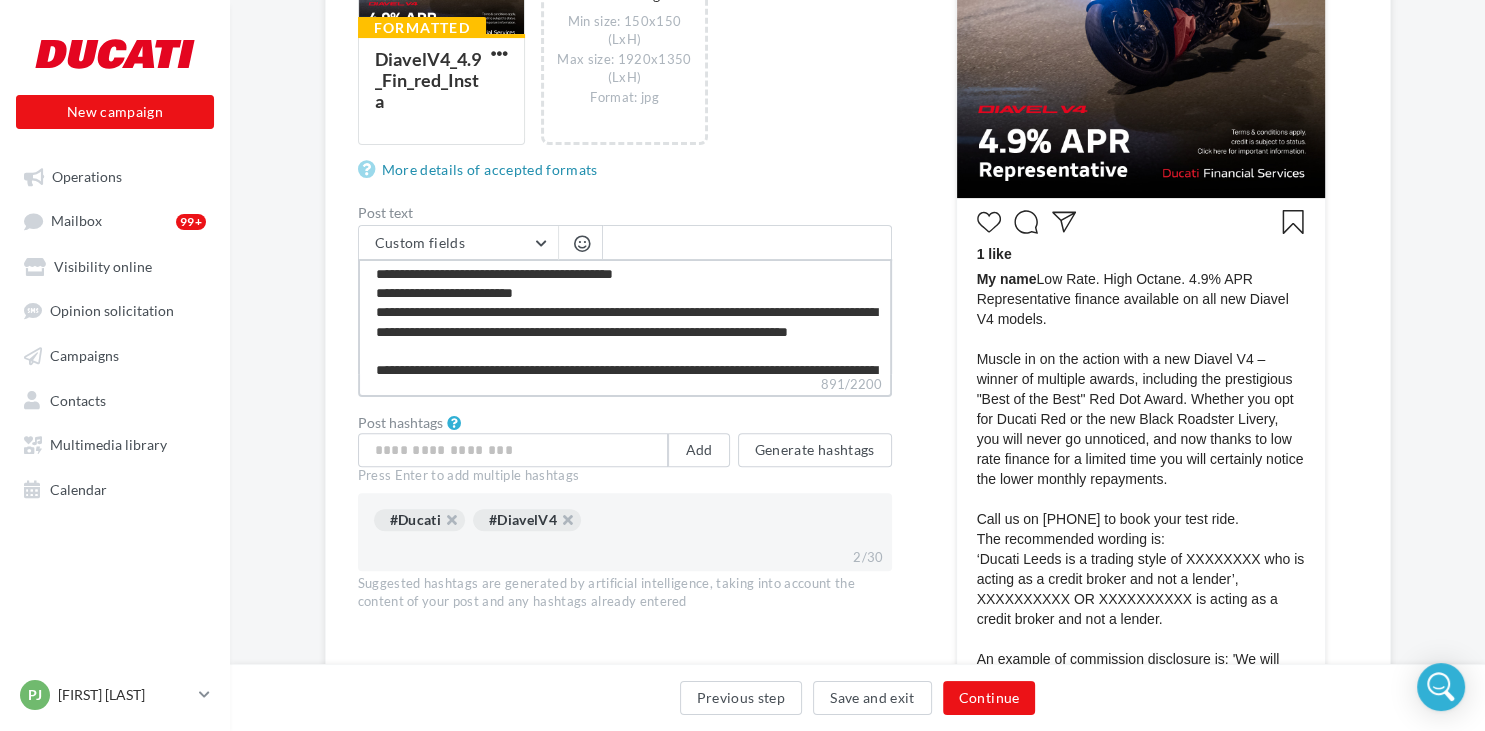 type on "**********" 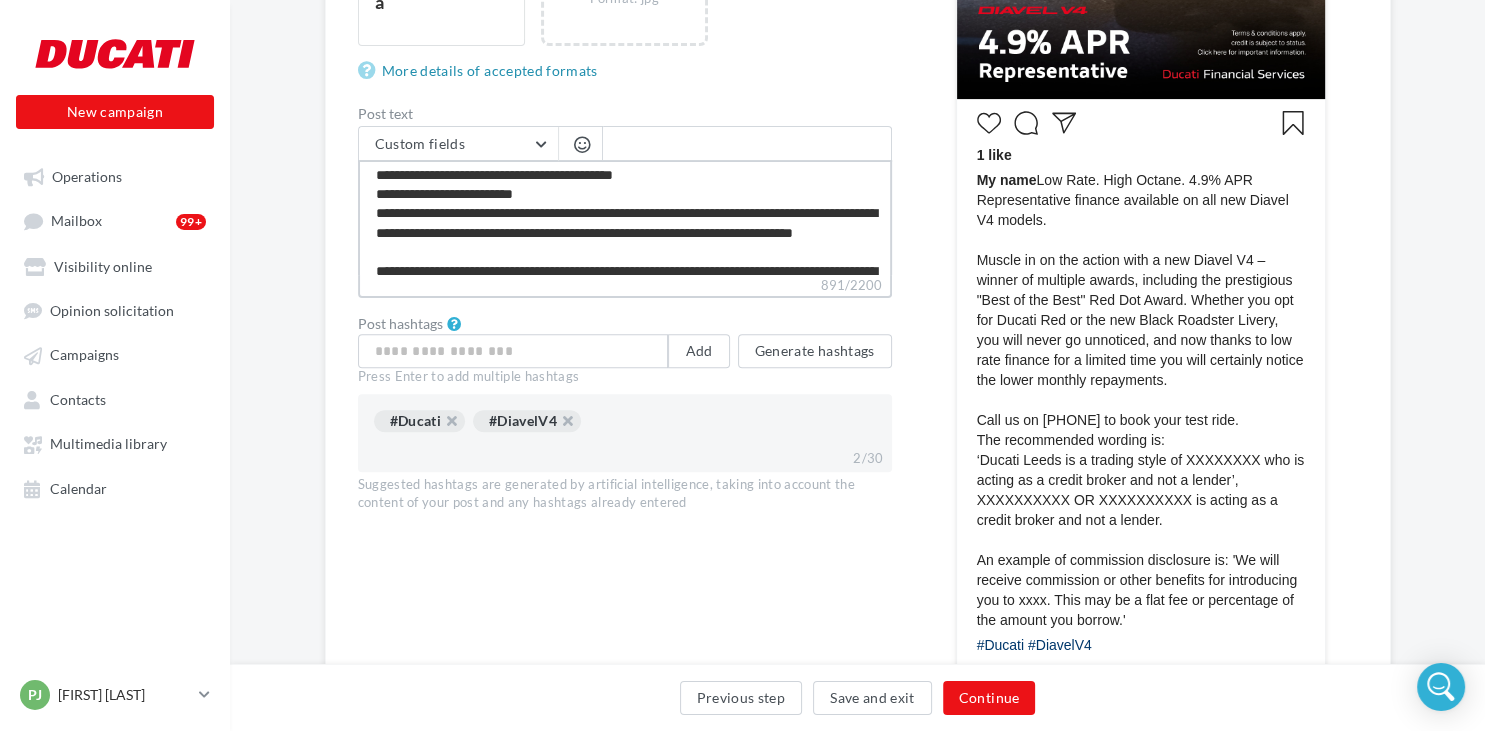 scroll, scrollTop: 607, scrollLeft: 0, axis: vertical 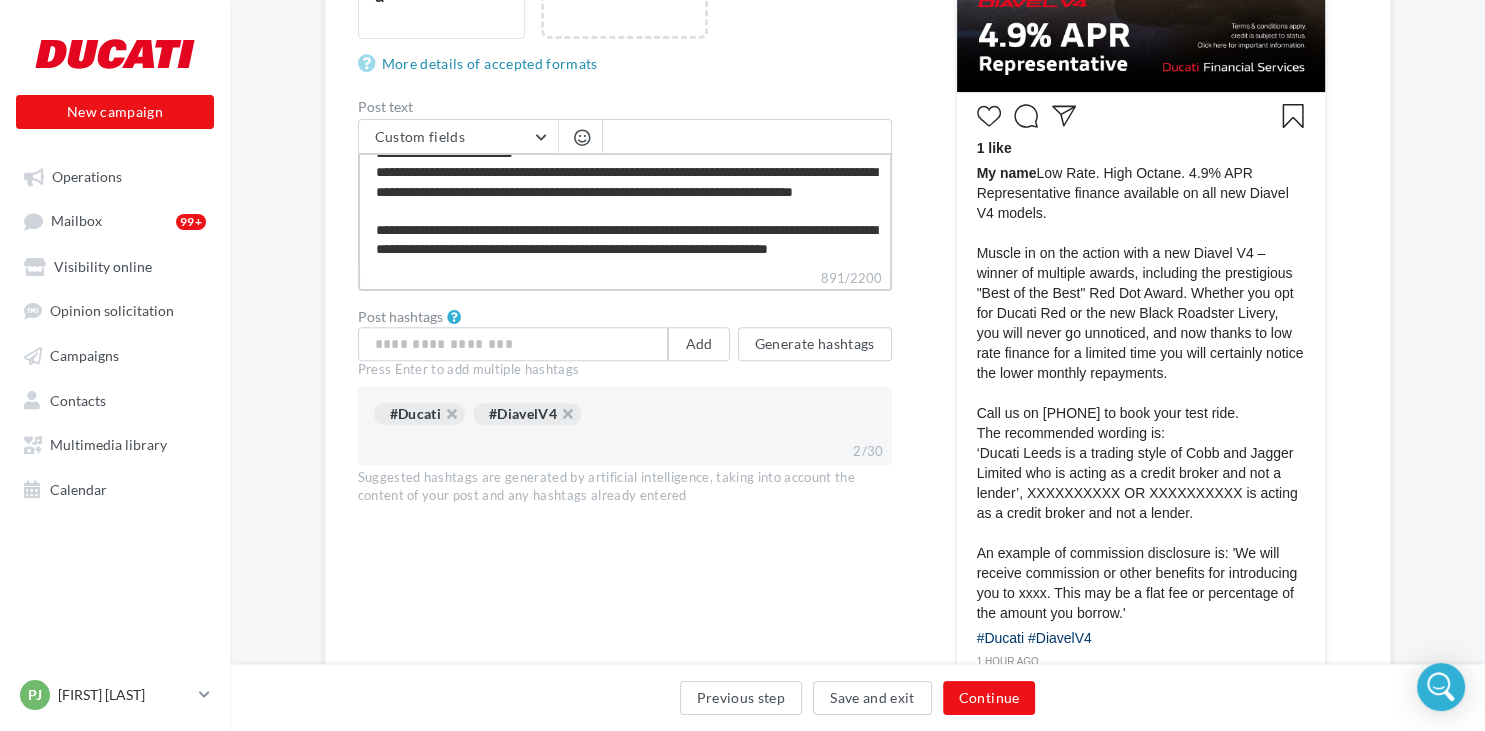 drag, startPoint x: 537, startPoint y: 187, endPoint x: 519, endPoint y: 168, distance: 26.172504 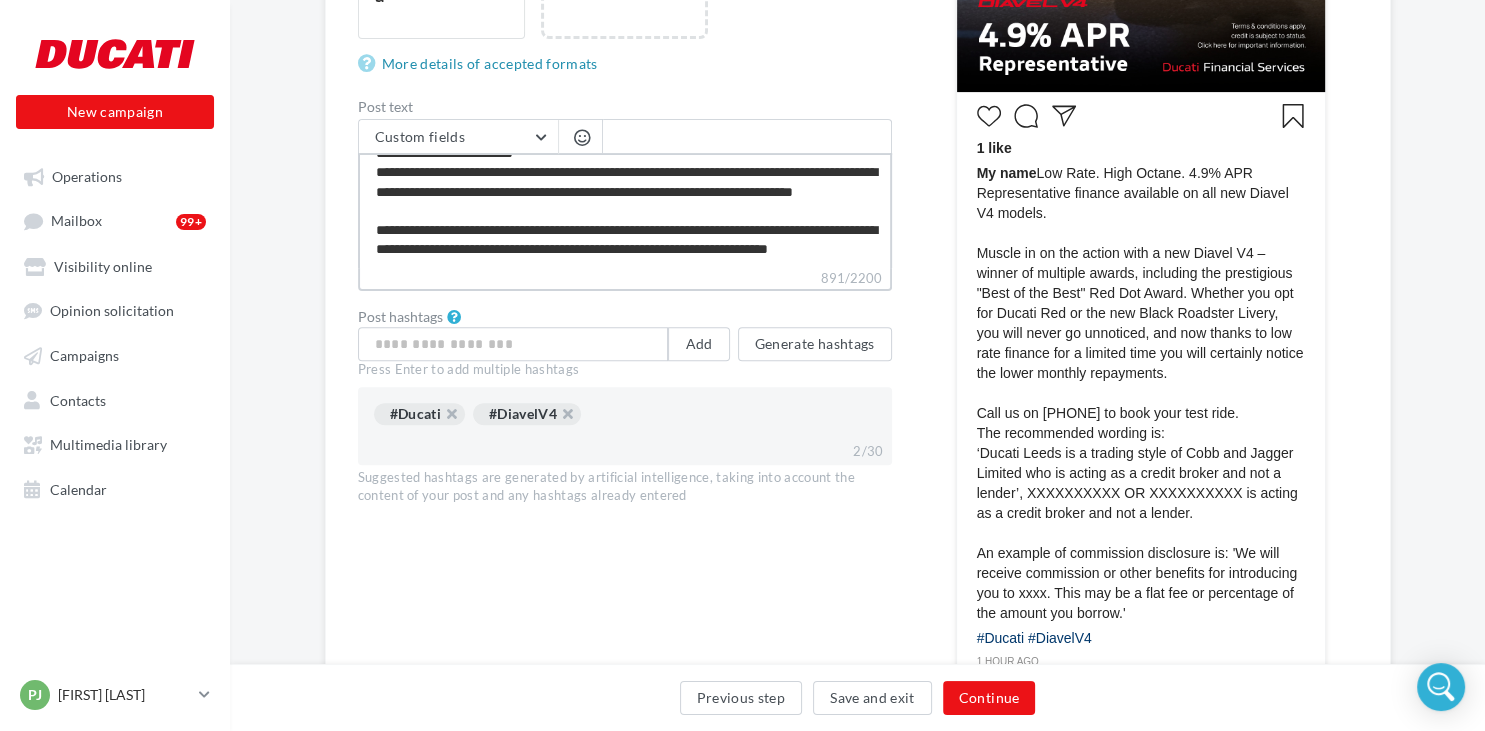 click on "**********" at bounding box center [625, 210] 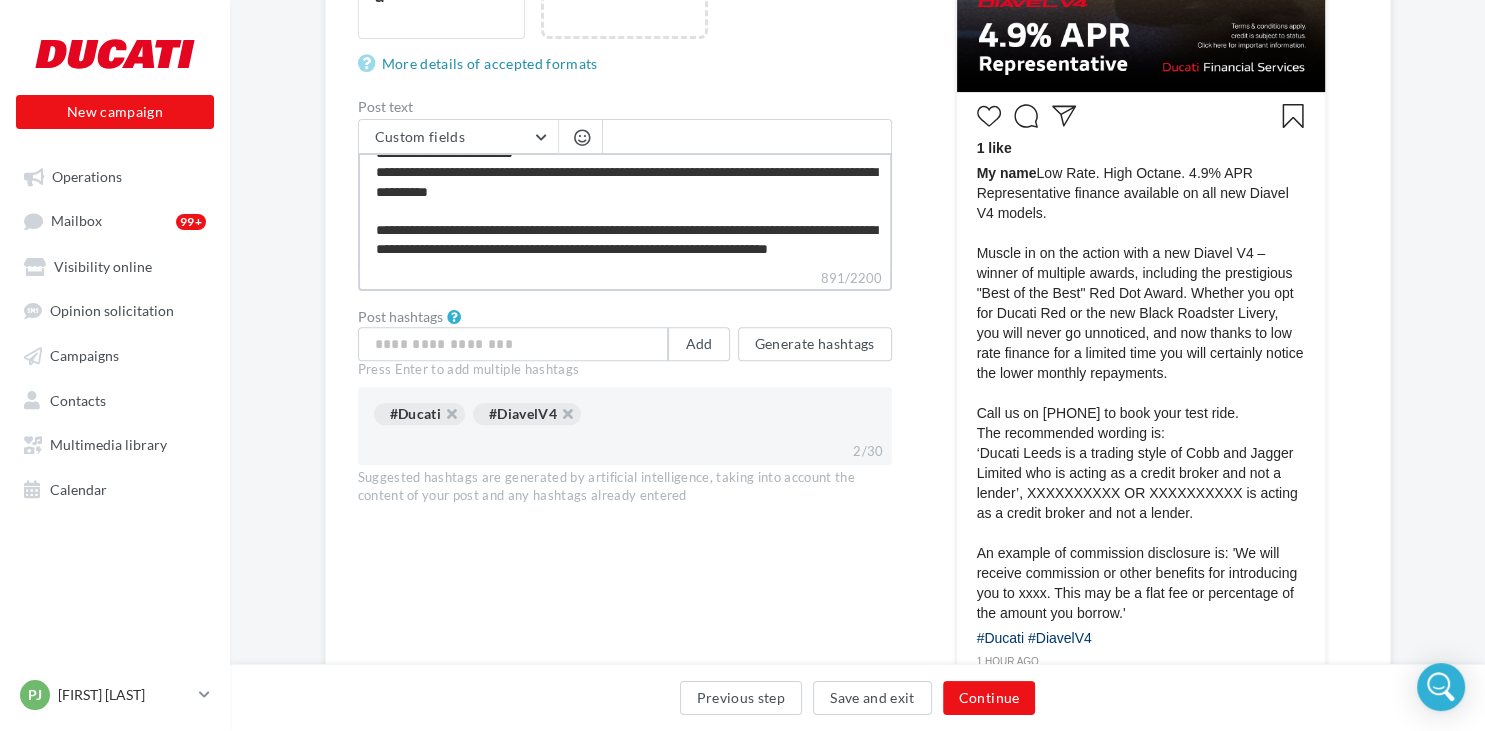 scroll, scrollTop: 230, scrollLeft: 0, axis: vertical 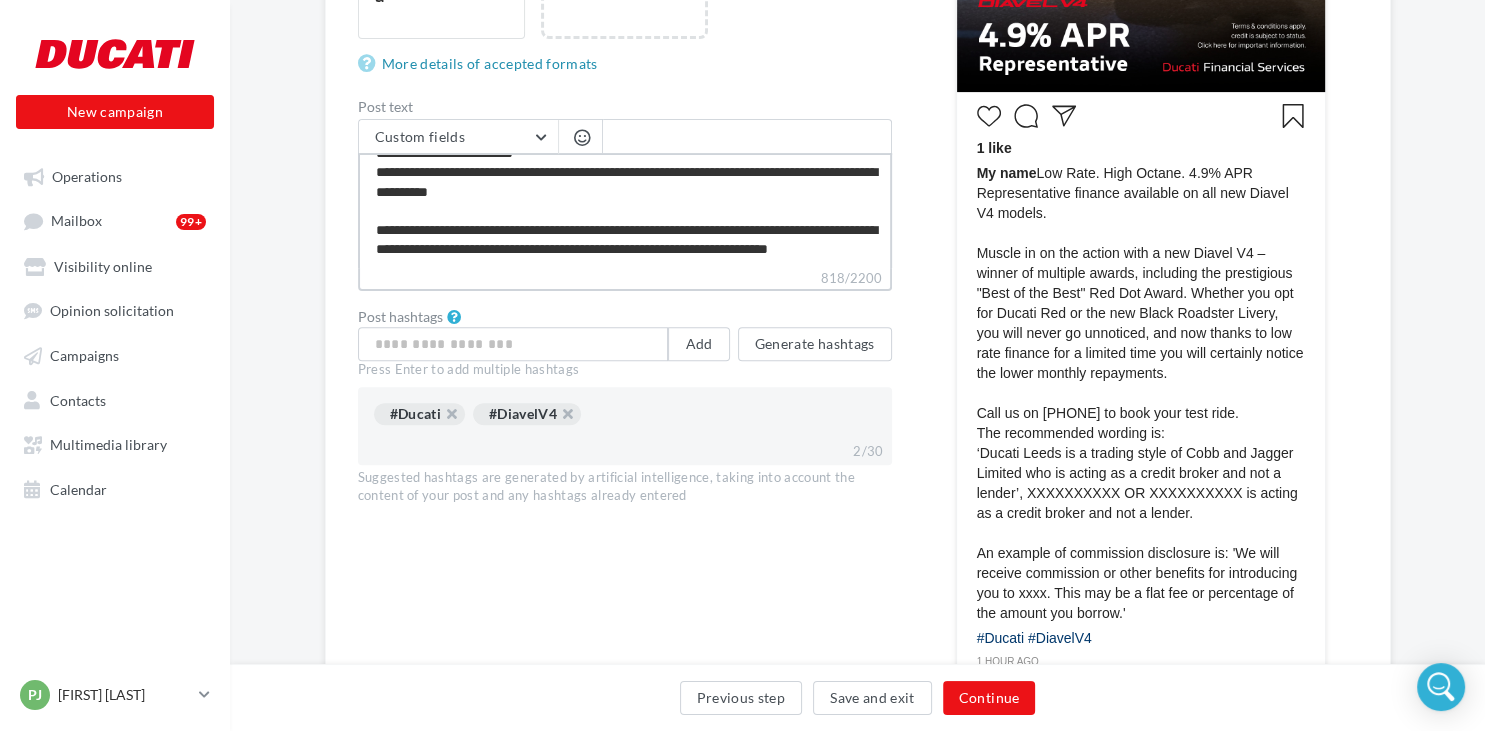 type on "**********" 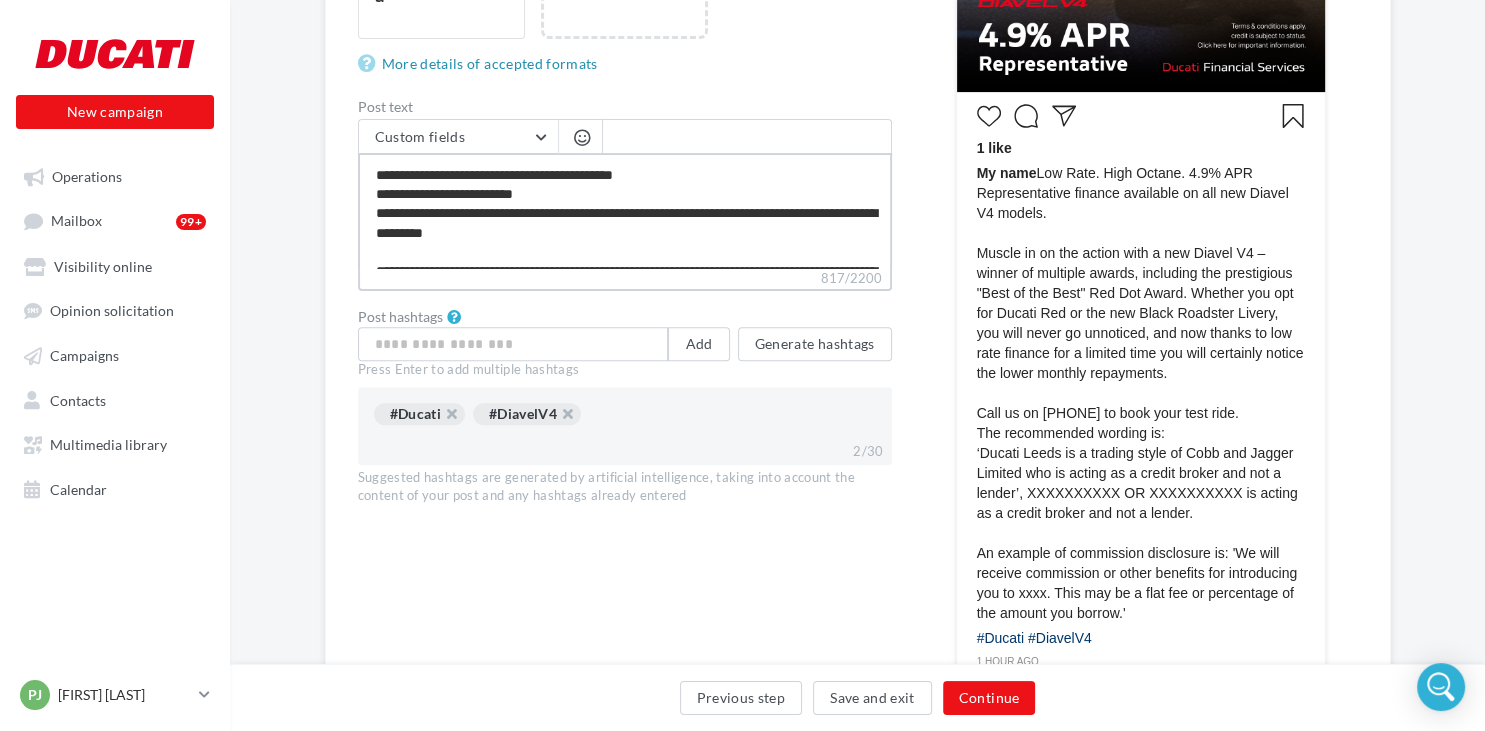 scroll, scrollTop: 129, scrollLeft: 0, axis: vertical 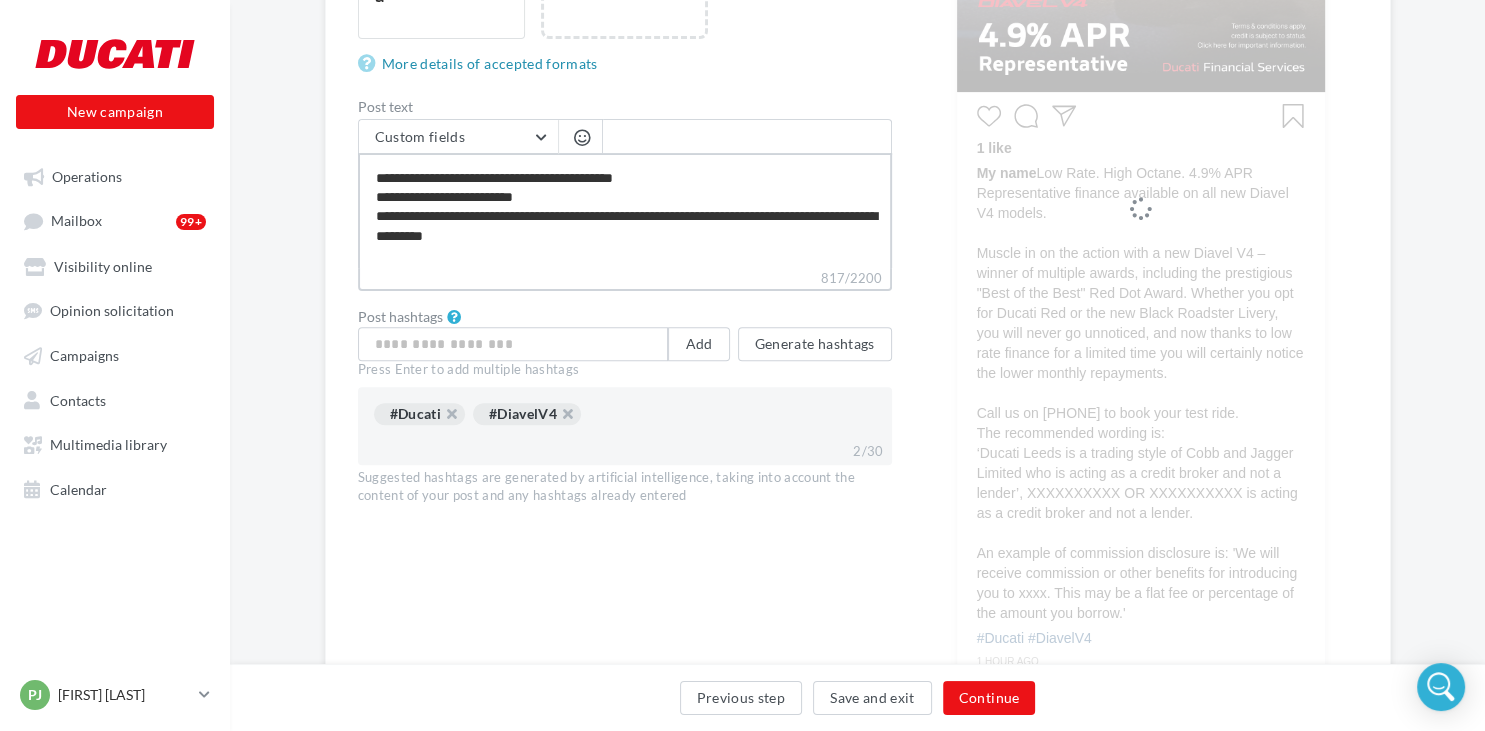 click on "**********" at bounding box center [625, 210] 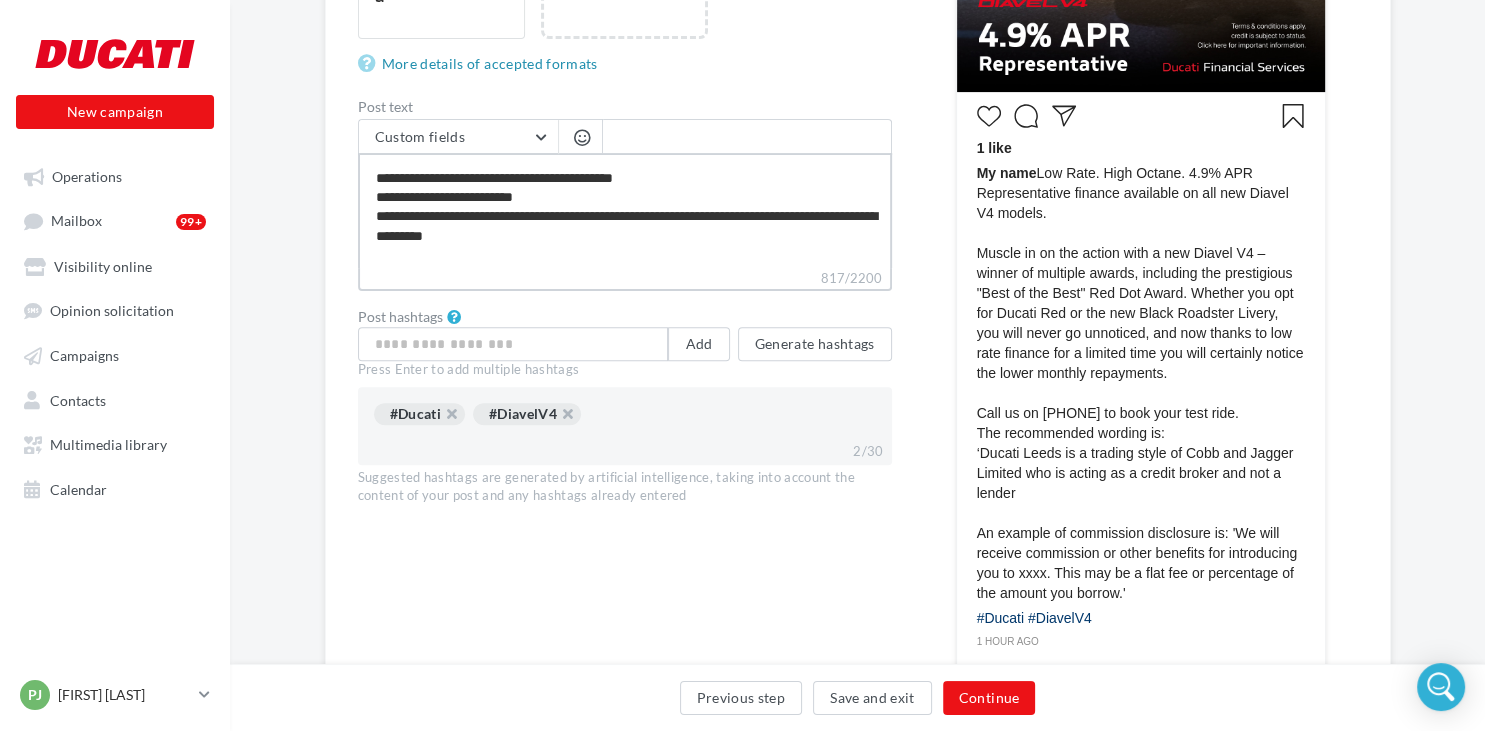type on "**********" 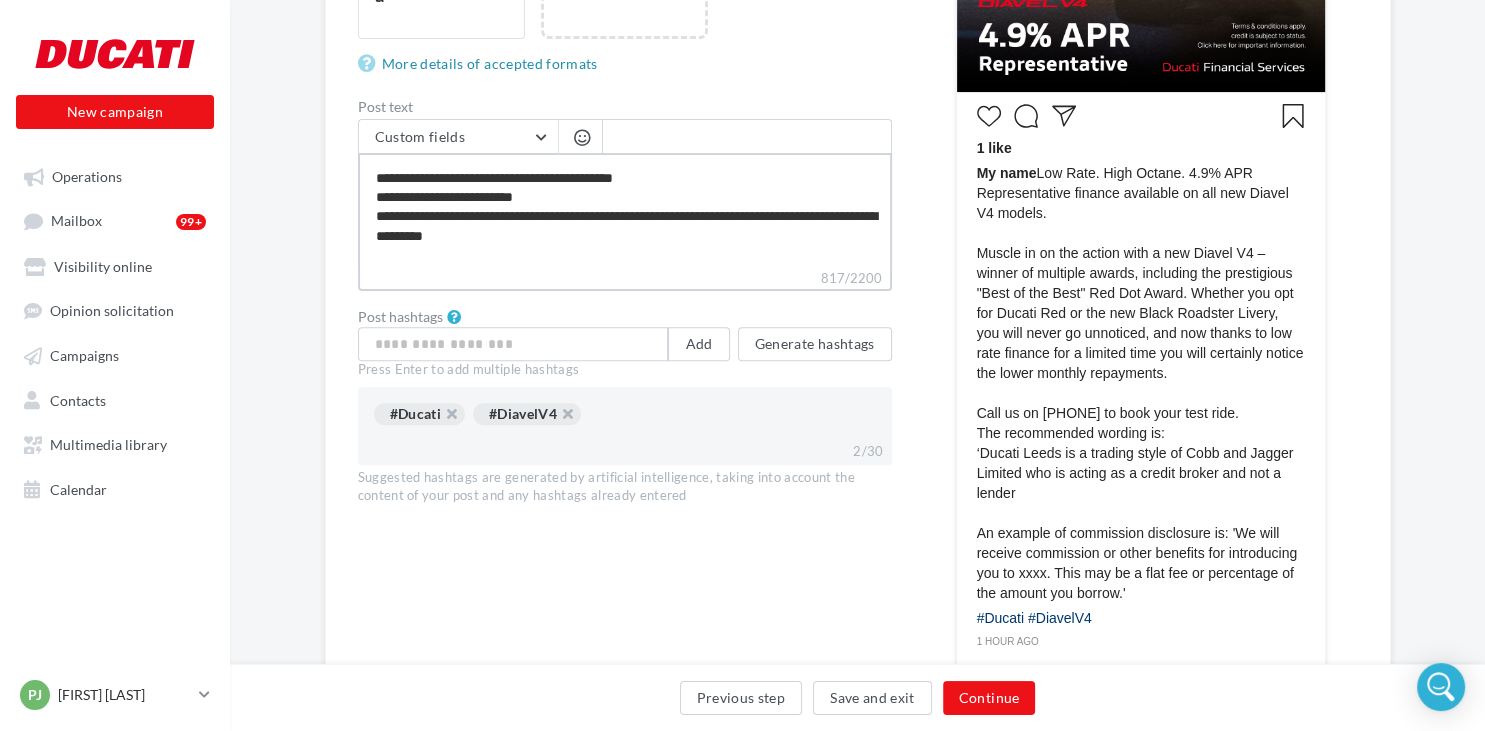type on "**********" 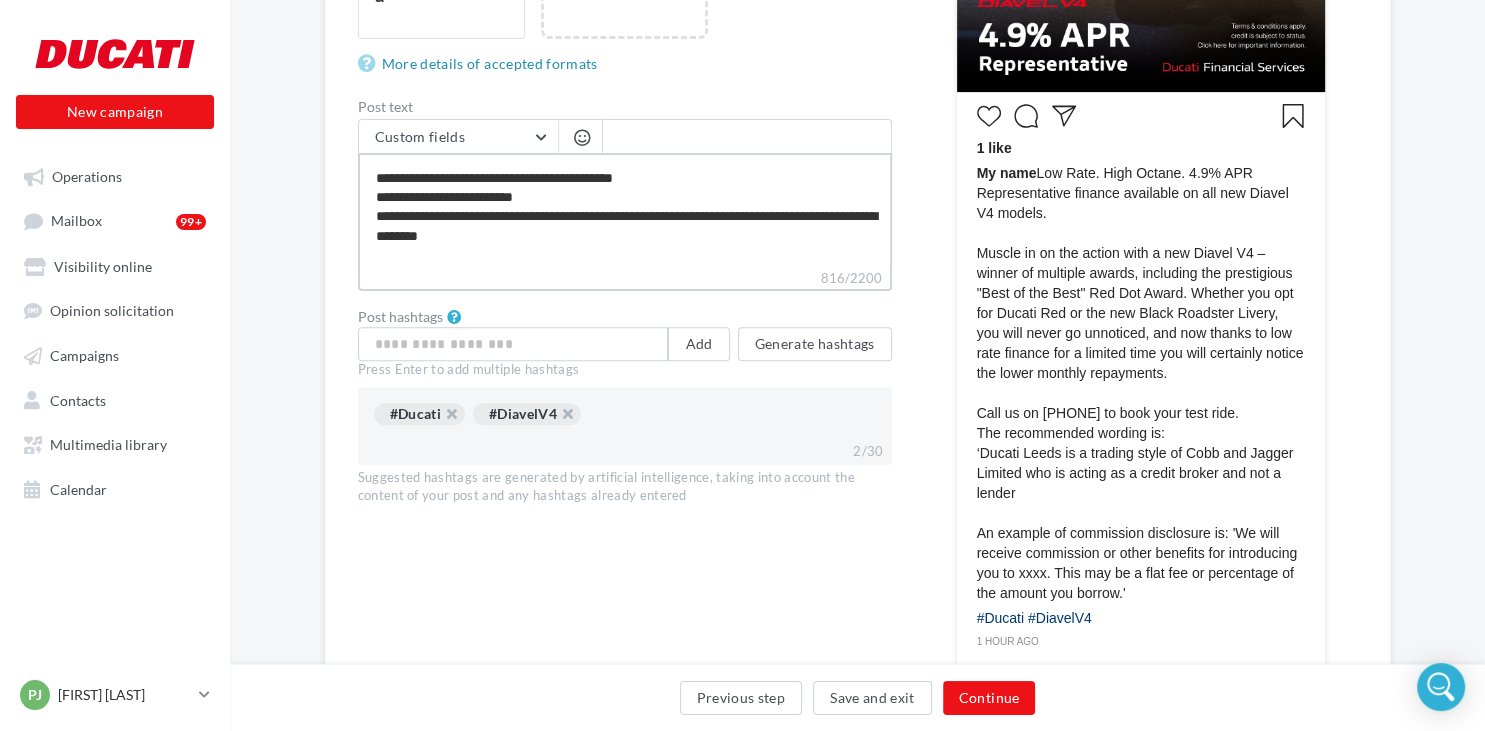 type on "**********" 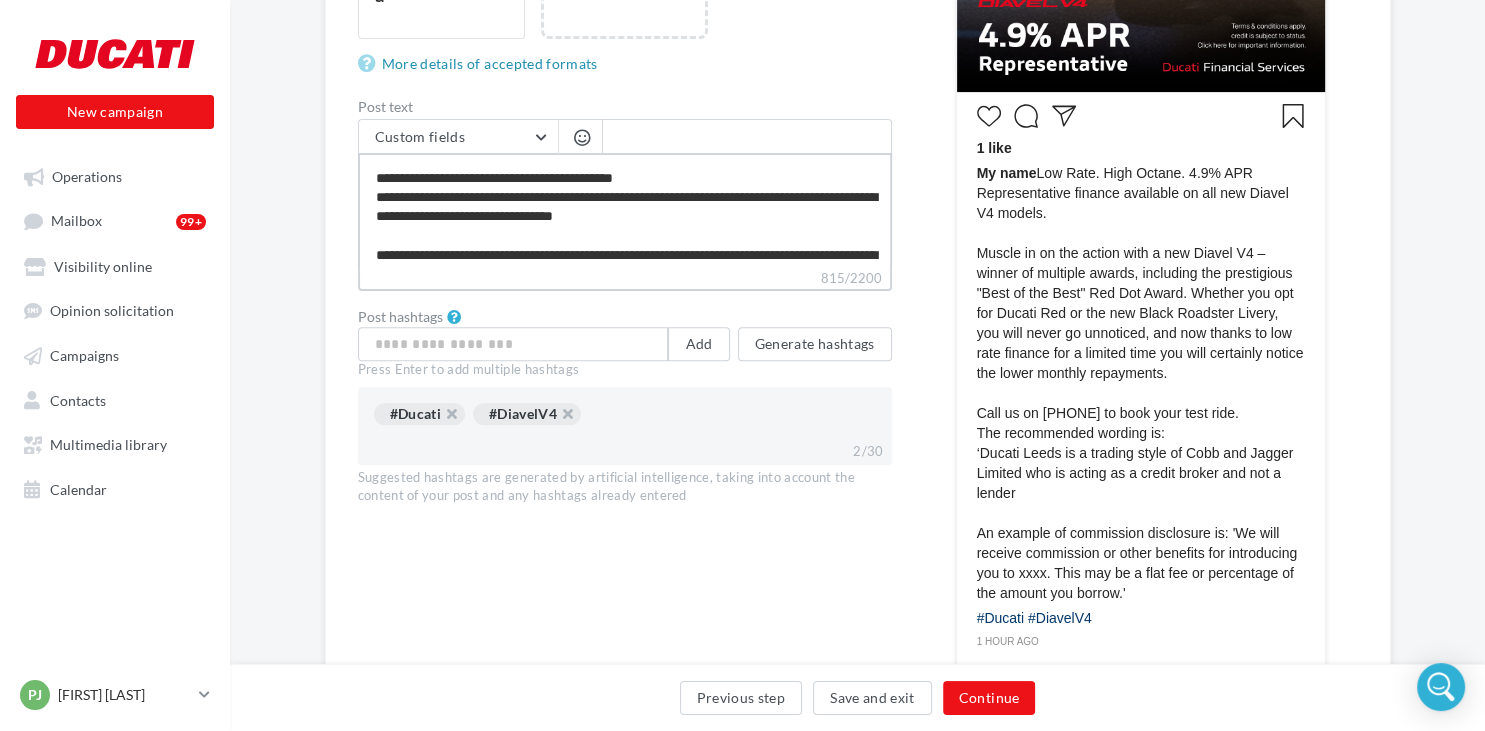 type on "**********" 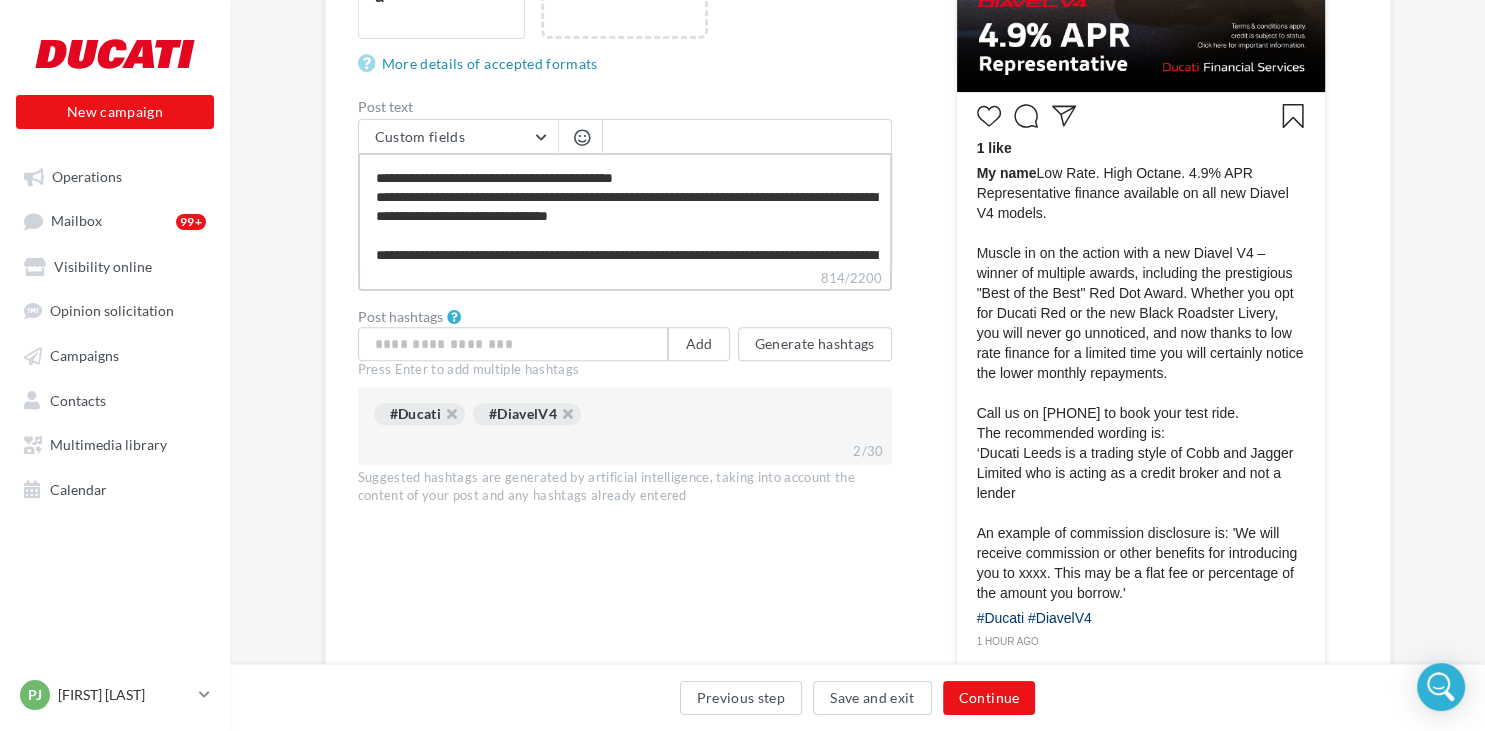 type on "**********" 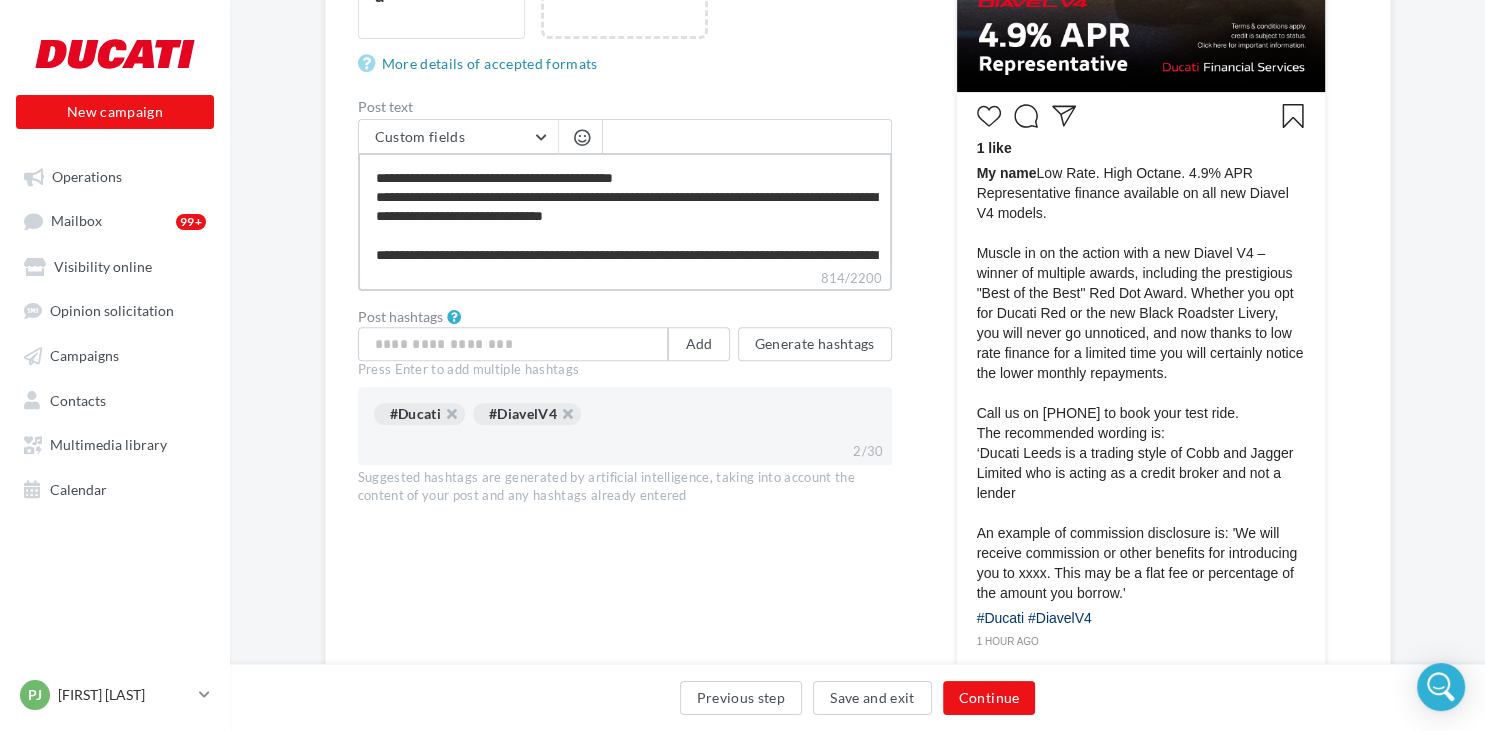 type on "**********" 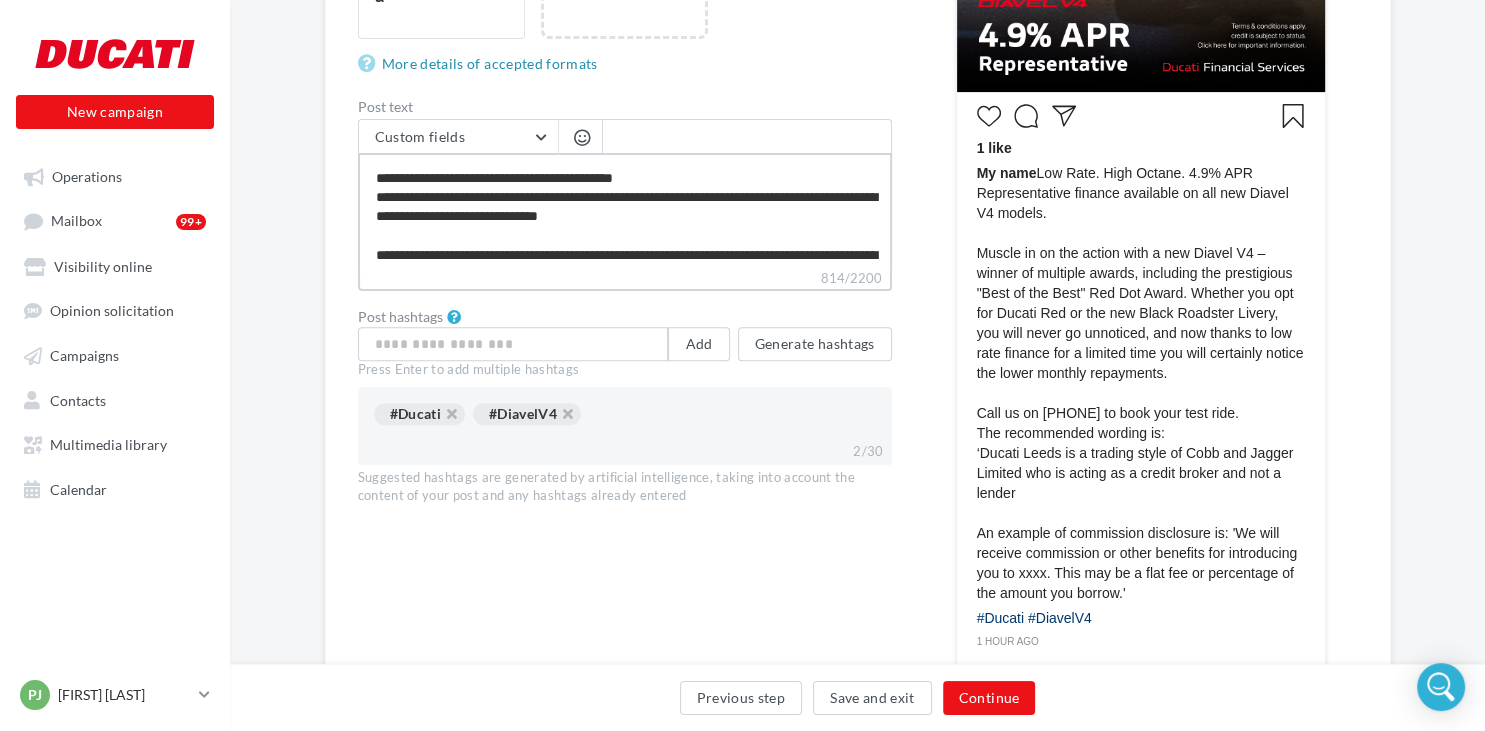 type on "**********" 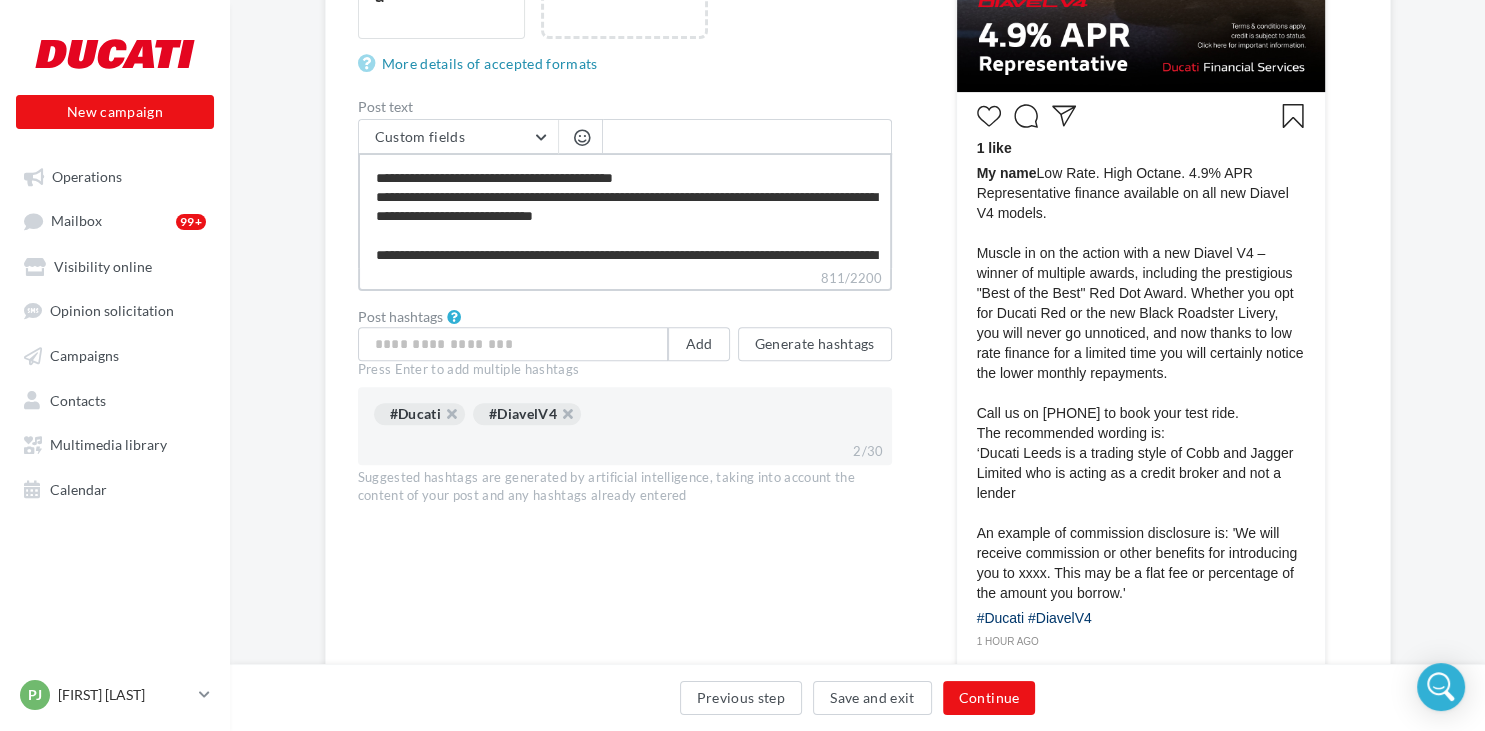 type on "**********" 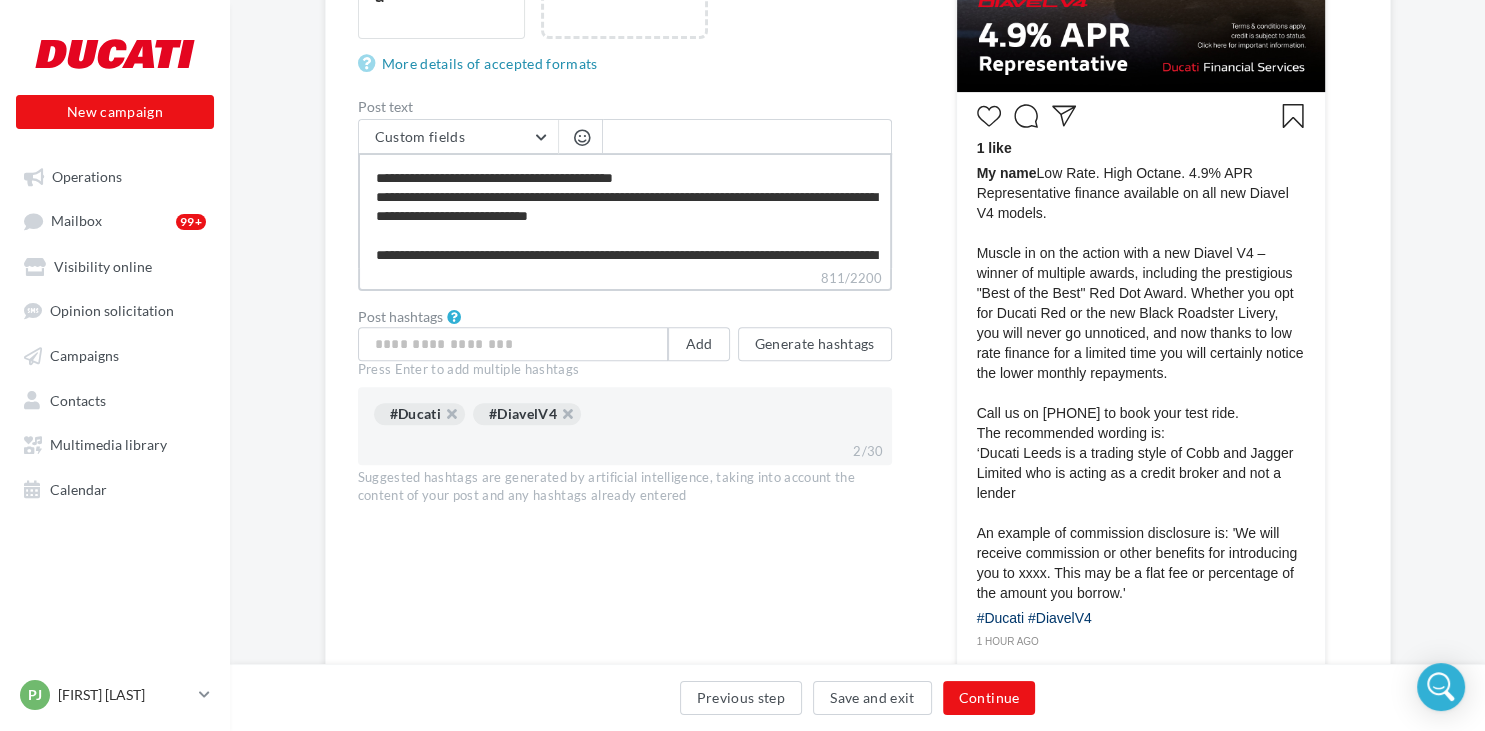 type on "**********" 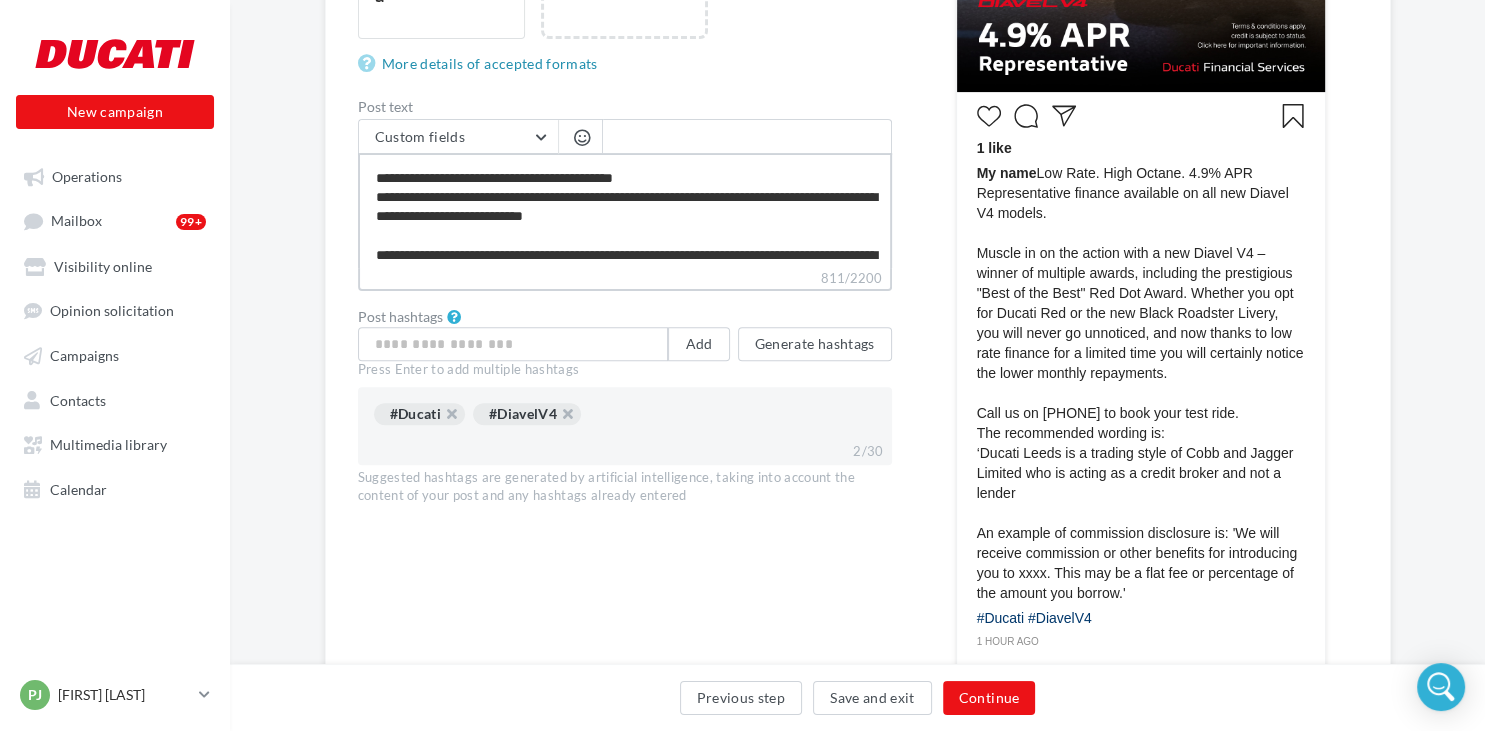 type on "**********" 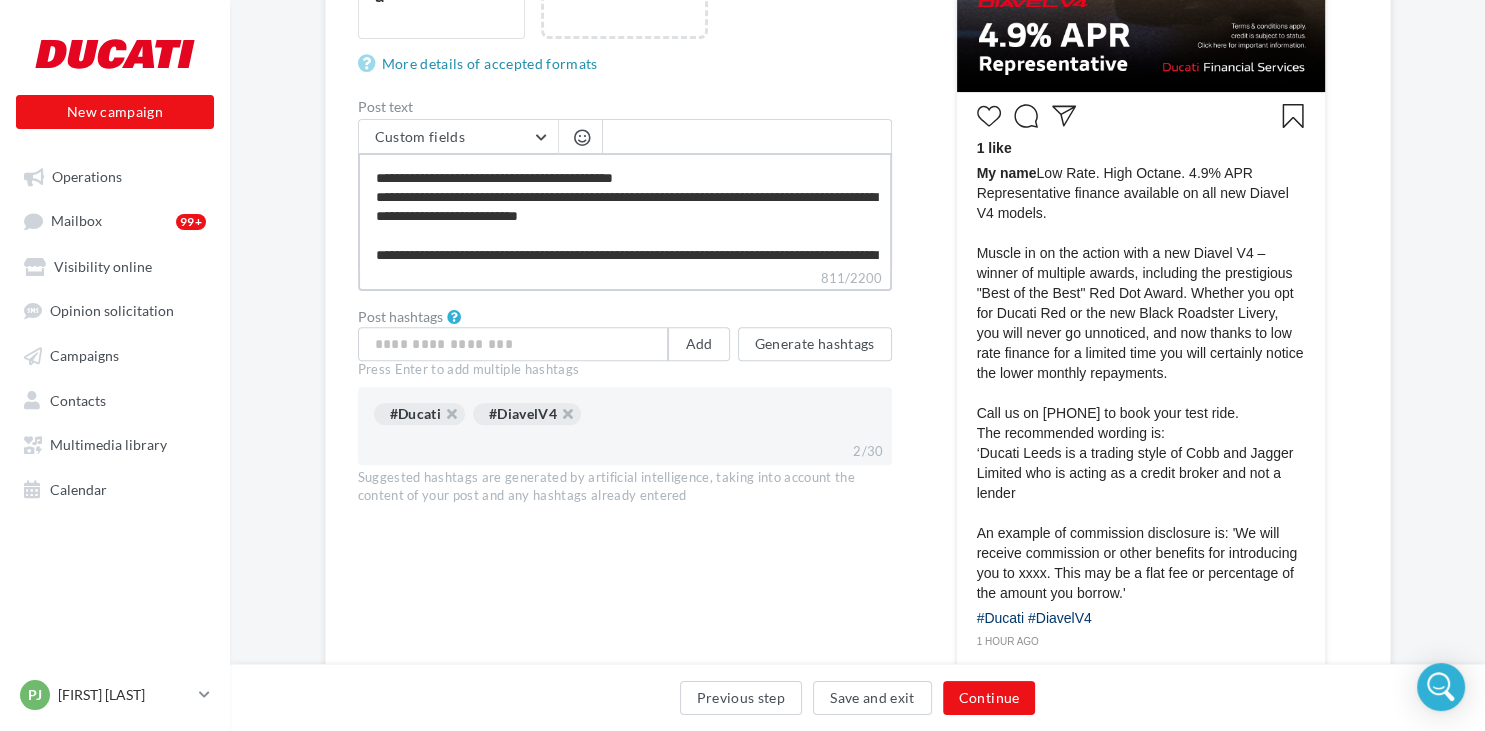 type on "**********" 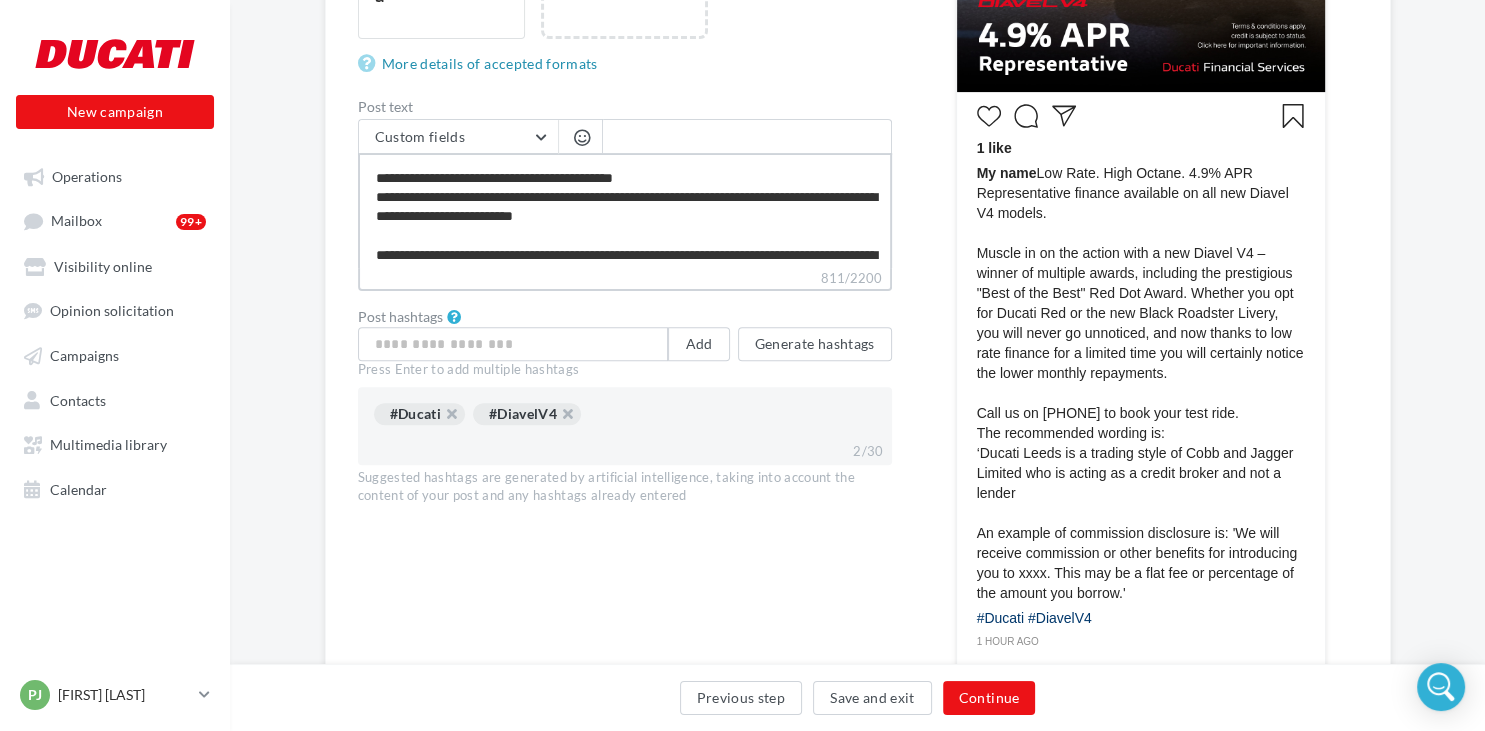type on "**********" 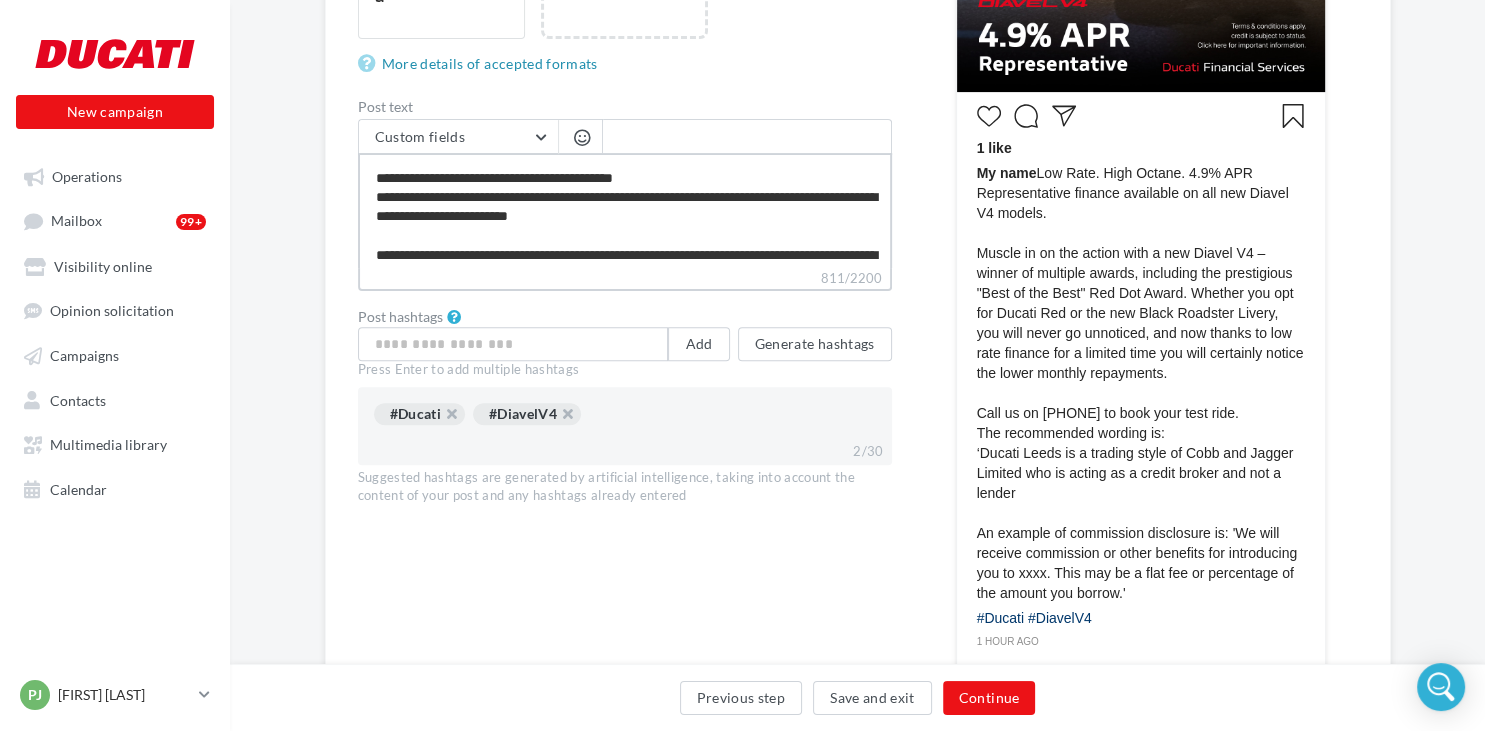 type on "**********" 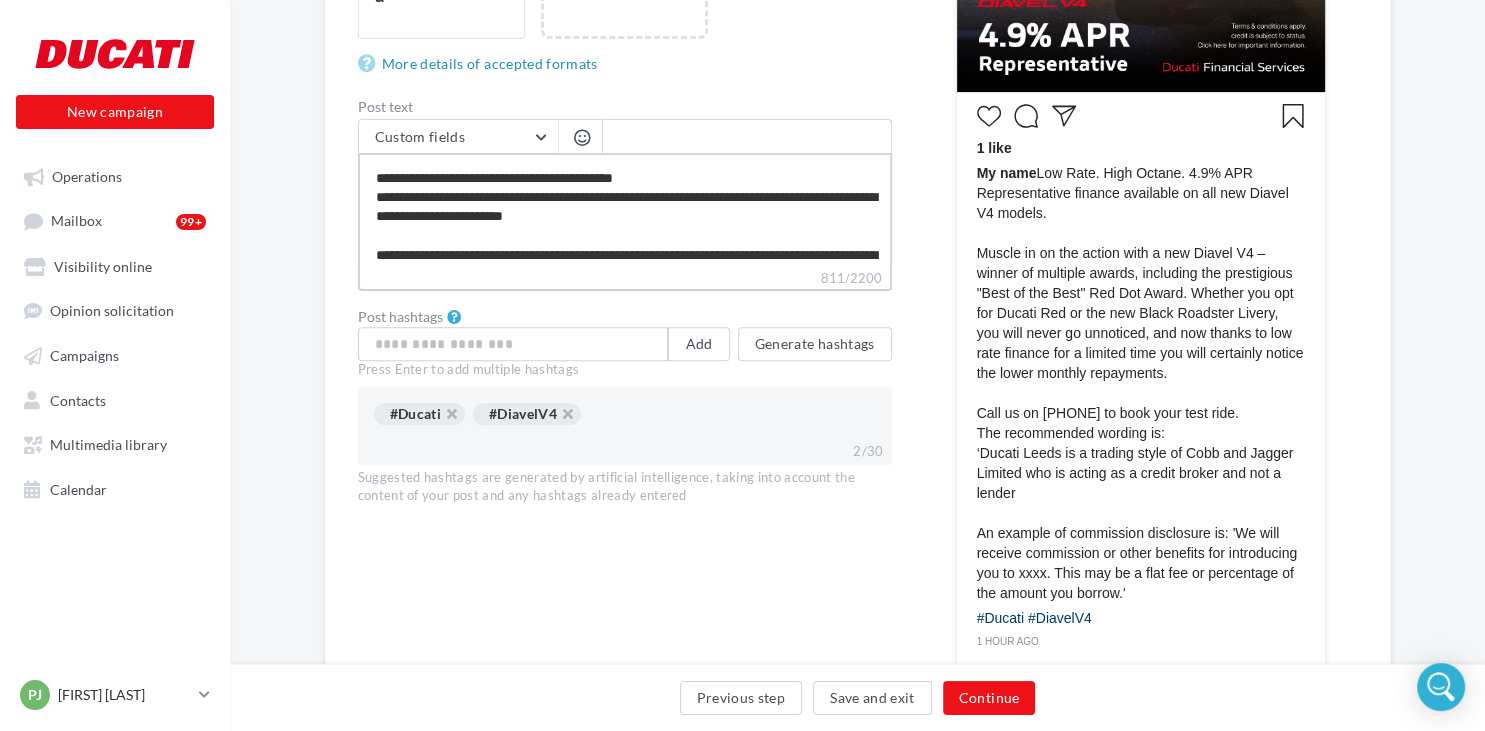 type on "**********" 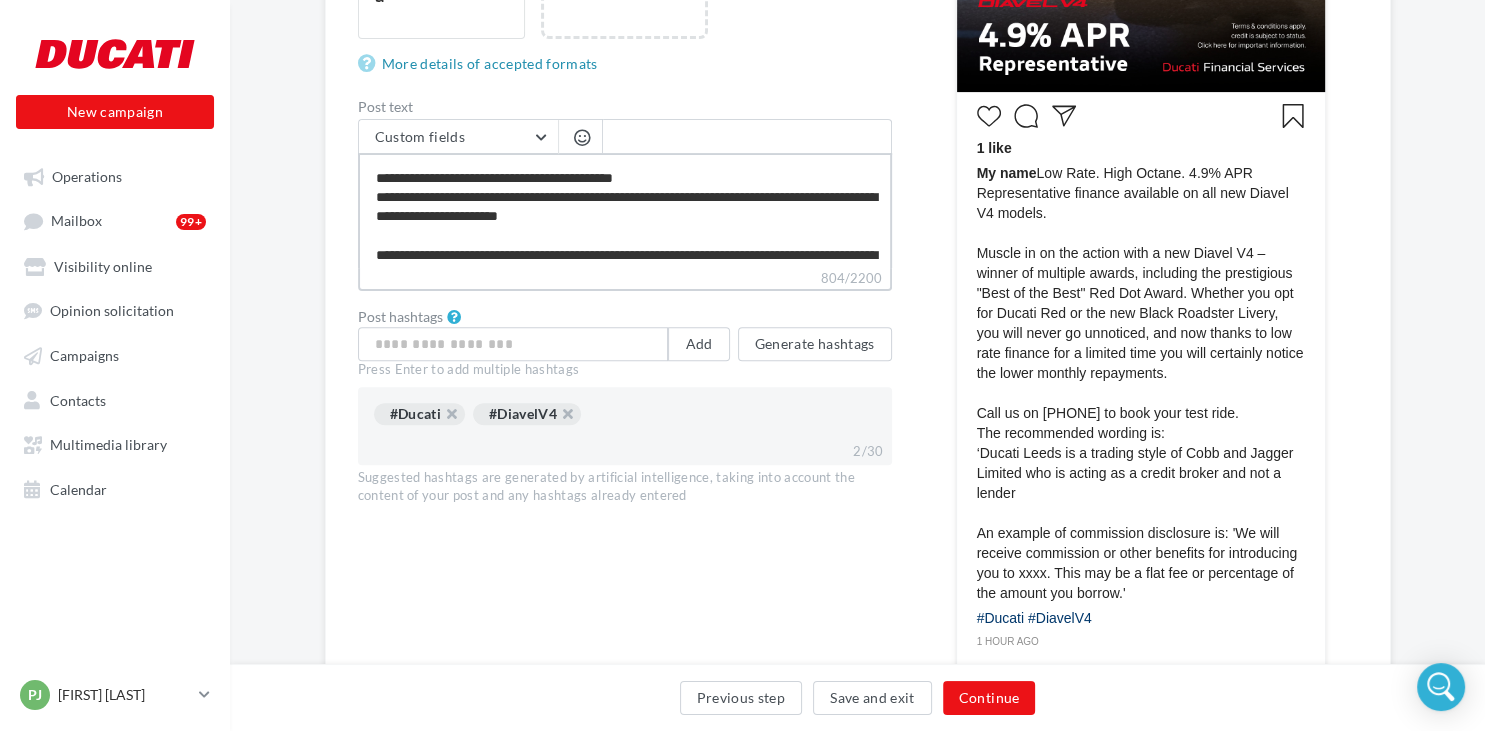 type on "**********" 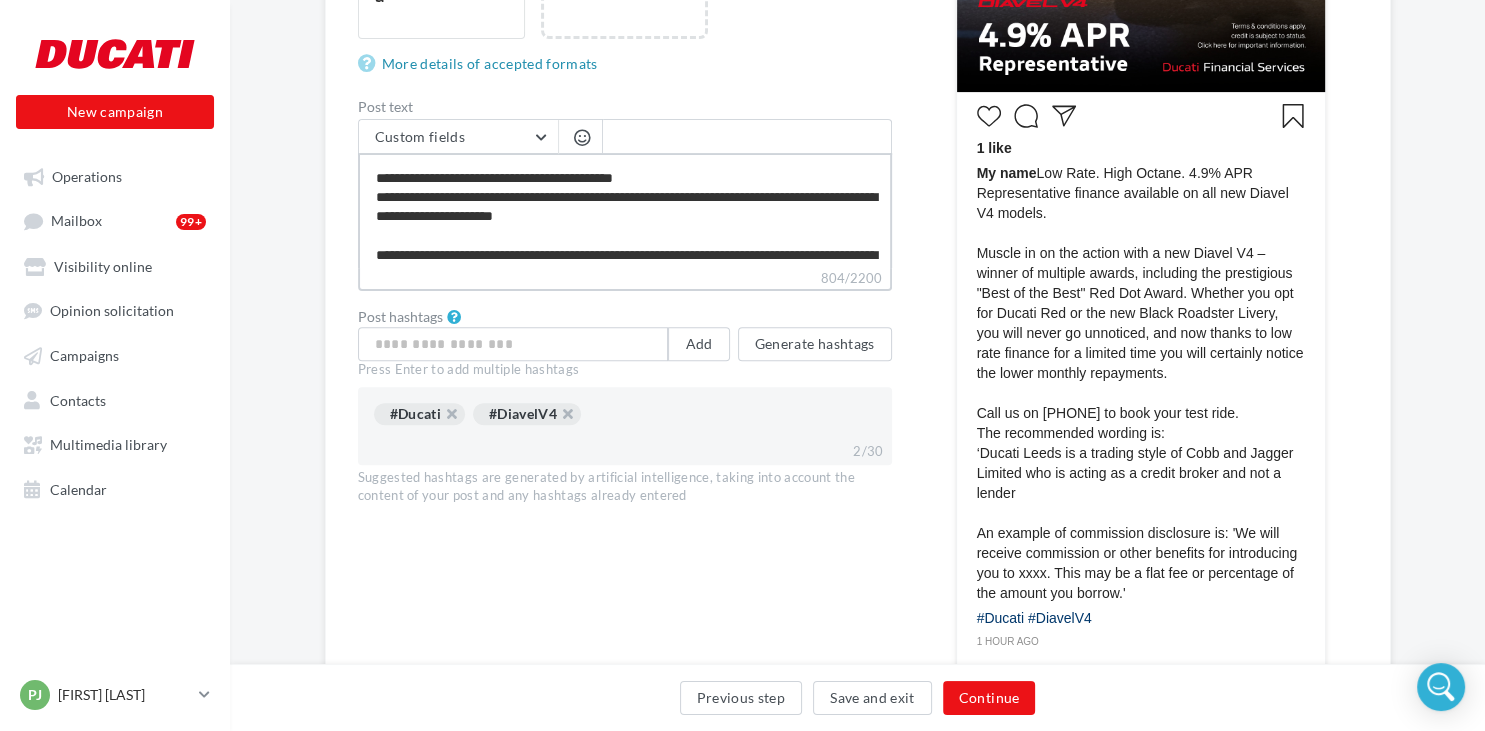 type on "**********" 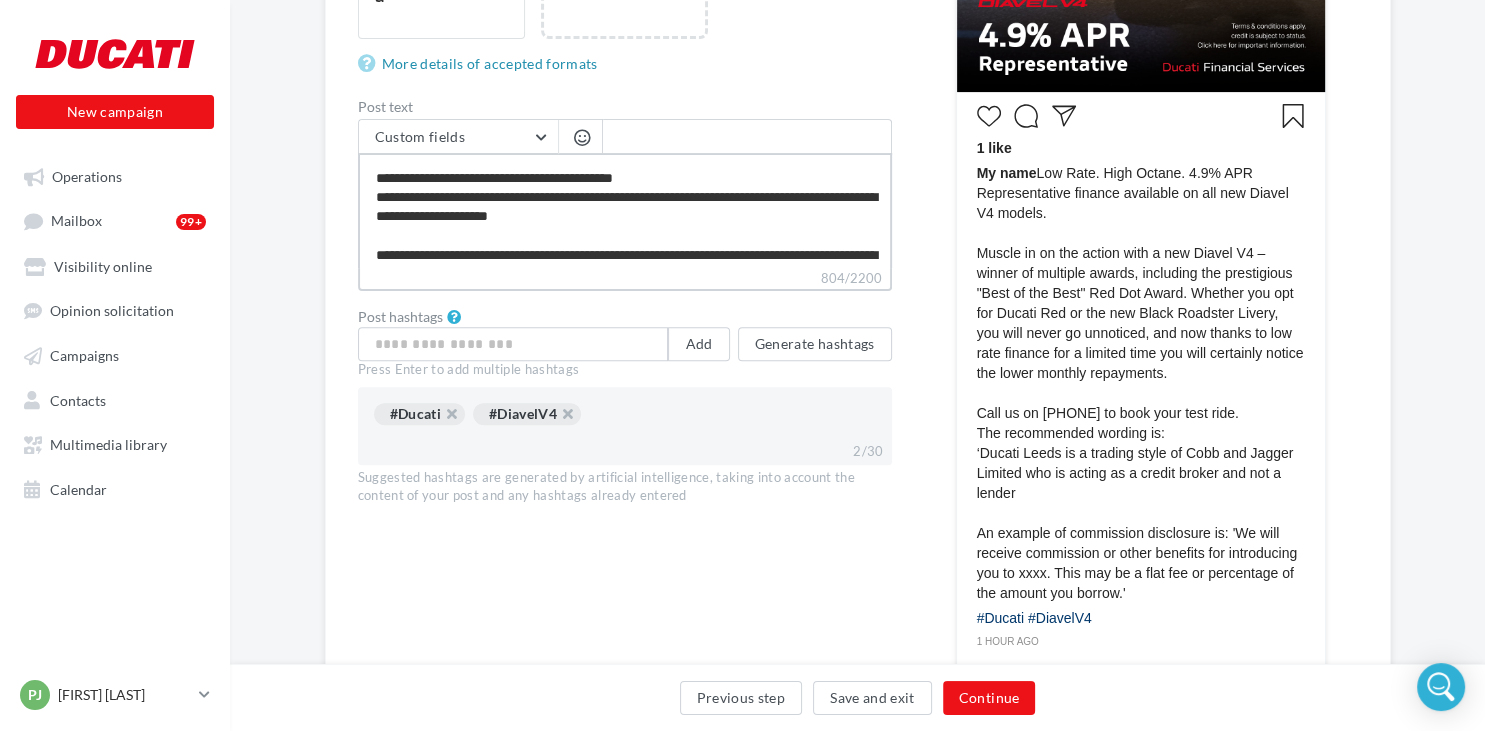 type on "**********" 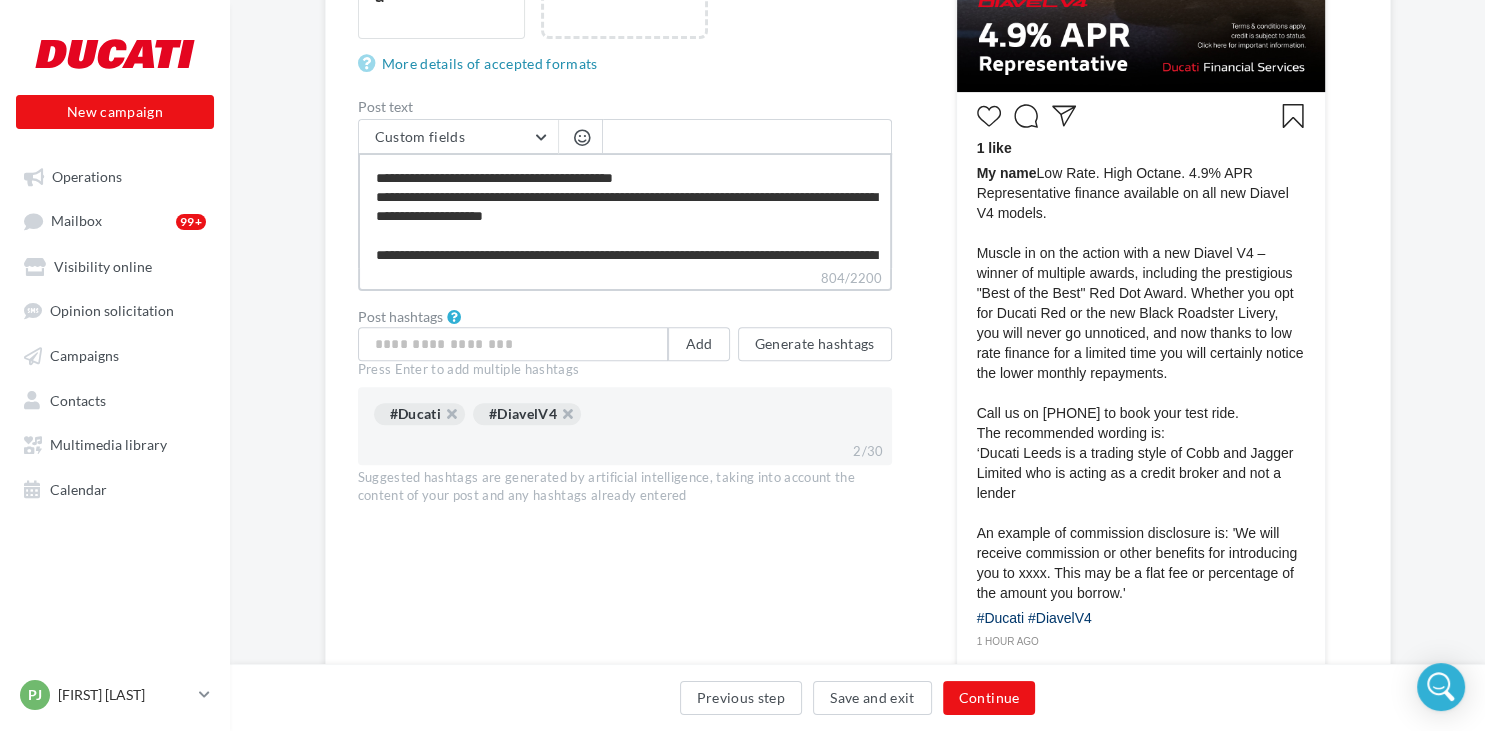 type on "**********" 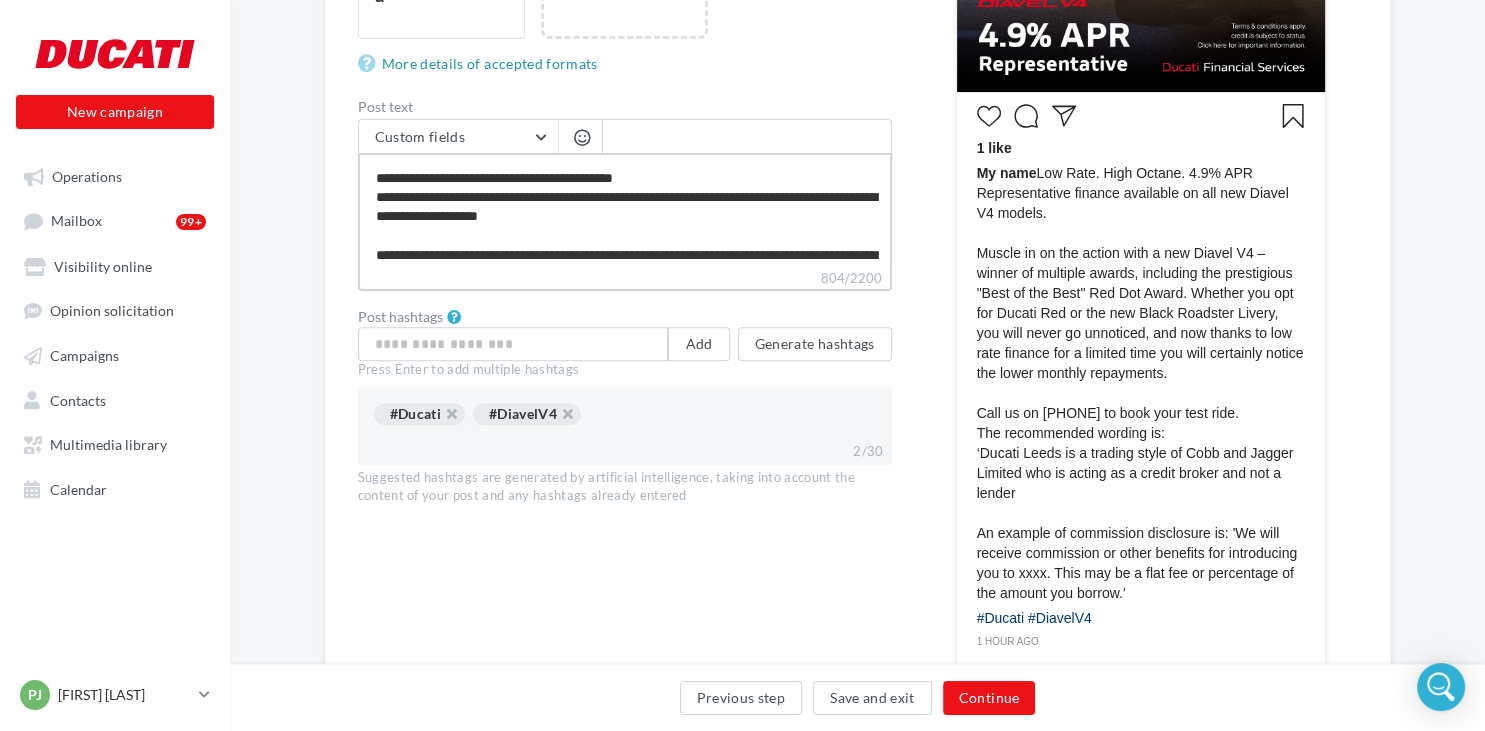 type on "**********" 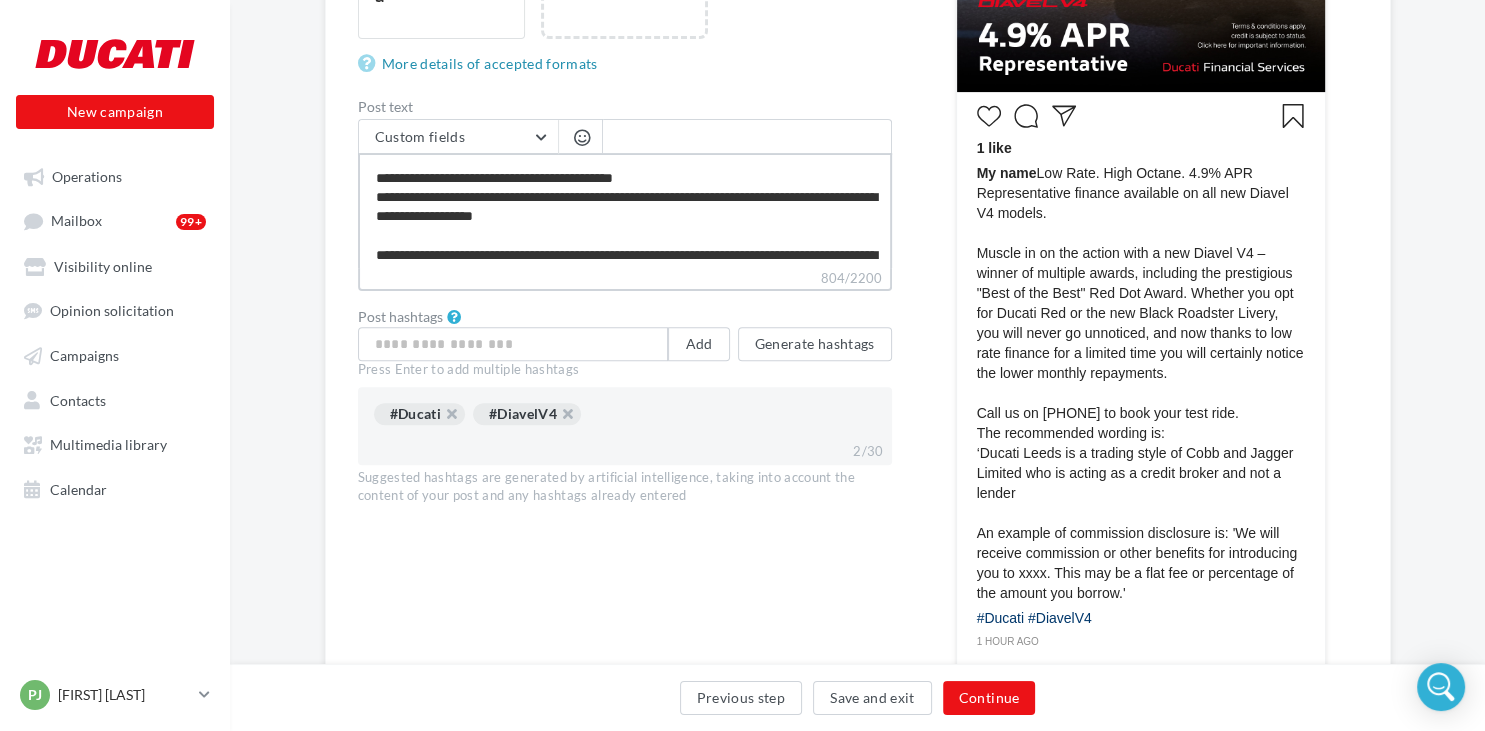 type on "**********" 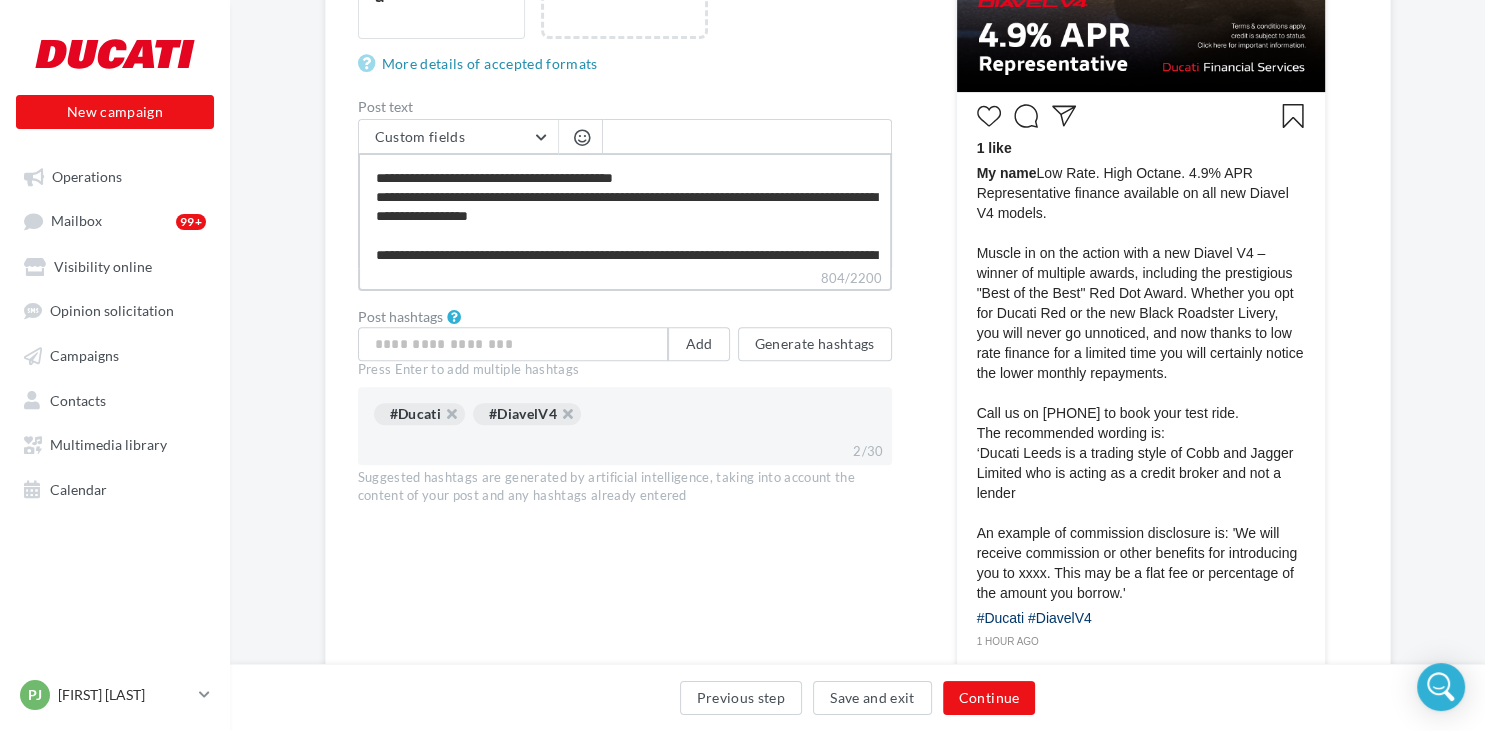 type on "**********" 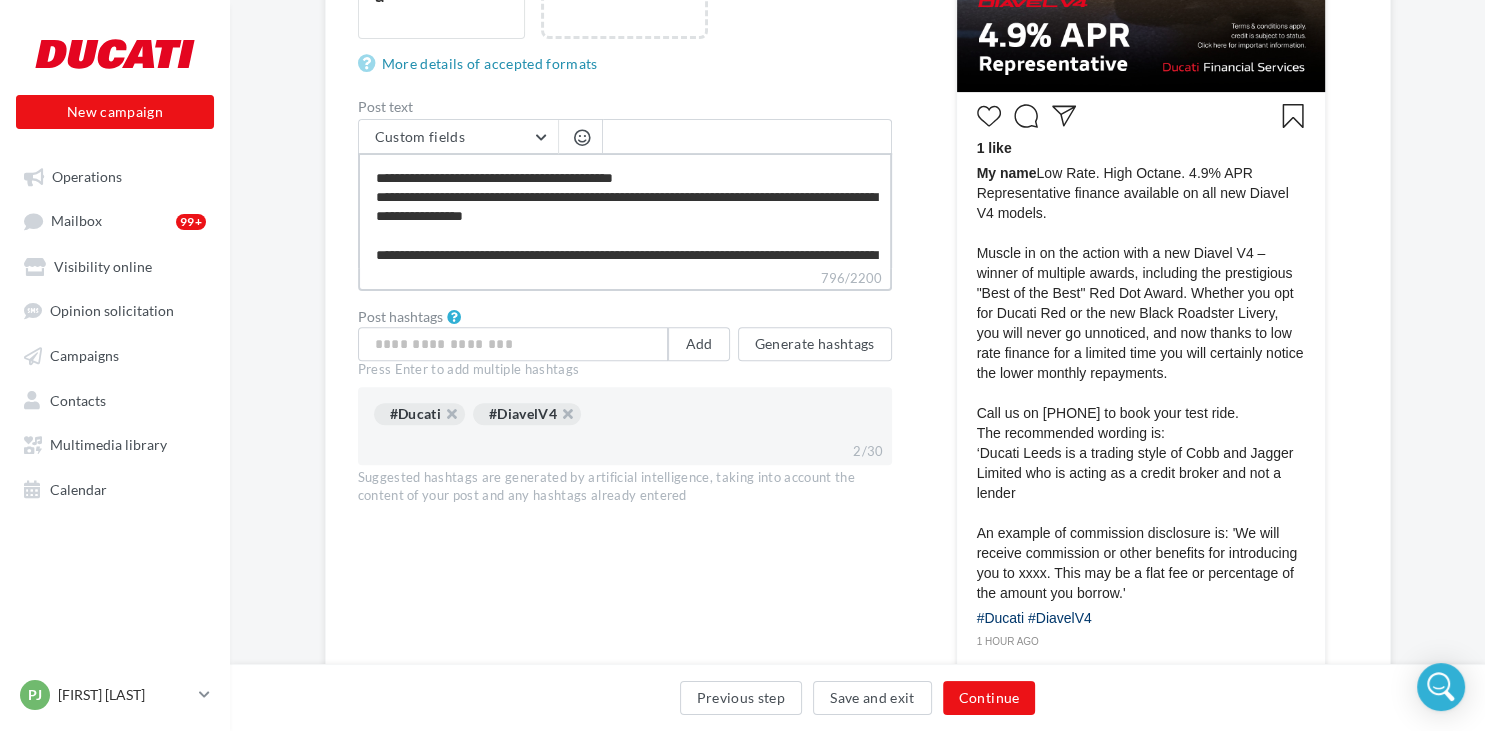 type on "**********" 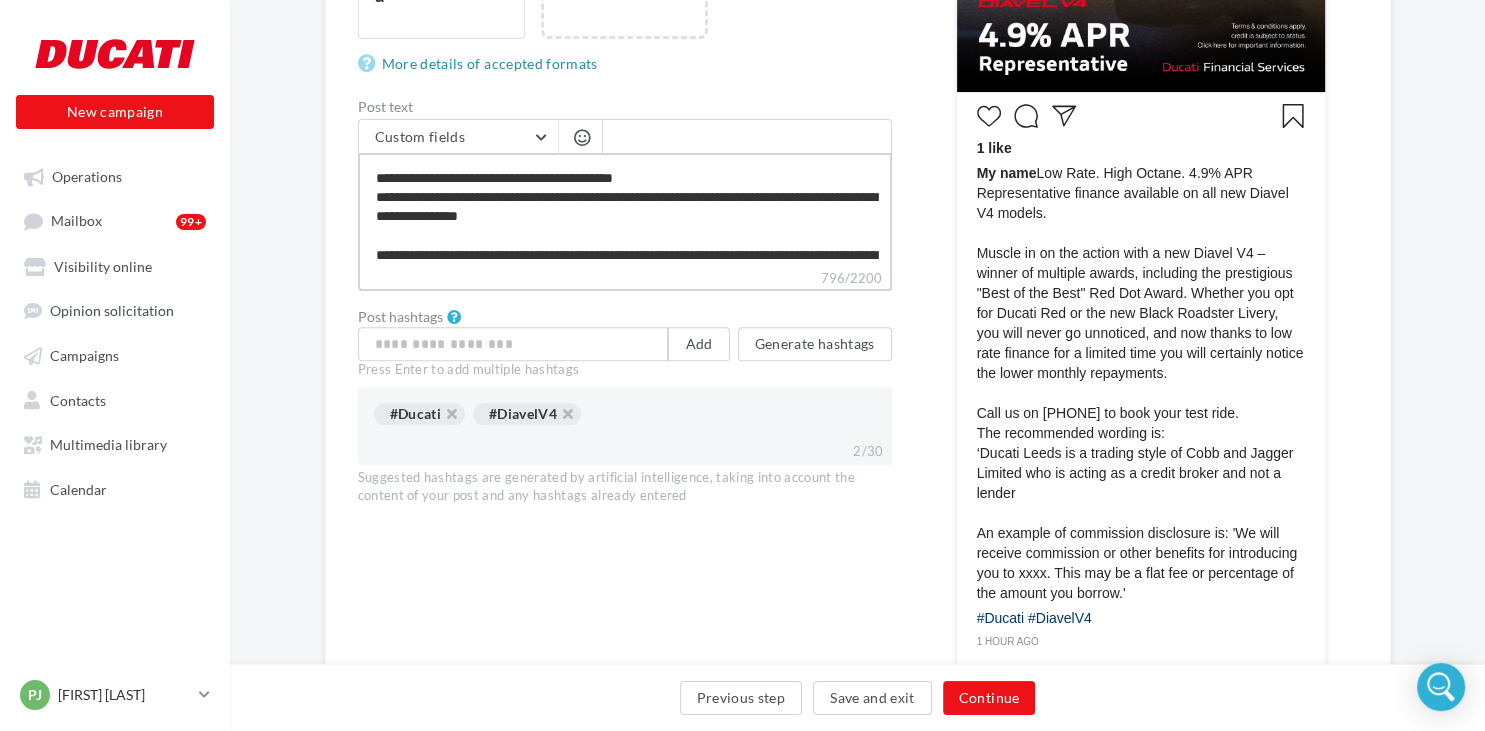 type on "**********" 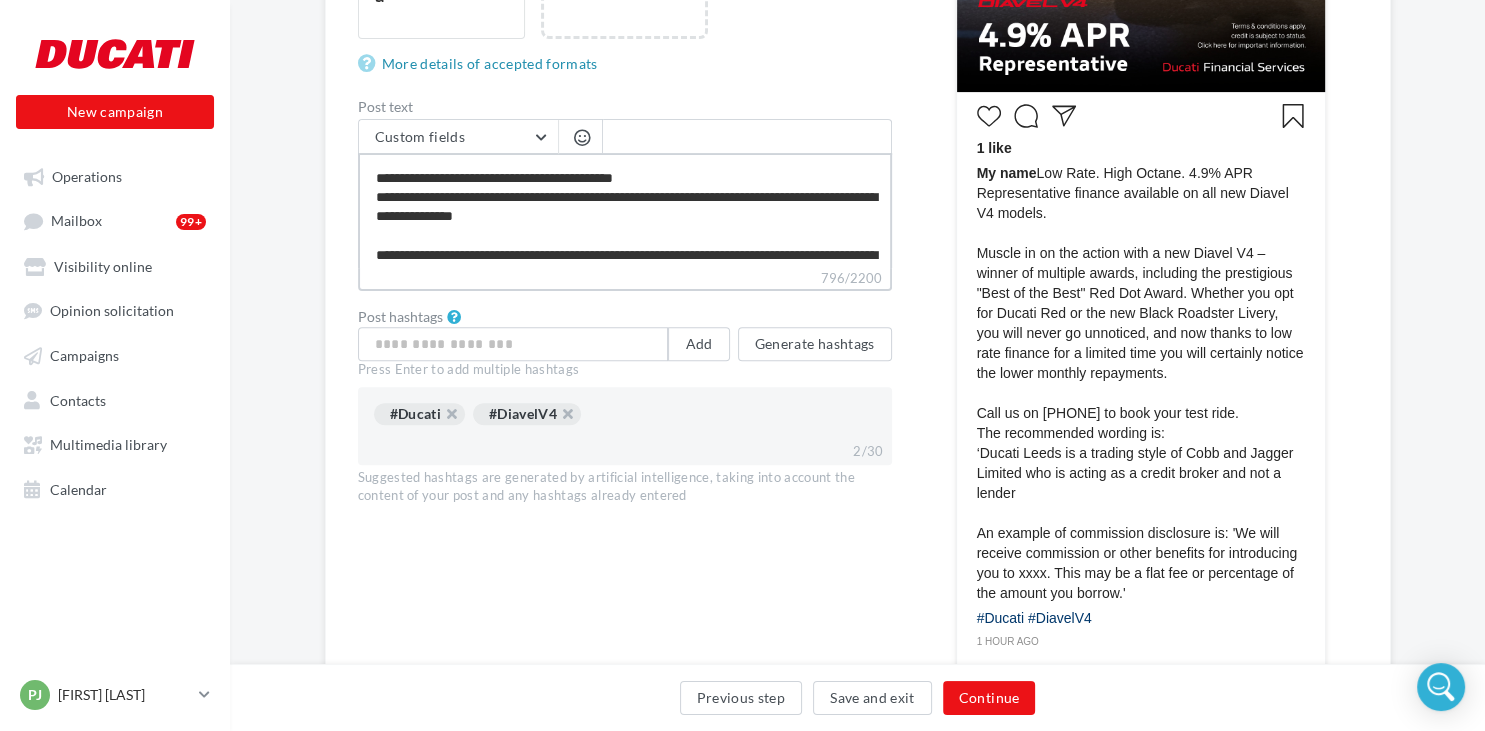 type on "**********" 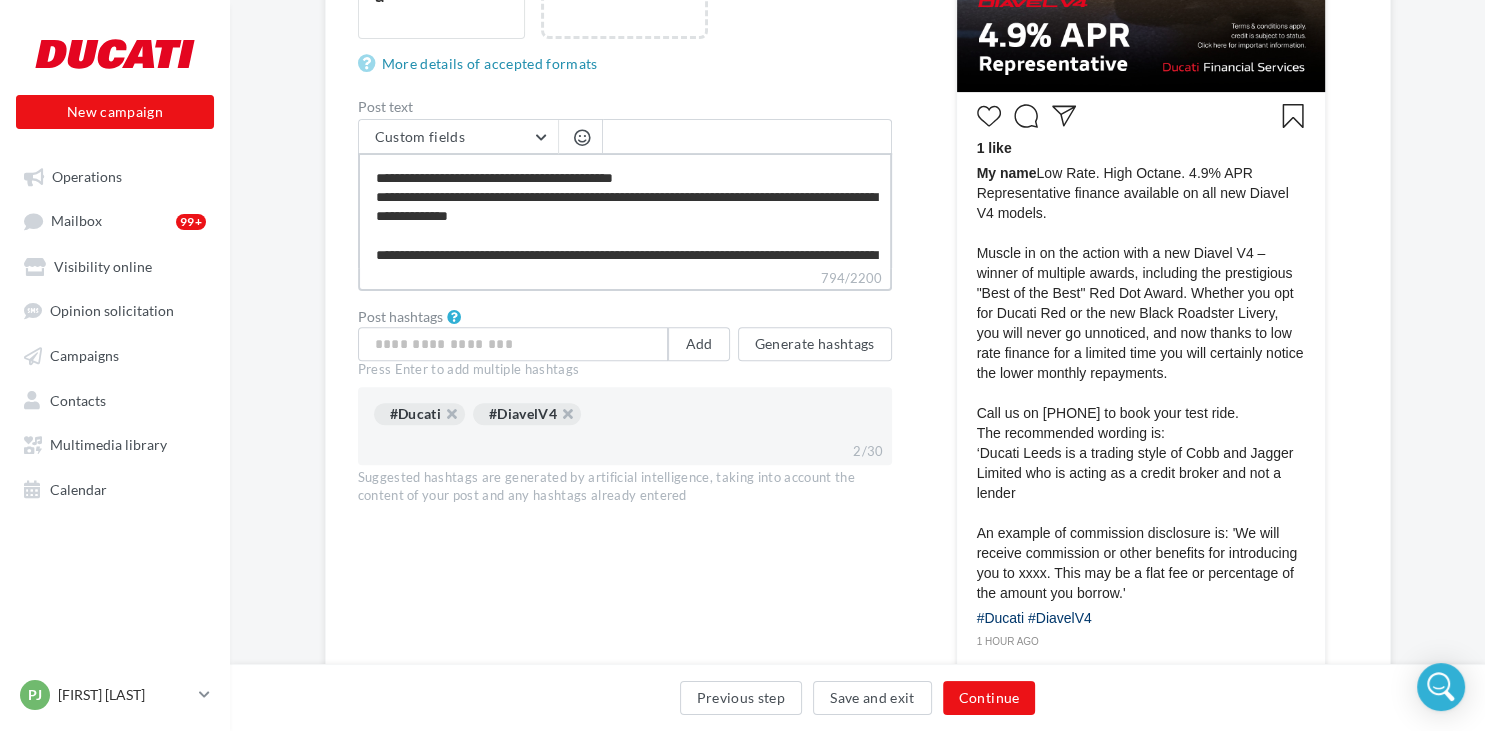 type on "**********" 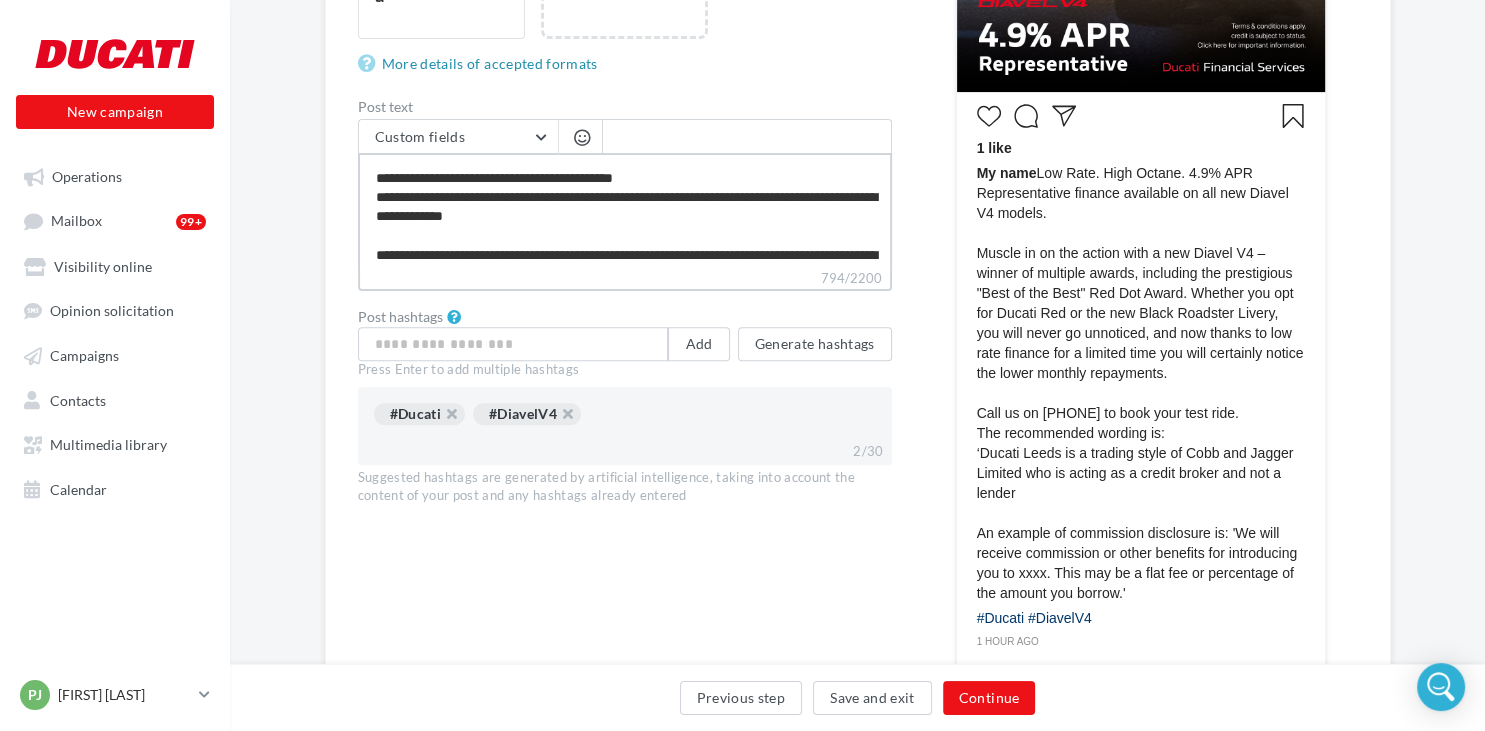 type on "**********" 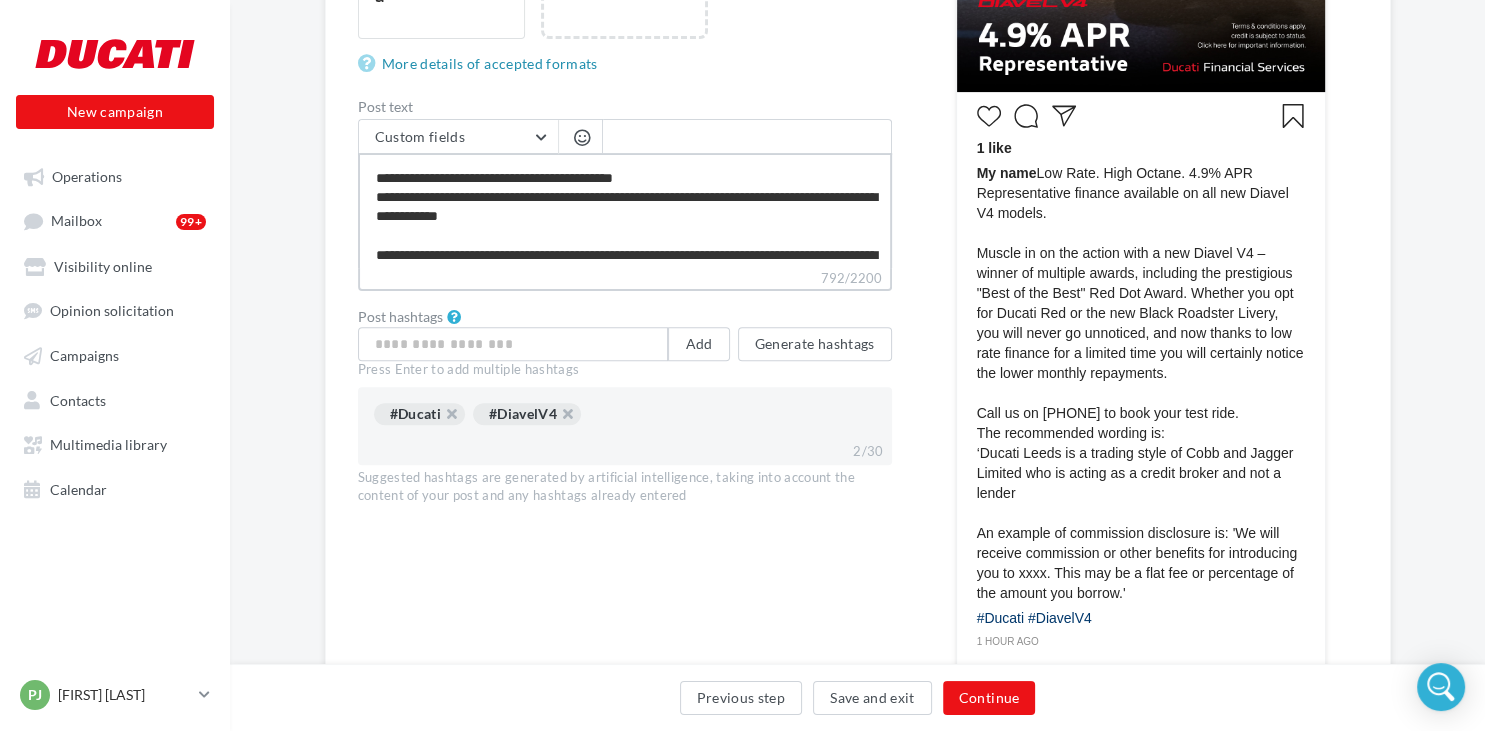 type on "**********" 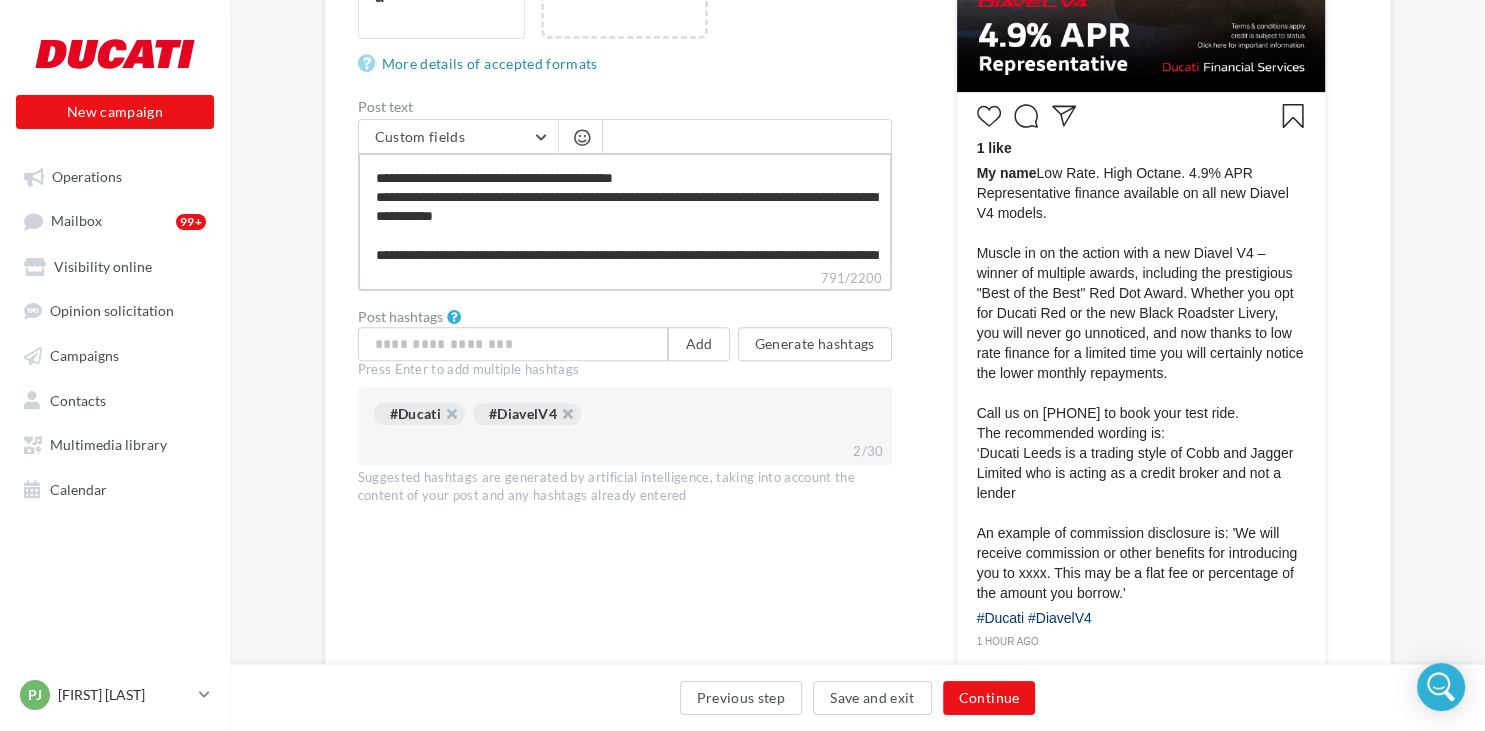 type on "**********" 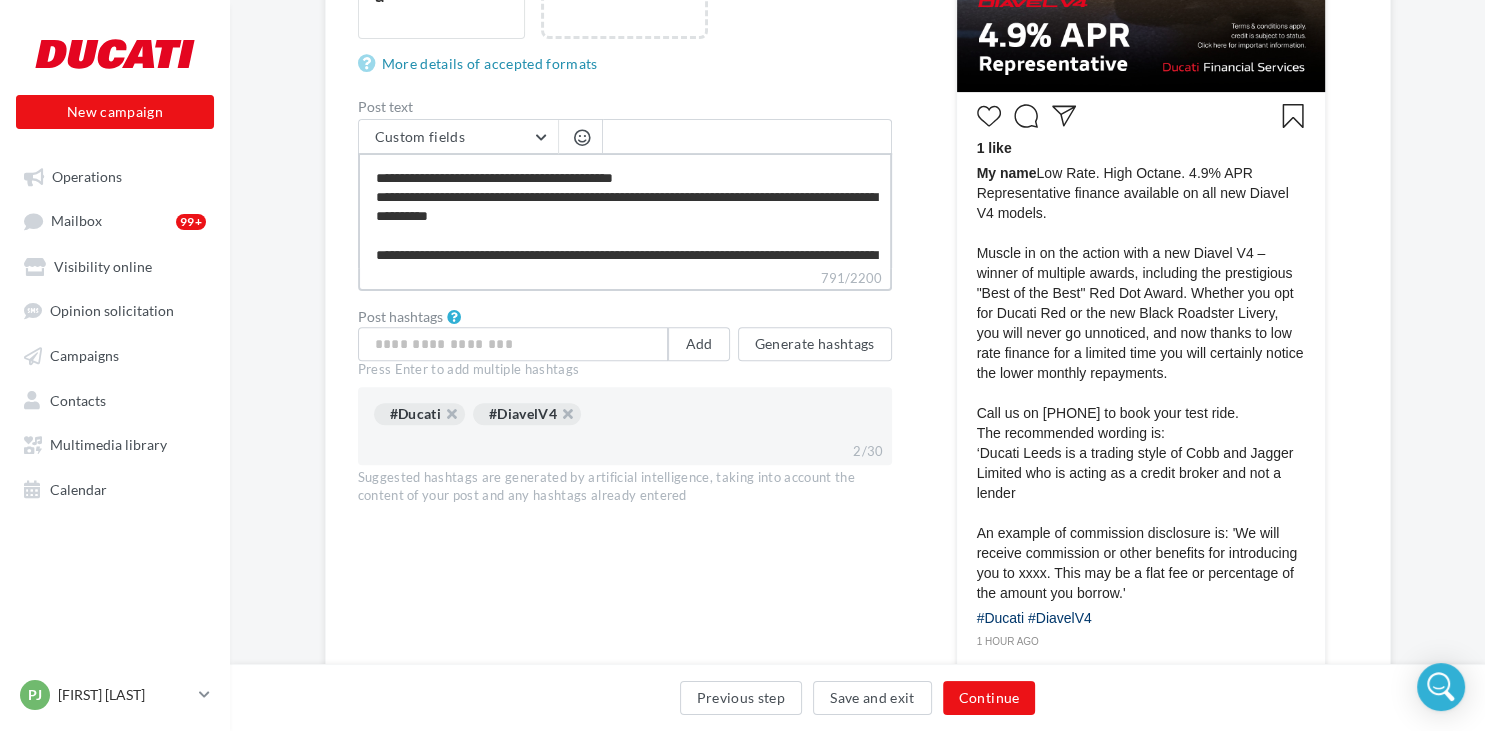 type on "**********" 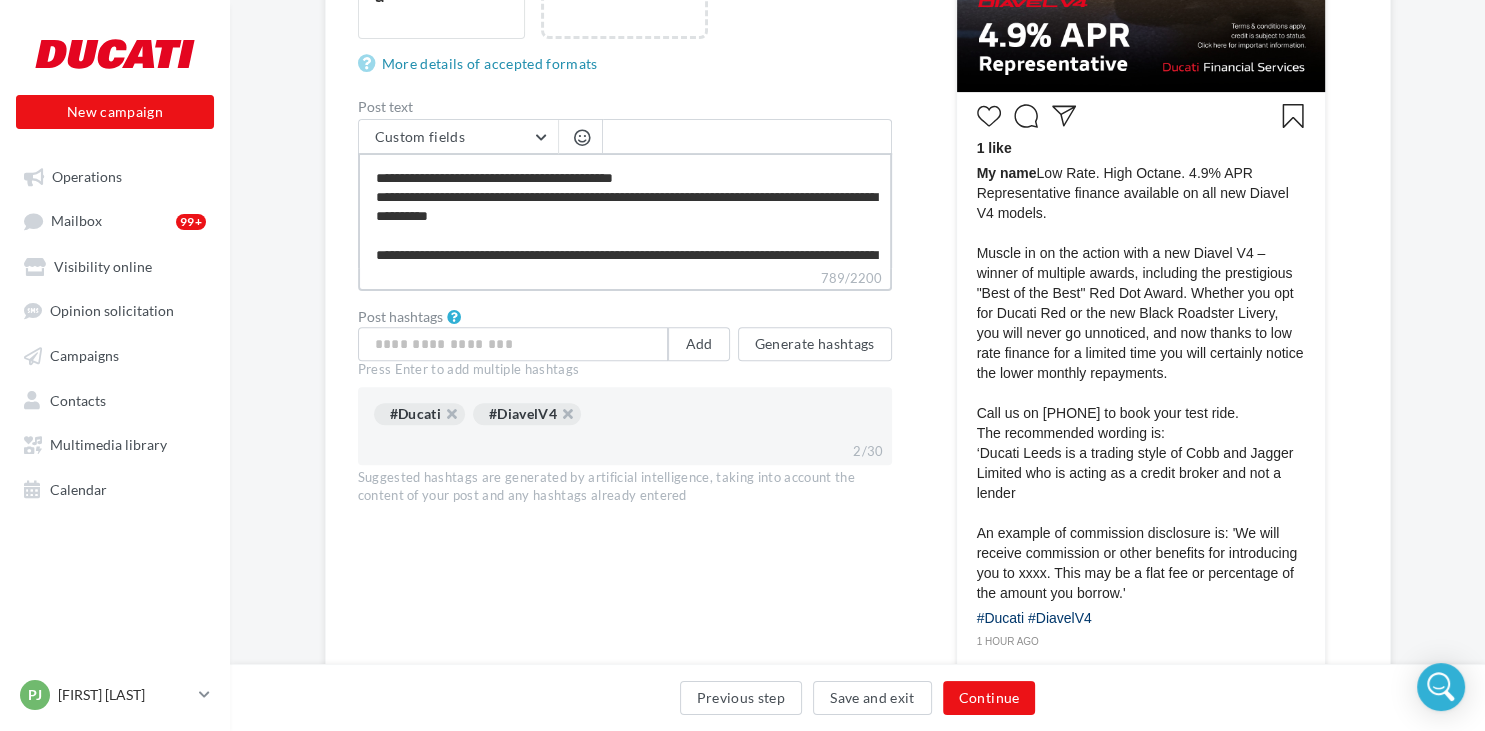 type on "**********" 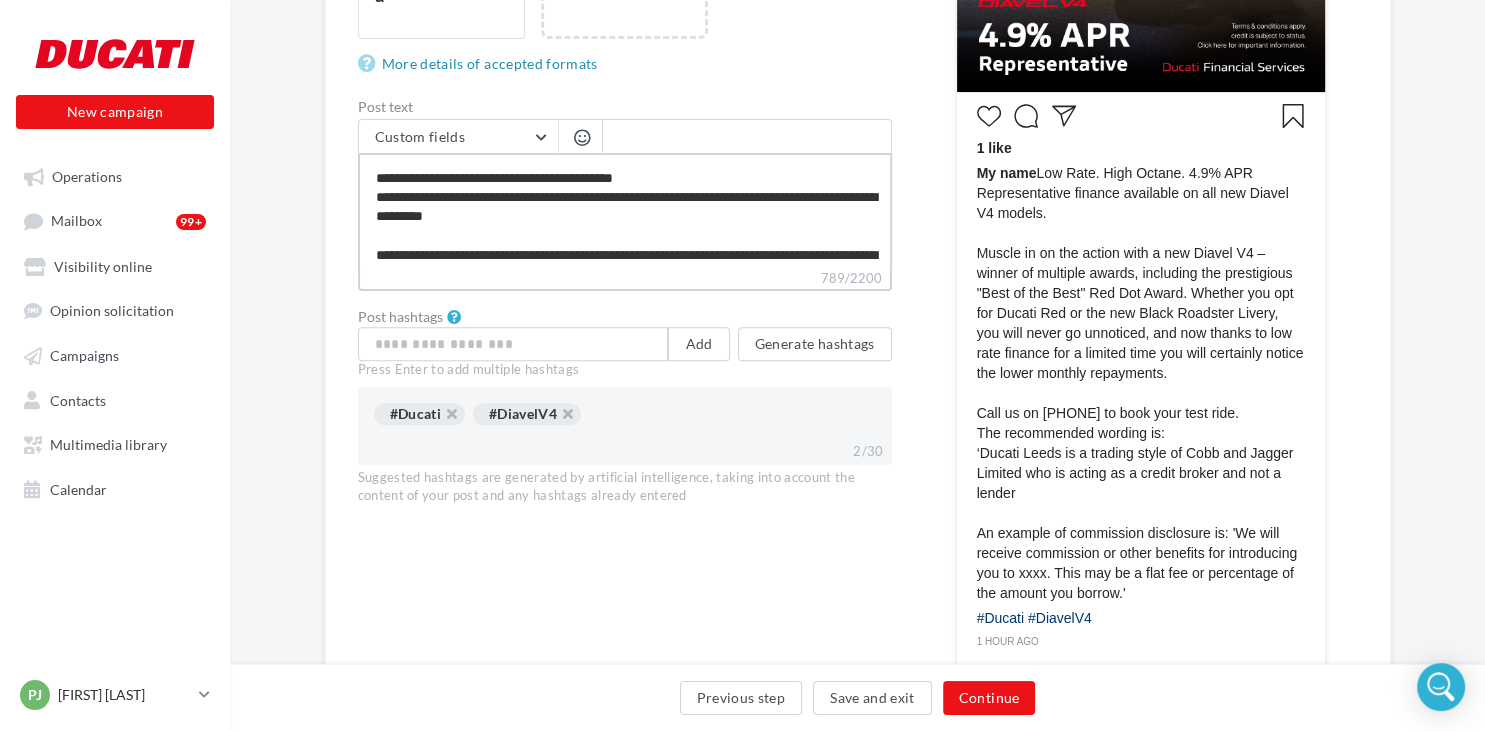 type on "**********" 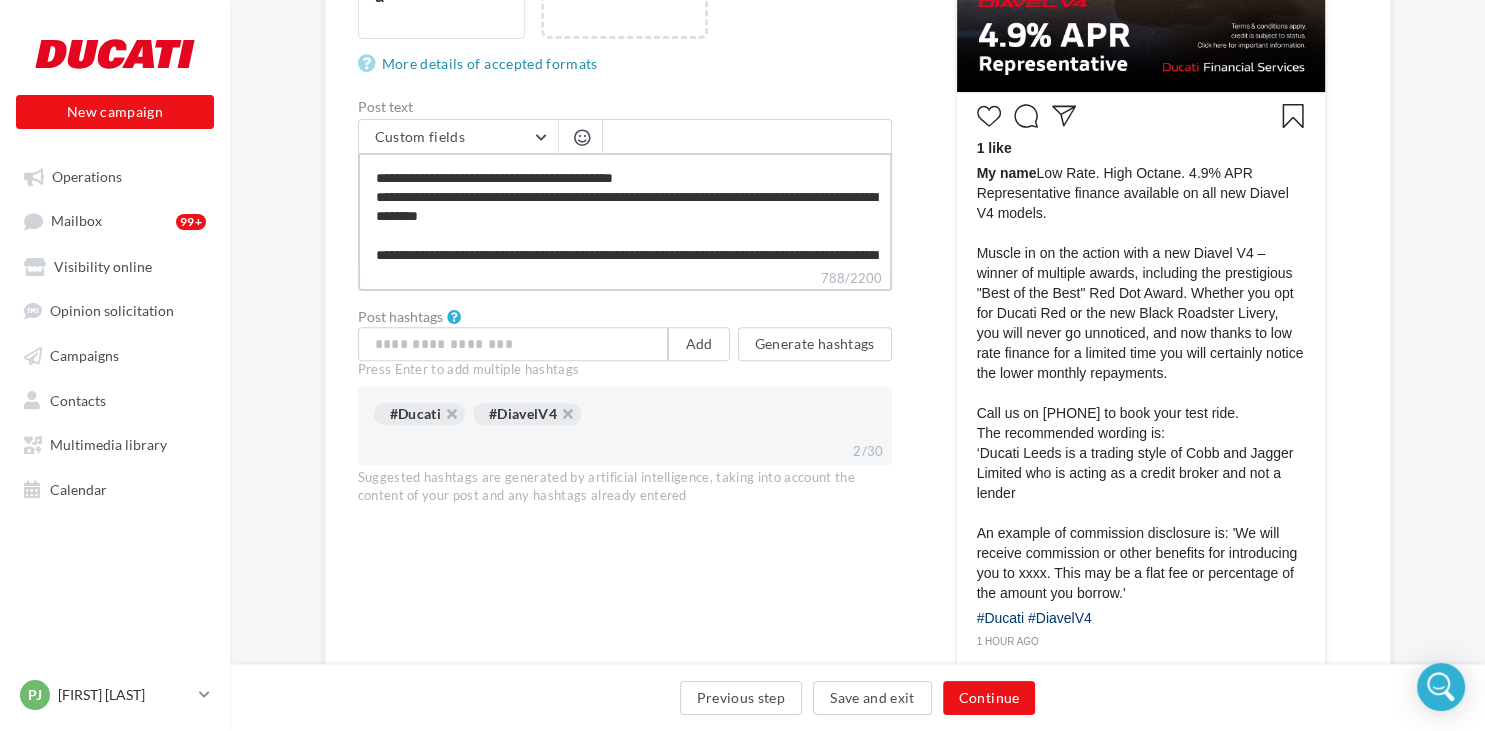 type on "**********" 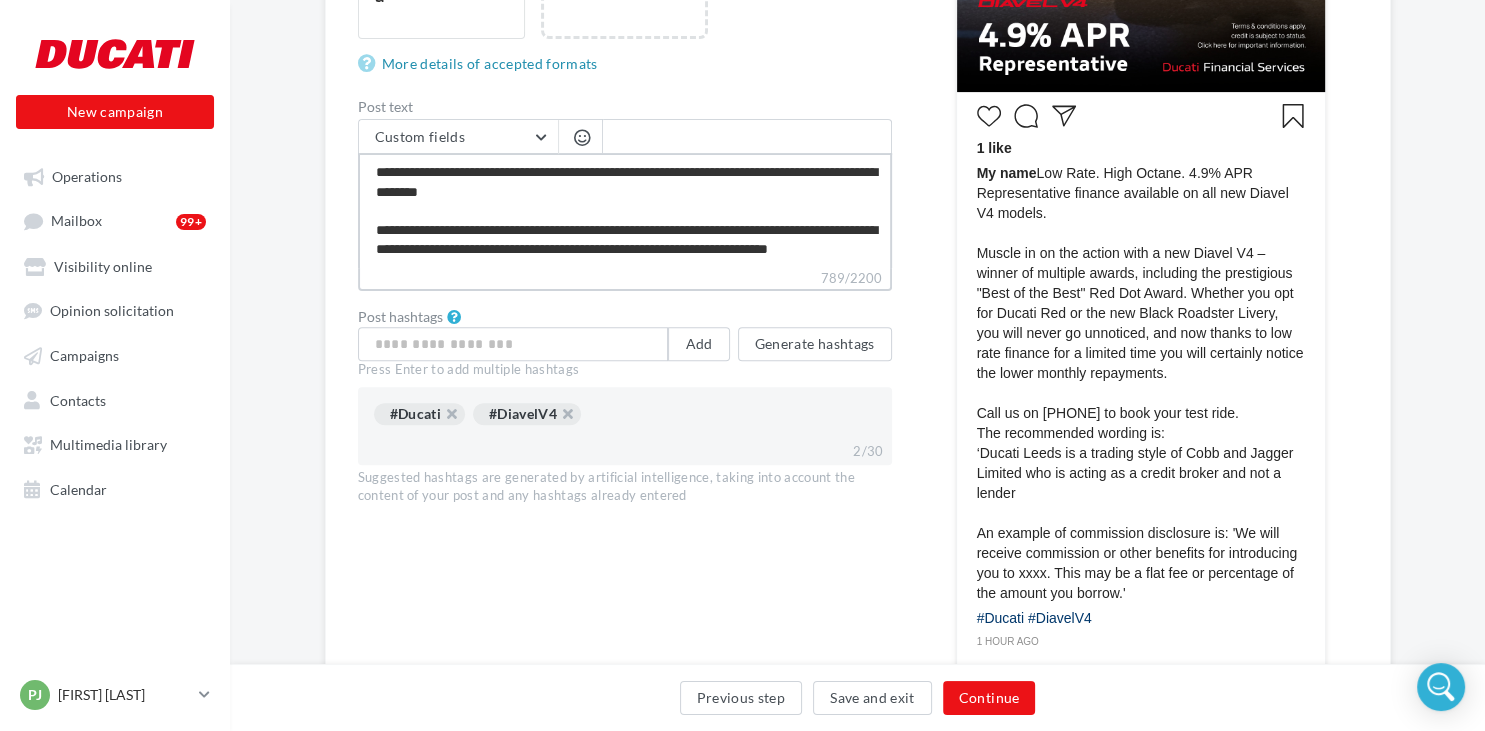 scroll, scrollTop: 230, scrollLeft: 0, axis: vertical 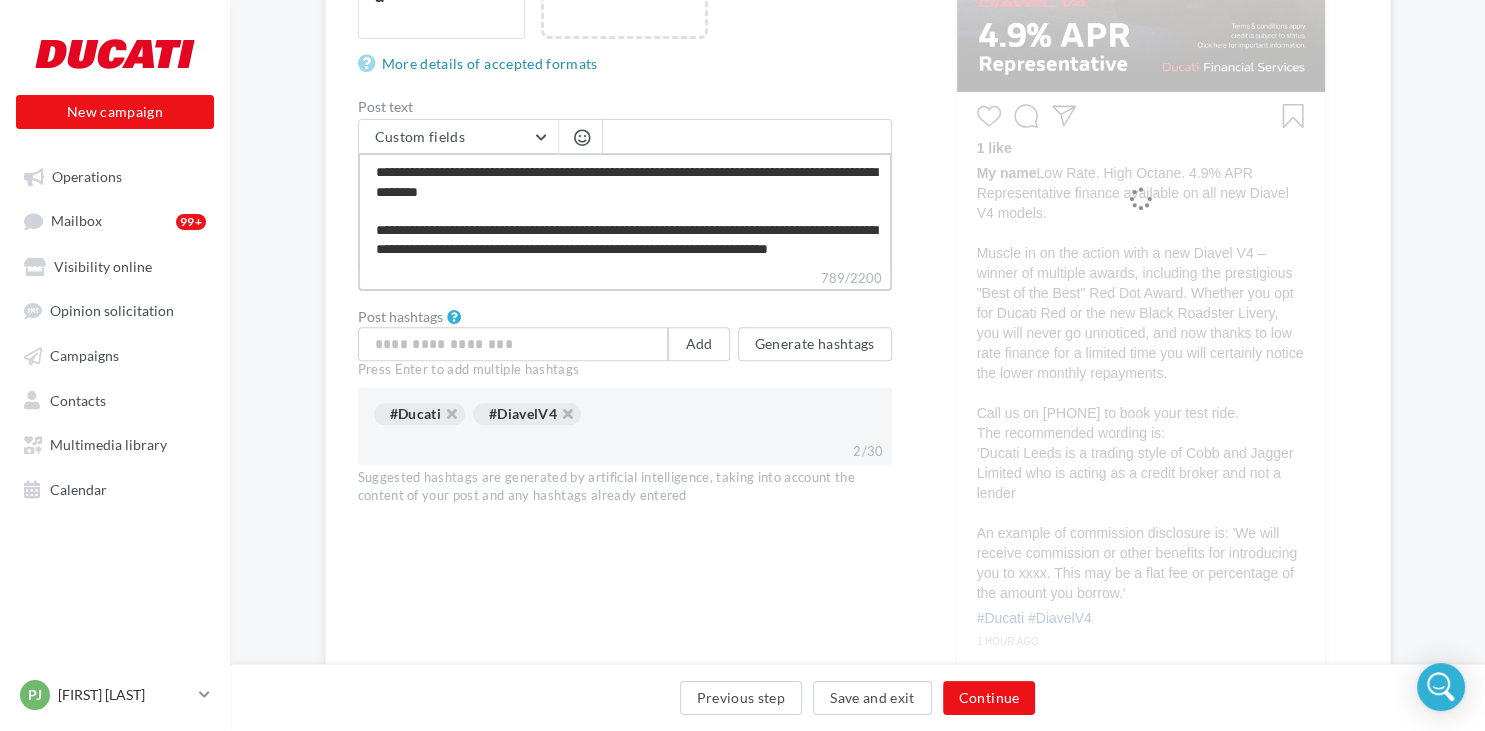 drag, startPoint x: 628, startPoint y: 209, endPoint x: 540, endPoint y: 176, distance: 93.98404 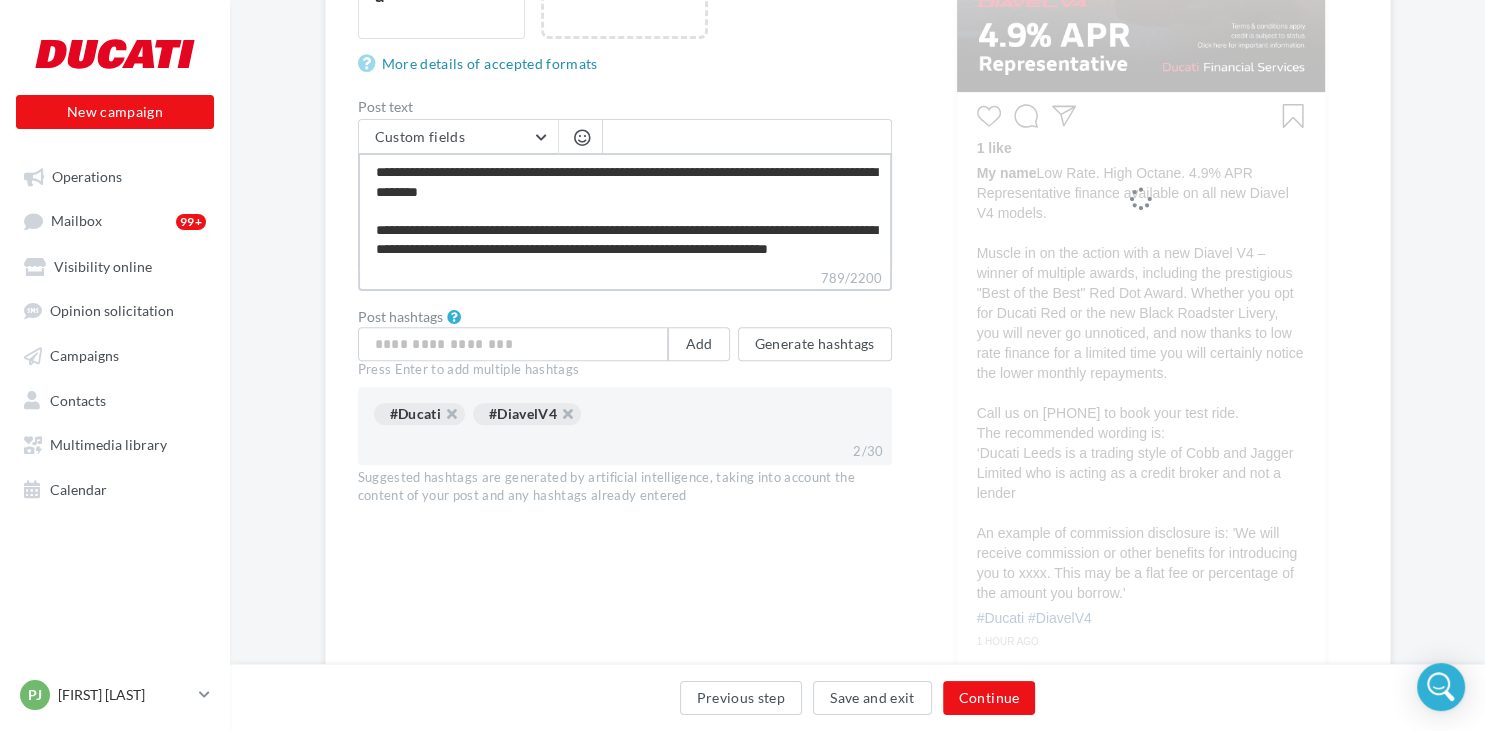 click on "**********" at bounding box center (625, 210) 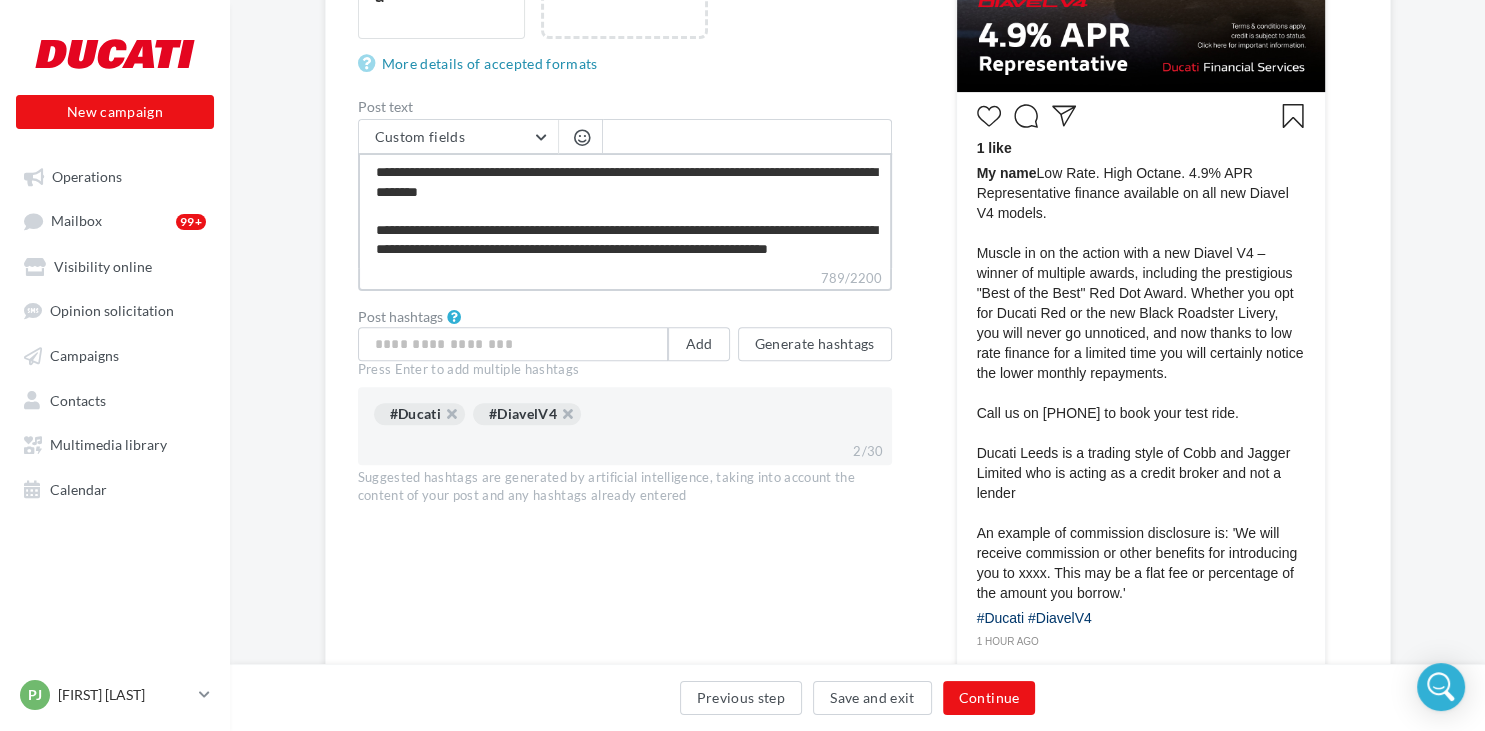 type on "**********" 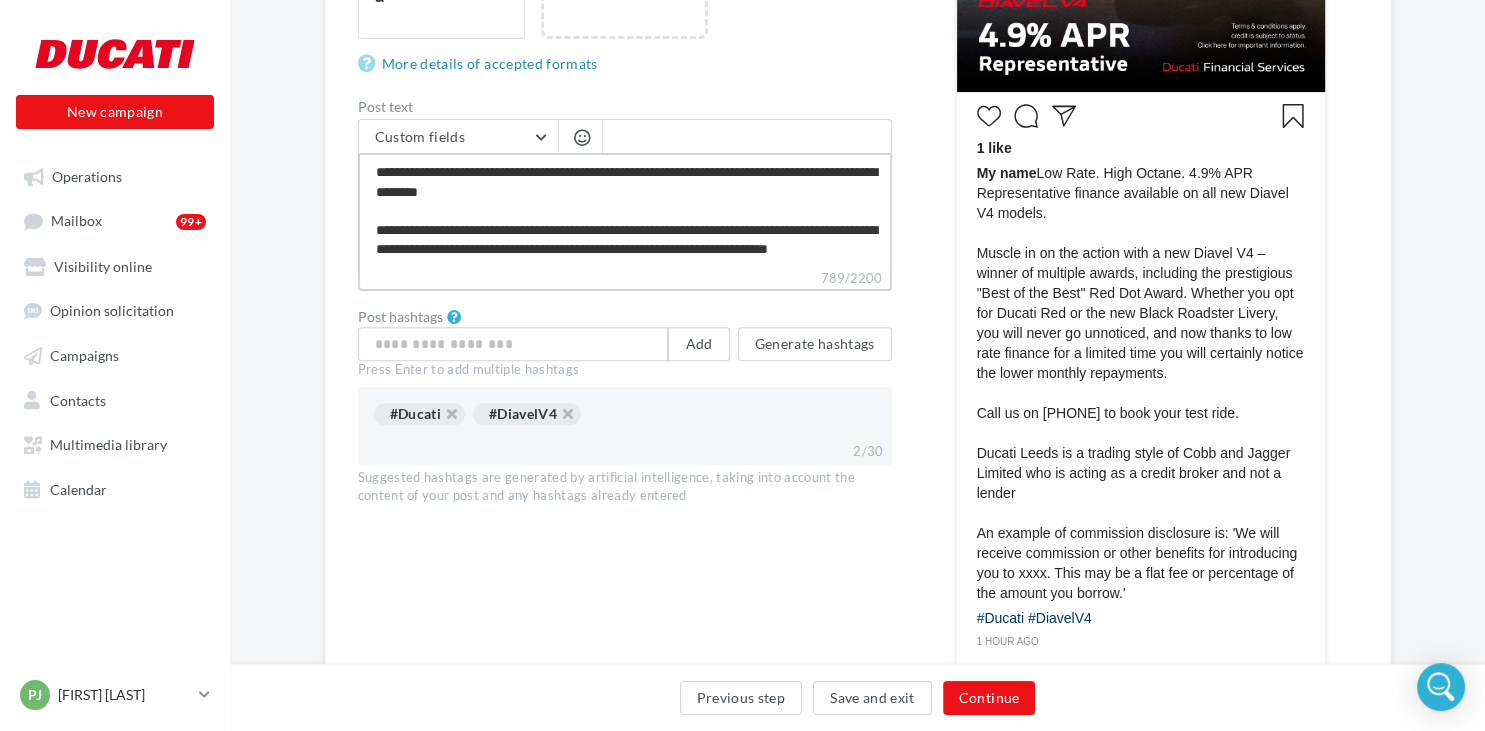 type on "**********" 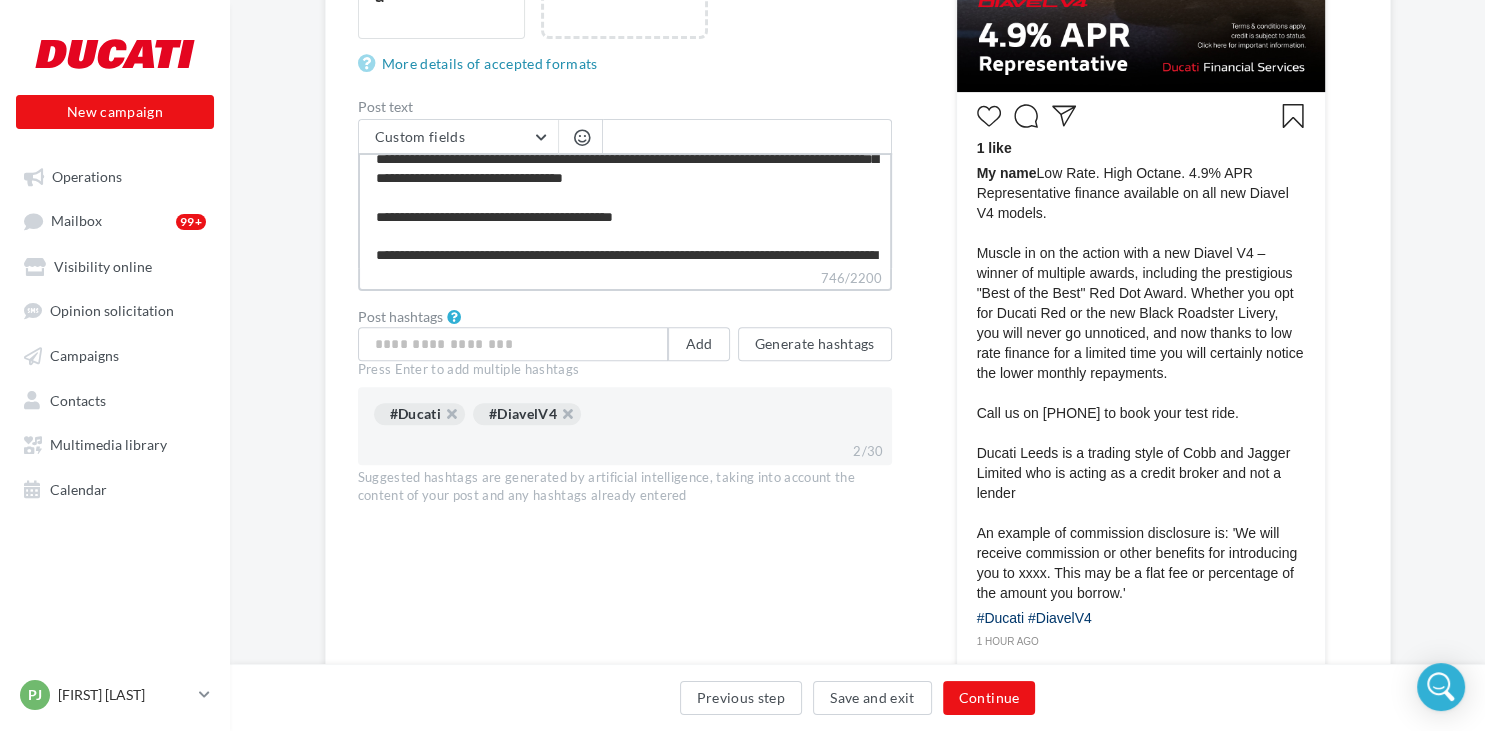scroll, scrollTop: 152, scrollLeft: 0, axis: vertical 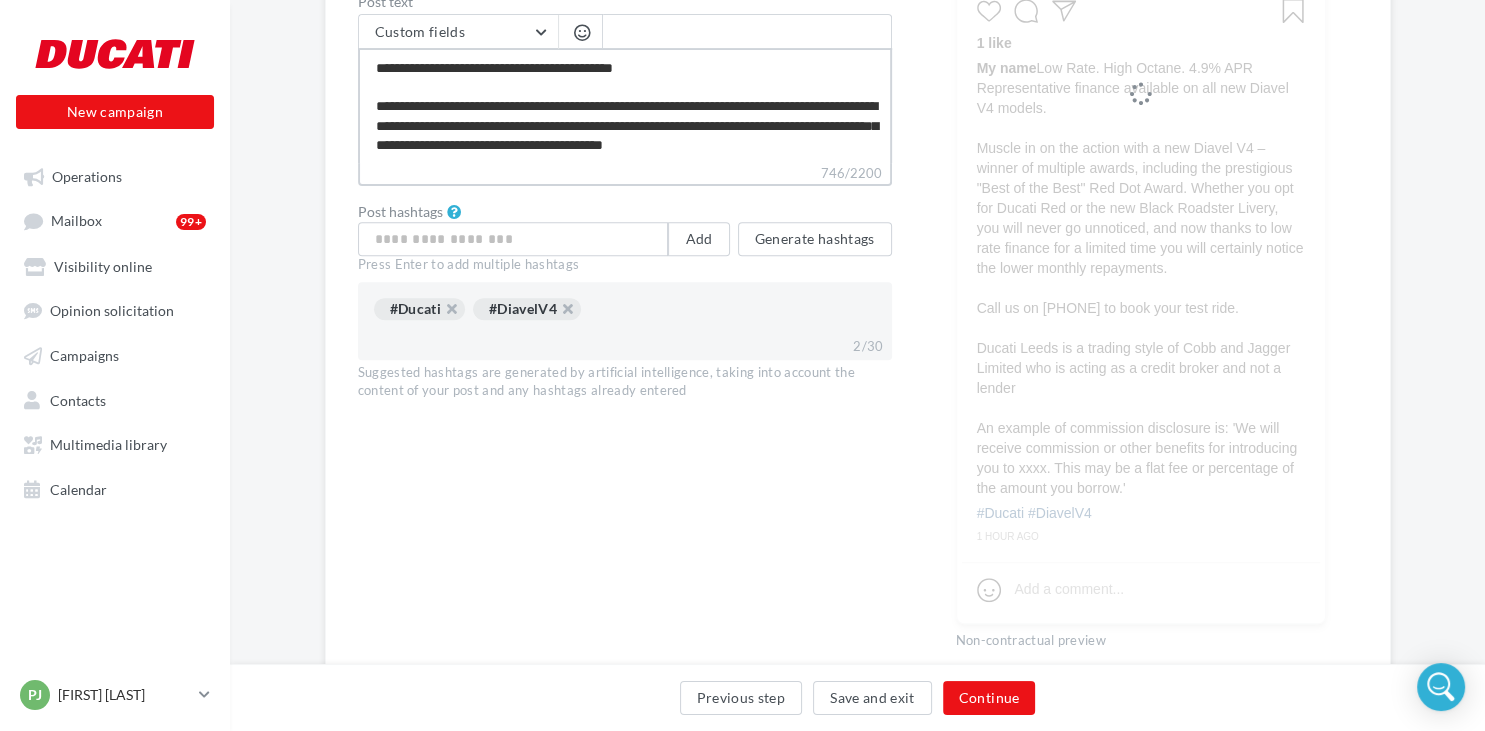 type on "**********" 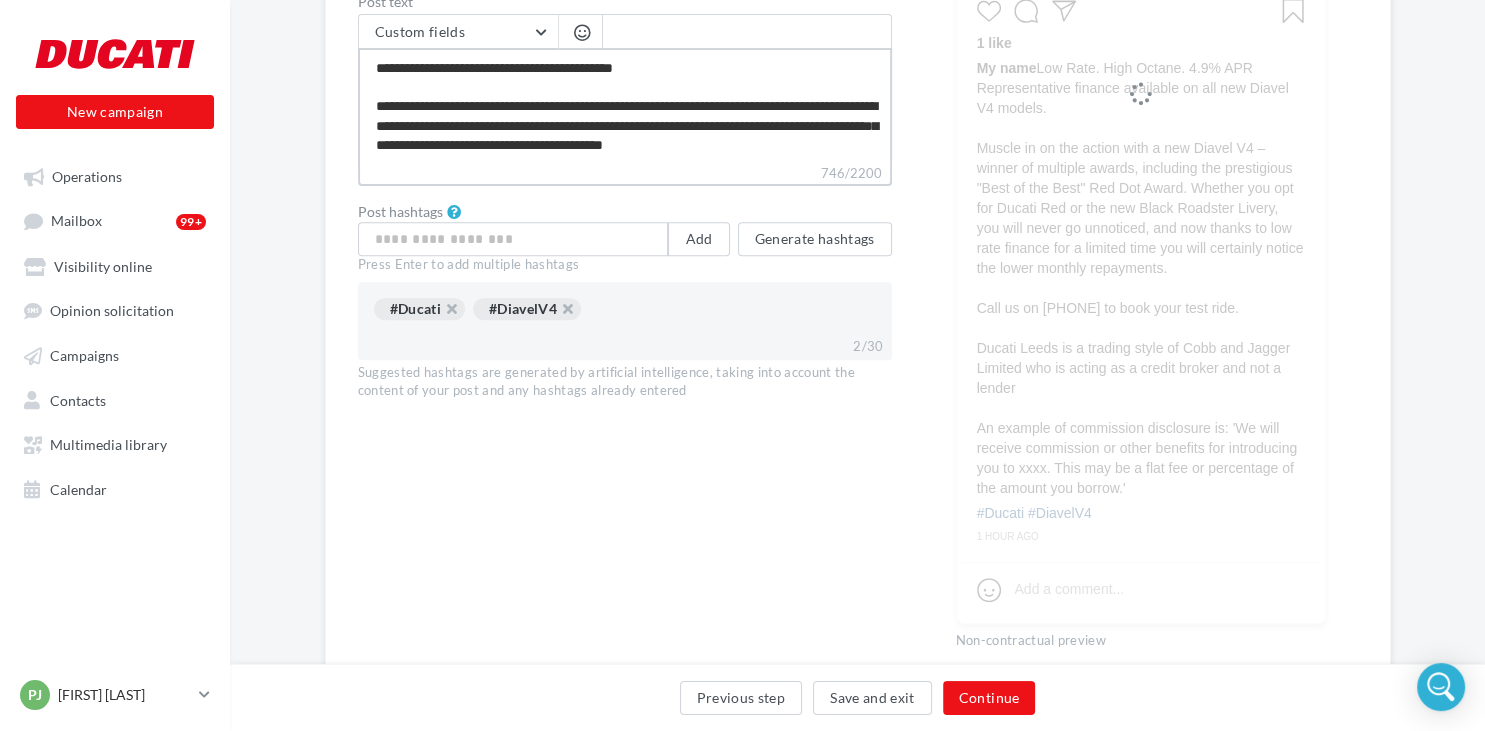 type on "**********" 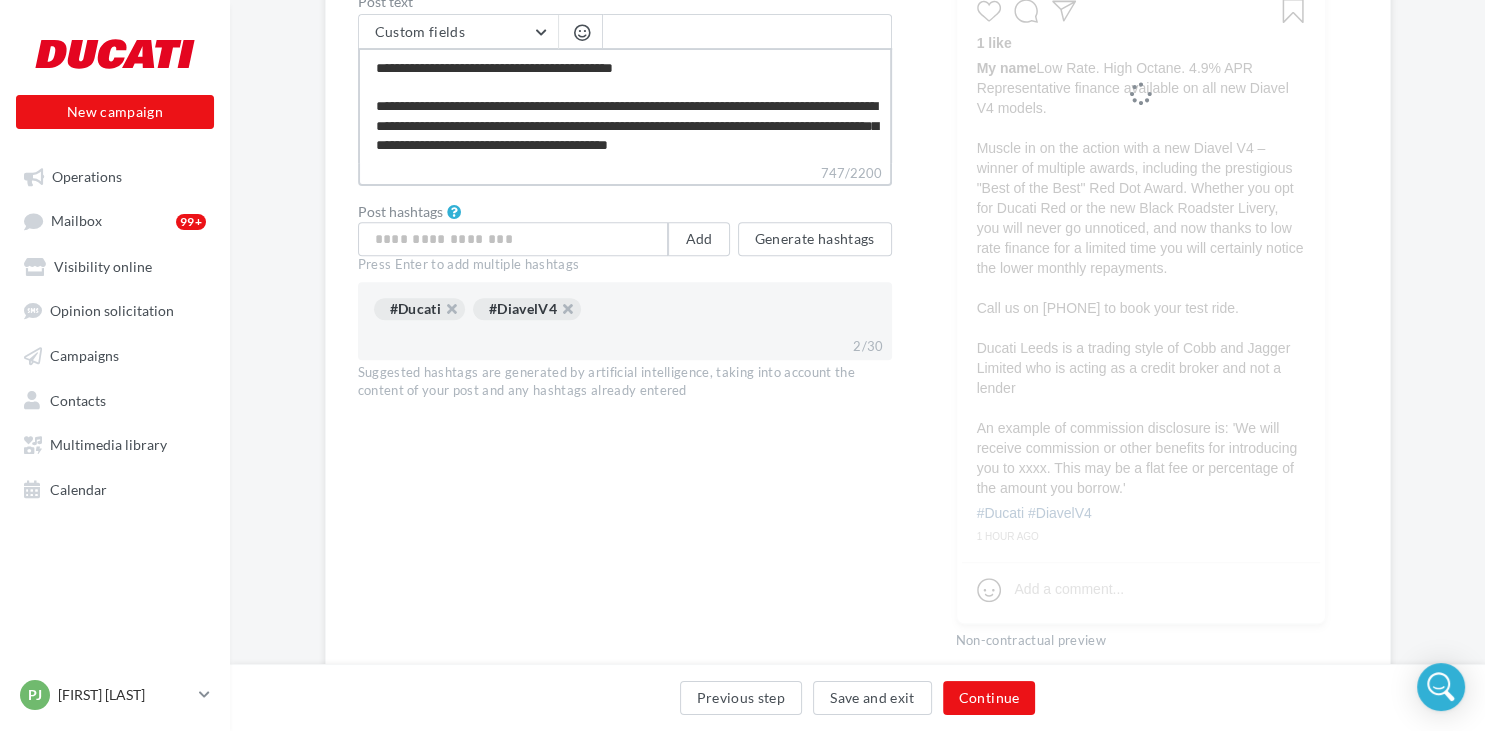 type on "**********" 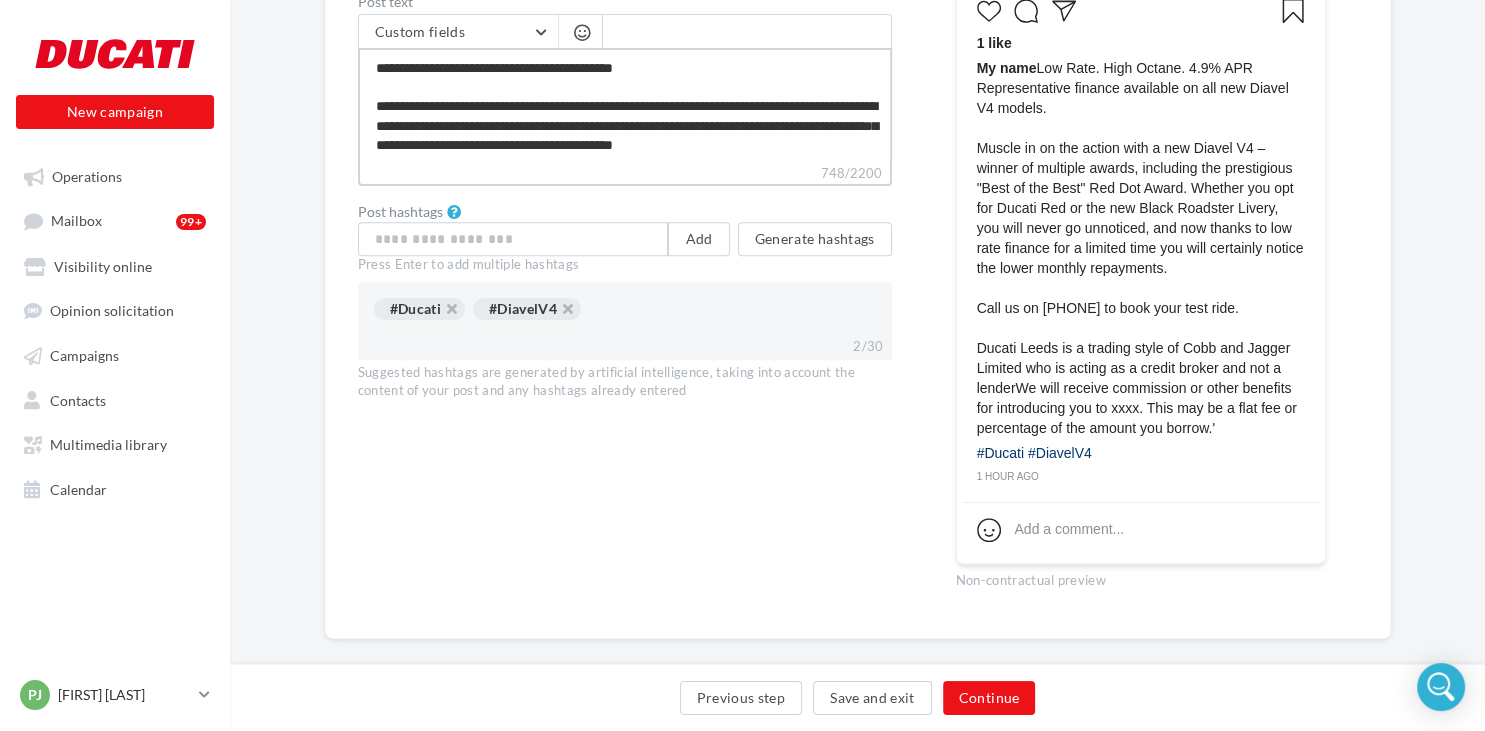 click on "**********" at bounding box center [625, 105] 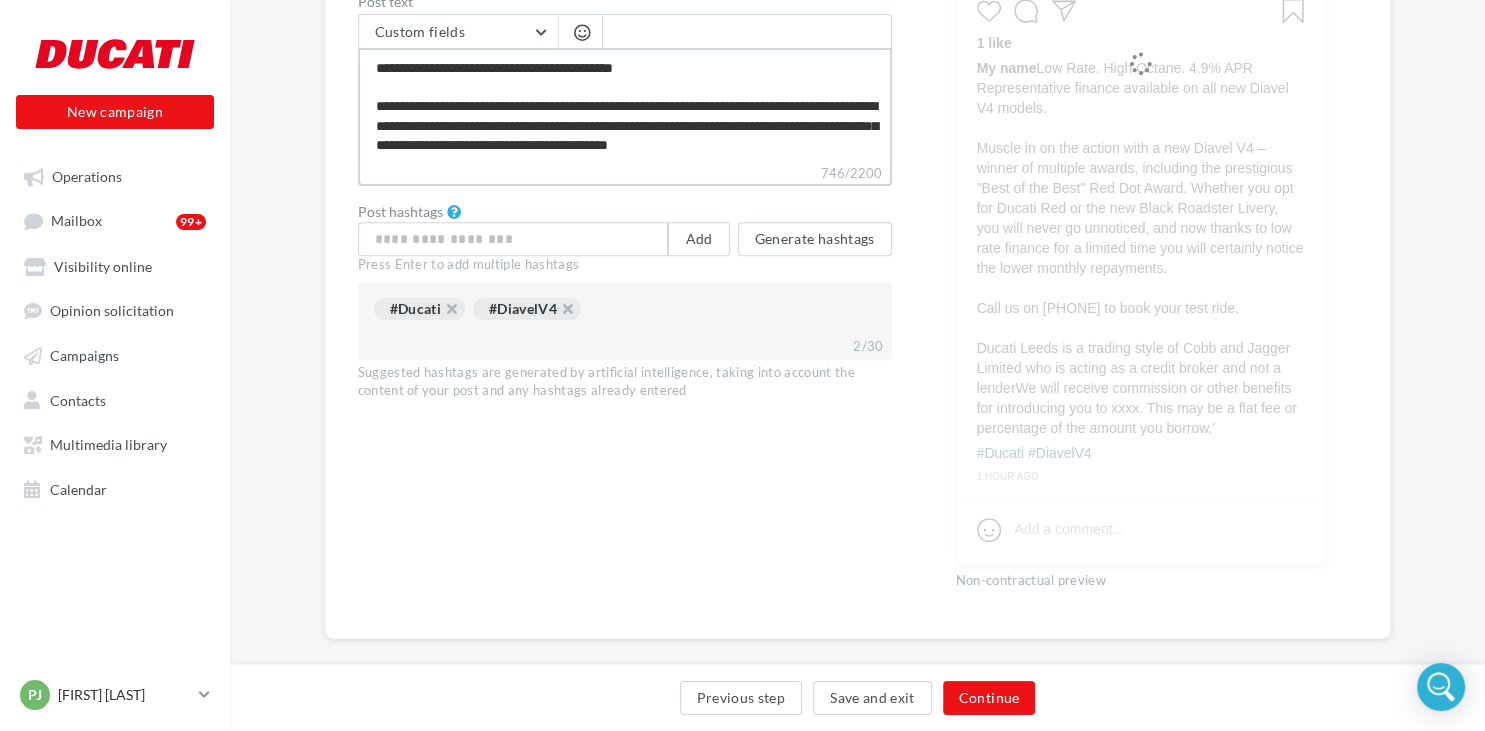 type on "**********" 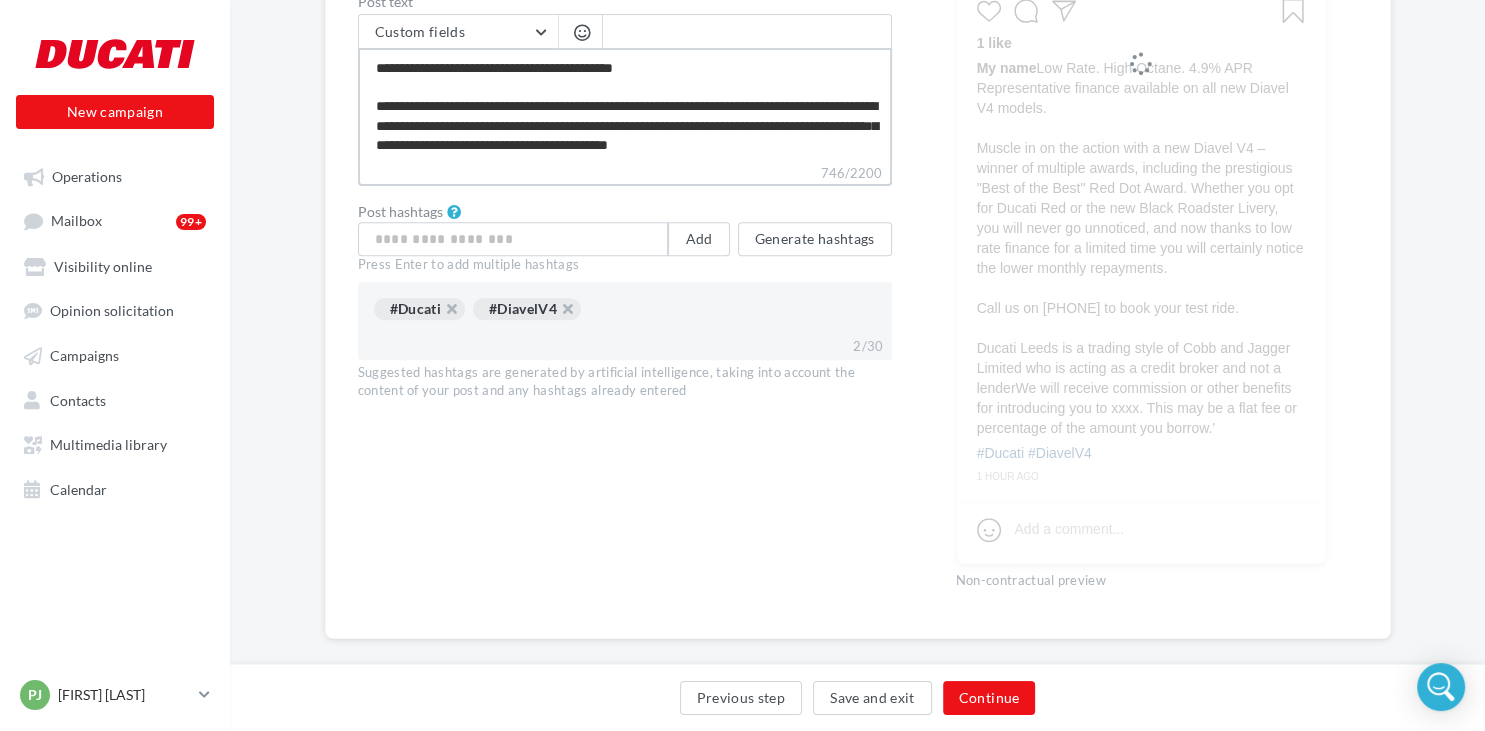 type on "**********" 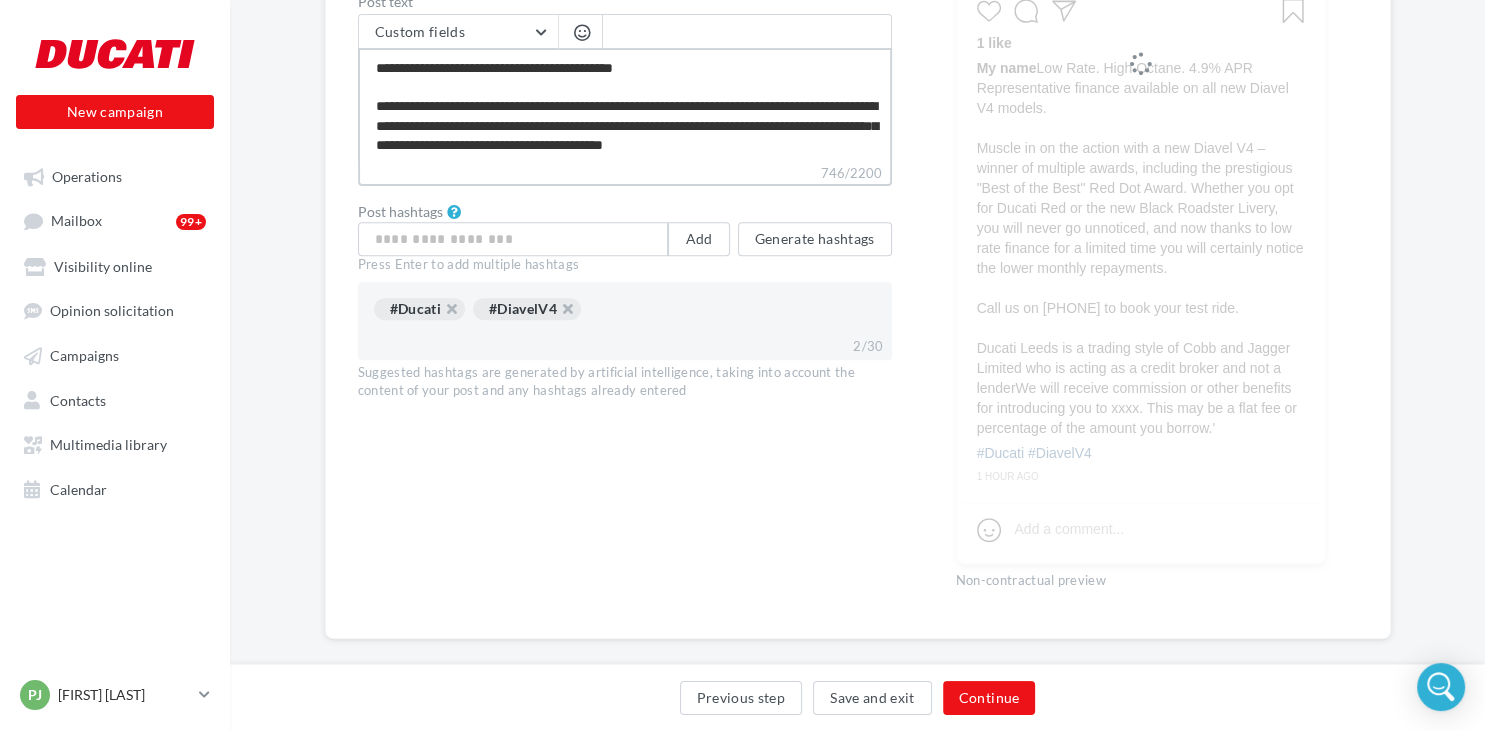 type on "**********" 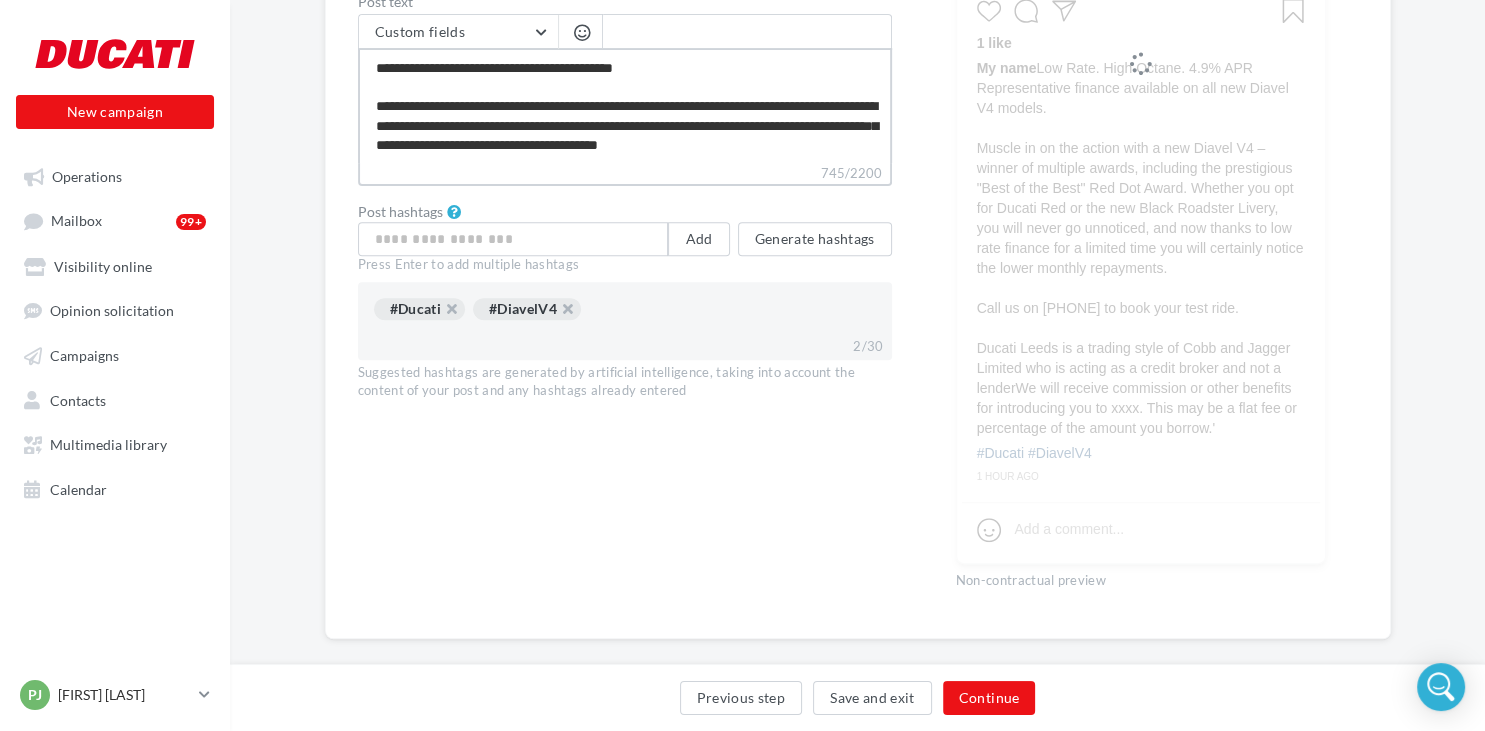 type on "**********" 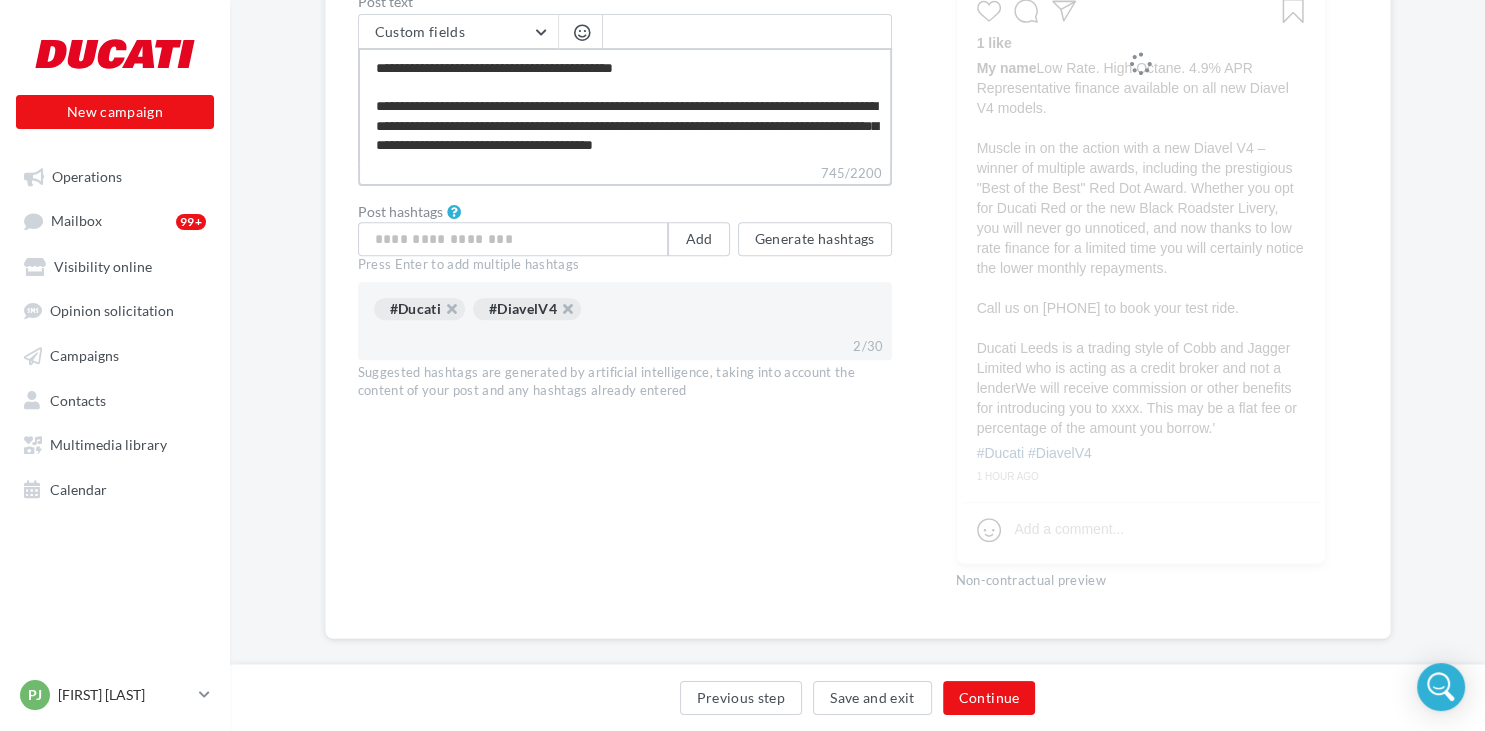 type on "**********" 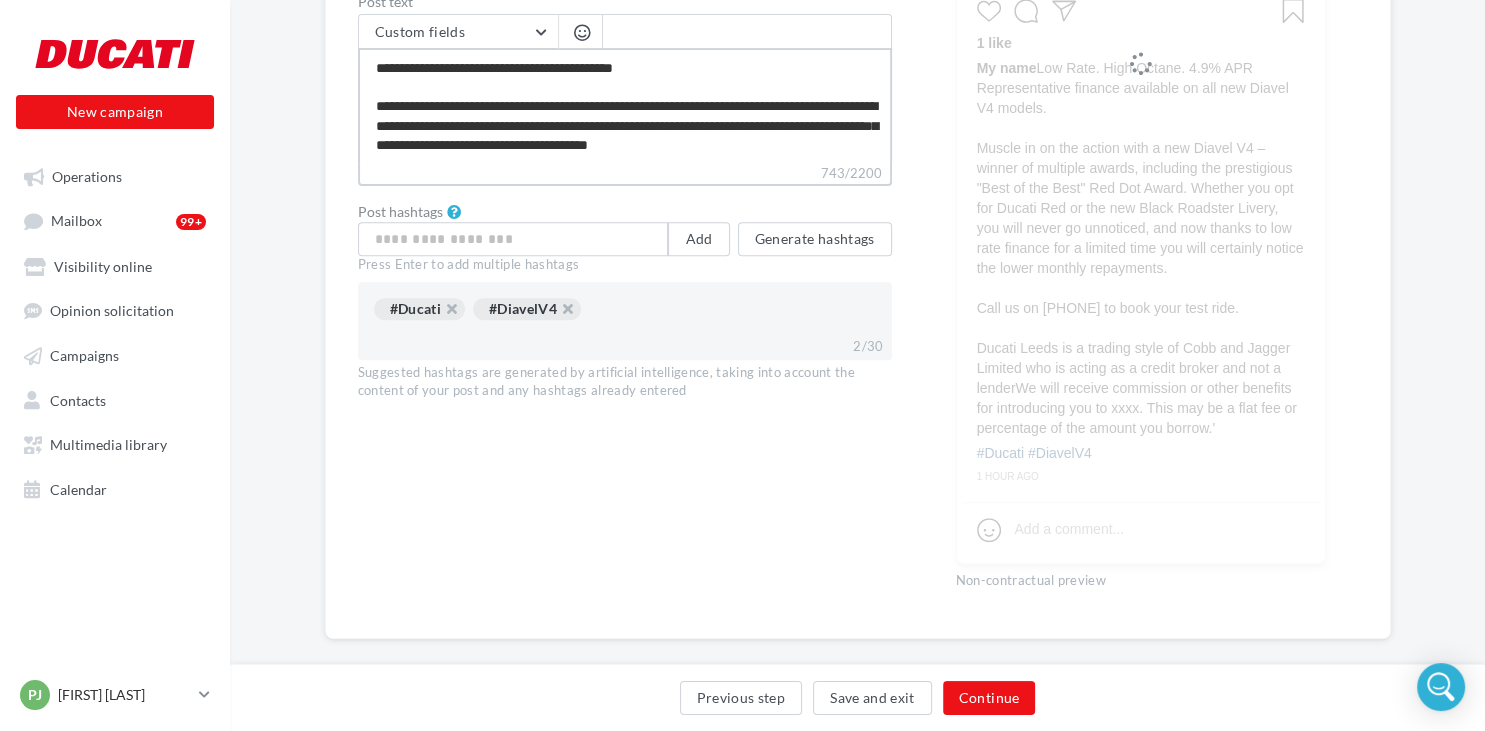 scroll, scrollTop: 172, scrollLeft: 0, axis: vertical 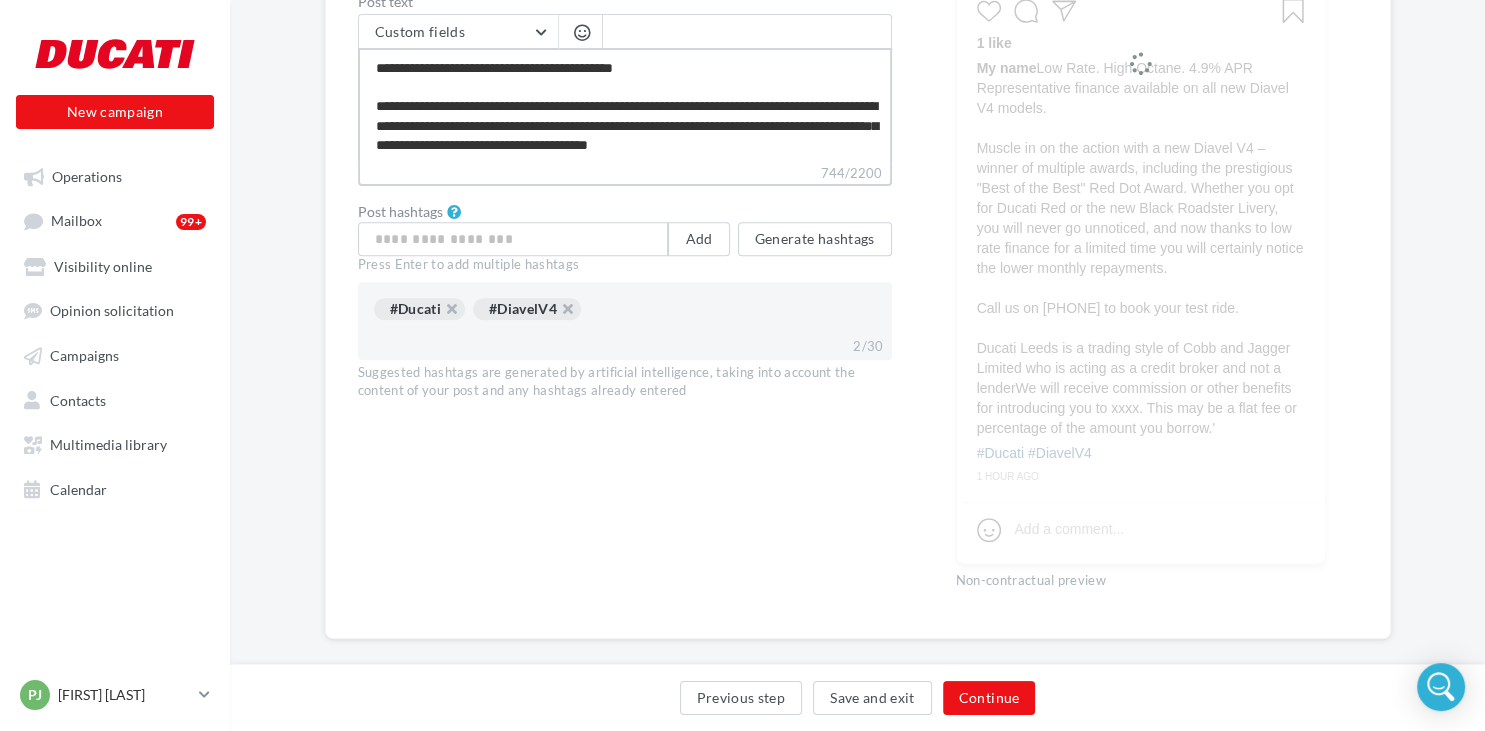 type on "**********" 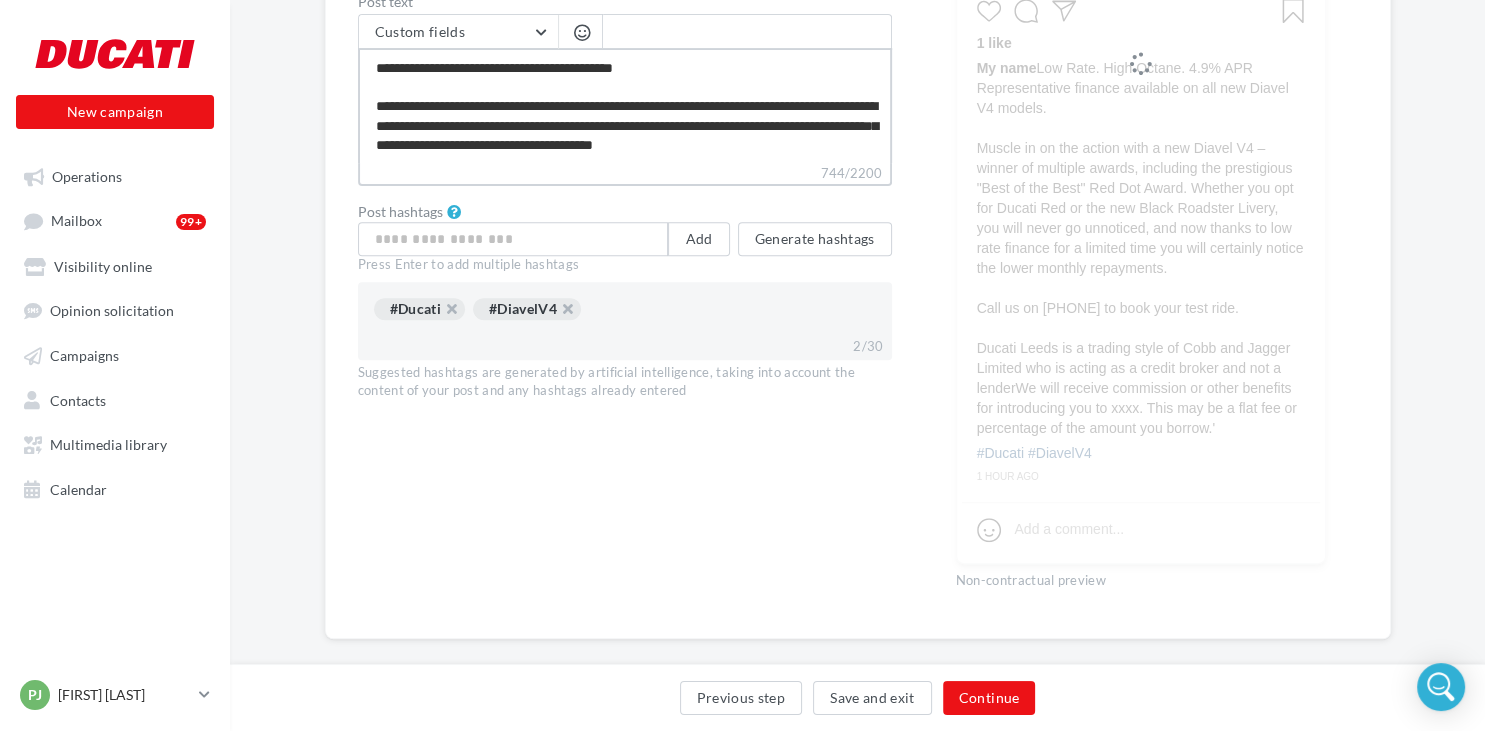 type on "**********" 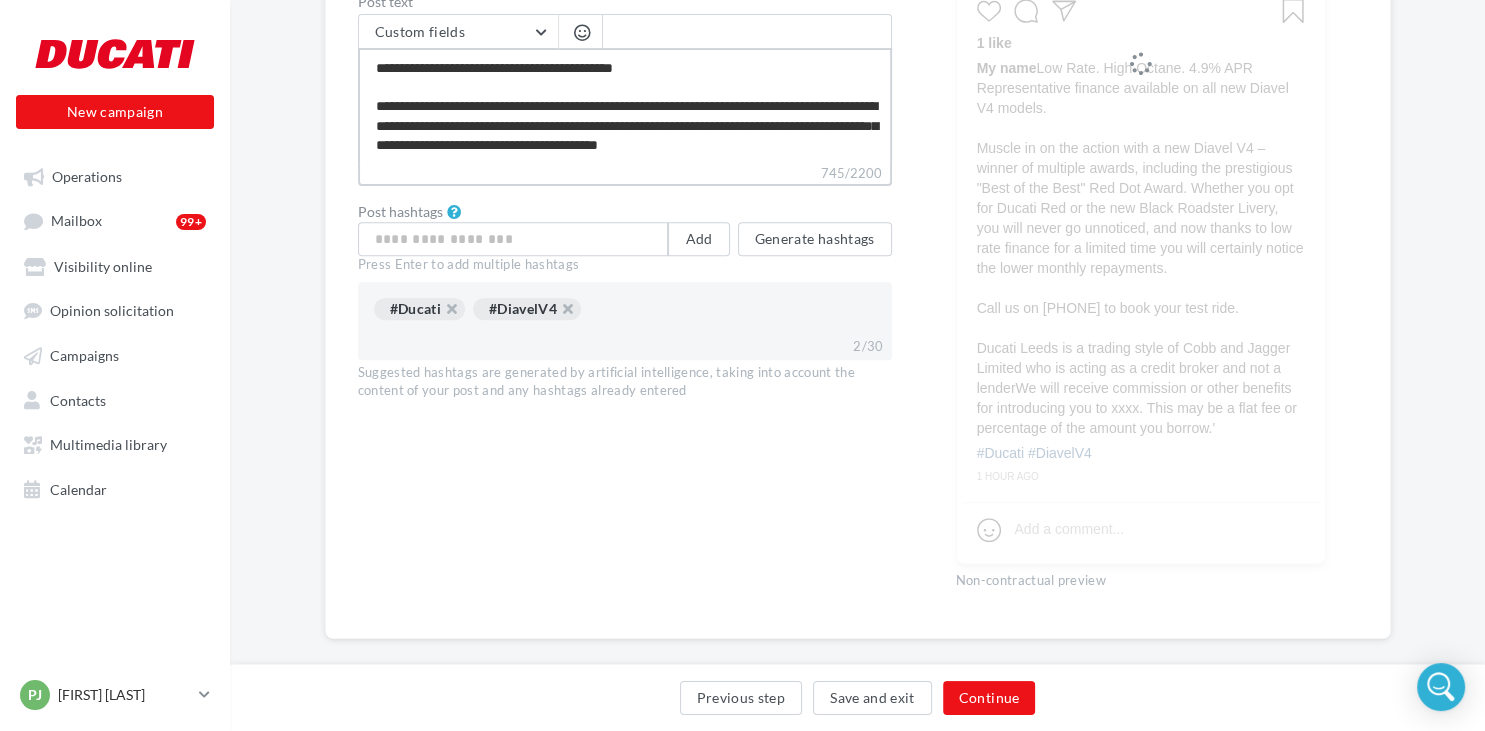 type on "**********" 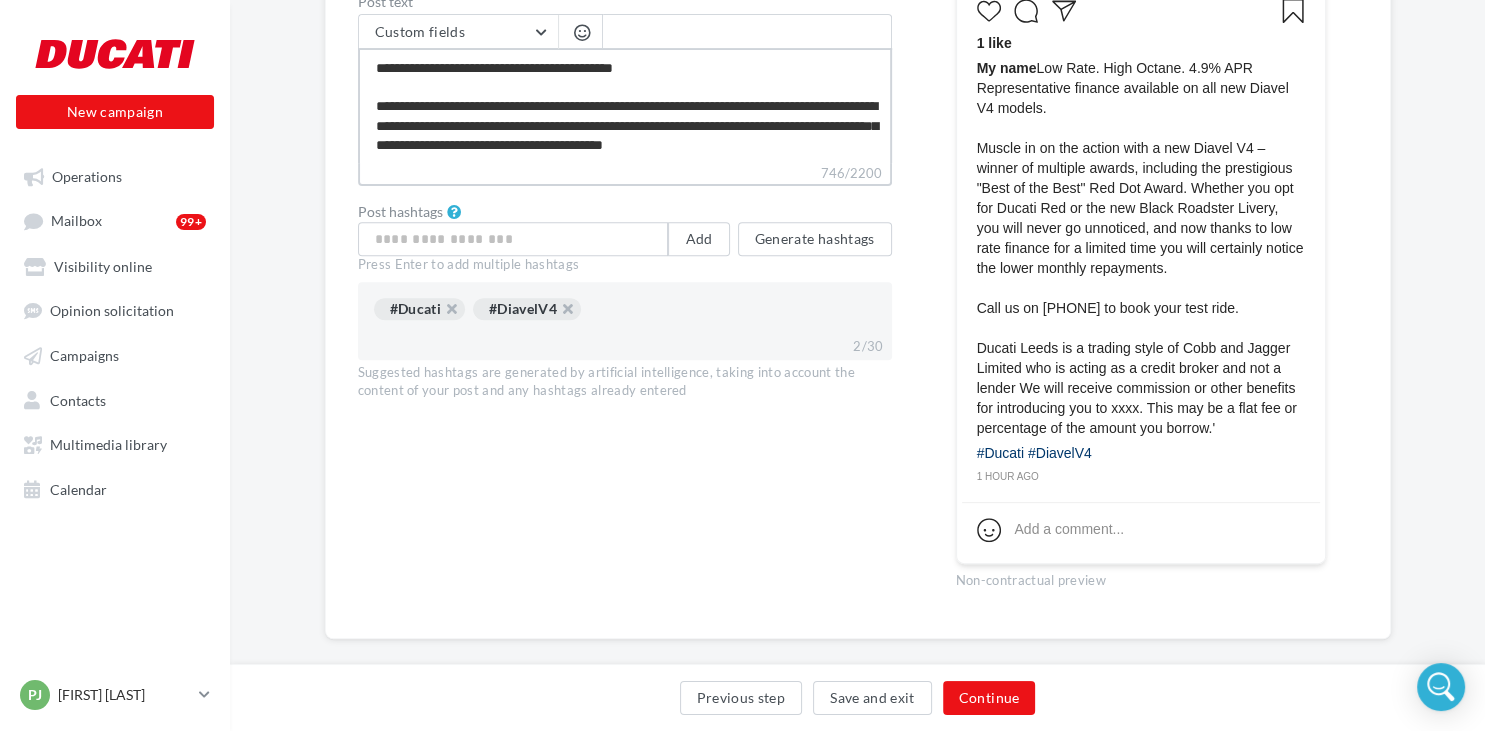 type on "**********" 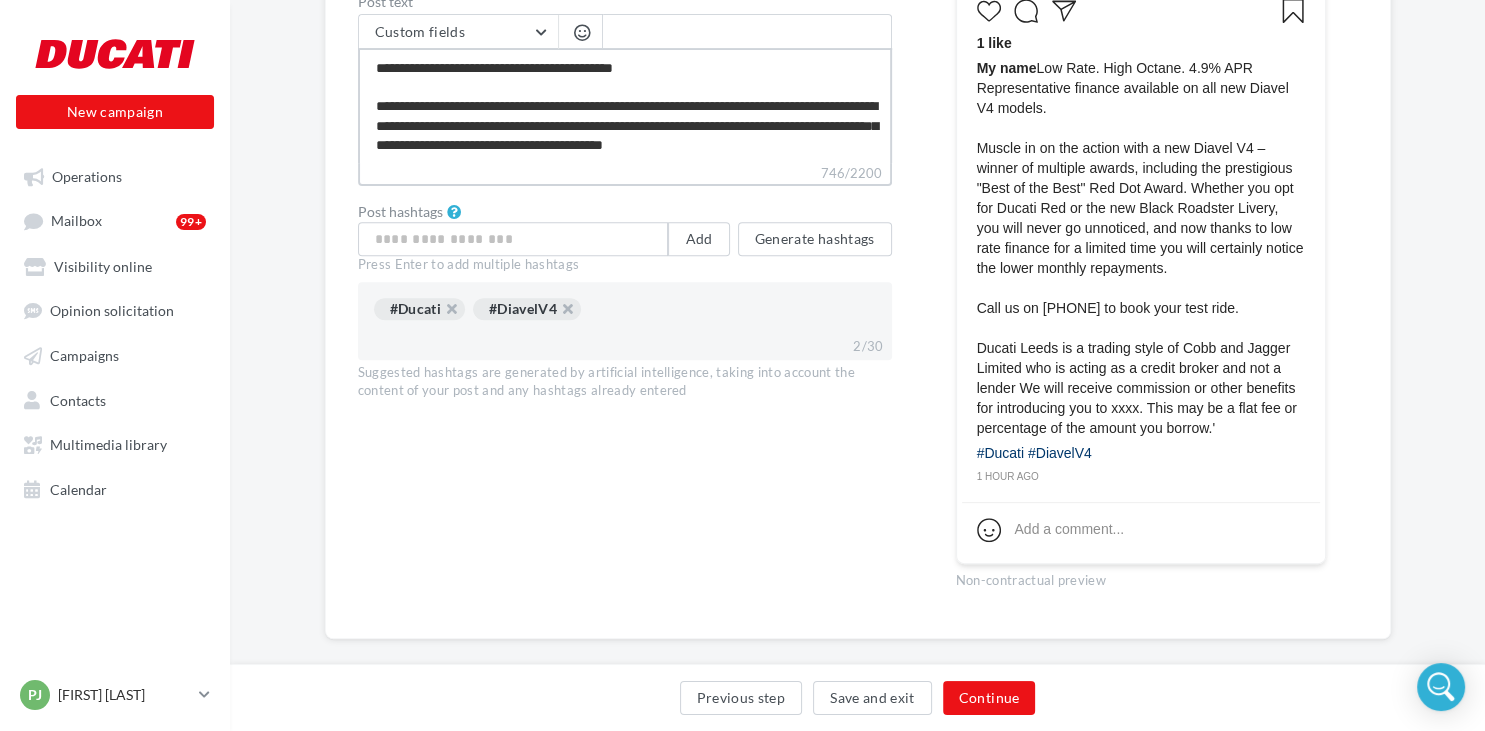 type on "**********" 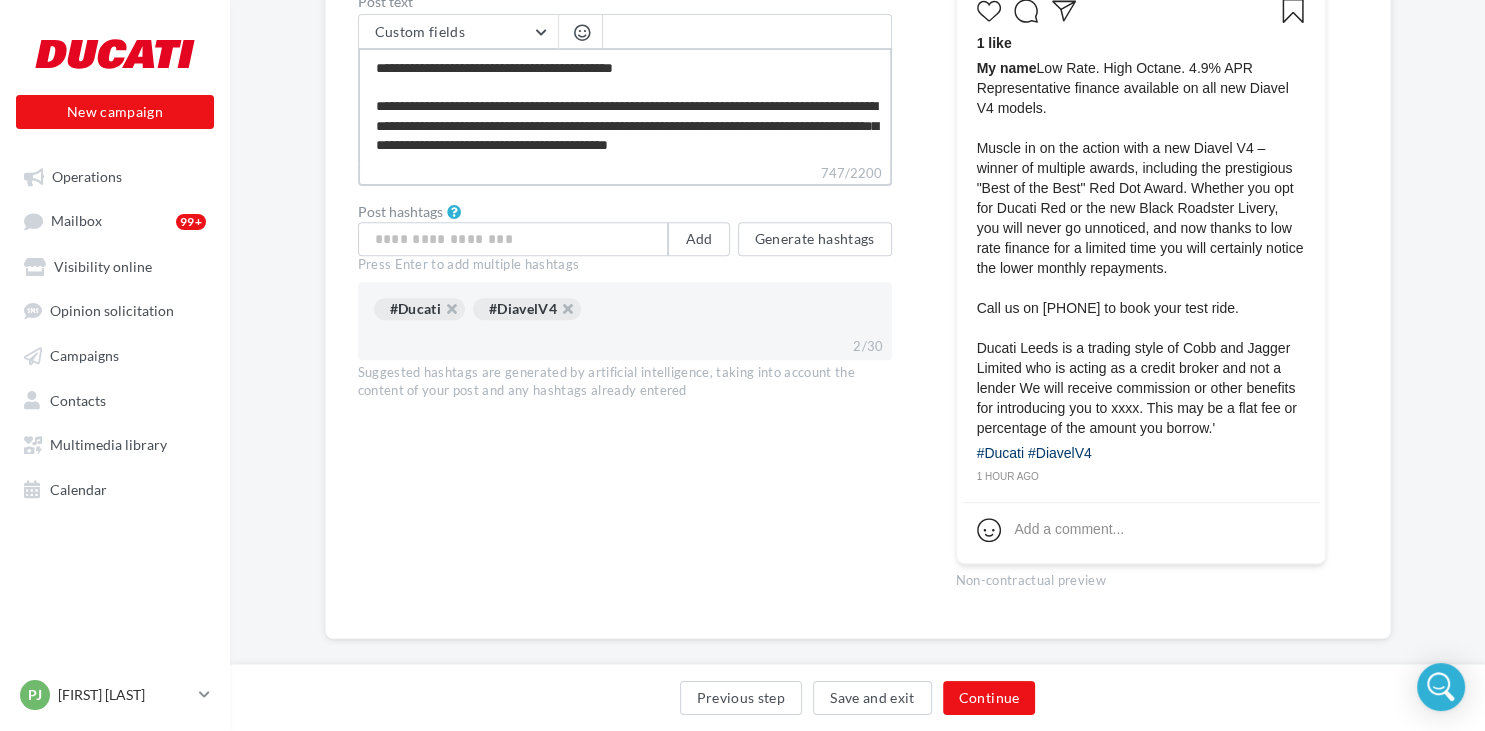 click on "**********" at bounding box center (625, 105) 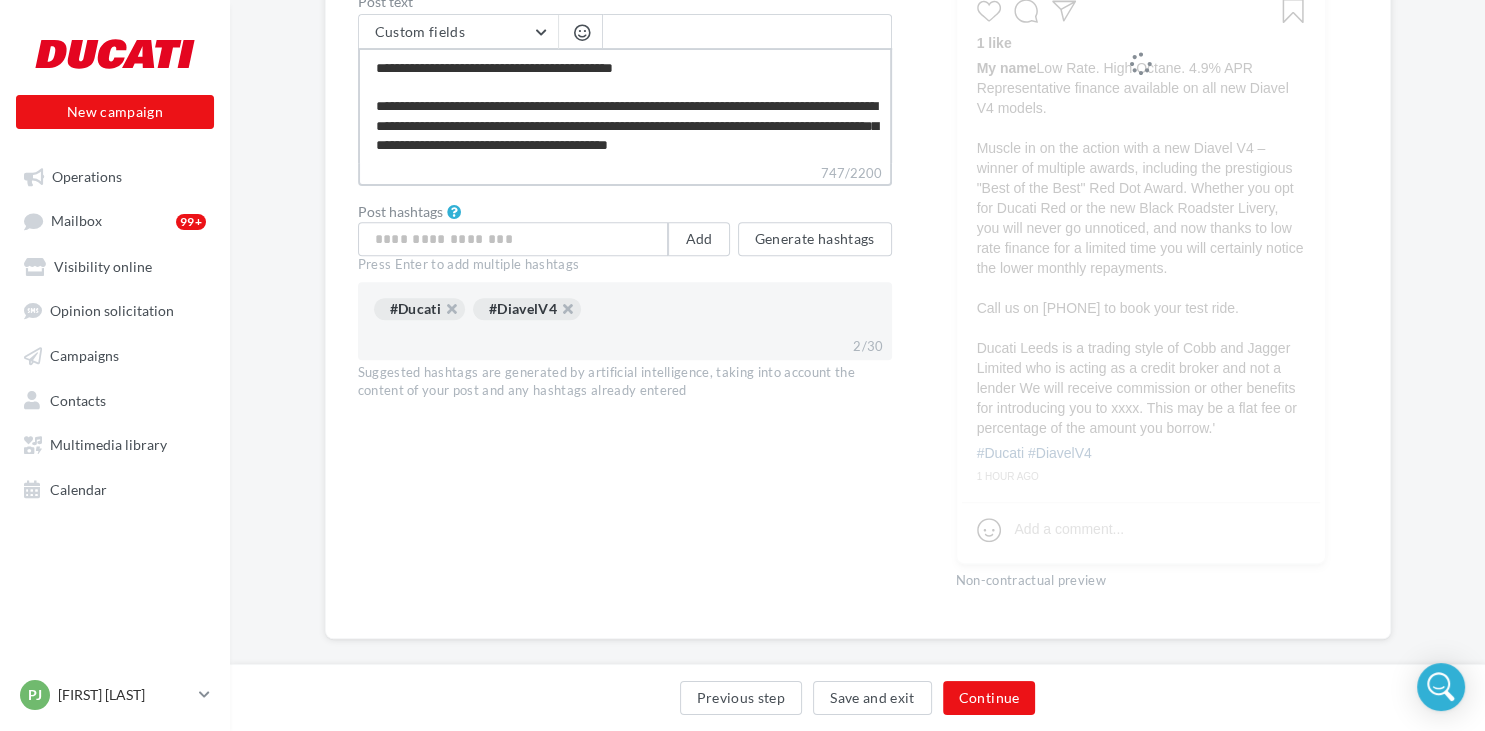 click on "**********" at bounding box center (625, 105) 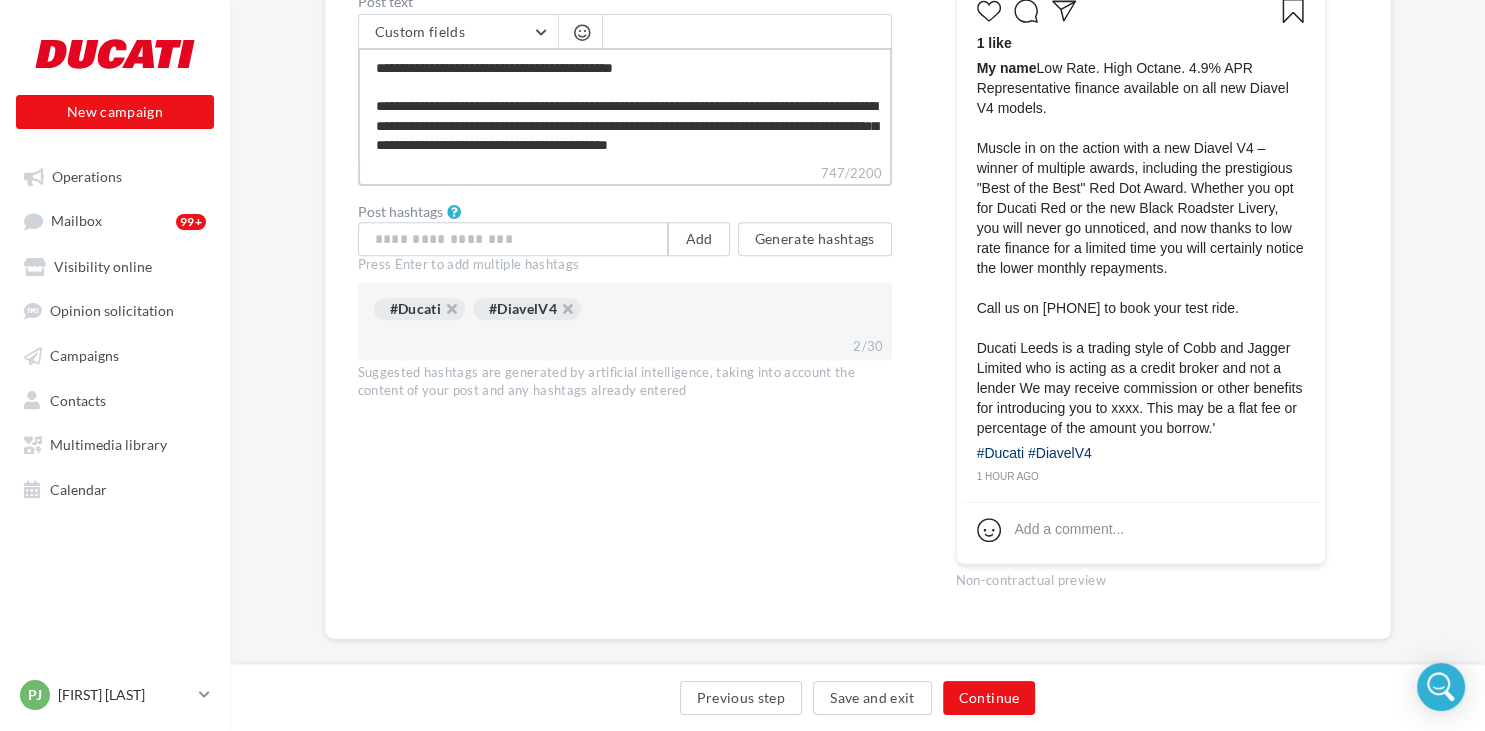 click on "**********" at bounding box center [625, 105] 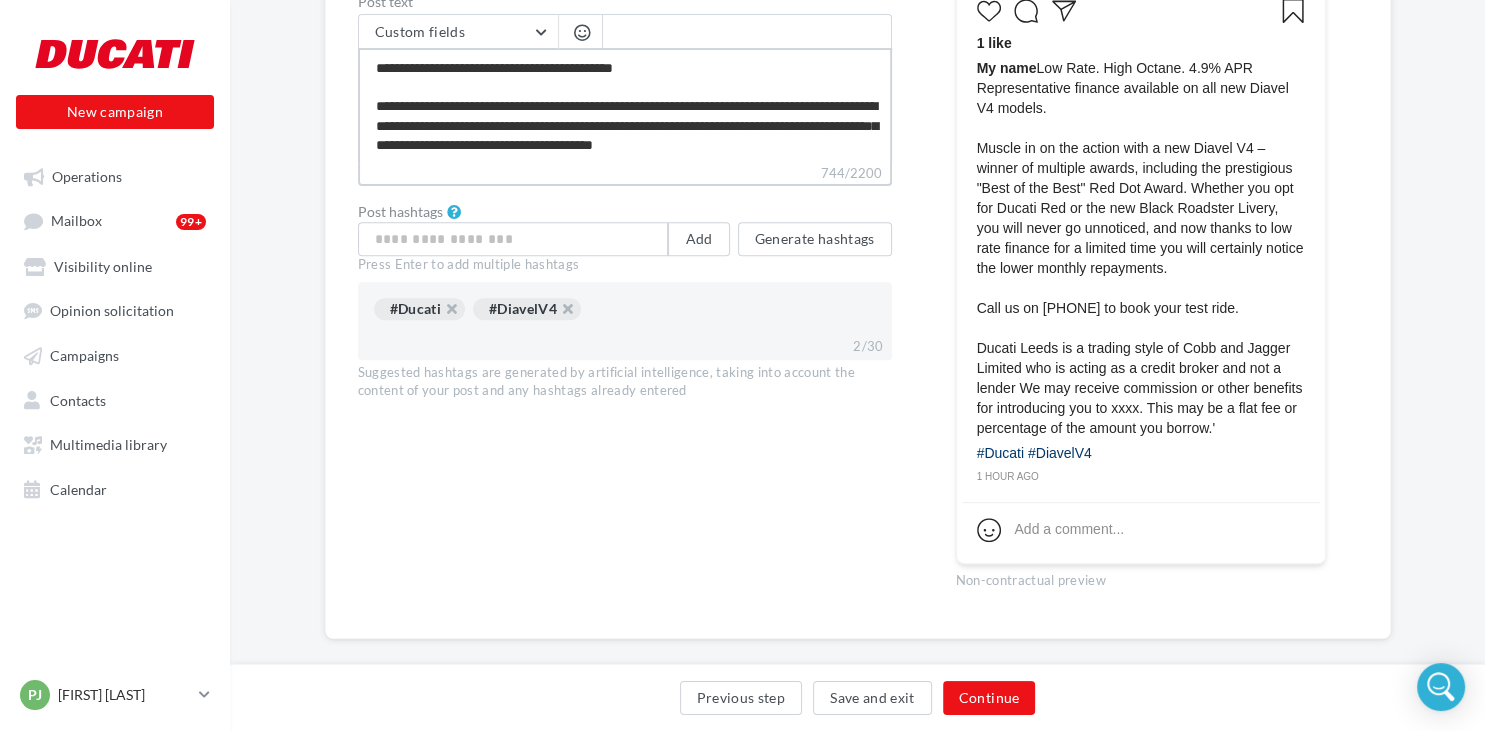 type on "**********" 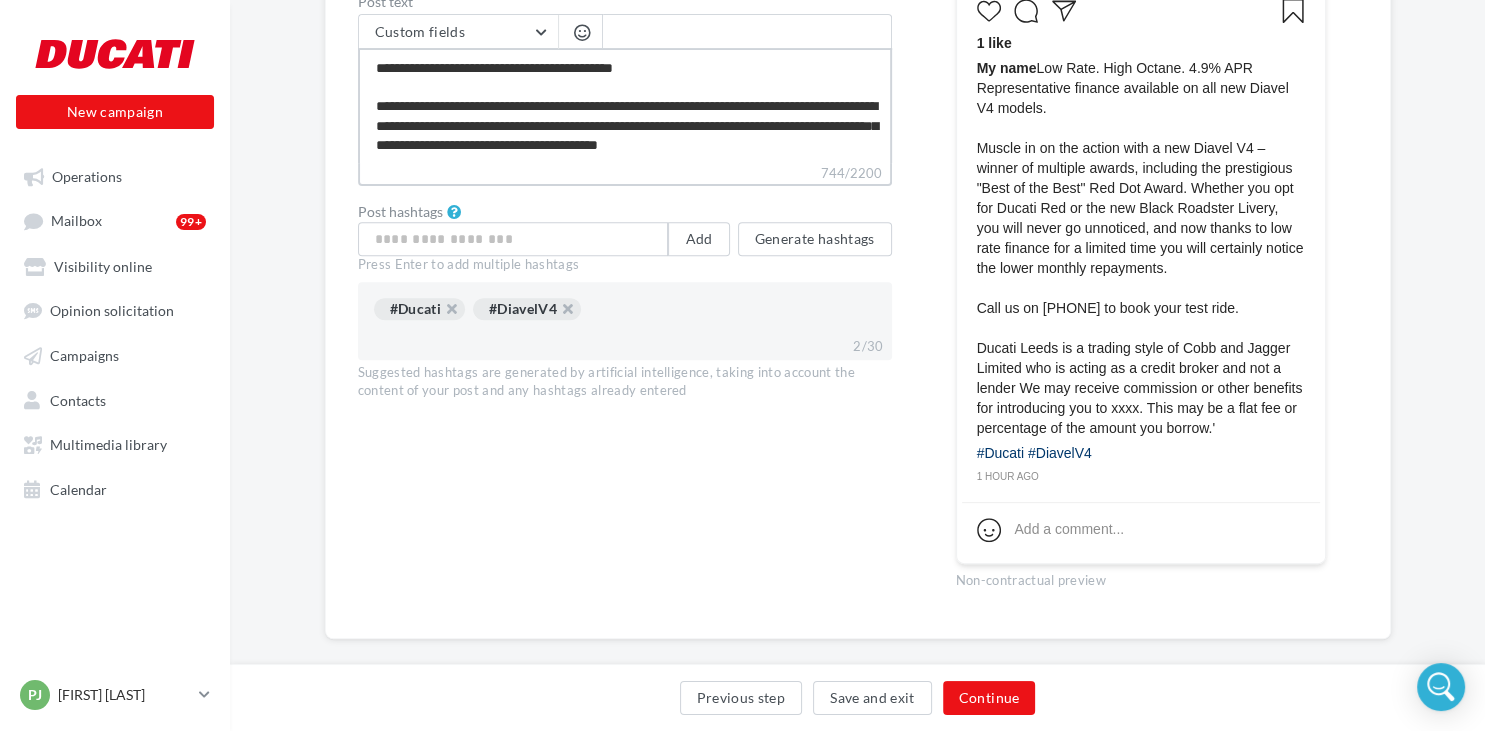 type on "**********" 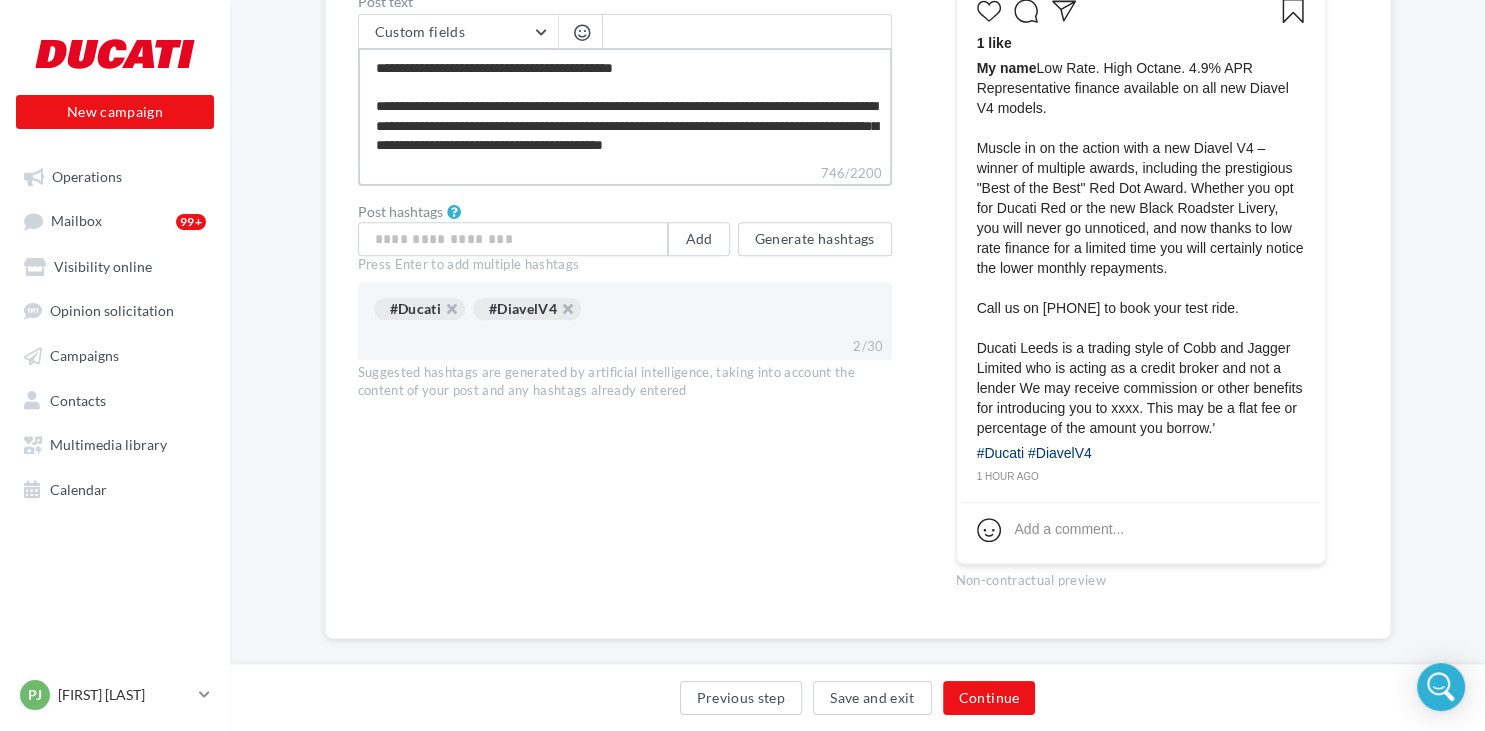 type on "**********" 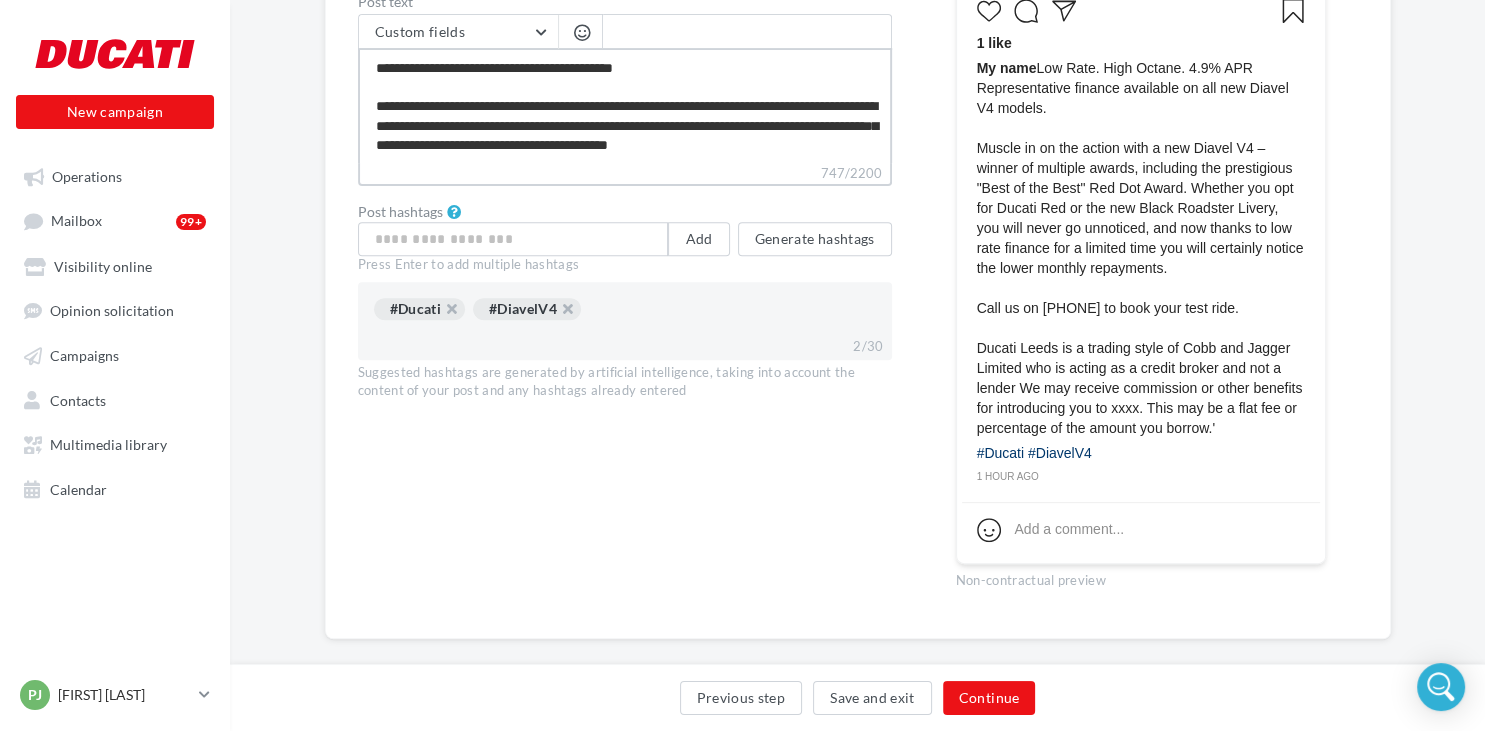 type on "**********" 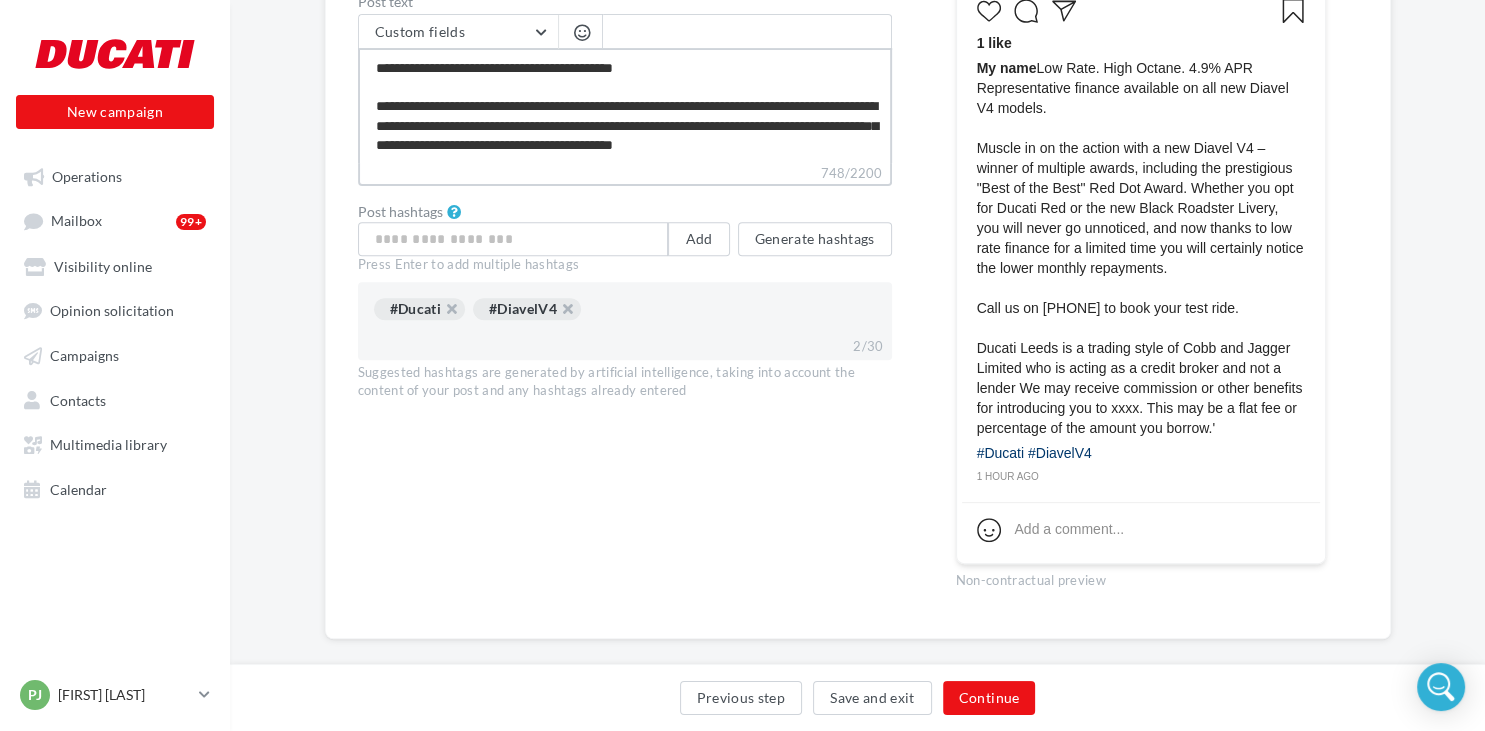 type on "**********" 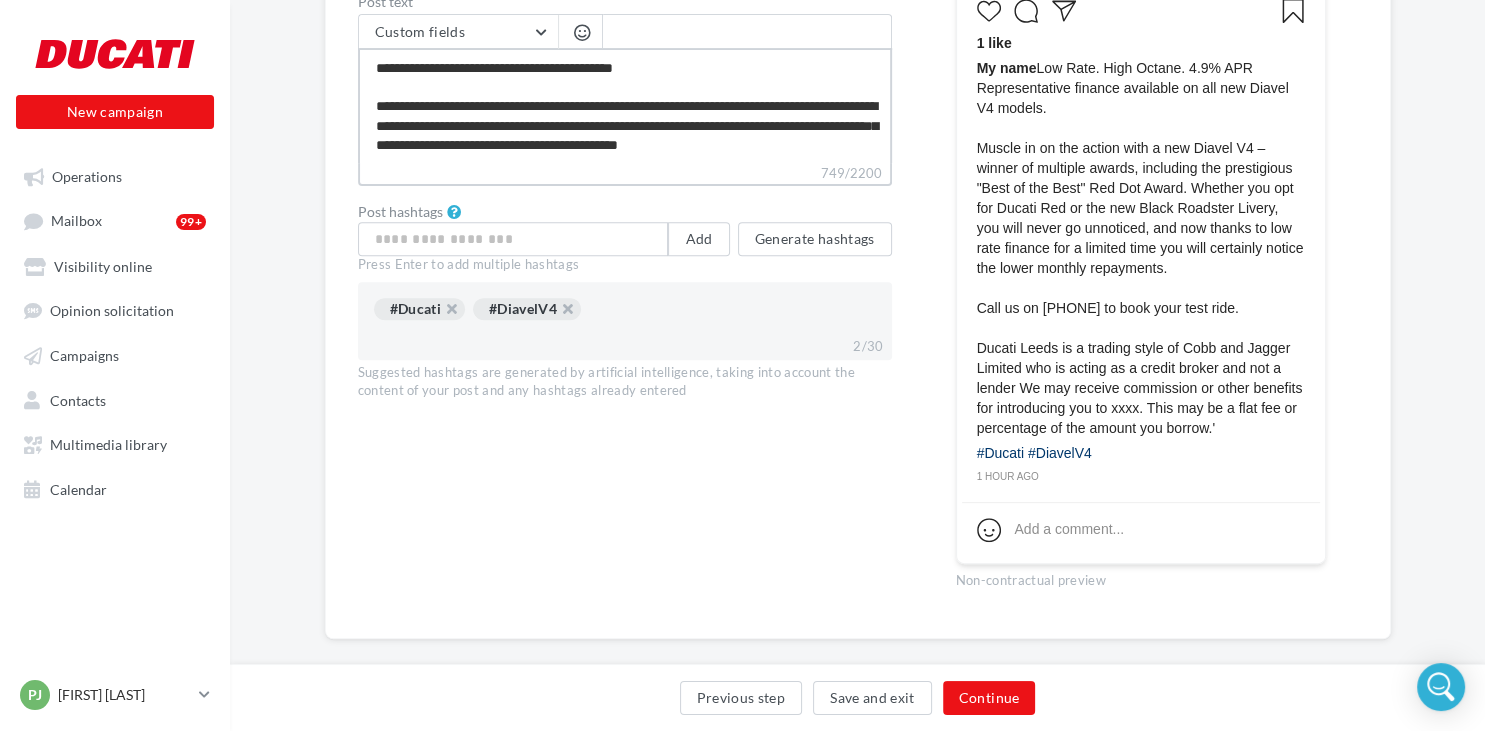 type on "**********" 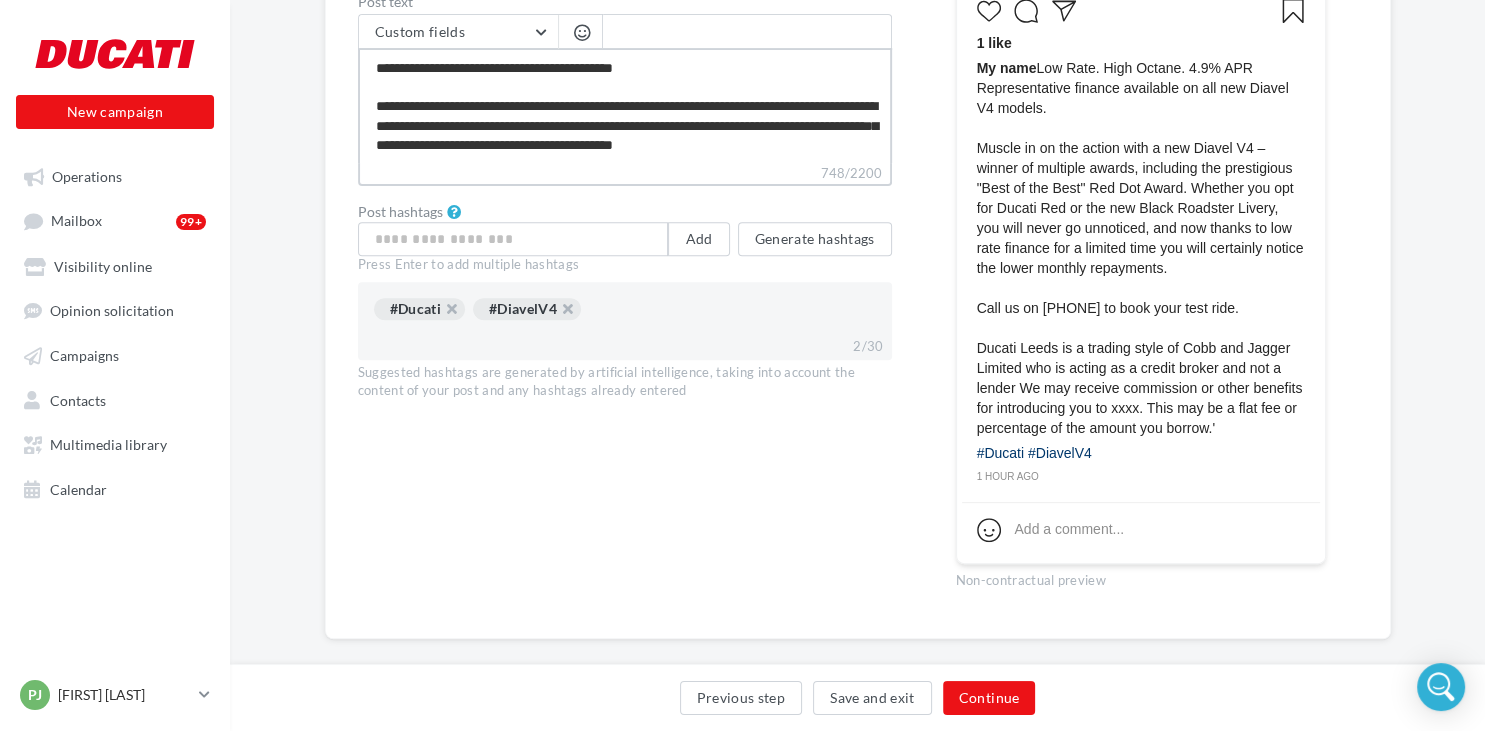 type on "**********" 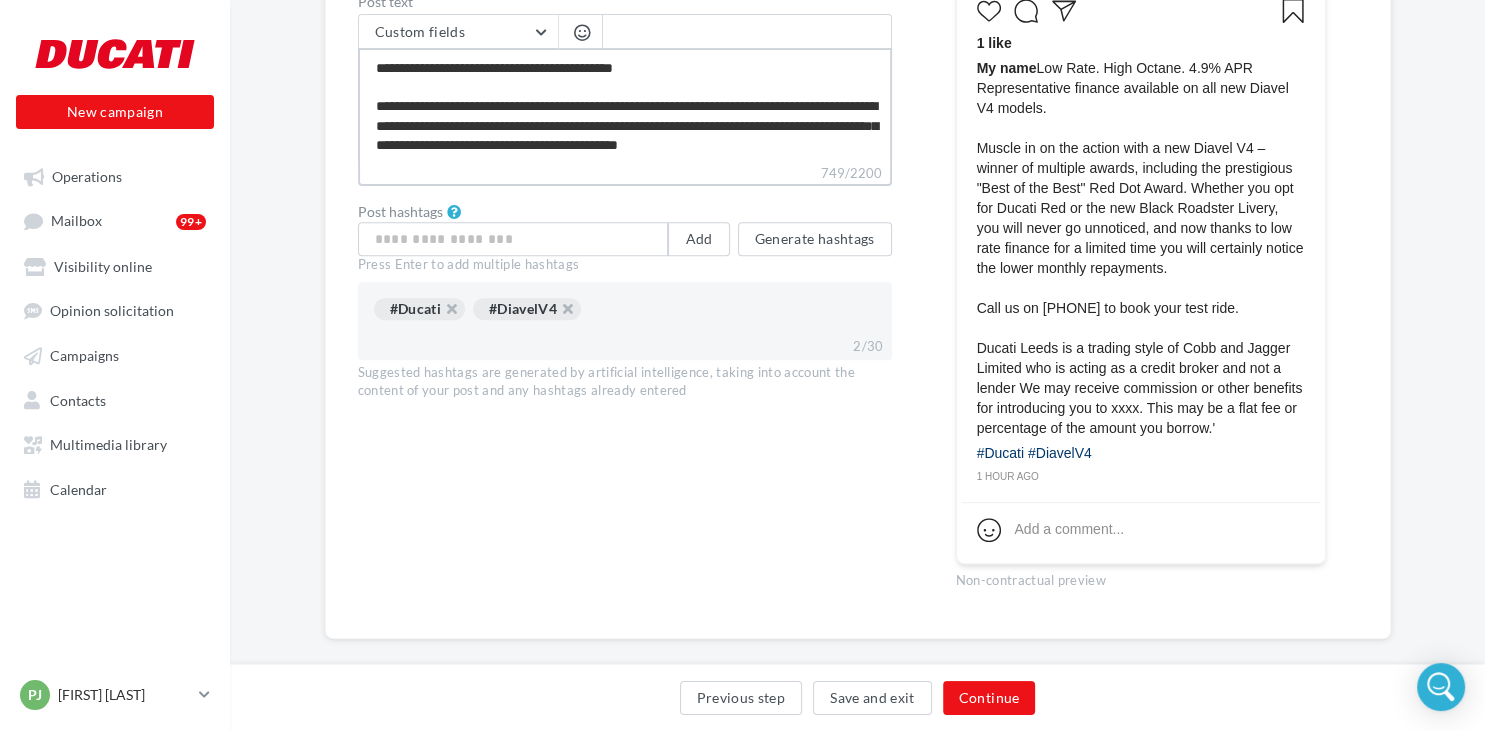 type on "**********" 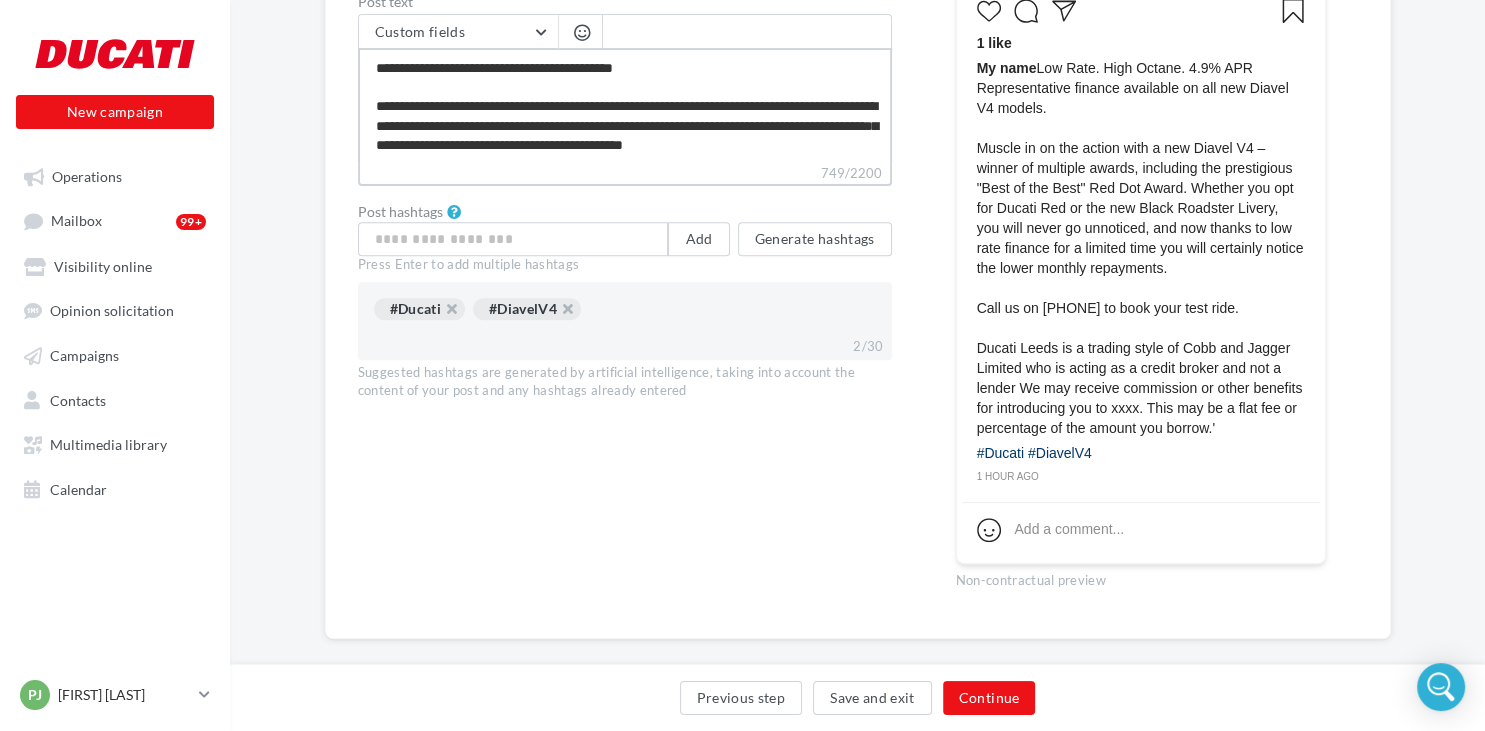 type on "**********" 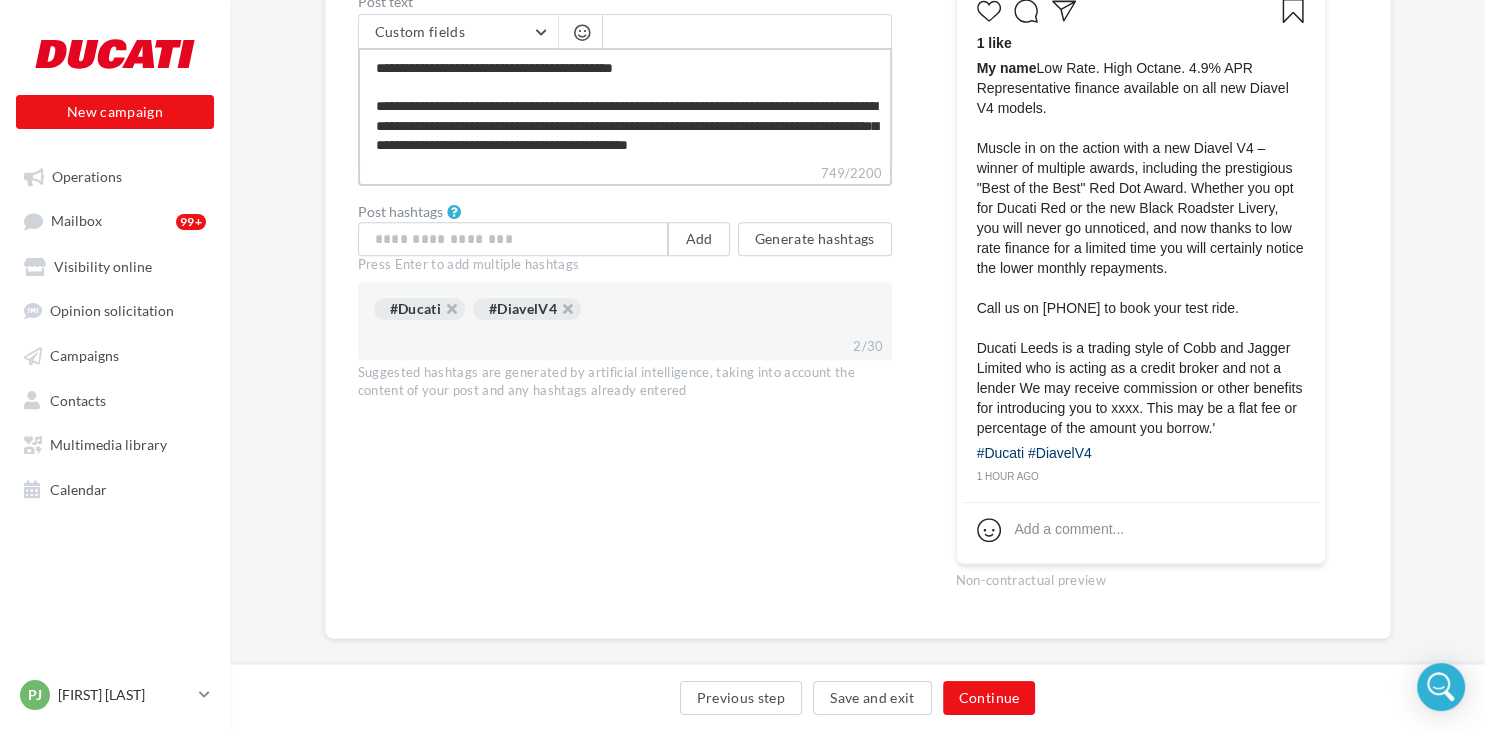 type on "**********" 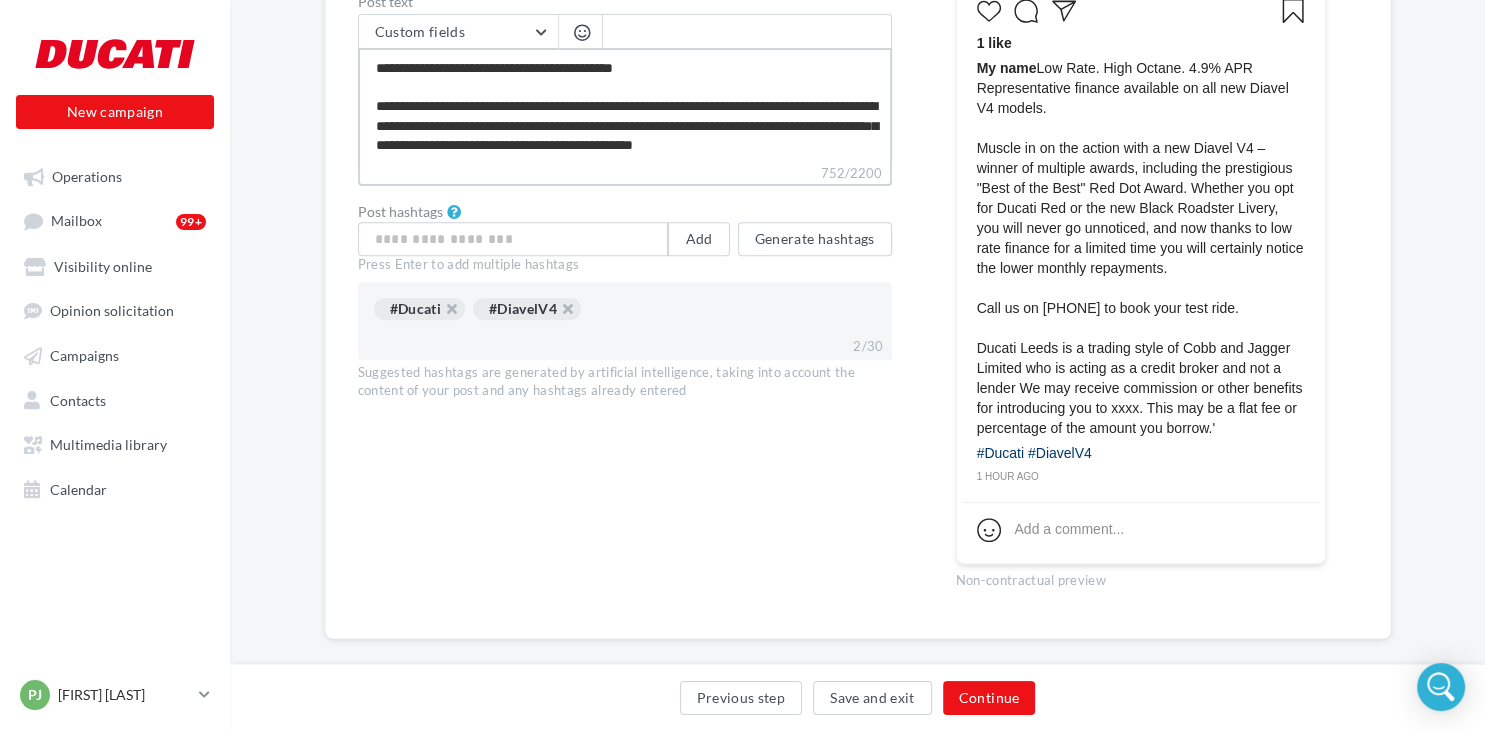 type on "**********" 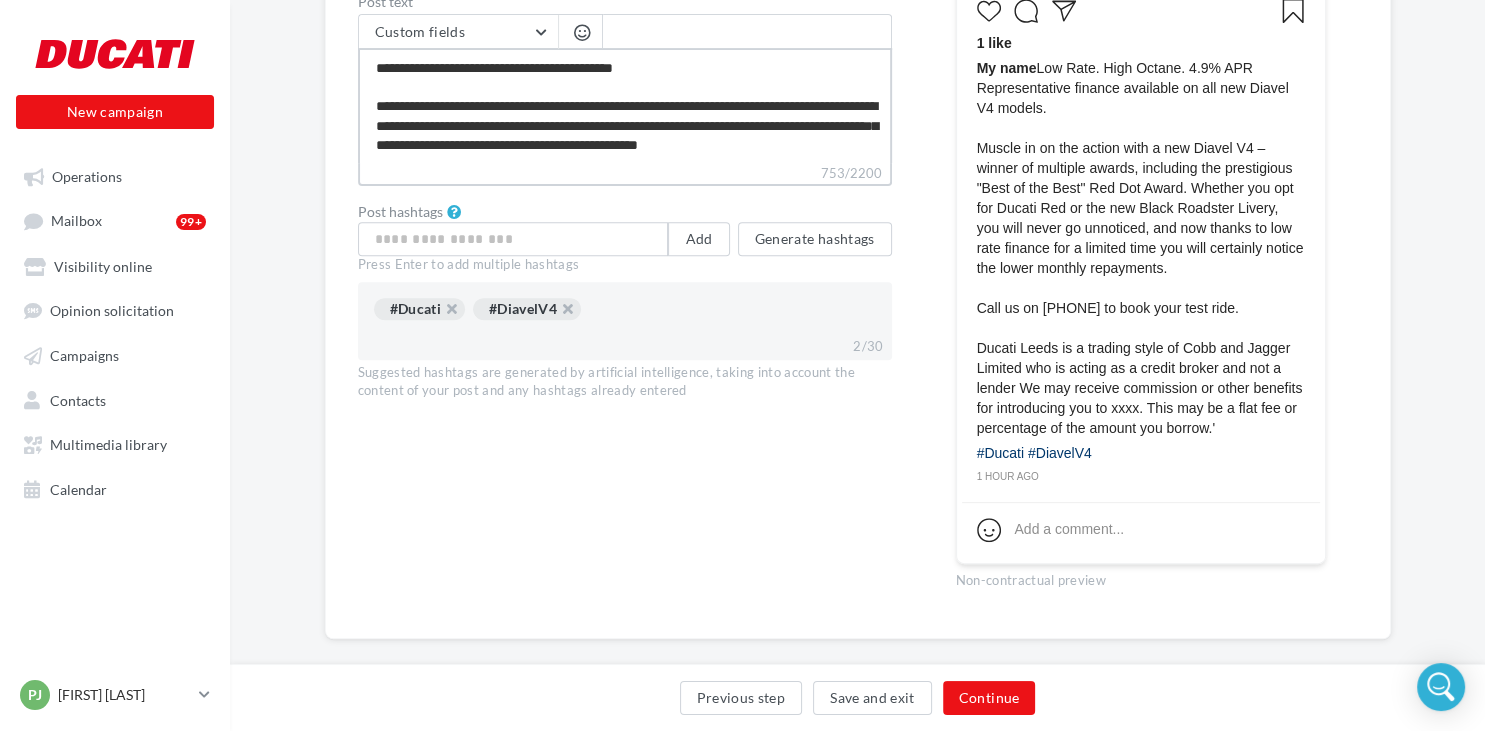 type on "**********" 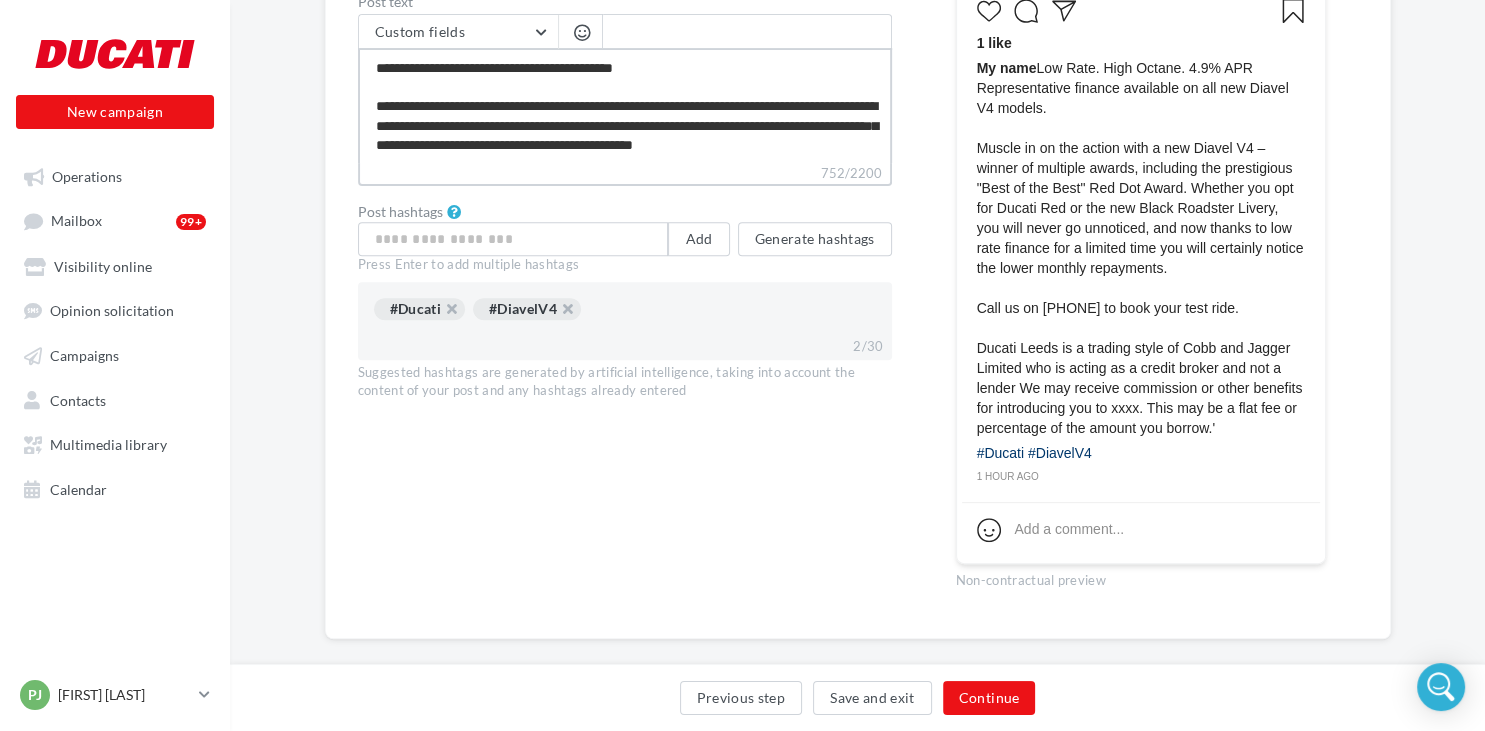 type on "**********" 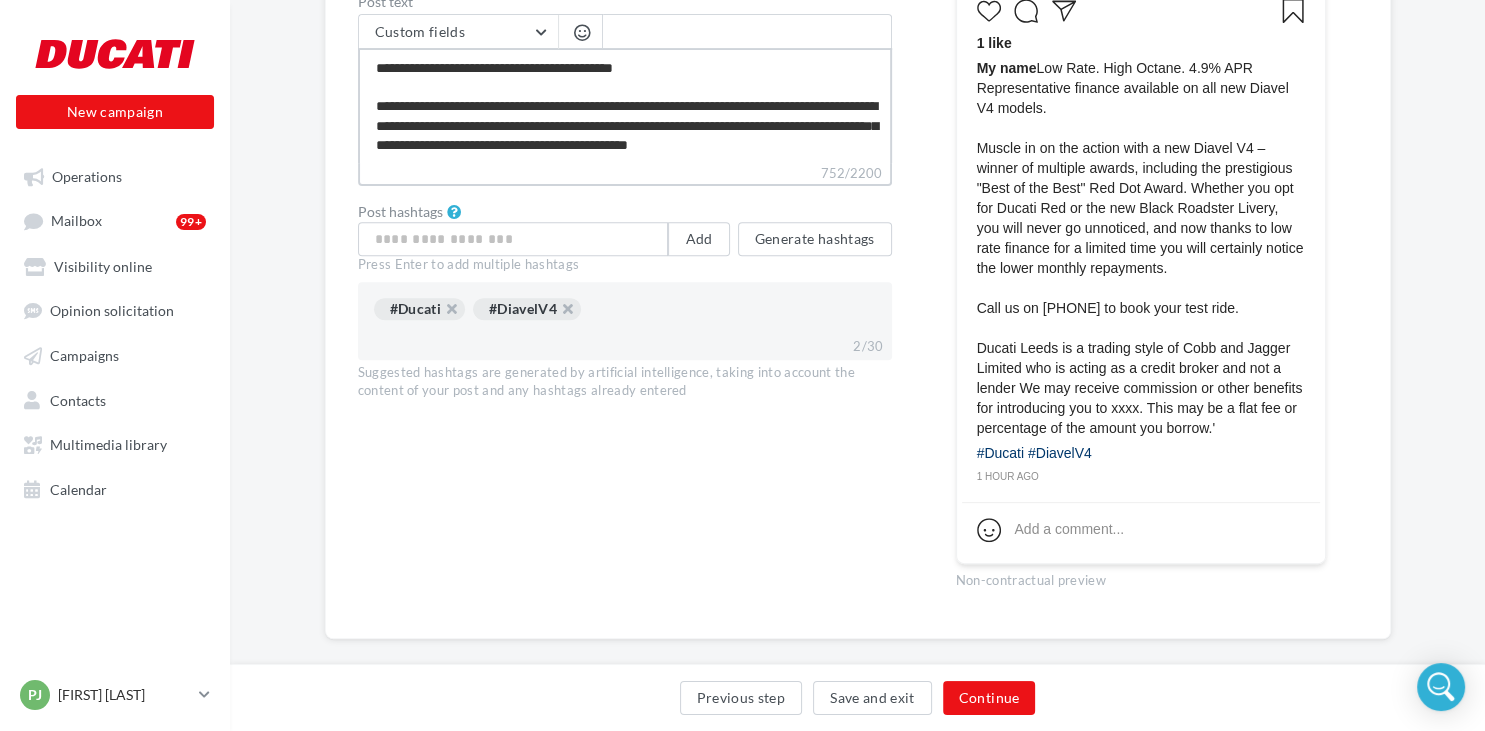 type on "**********" 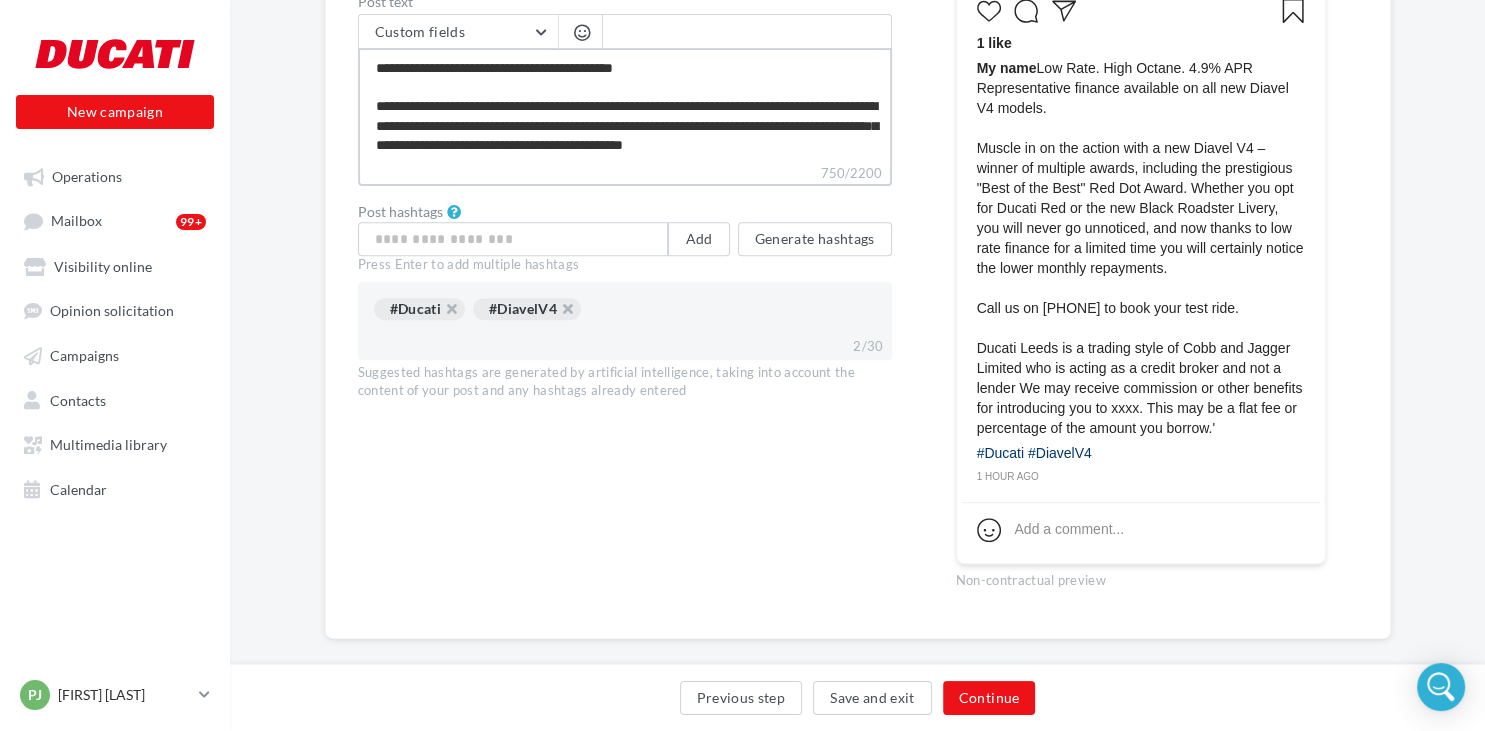 type on "**********" 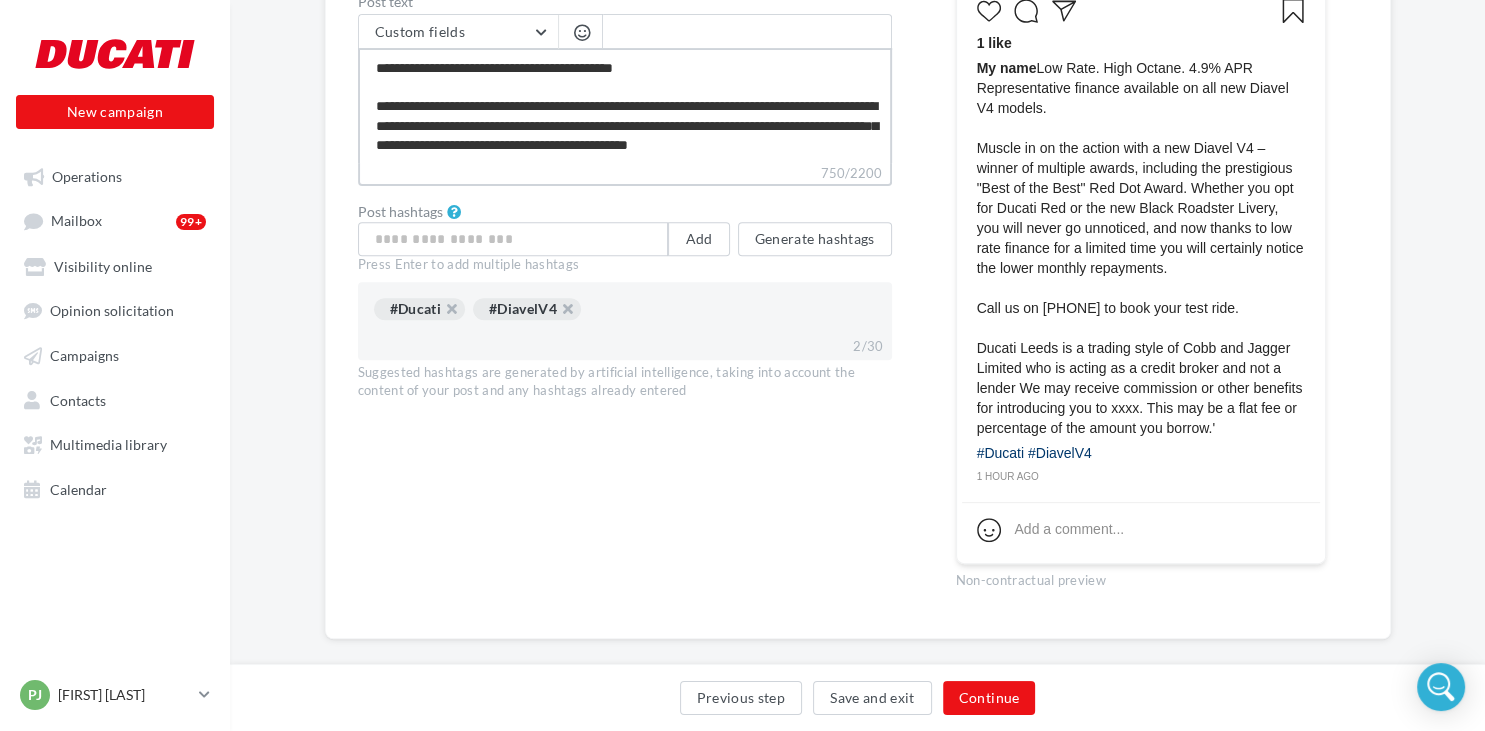 type on "**********" 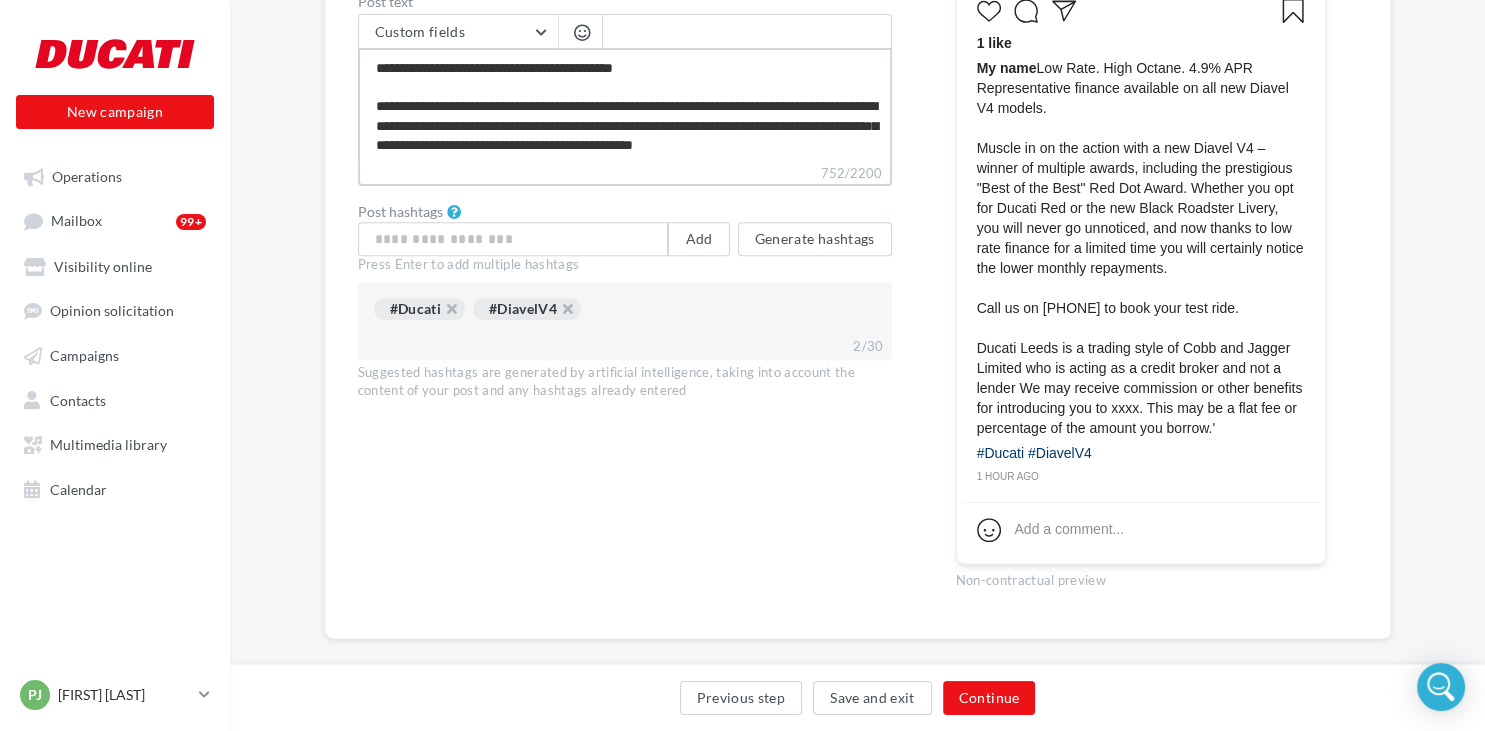 type on "**********" 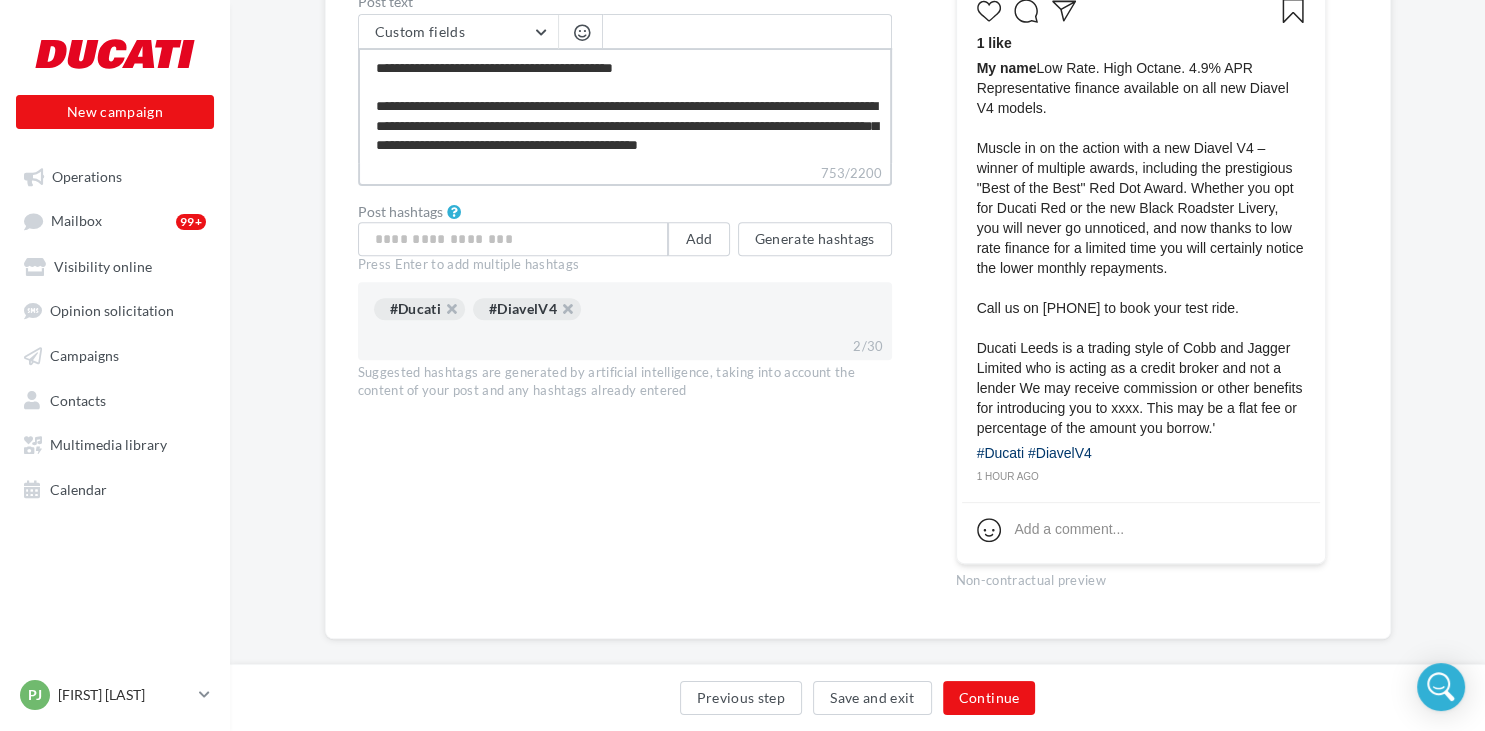 type on "**********" 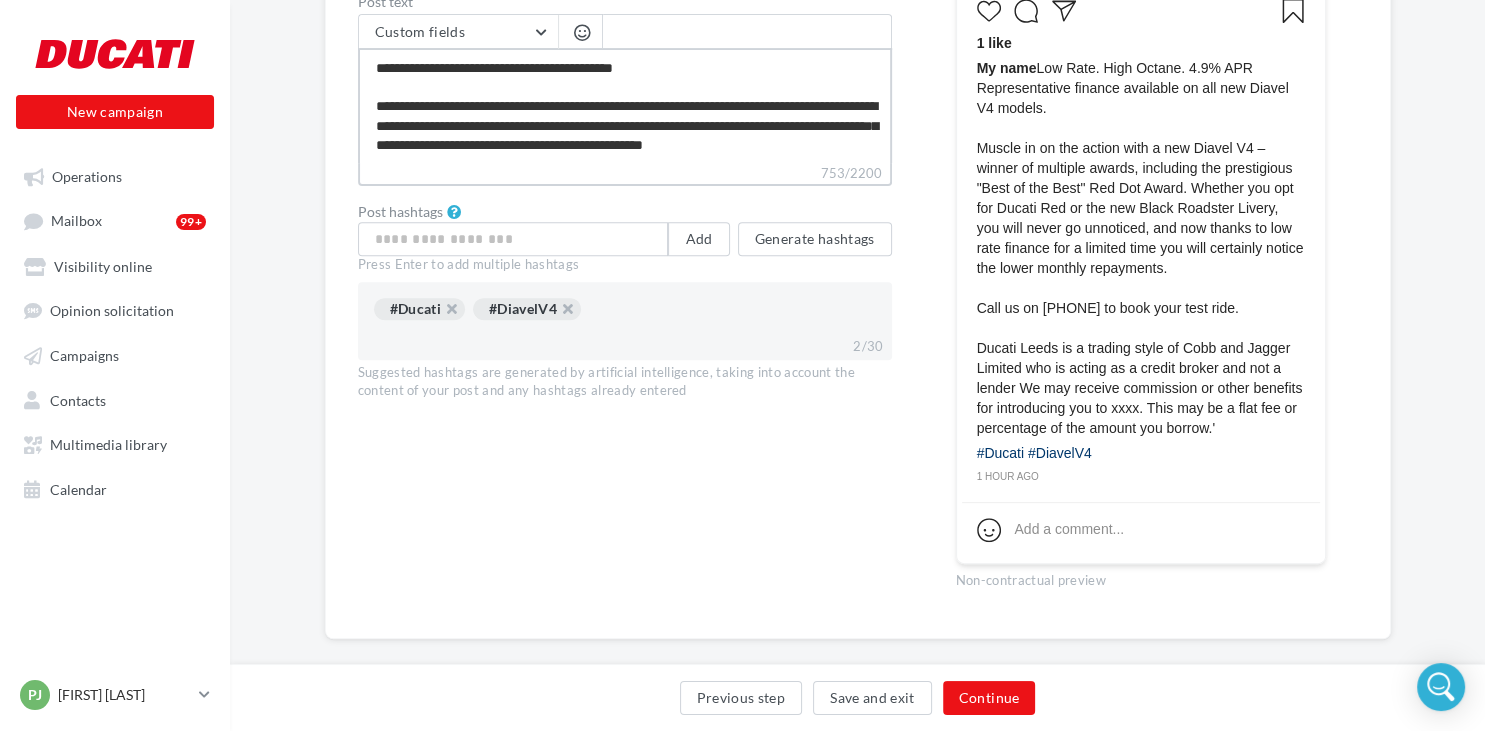 type on "**********" 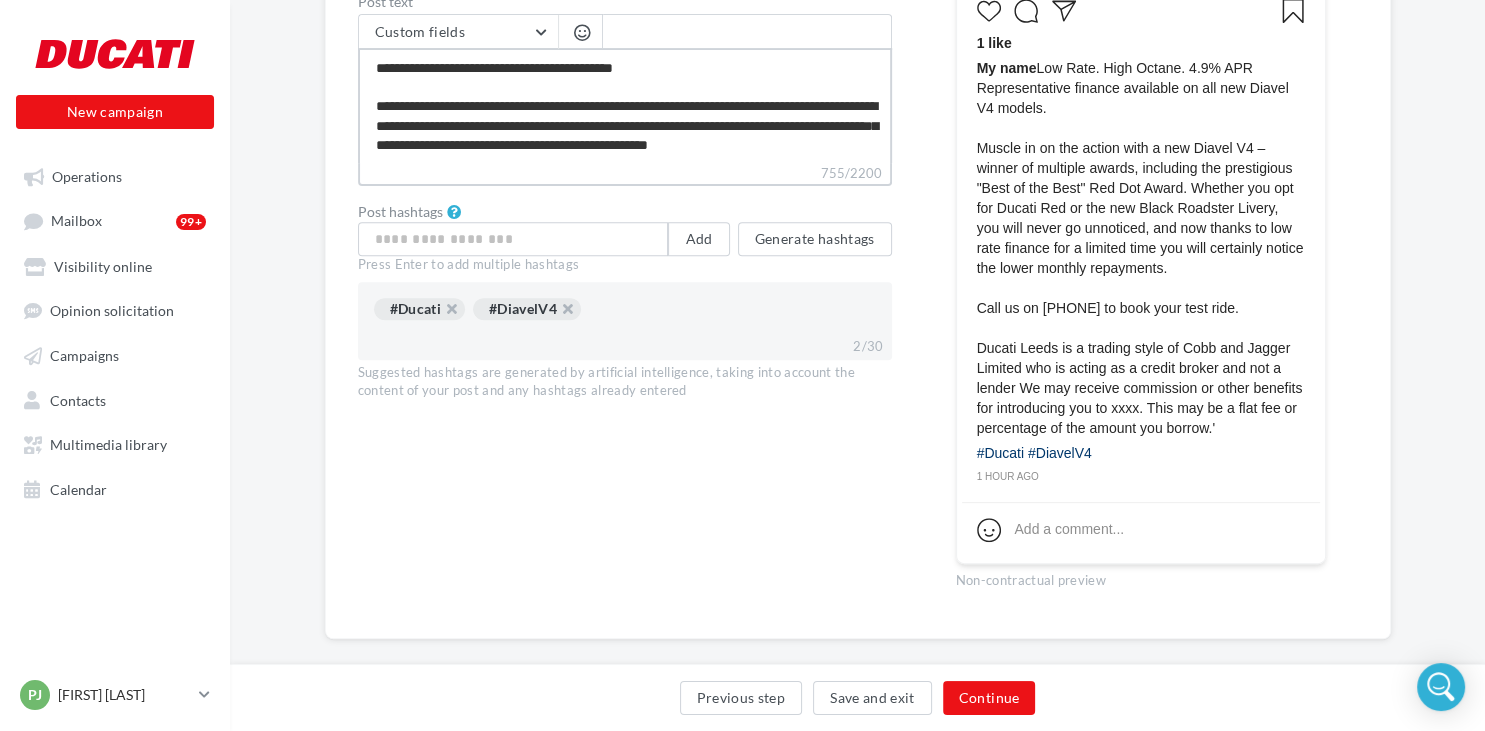 type on "**********" 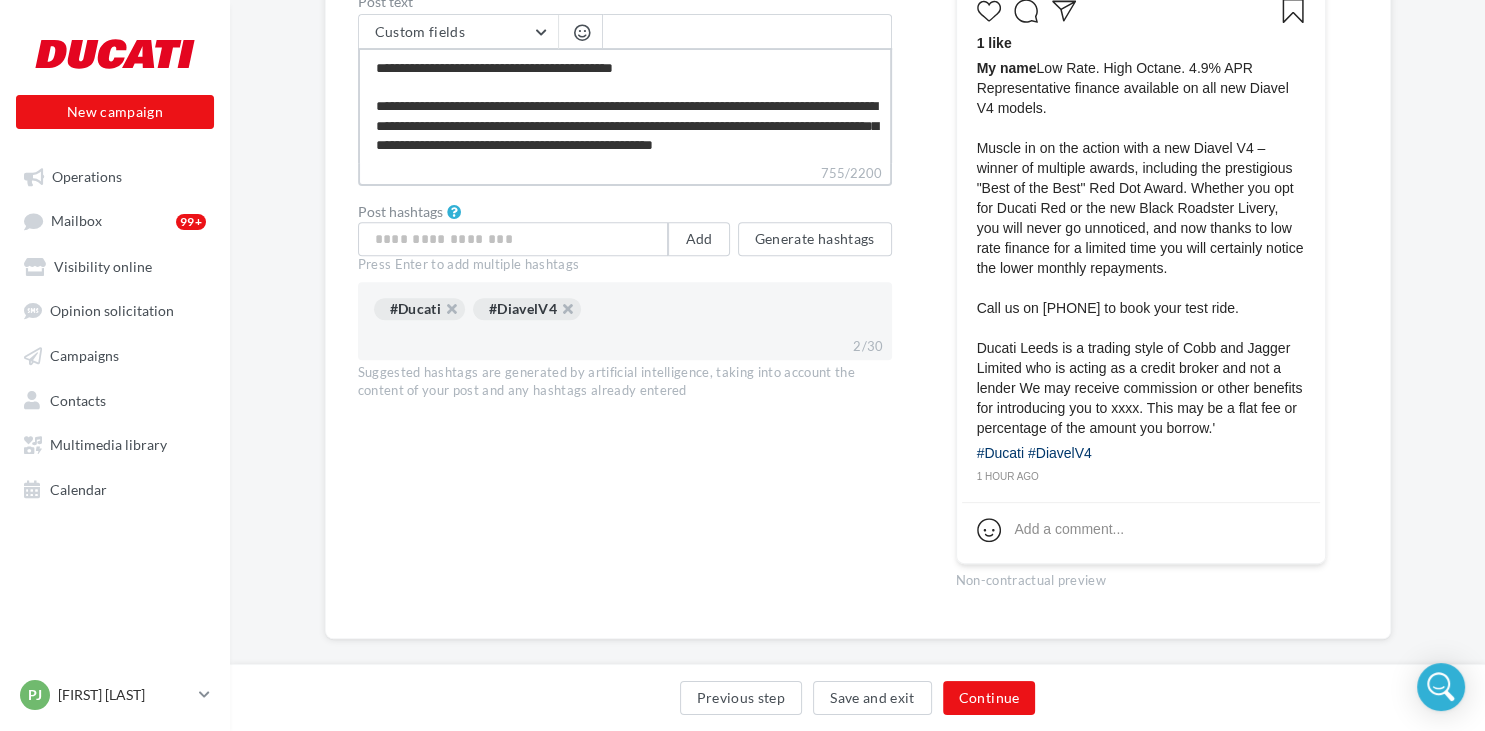 type on "**********" 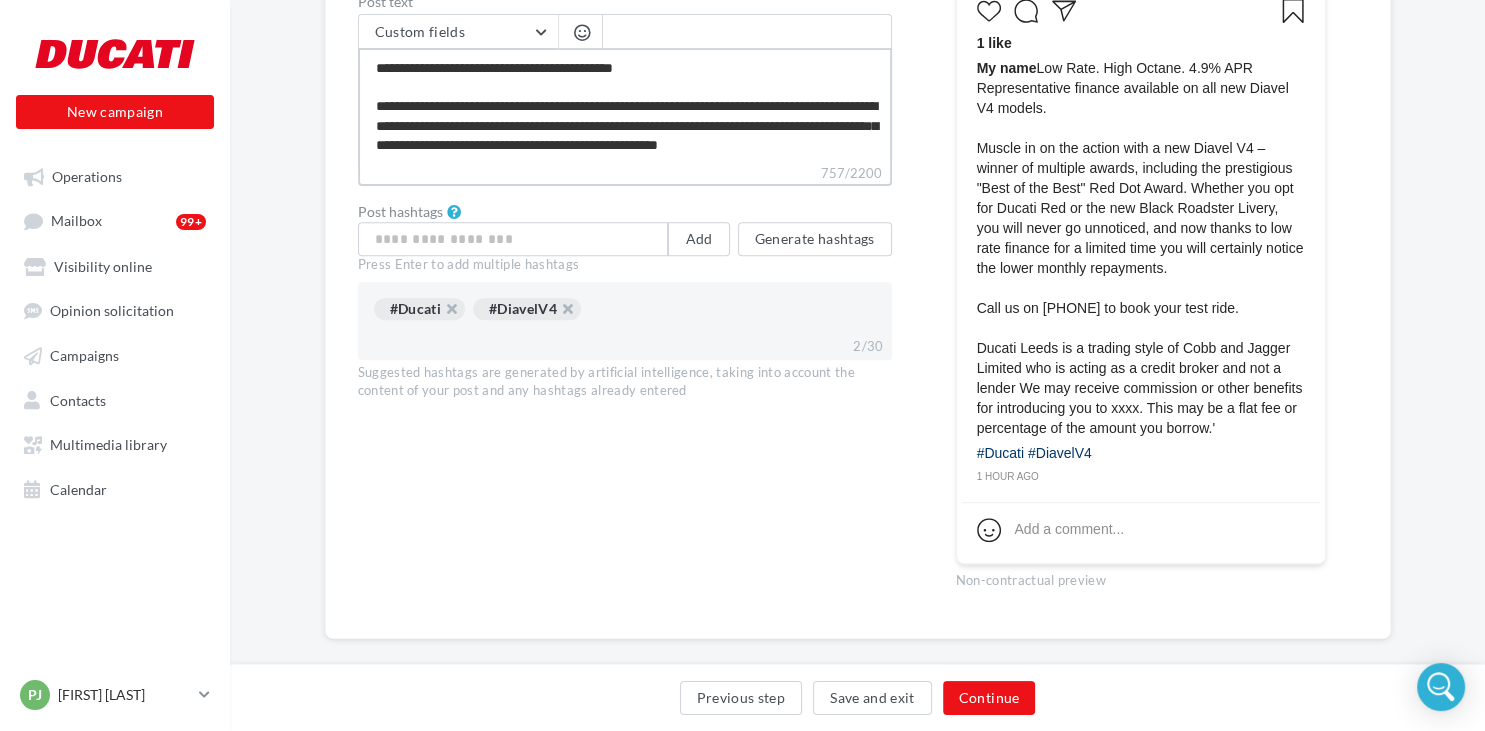 type on "**********" 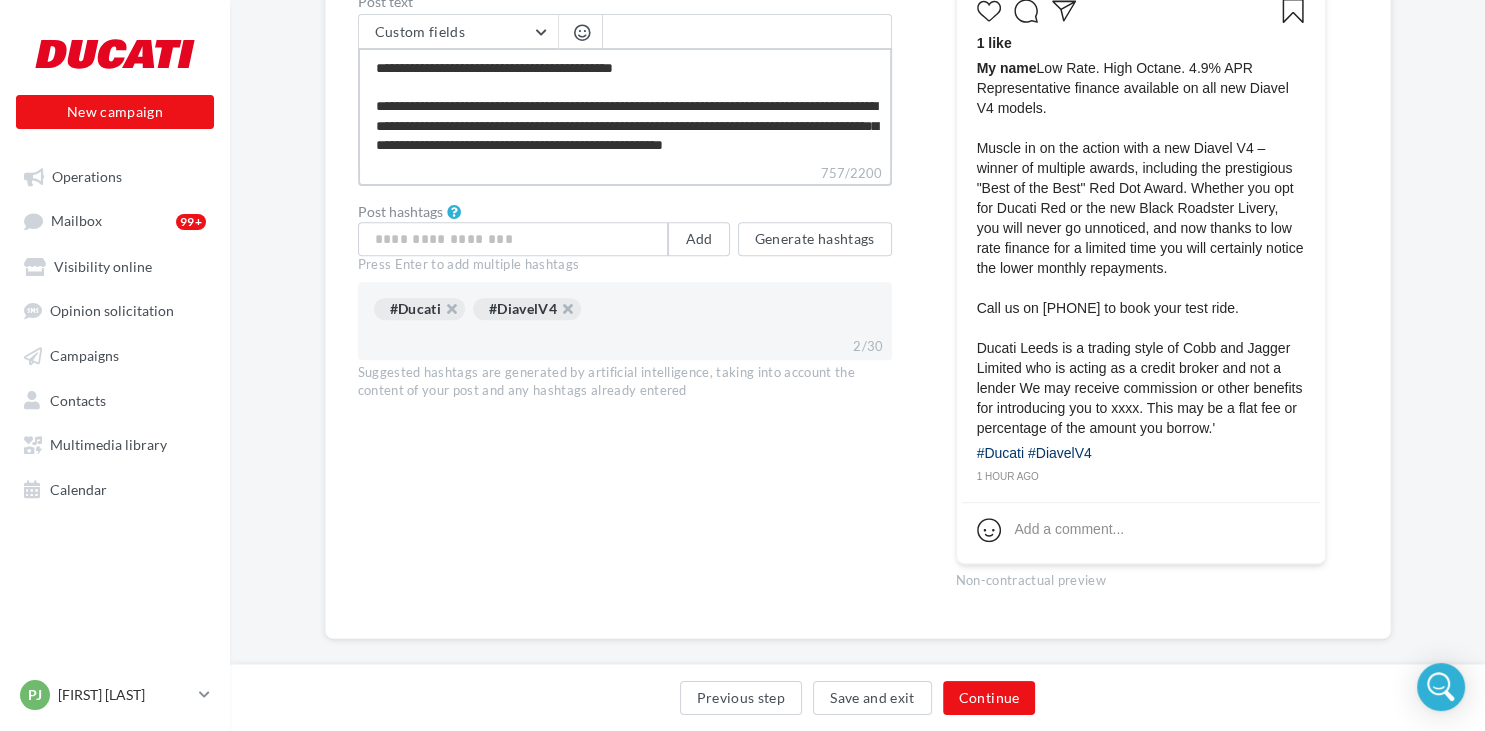 type on "**********" 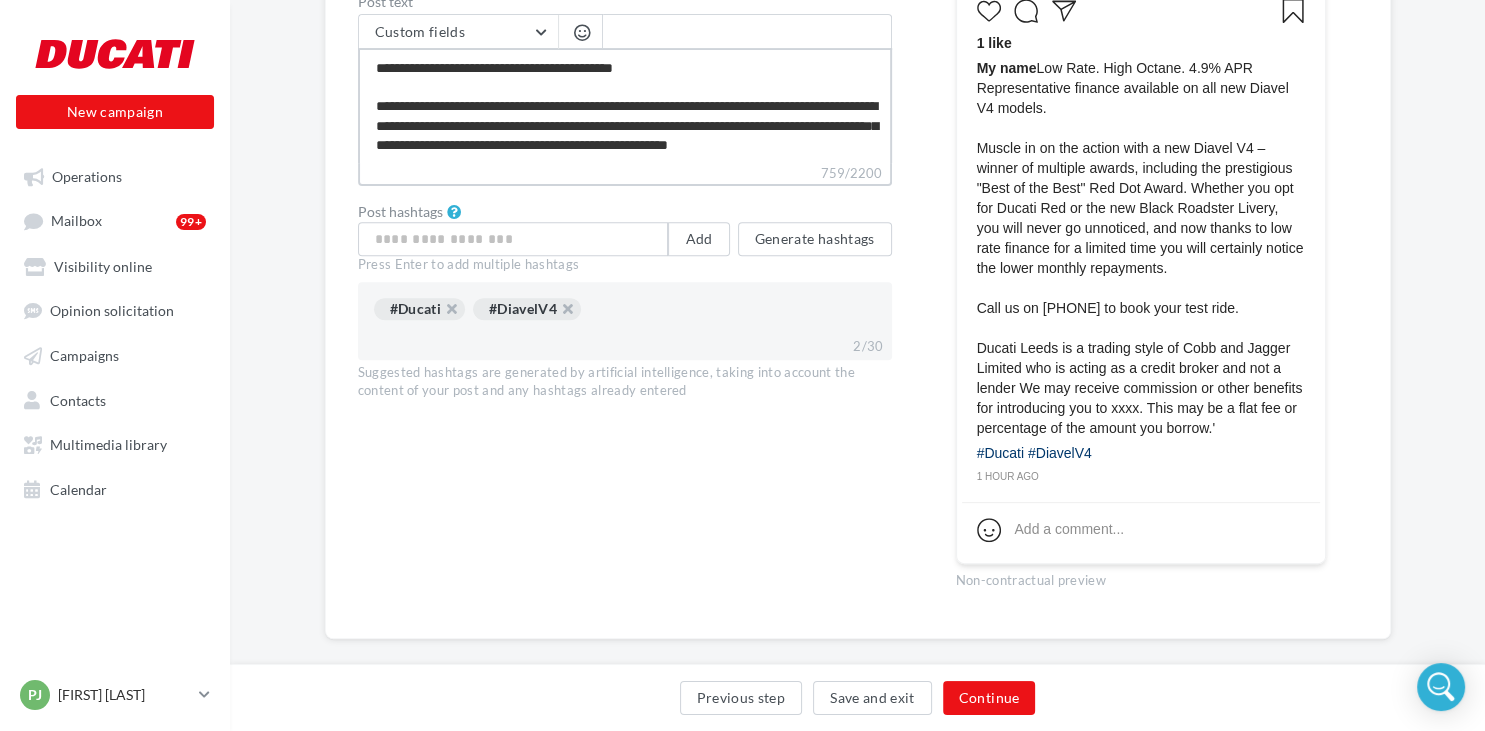 type 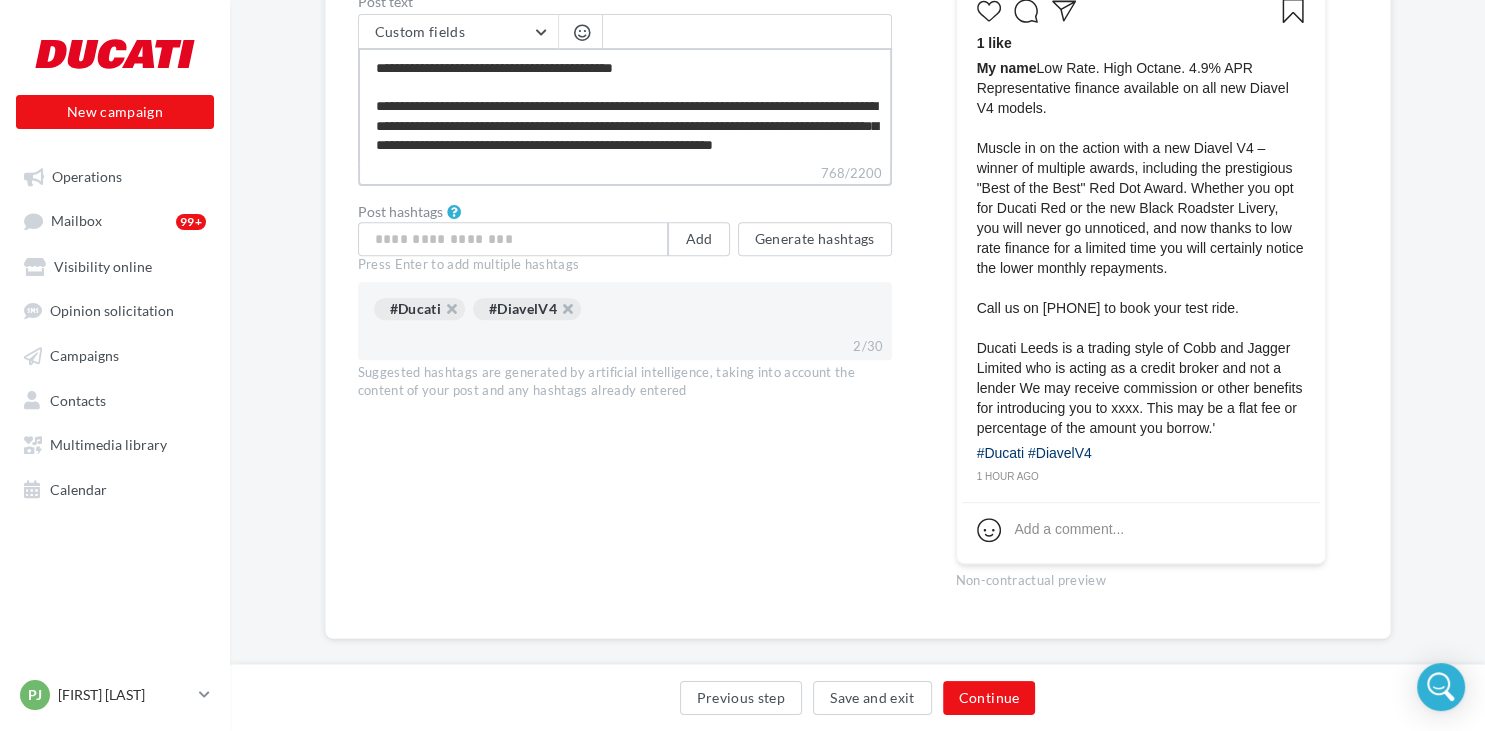 scroll, scrollTop: 191, scrollLeft: 0, axis: vertical 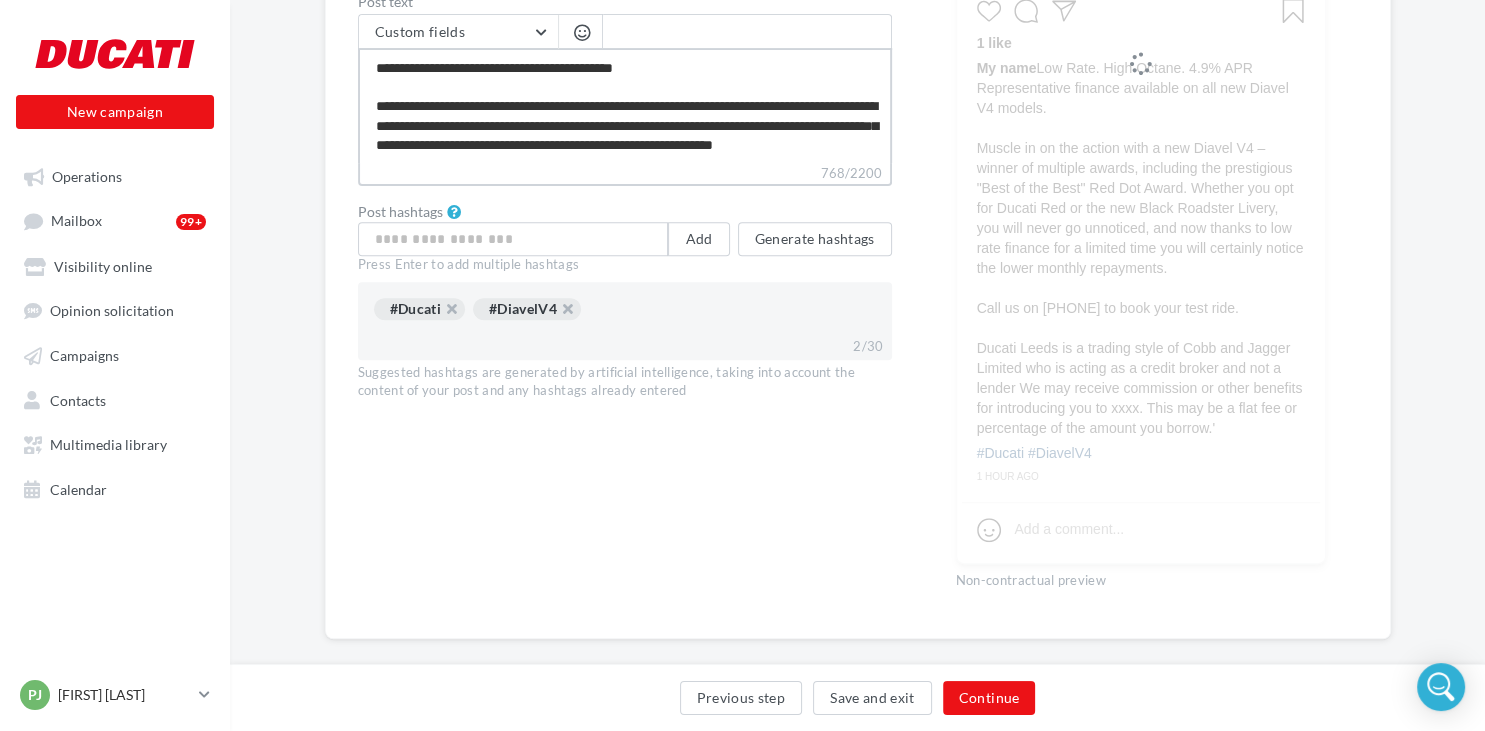 click on "**********" at bounding box center [625, 105] 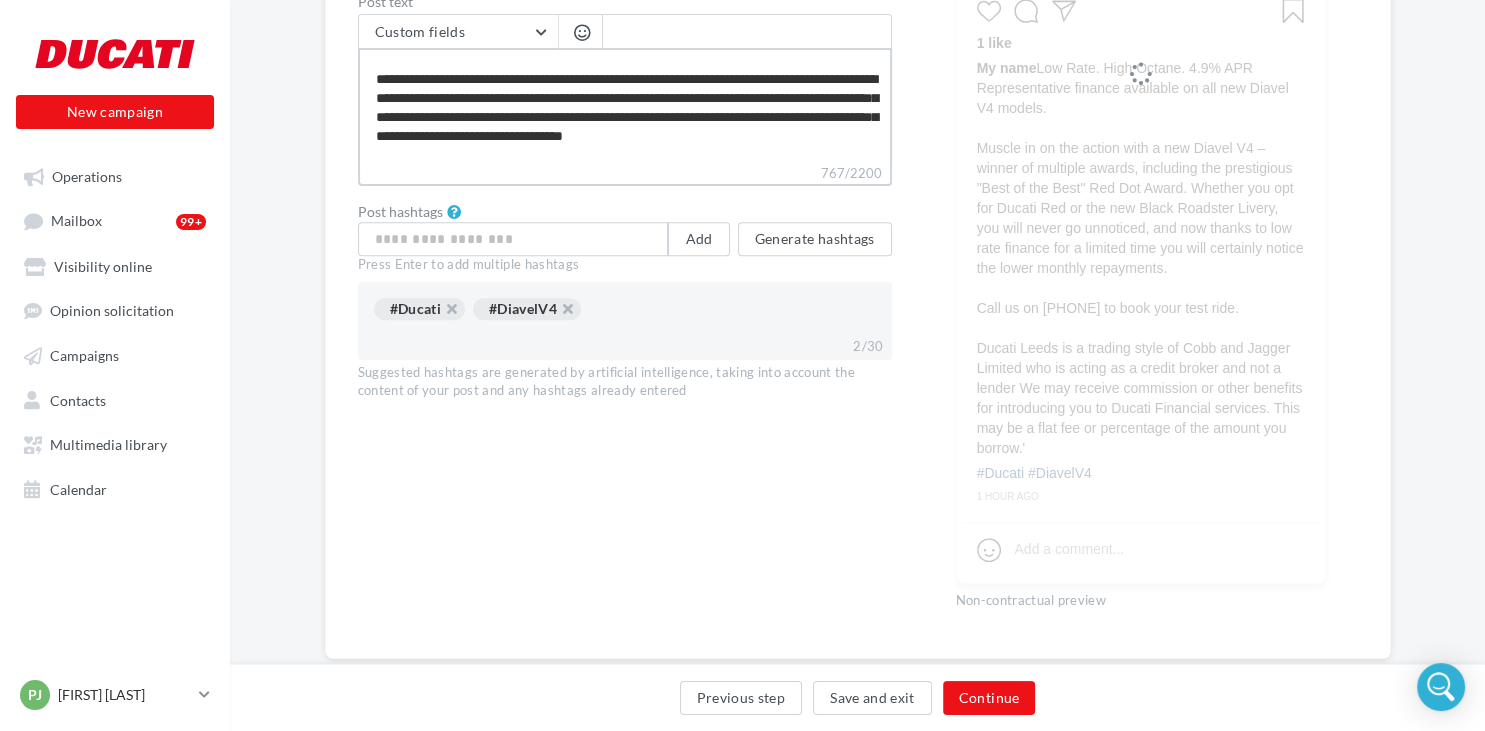 scroll, scrollTop: 0, scrollLeft: 0, axis: both 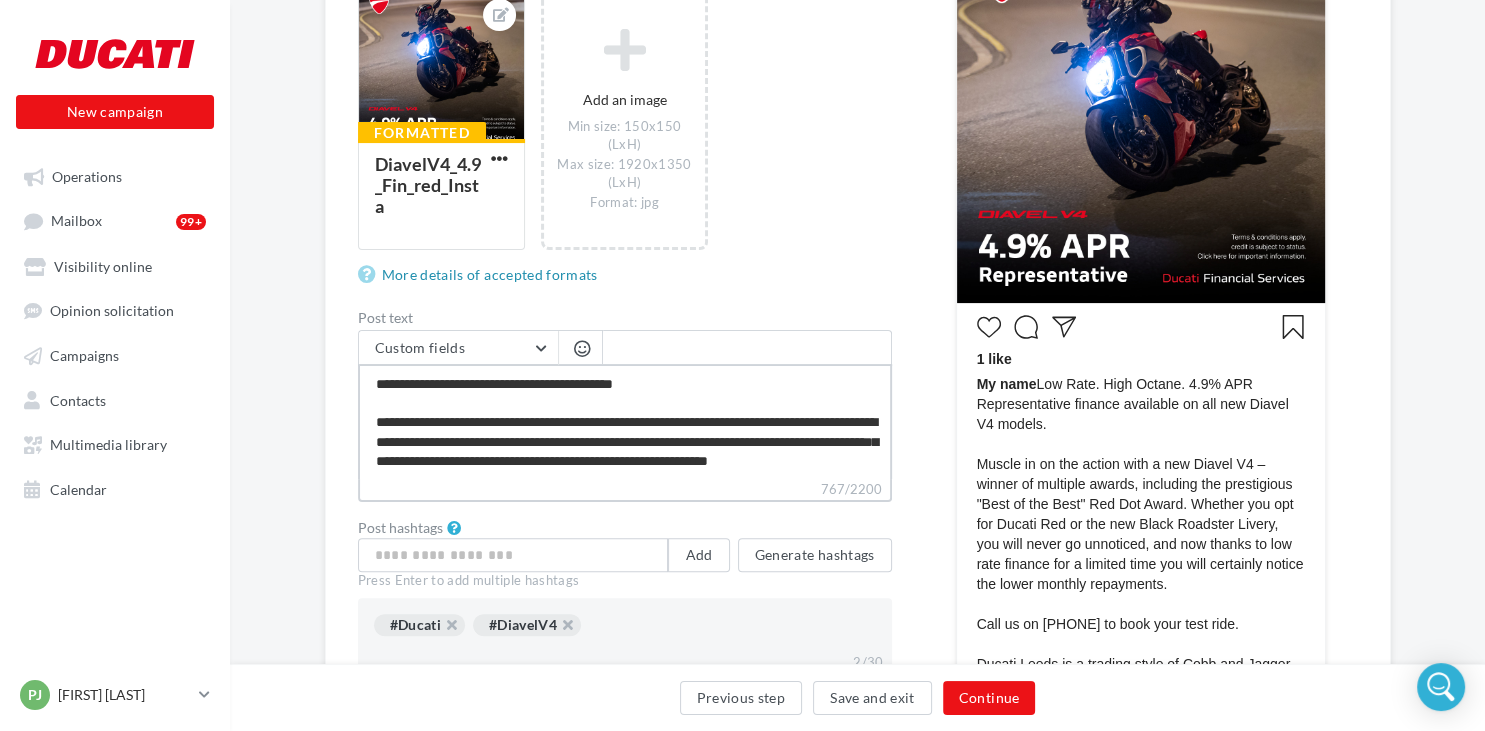 drag, startPoint x: 519, startPoint y: 426, endPoint x: 376, endPoint y: 386, distance: 148.48906 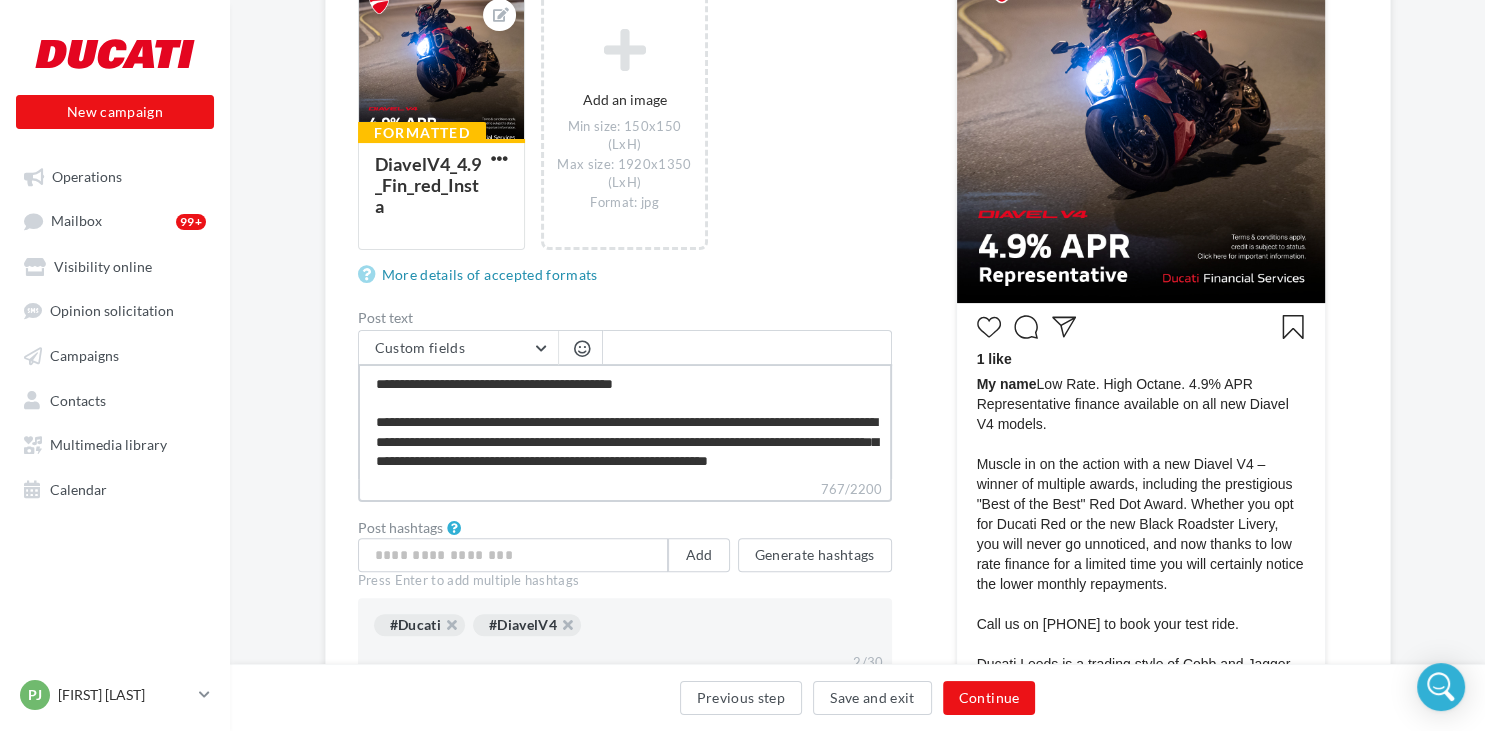 click on "**********" at bounding box center [625, 421] 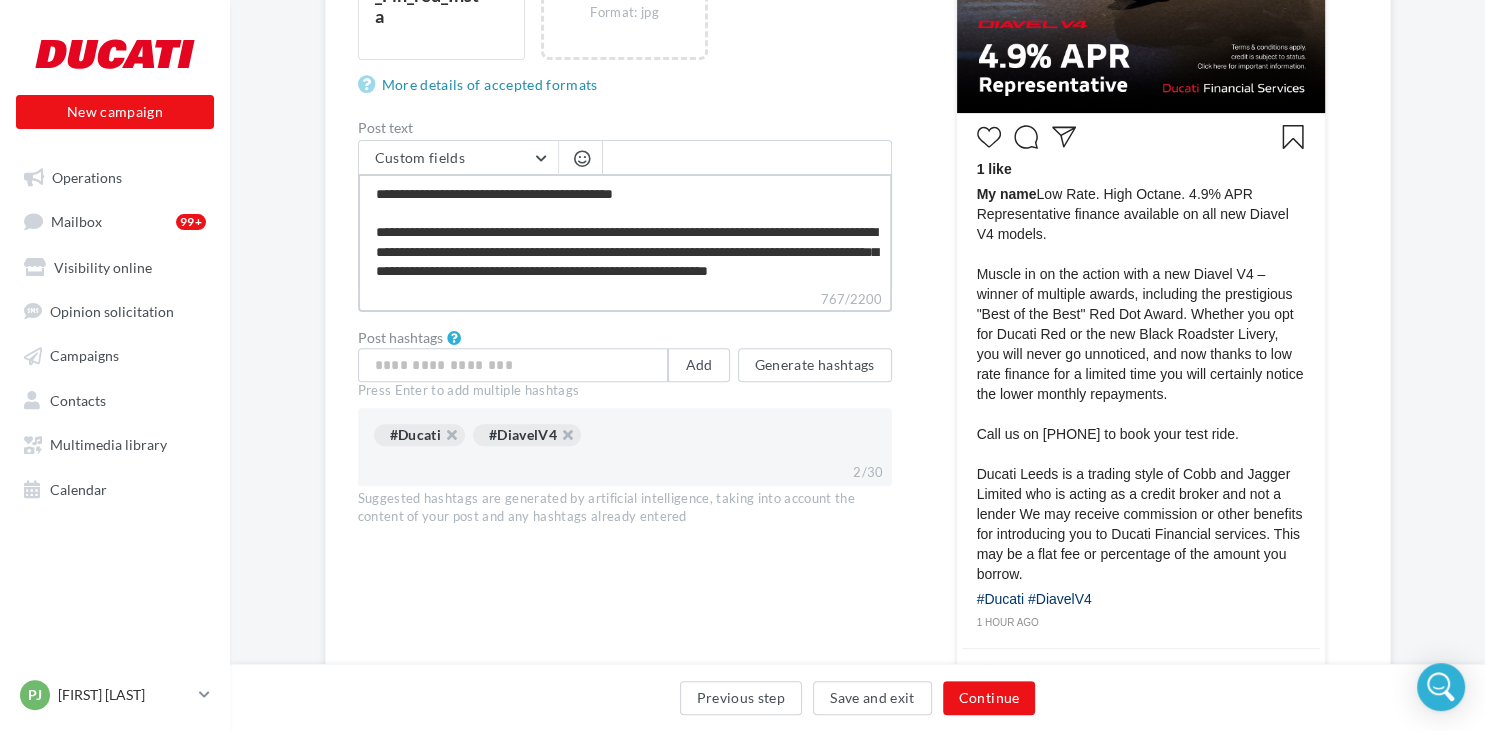scroll, scrollTop: 607, scrollLeft: 0, axis: vertical 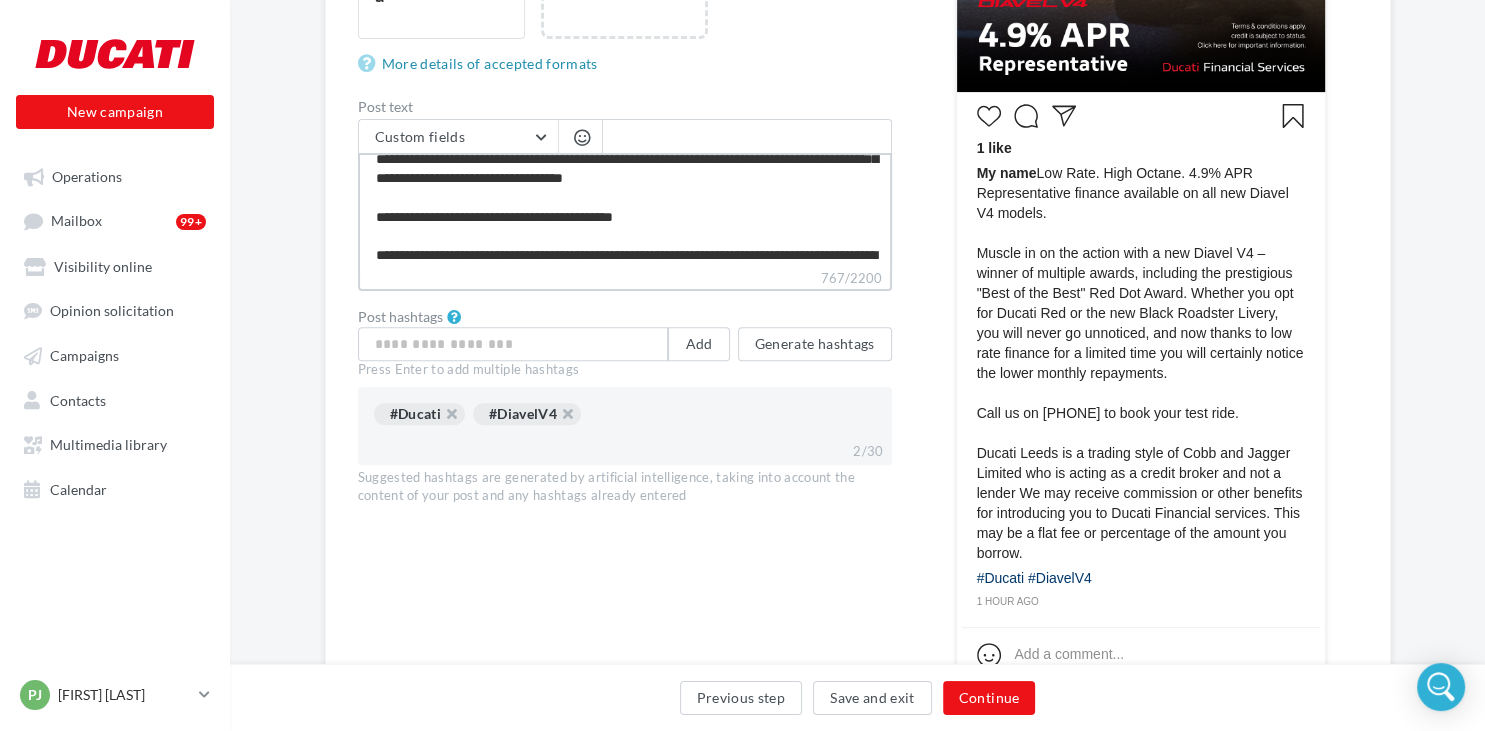 click on "**********" at bounding box center (625, 210) 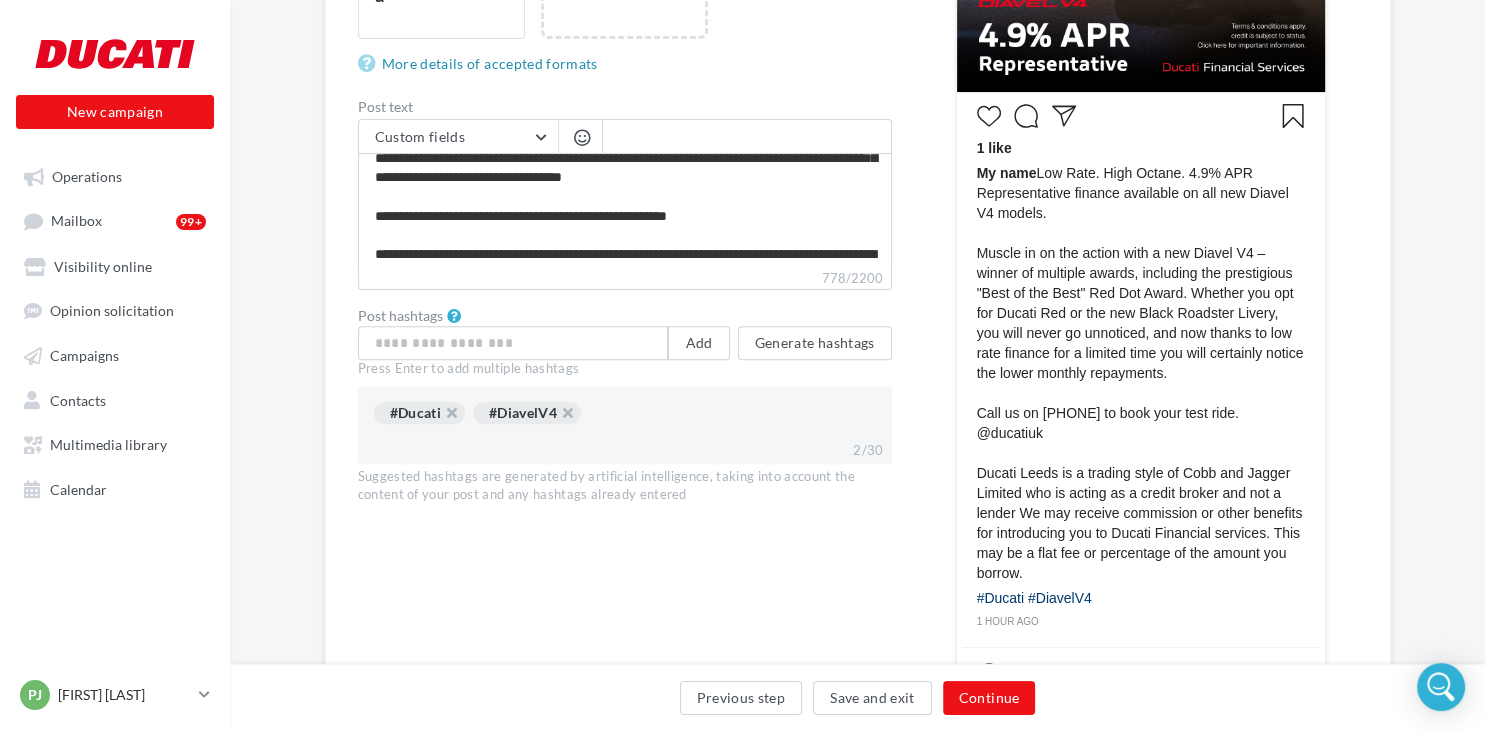 click on "My name  Low Rate. High Octane.  4.9% APR Representative finance available on all new Diavel V4 models. Muscle in on the action with a new Diavel V4 – winner of multiple awards, including the prestigious "Best of the Best" Red Dot Award. Whether you opt for Ducati Red or the new Black Roadster Livery, you will never go unnoticed, and now thanks to low rate finance for a limited time you will certainly notice the lower monthly repayments. Call us on 01274 591620 to book your test ride.  @ducatiuk Ducati Leeds is a trading style of Cobb and Jagger Limited who is acting as a credit broker and not a lender  We may receive commission or other benefits for introducing you to Ducati Financial services. This may be a flat fee or percentage of the amount you borrow." at bounding box center [1141, 373] 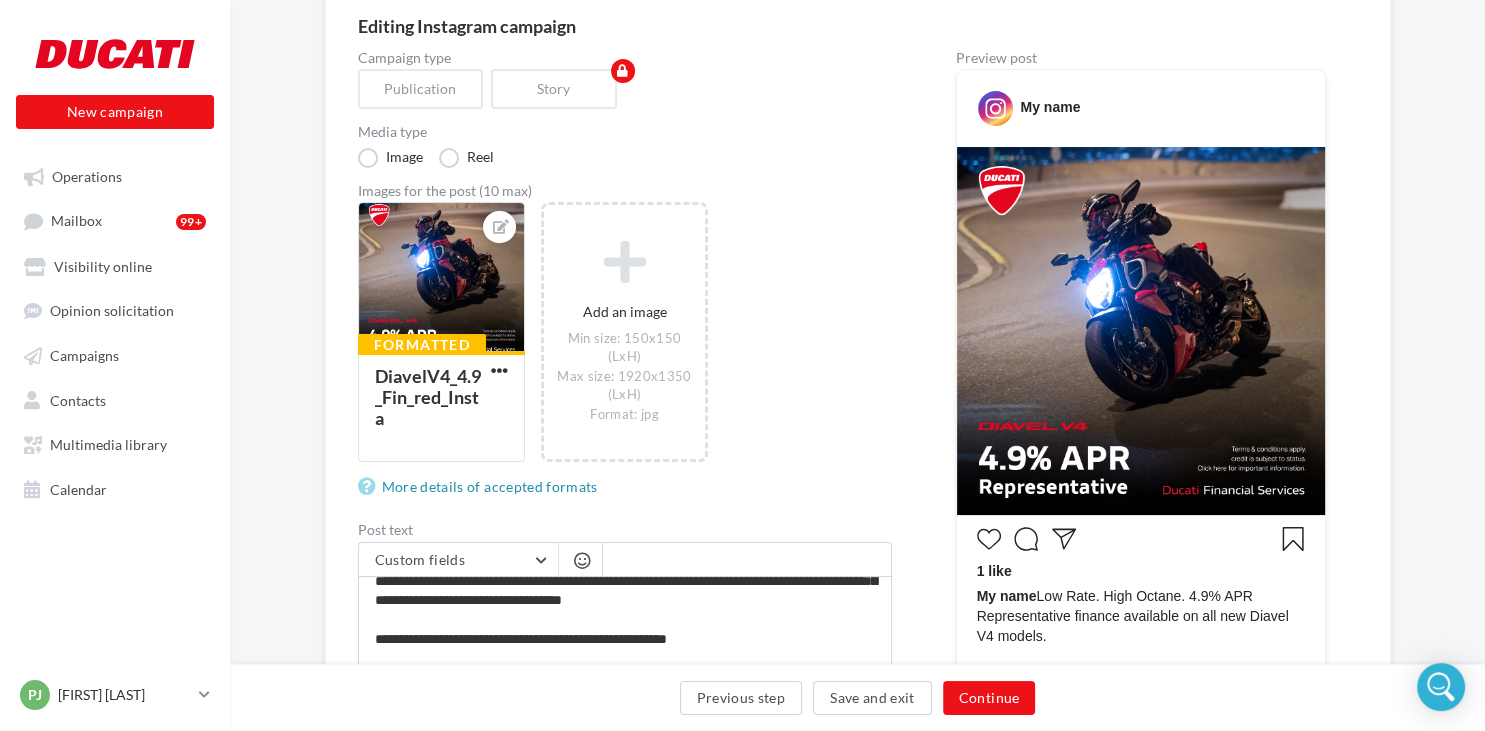 scroll, scrollTop: 712, scrollLeft: 0, axis: vertical 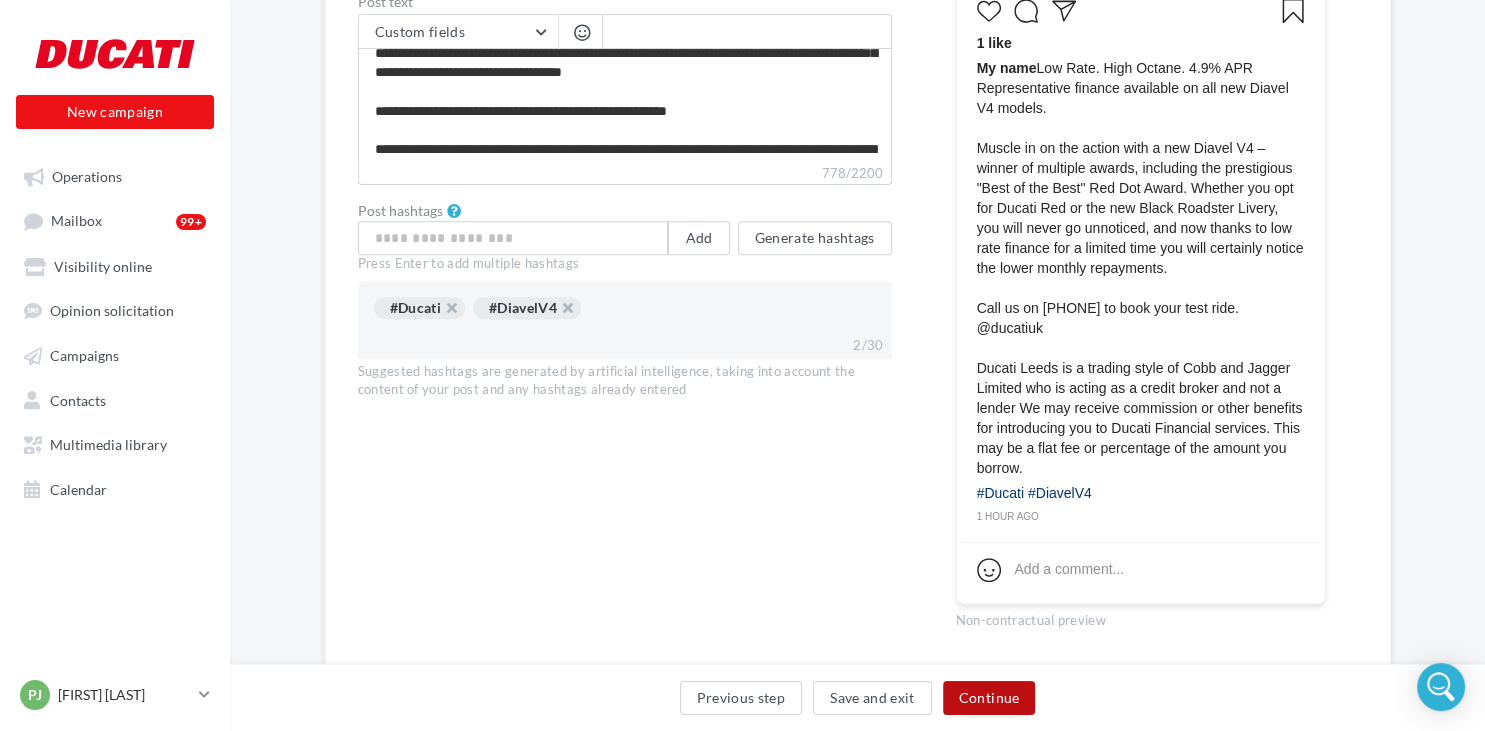 click on "Continue" at bounding box center (989, 698) 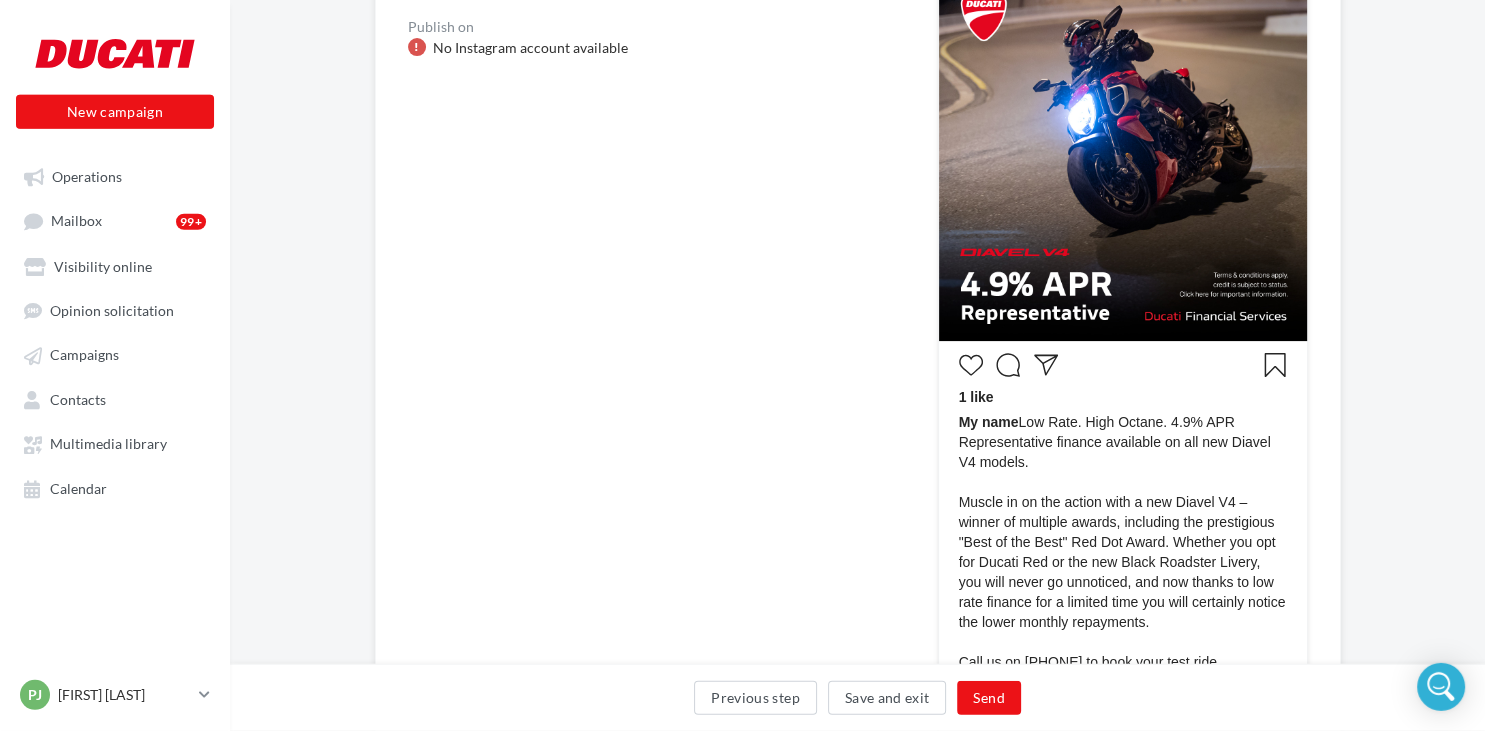 scroll, scrollTop: 422, scrollLeft: 0, axis: vertical 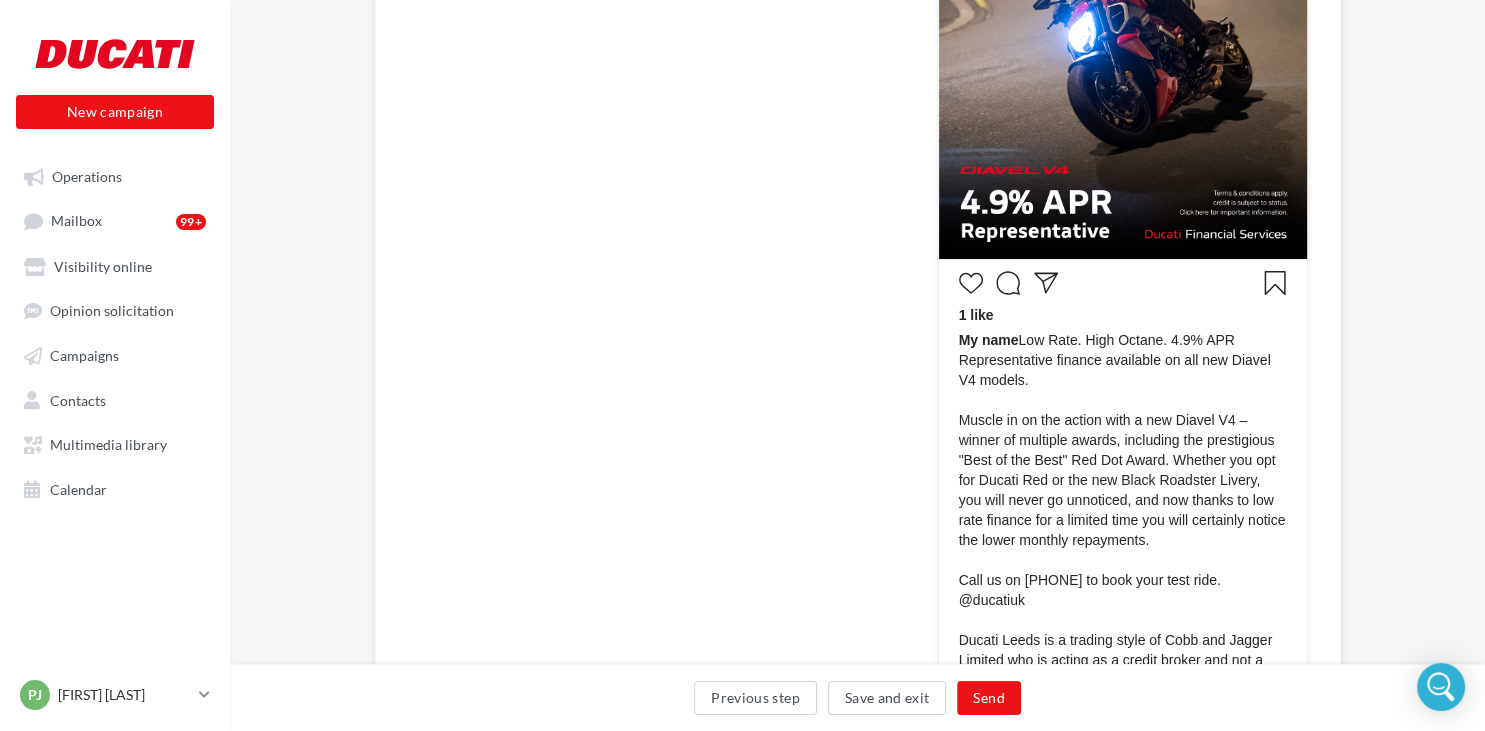 drag, startPoint x: 1068, startPoint y: 354, endPoint x: 1046, endPoint y: 358, distance: 22.36068 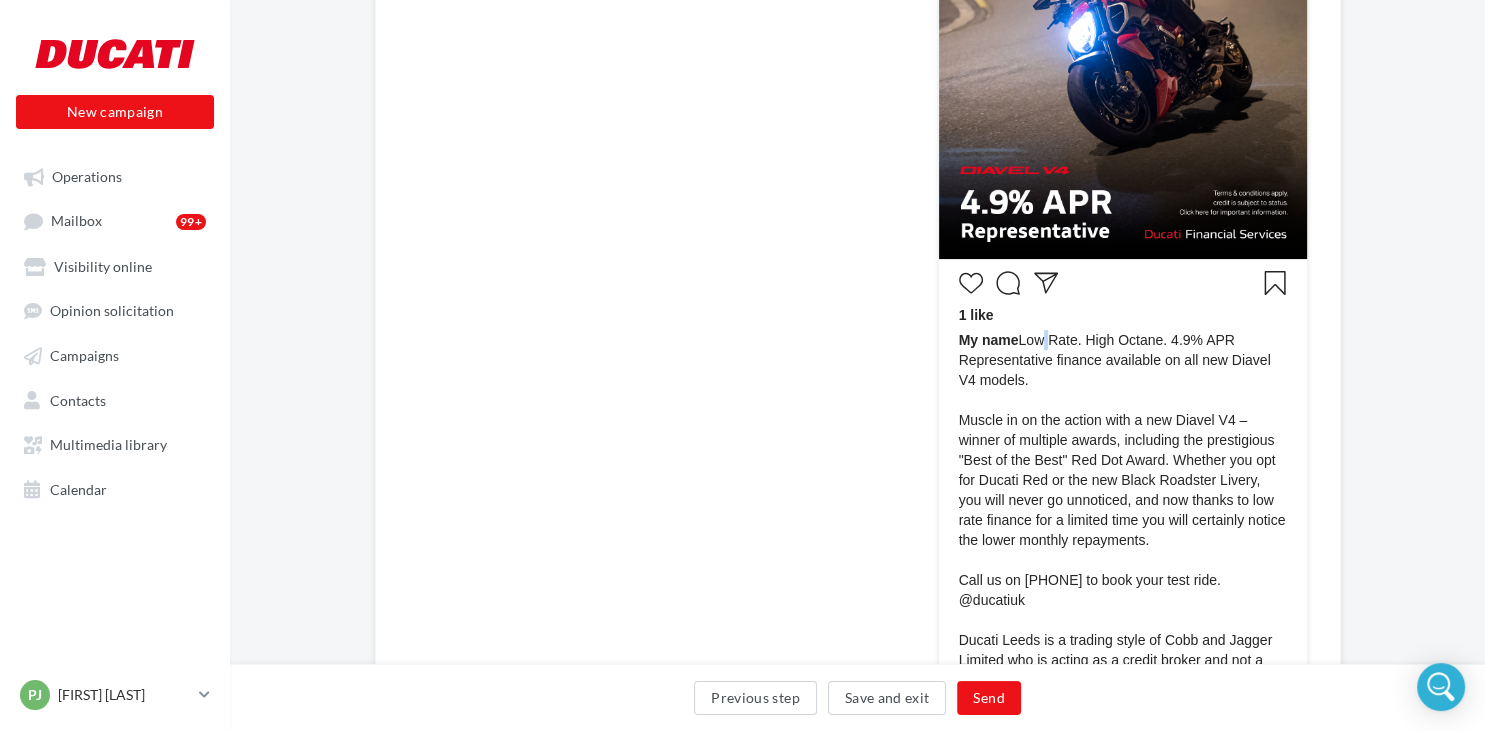 click on "My name  Low Rate. High Octane.  4.9% APR Representative finance available on all new Diavel V4 models. Muscle in on the action with a new Diavel V4 – winner of multiple awards, including the prestigious "Best of the Best" Red Dot Award. Whether you opt for Ducati Red or the new Black Roadster Livery, you will never go unnoticed, and now thanks to low rate finance for a limited time you will certainly notice the lower monthly repayments. Call us on 01274 591620 to book your test ride.  @ducatiuk Ducati Leeds is a trading style of Cobb and Jagger Limited who is acting as a credit broker and not a lender  We may receive commission or other benefits for introducing you to Ducati Financial services. This may be a flat fee or percentage of the amount you borrow." at bounding box center [1123, 540] 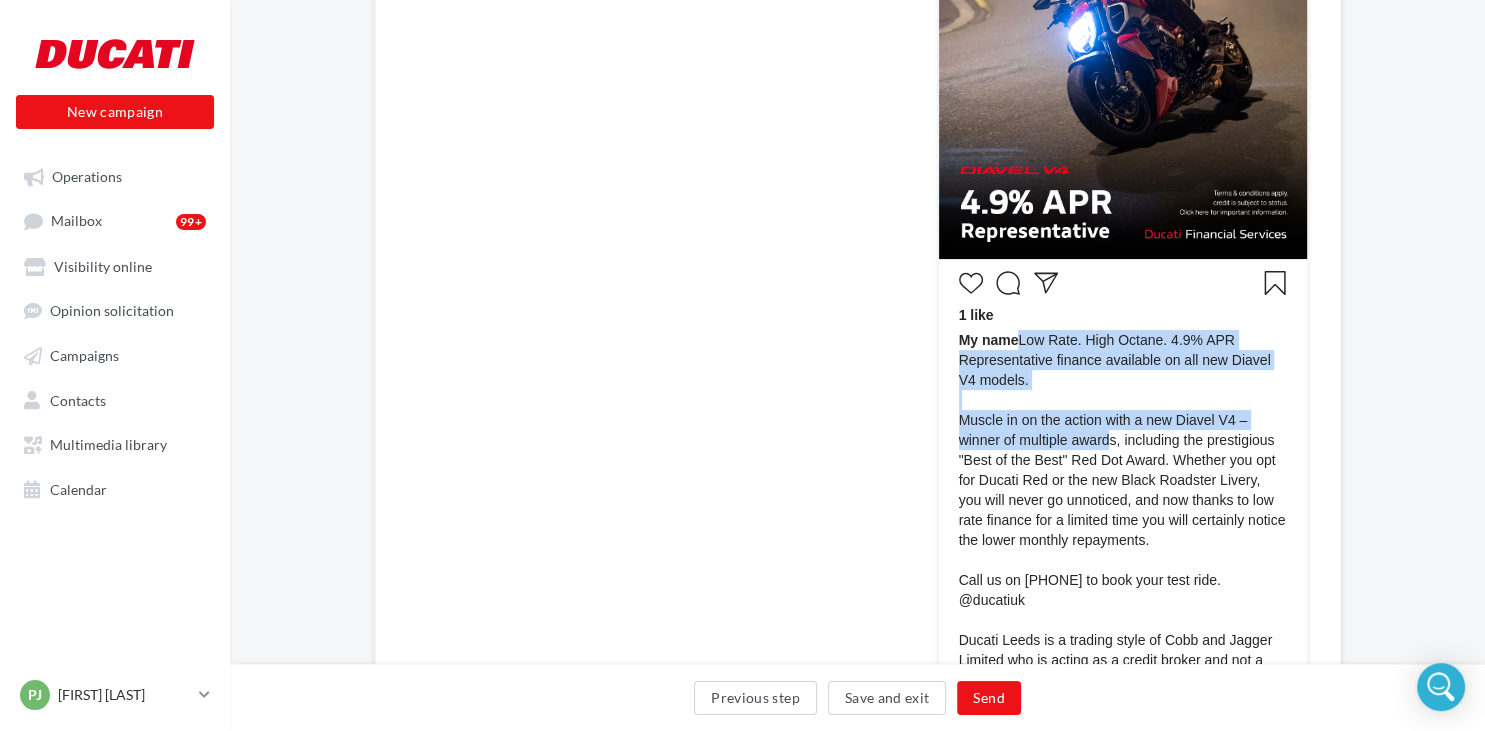 scroll, scrollTop: 760, scrollLeft: 0, axis: vertical 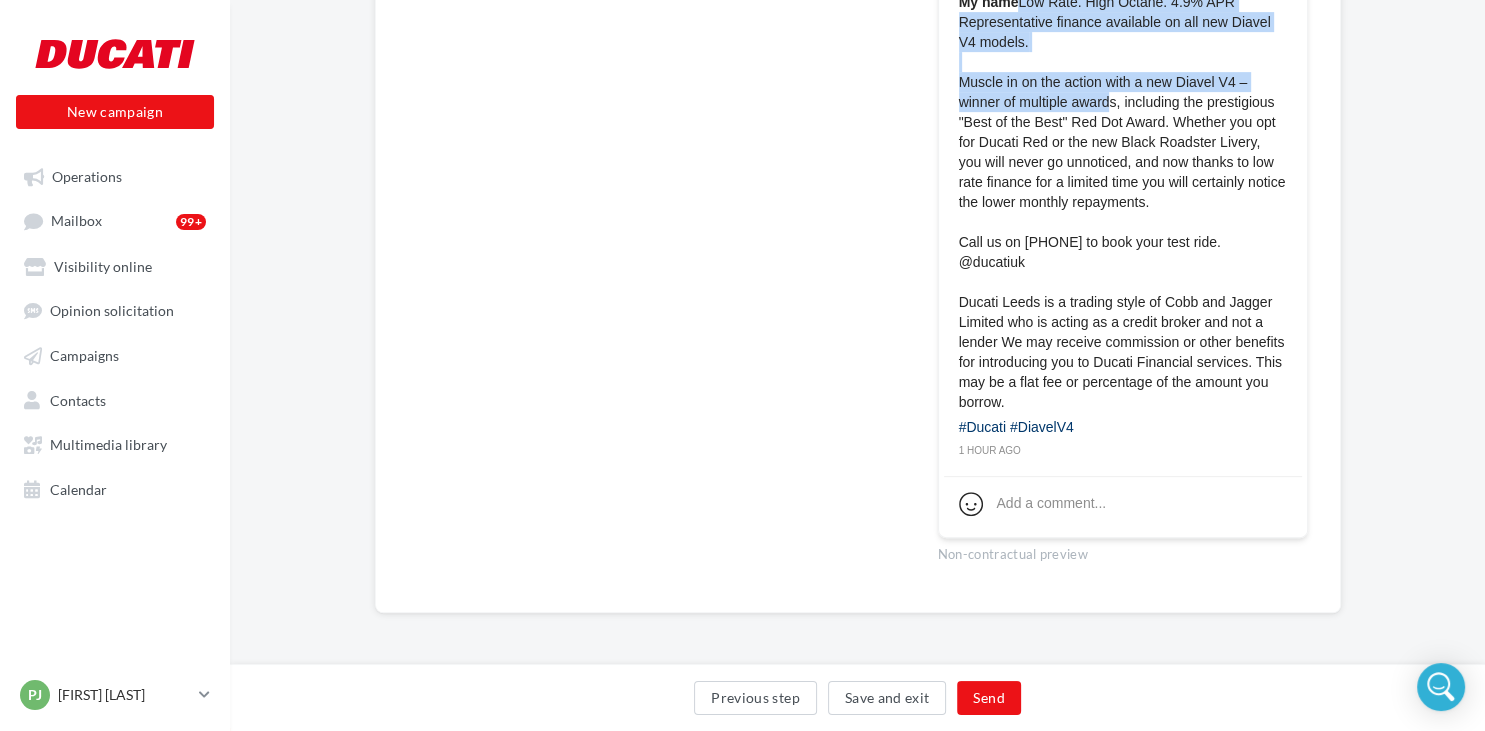 drag, startPoint x: 1019, startPoint y: 340, endPoint x: 1100, endPoint y: 428, distance: 119.60351 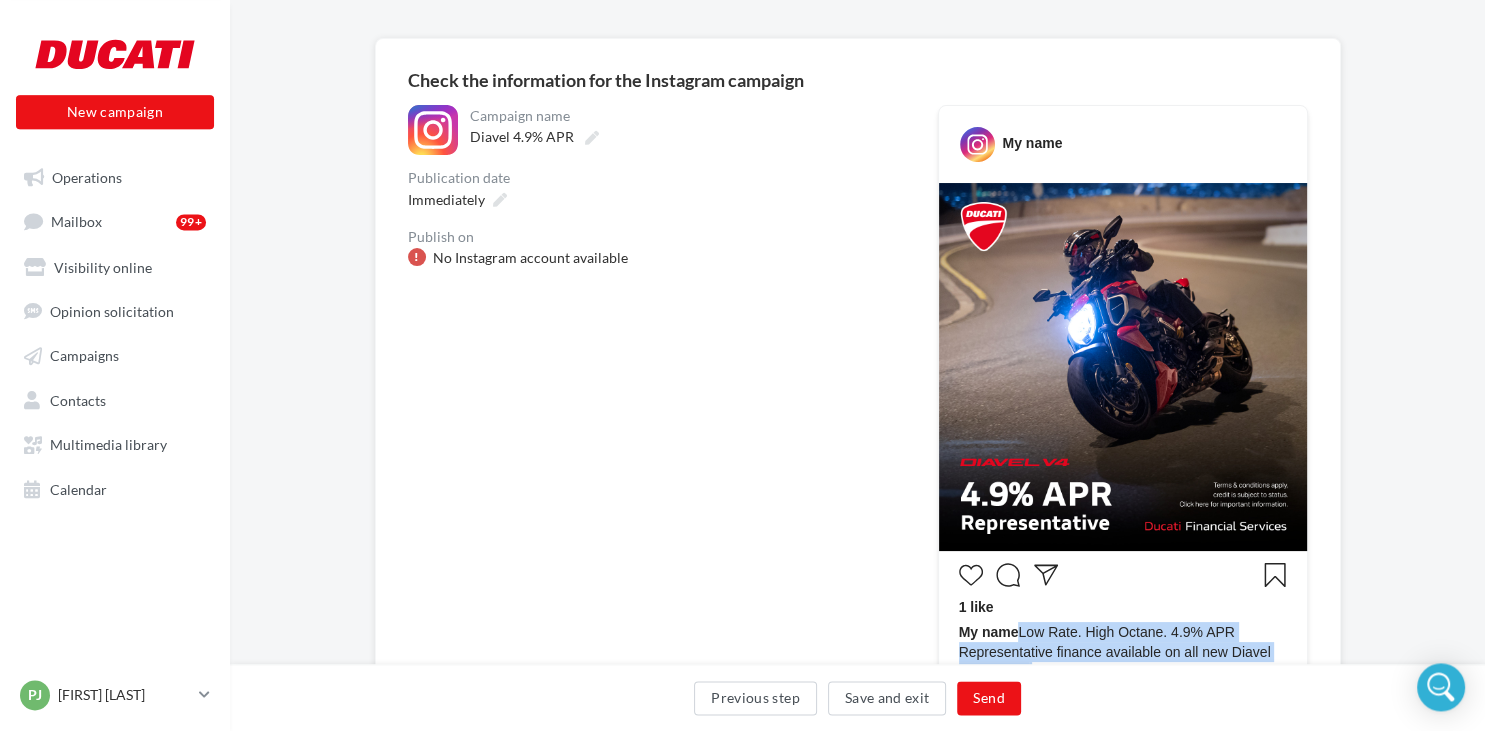 scroll, scrollTop: 126, scrollLeft: 0, axis: vertical 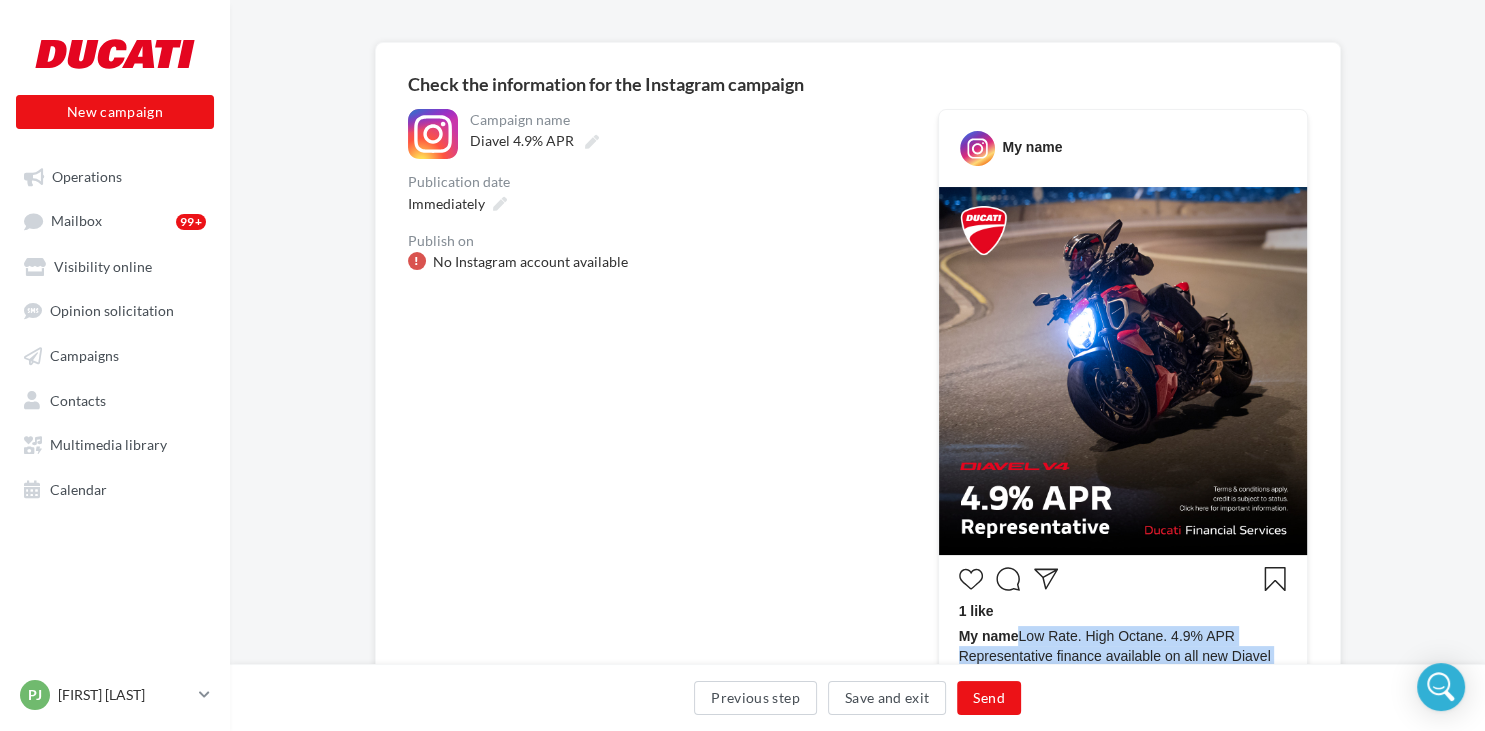 click at bounding box center [1123, 371] 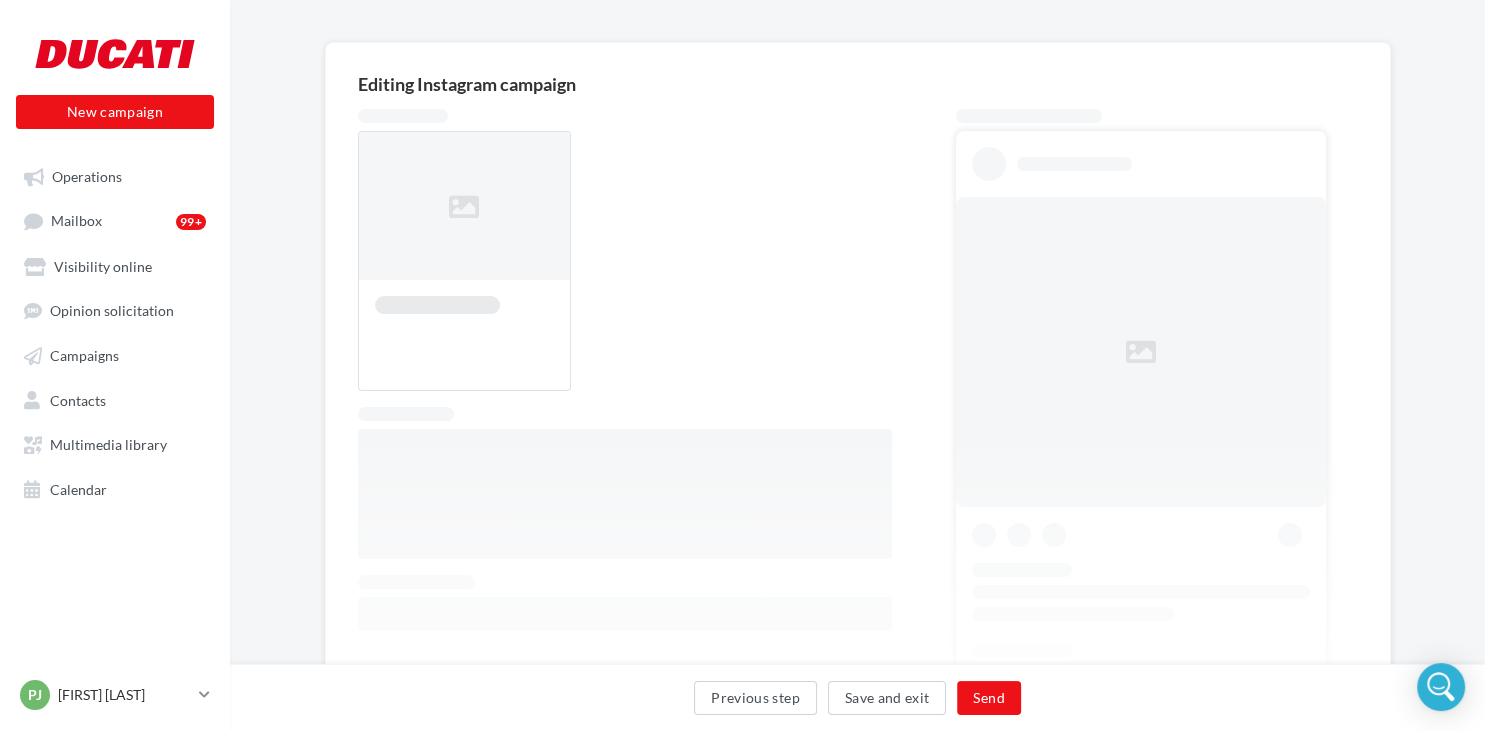 scroll, scrollTop: 283, scrollLeft: 0, axis: vertical 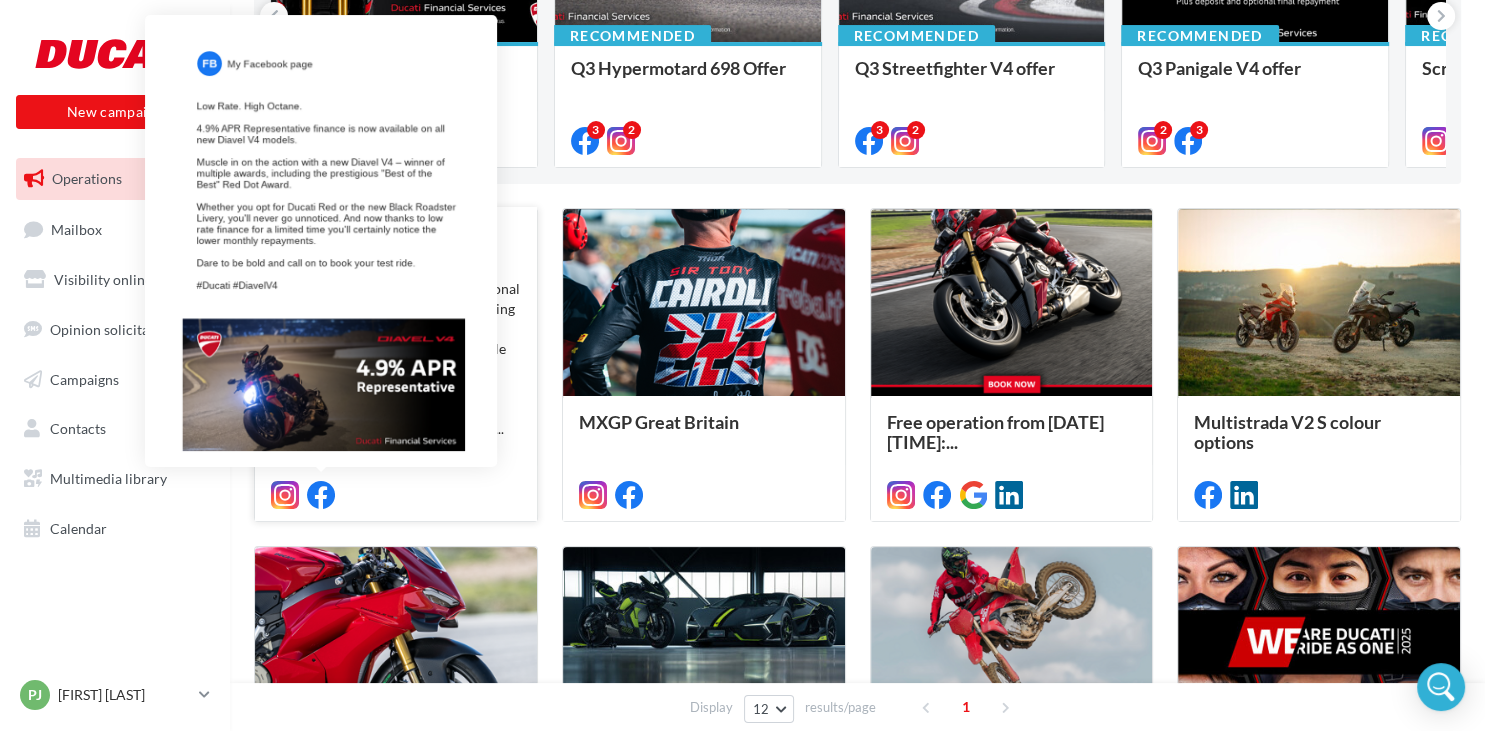 click at bounding box center (321, 495) 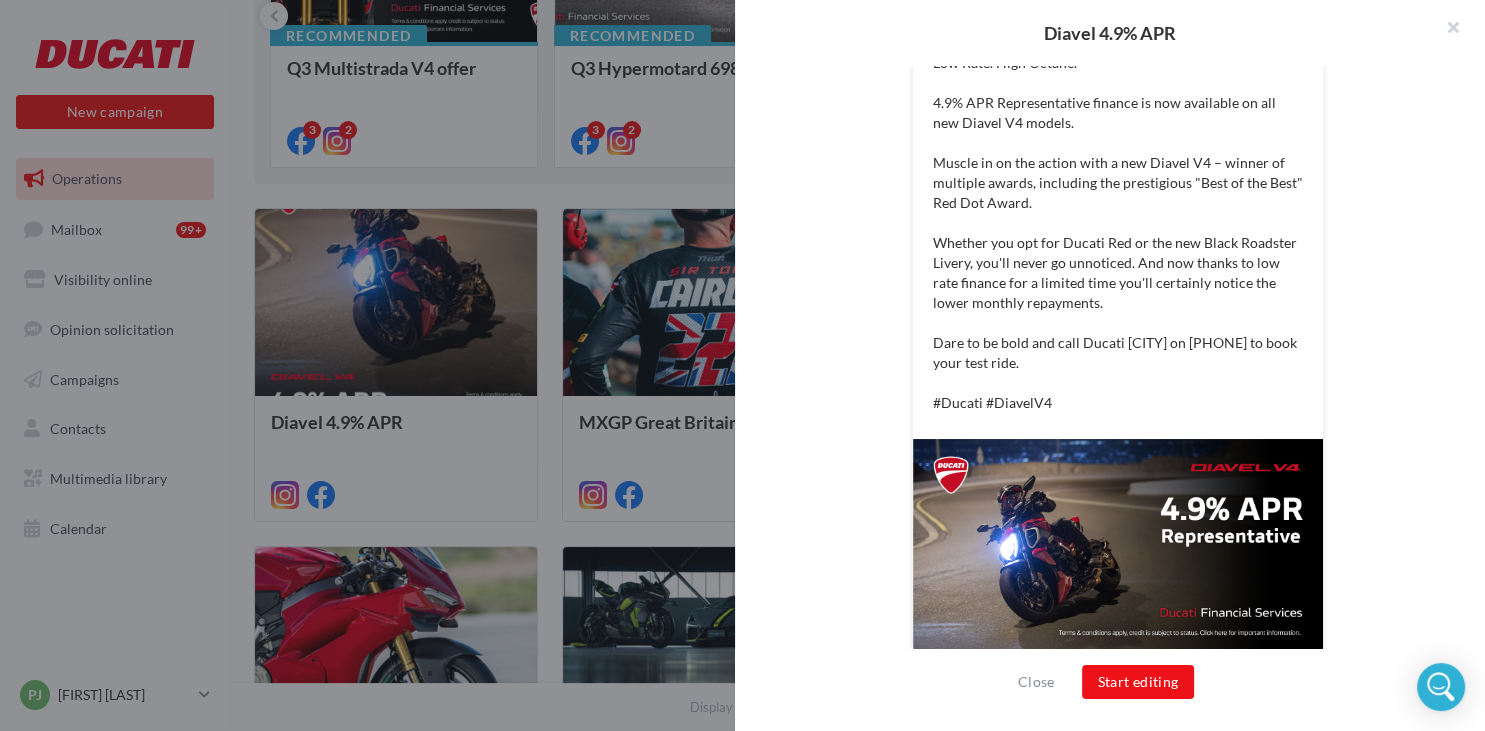 scroll, scrollTop: 614, scrollLeft: 0, axis: vertical 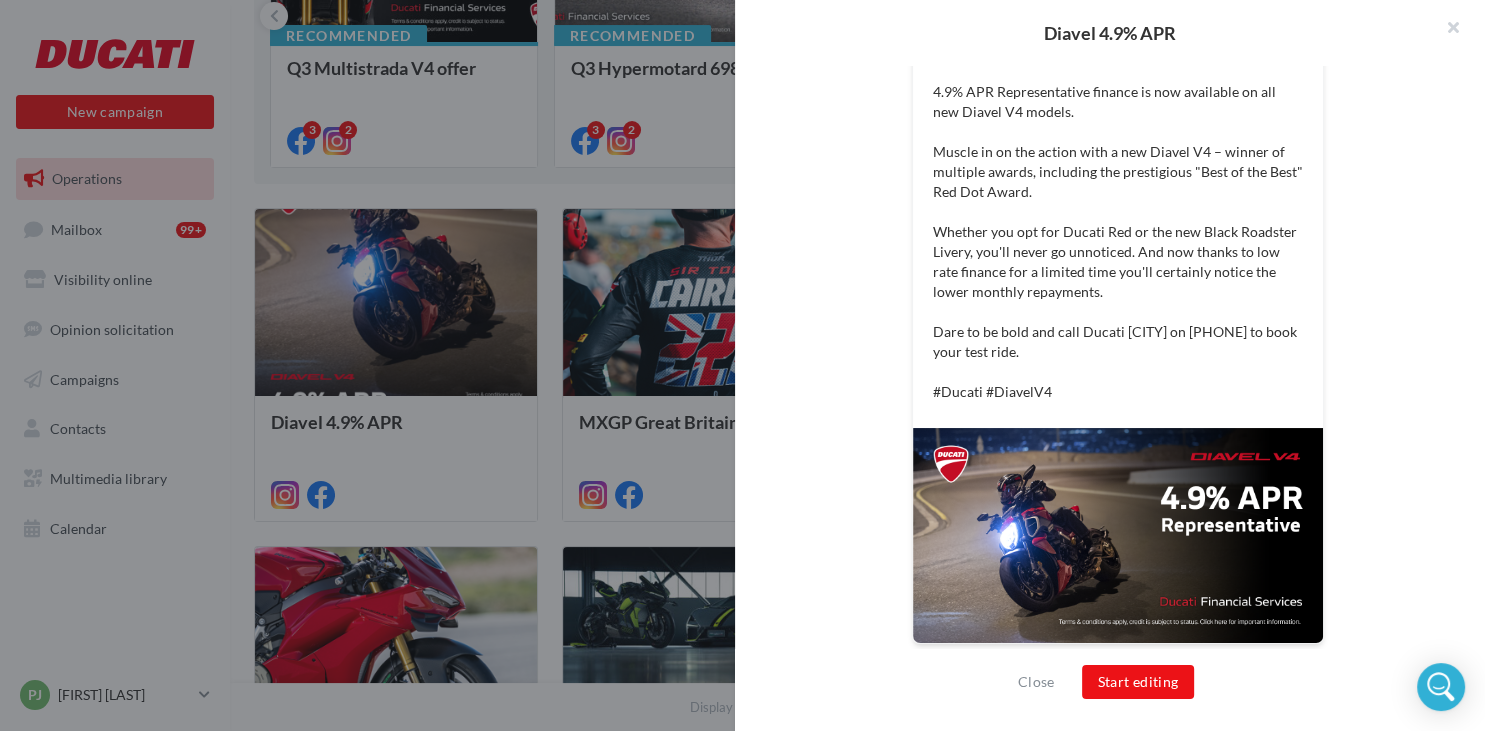 click at bounding box center (1118, 535) 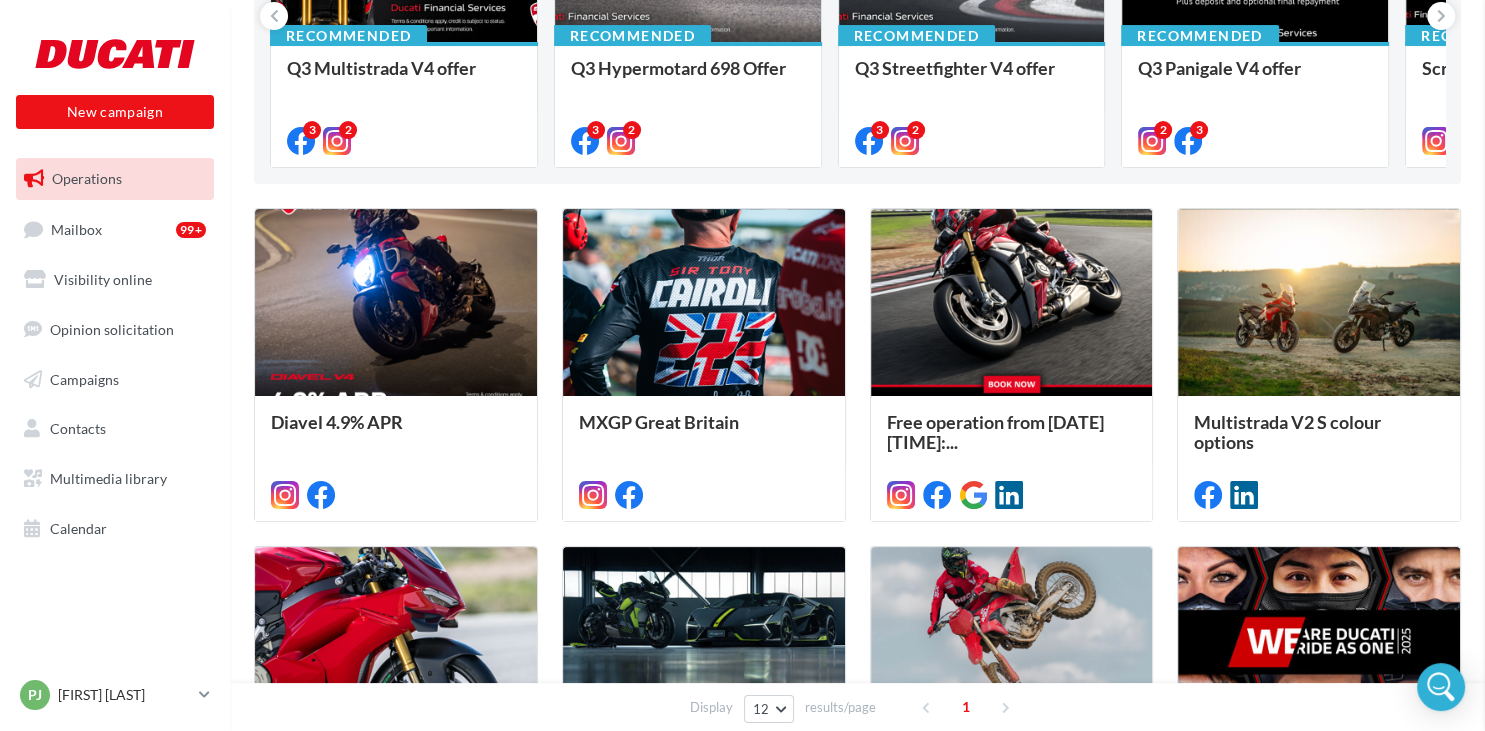 click at bounding box center [2227, 365] 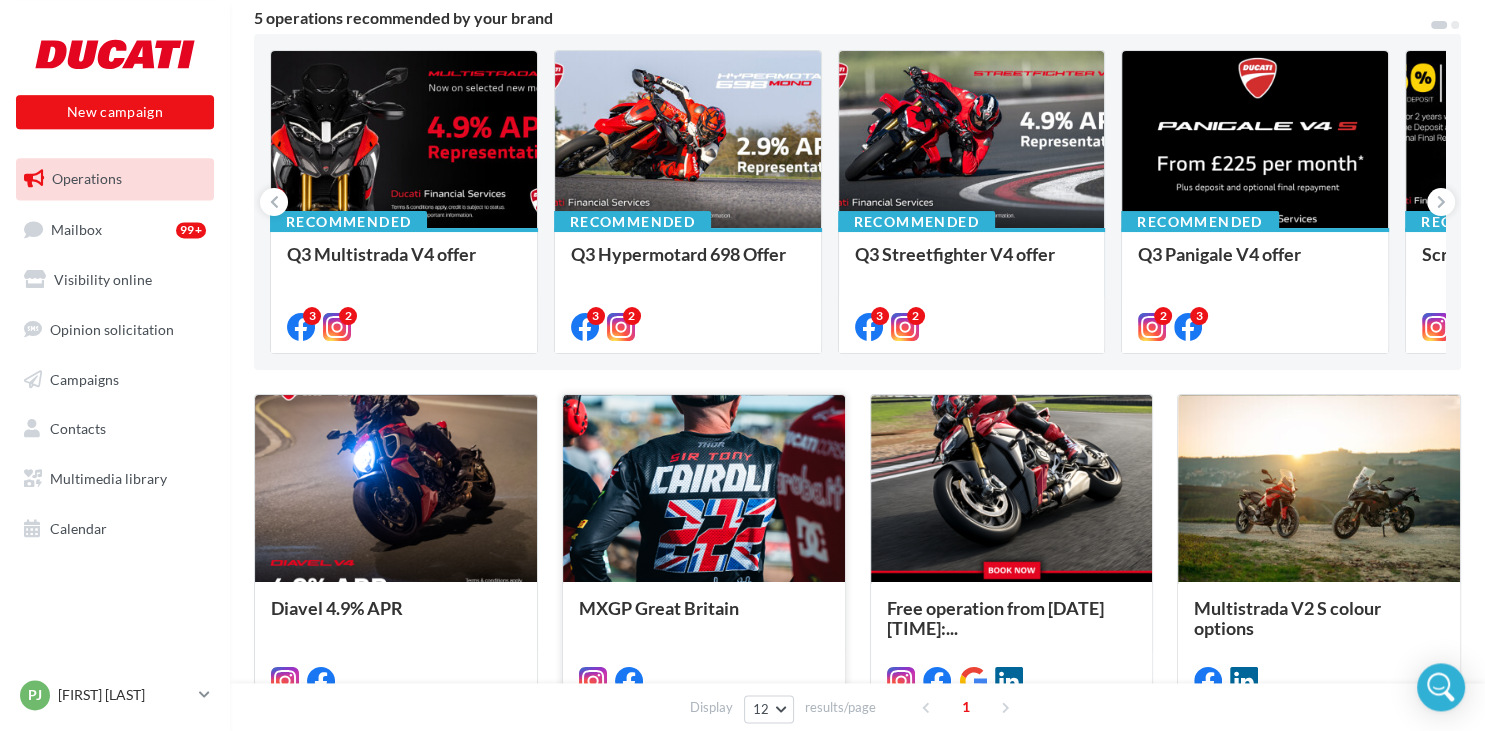 scroll, scrollTop: 155, scrollLeft: 0, axis: vertical 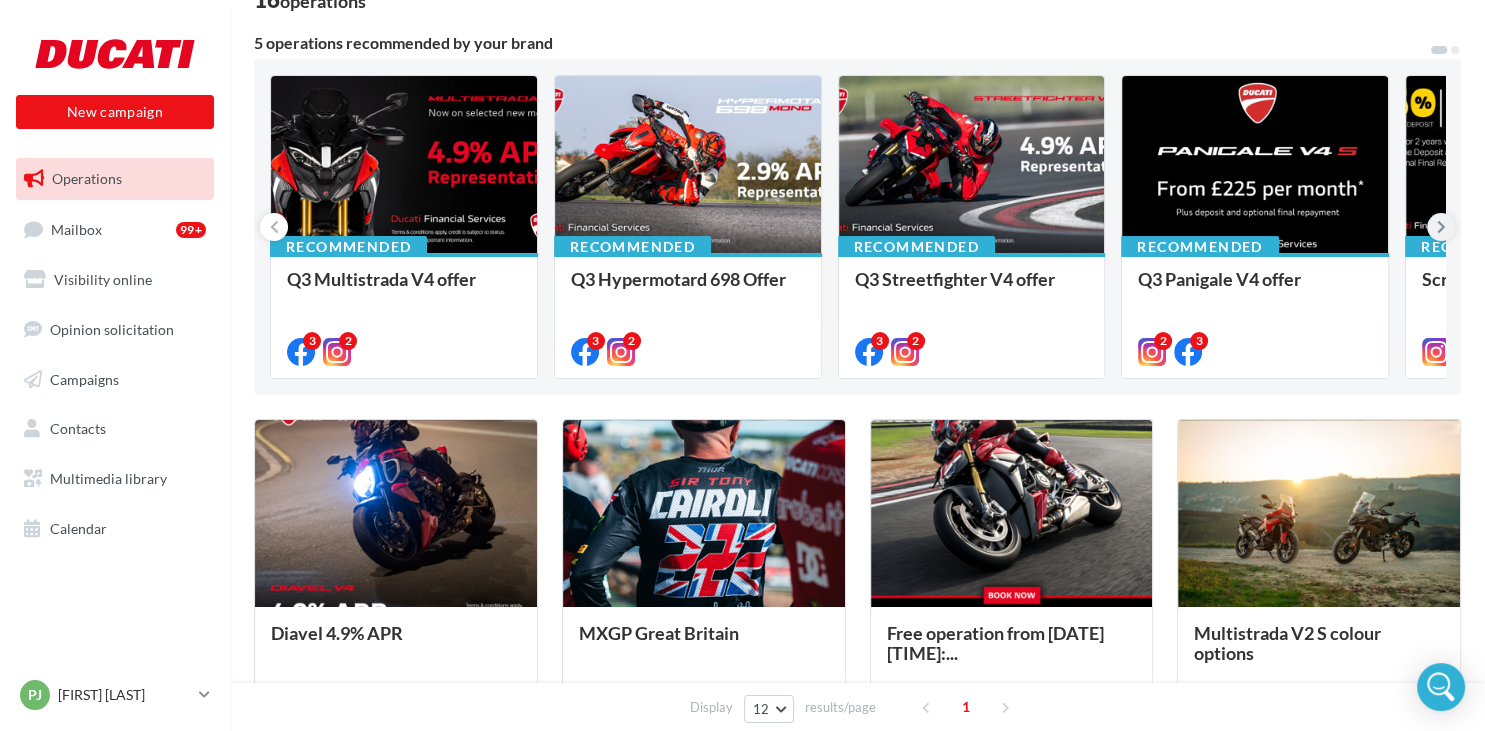 click at bounding box center [1441, 227] 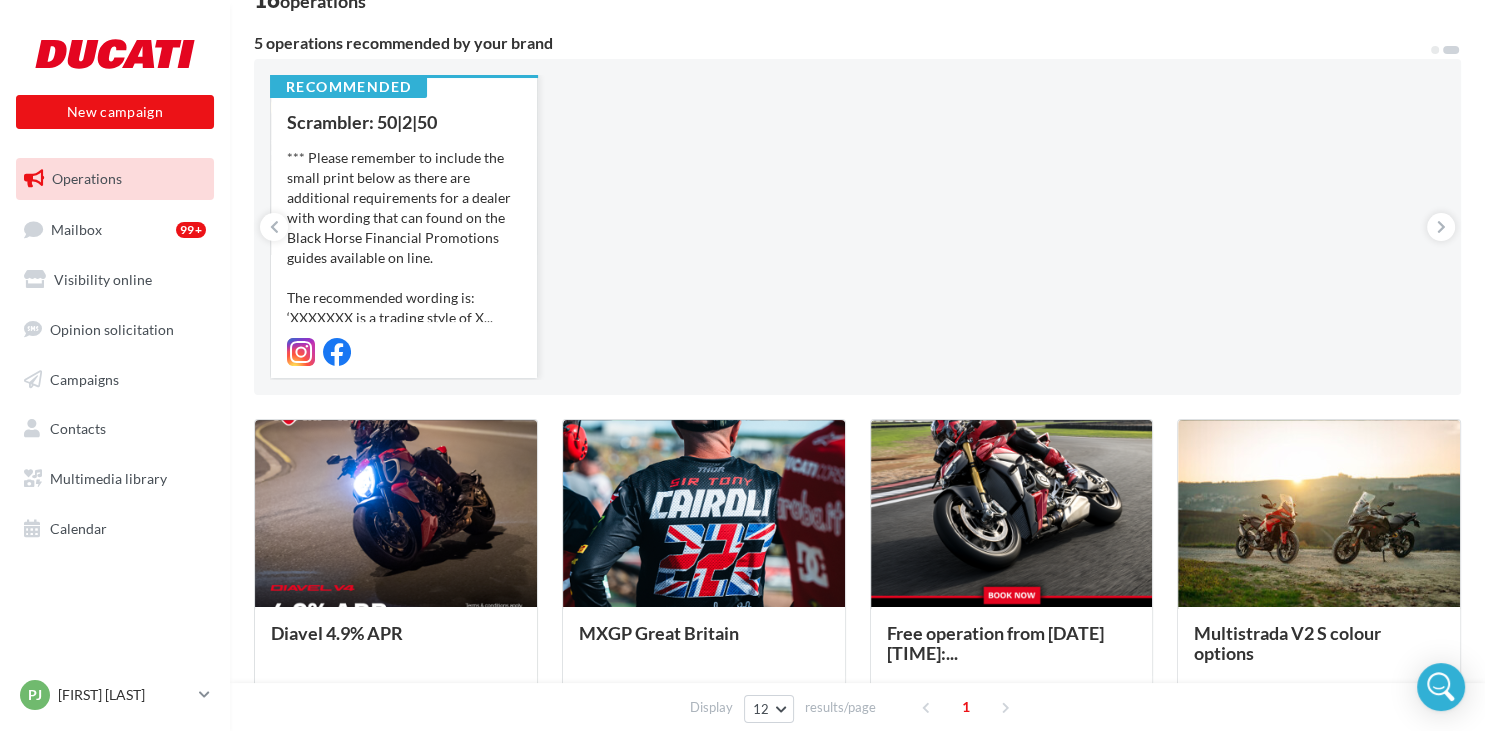 click on "*** Please remember to include the small print below as there are additional requirements for a dealer with wording that can found on the Black Horse Financial Promotions guides available on line.
The recommended wording is:
‘XXXXXXX is a trading style of X..." at bounding box center (404, 238) 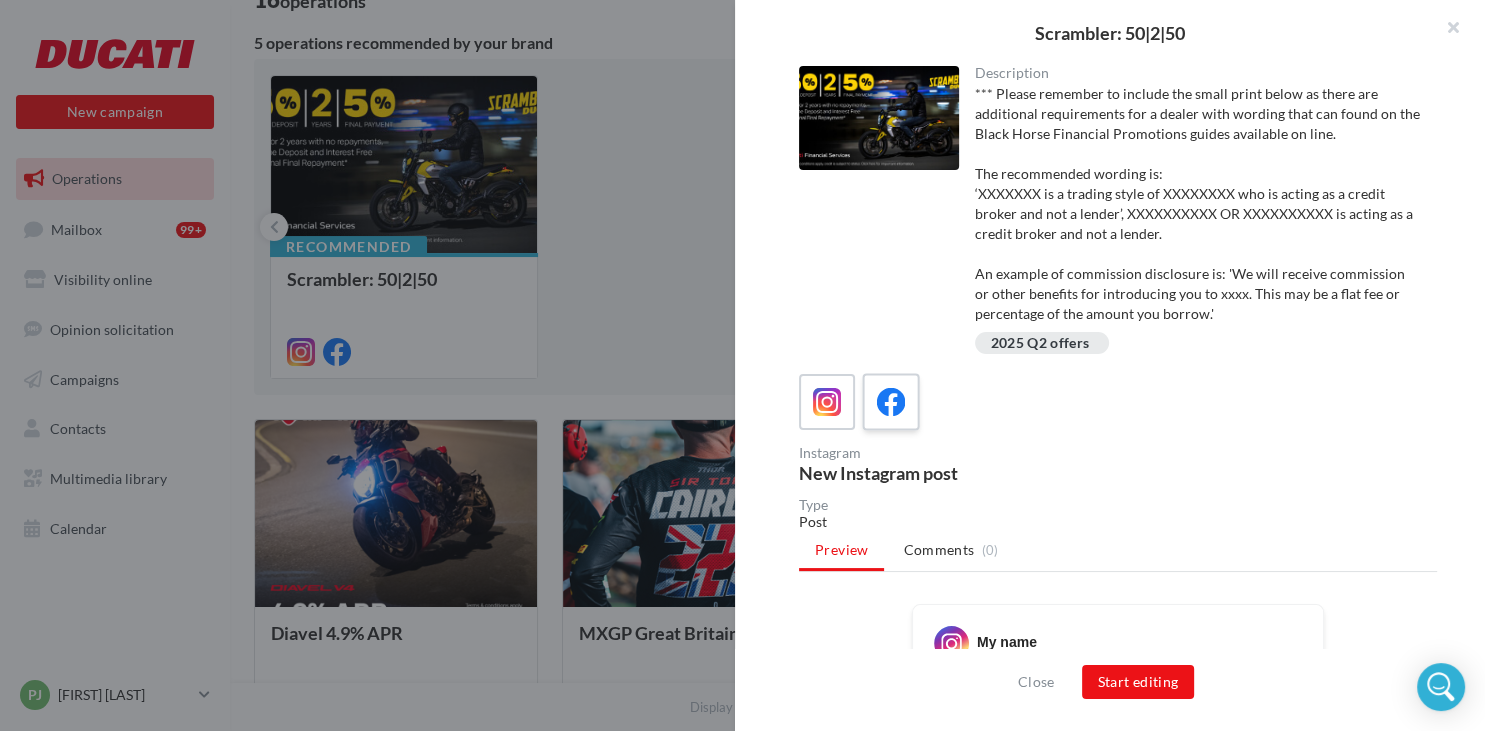 click at bounding box center (891, 402) 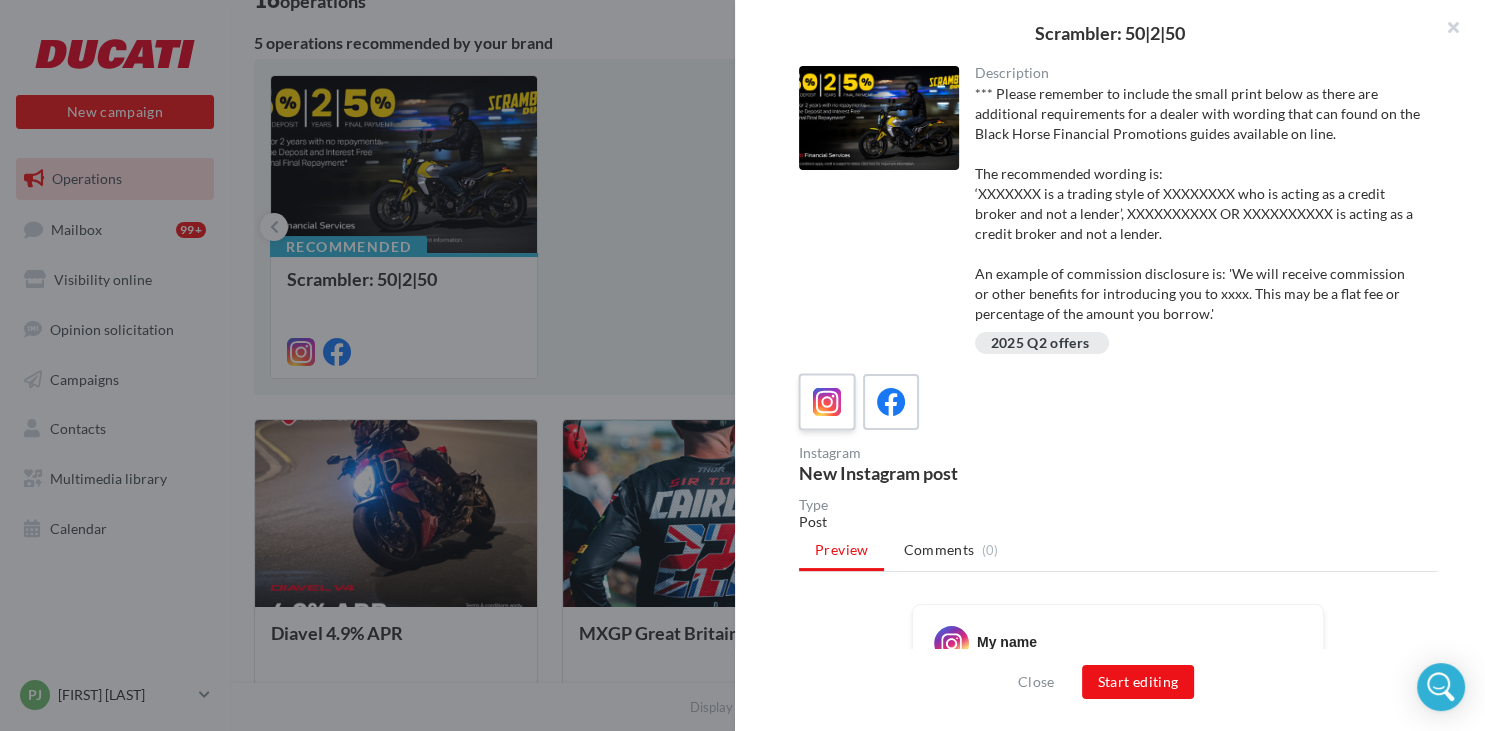 click at bounding box center (827, 402) 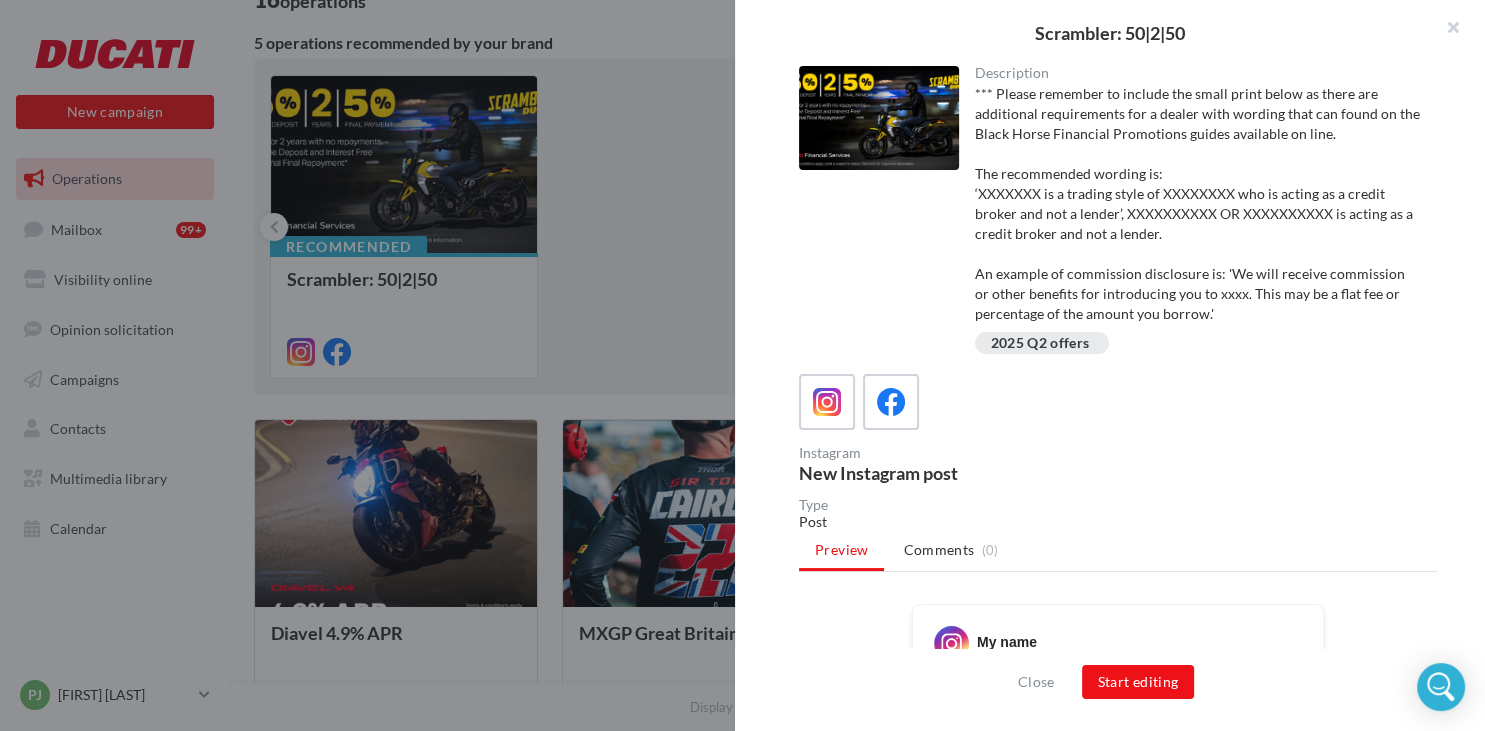 click at bounding box center (879, 118) 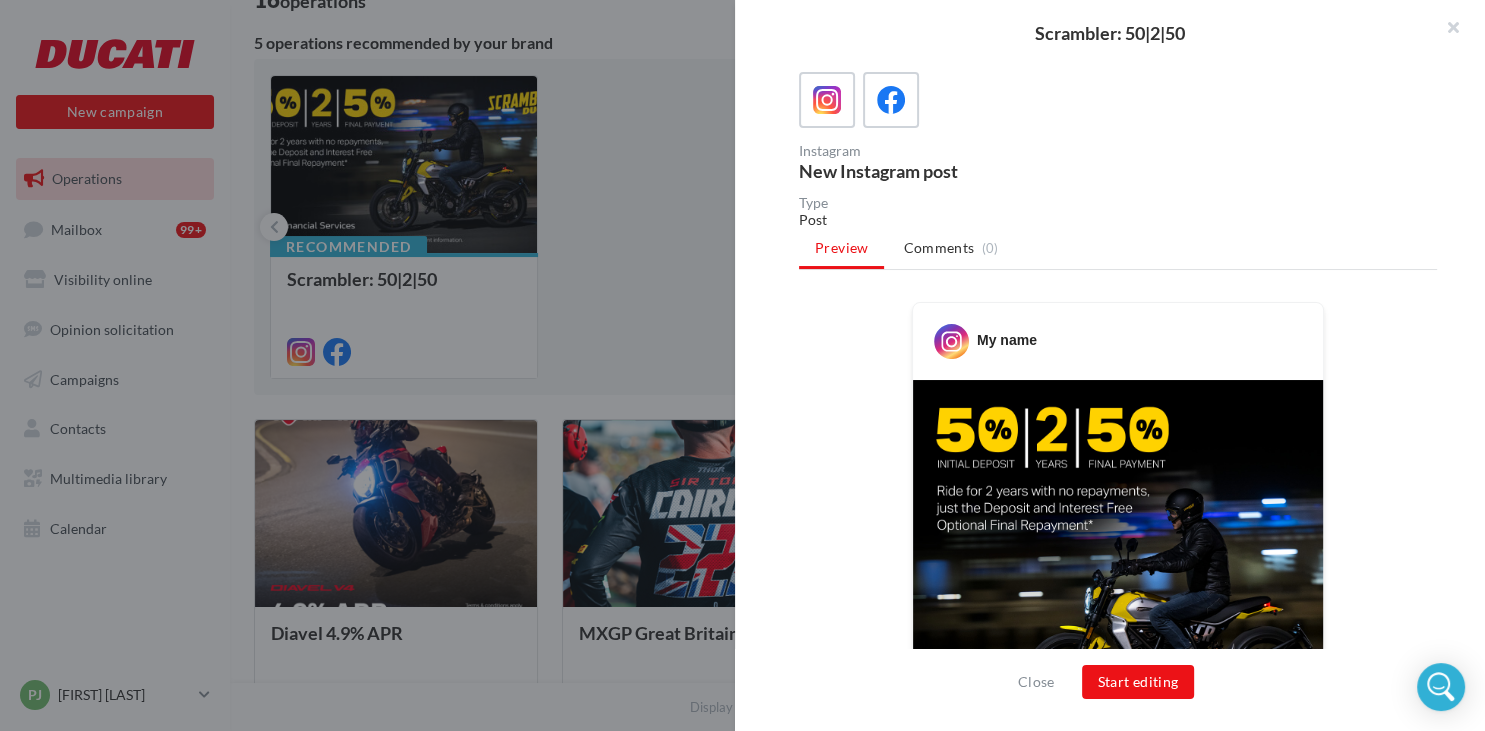 scroll, scrollTop: 705, scrollLeft: 0, axis: vertical 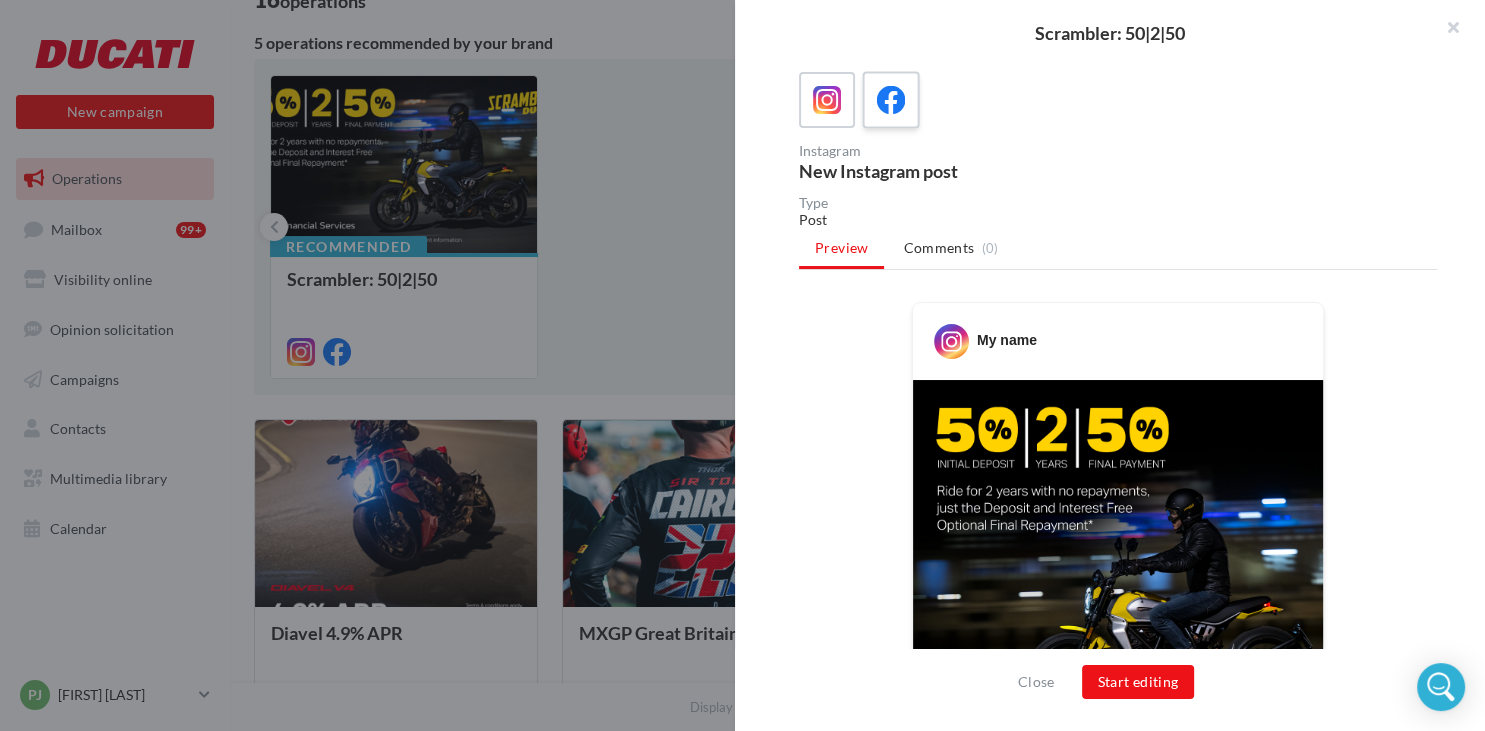 click at bounding box center [891, 100] 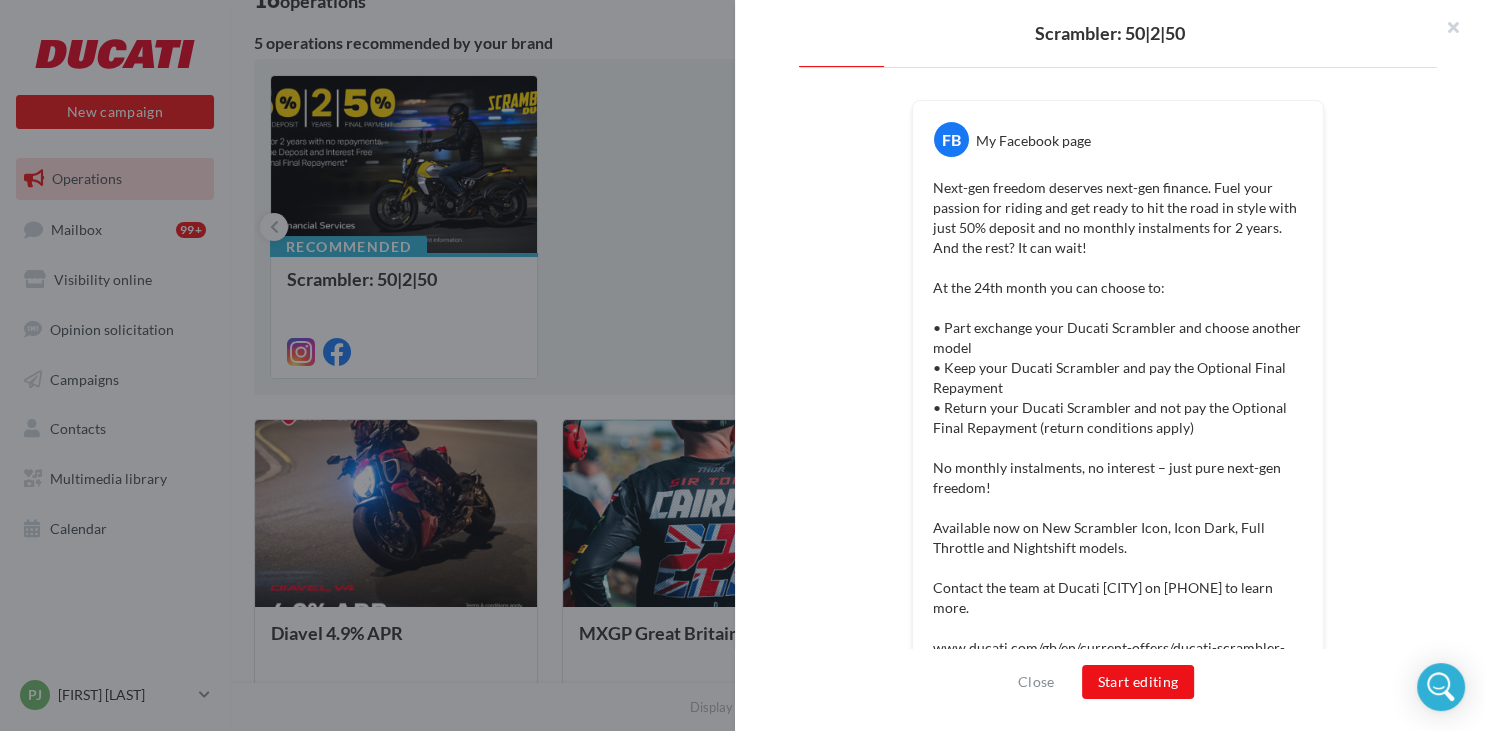 scroll, scrollTop: 780, scrollLeft: 0, axis: vertical 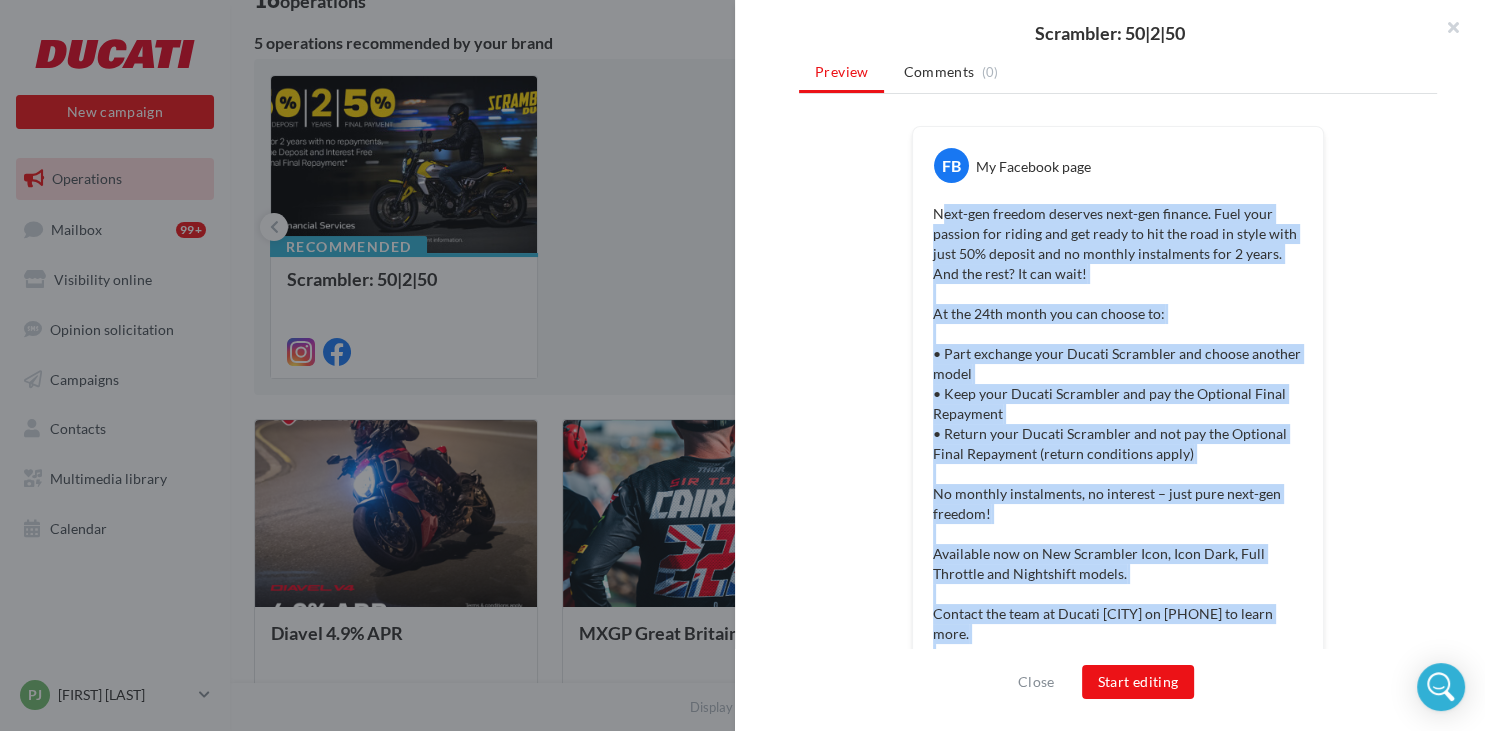 drag, startPoint x: 1131, startPoint y: 389, endPoint x: 938, endPoint y: 206, distance: 265.96616 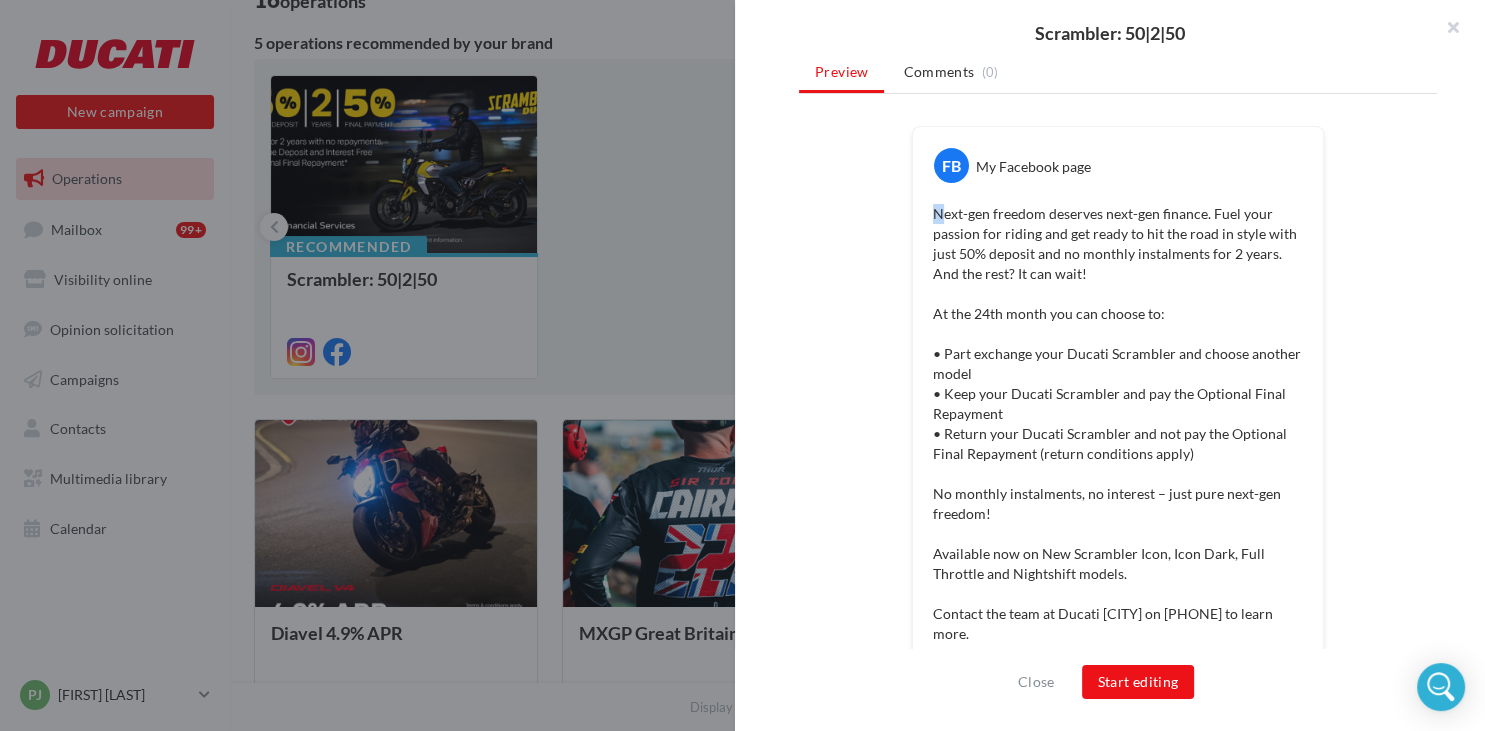 click on "Next-gen freedom deserves next-gen finance. Fuel your passion for riding and get ready to hit the road in style with just 50% deposit and no monthly instalments for 2 years. And the rest? It can wait!                                                        At the 24th month you can choose to: • Part exchange your Ducati Scrambler and choose another model • Keep your Ducati Scrambler and pay the Optional Final Repayment • Return your Ducati Scrambler and not pay the Optional Final Repayment (return conditions apply) No monthly instalments, no interest – just pure next-gen freedom! Available now on New Scrambler Icon, Icon Dark, Full Throttle and Nightshift models. Contact the team at Ducati Leeds on 01274 591620 to learn more. www.ducati.com/gb/en/current-offers/ducati-scrambler-accelerate #ScramblerDucati" at bounding box center [1118, 454] 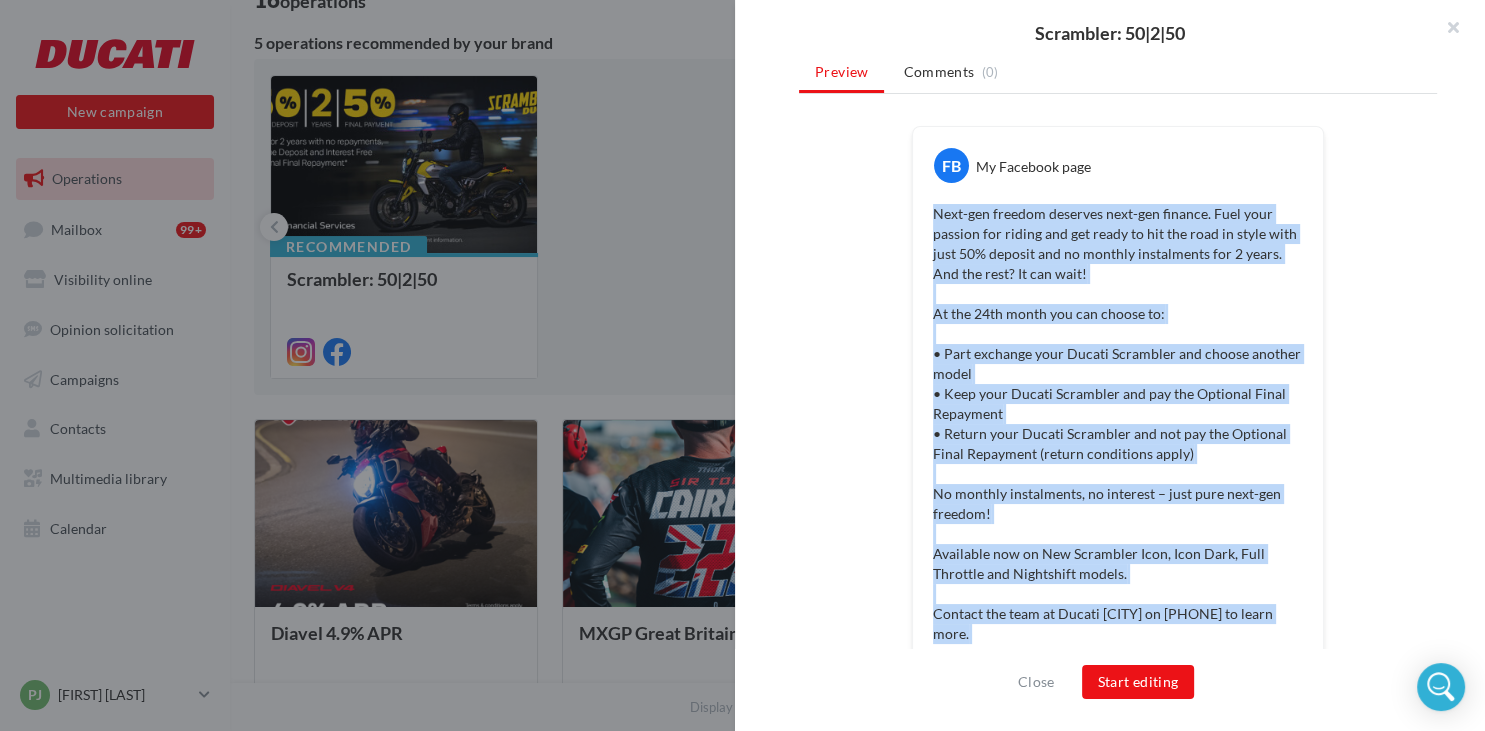 drag, startPoint x: 938, startPoint y: 214, endPoint x: 1189, endPoint y: 660, distance: 511.77826 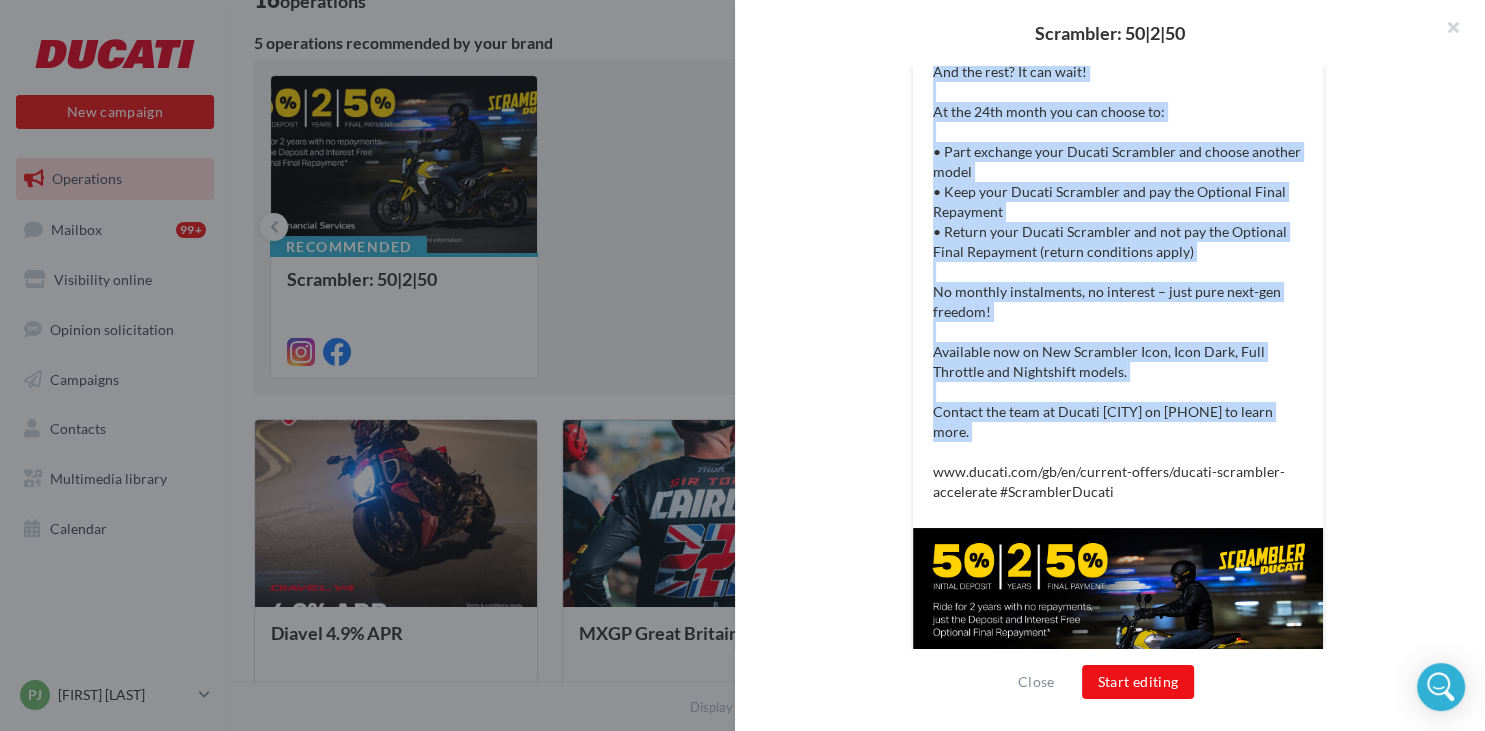 scroll, scrollTop: 276, scrollLeft: 0, axis: vertical 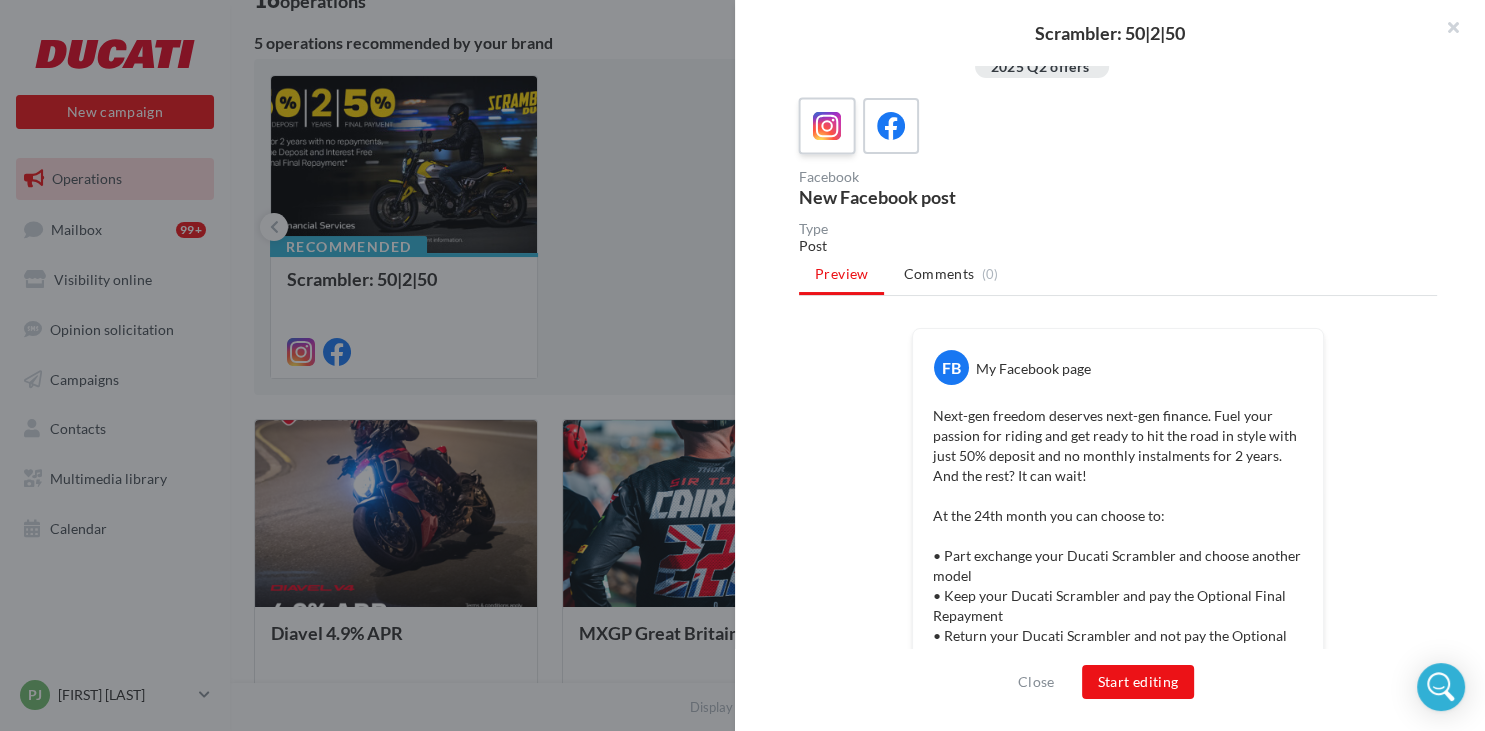 click at bounding box center [827, 126] 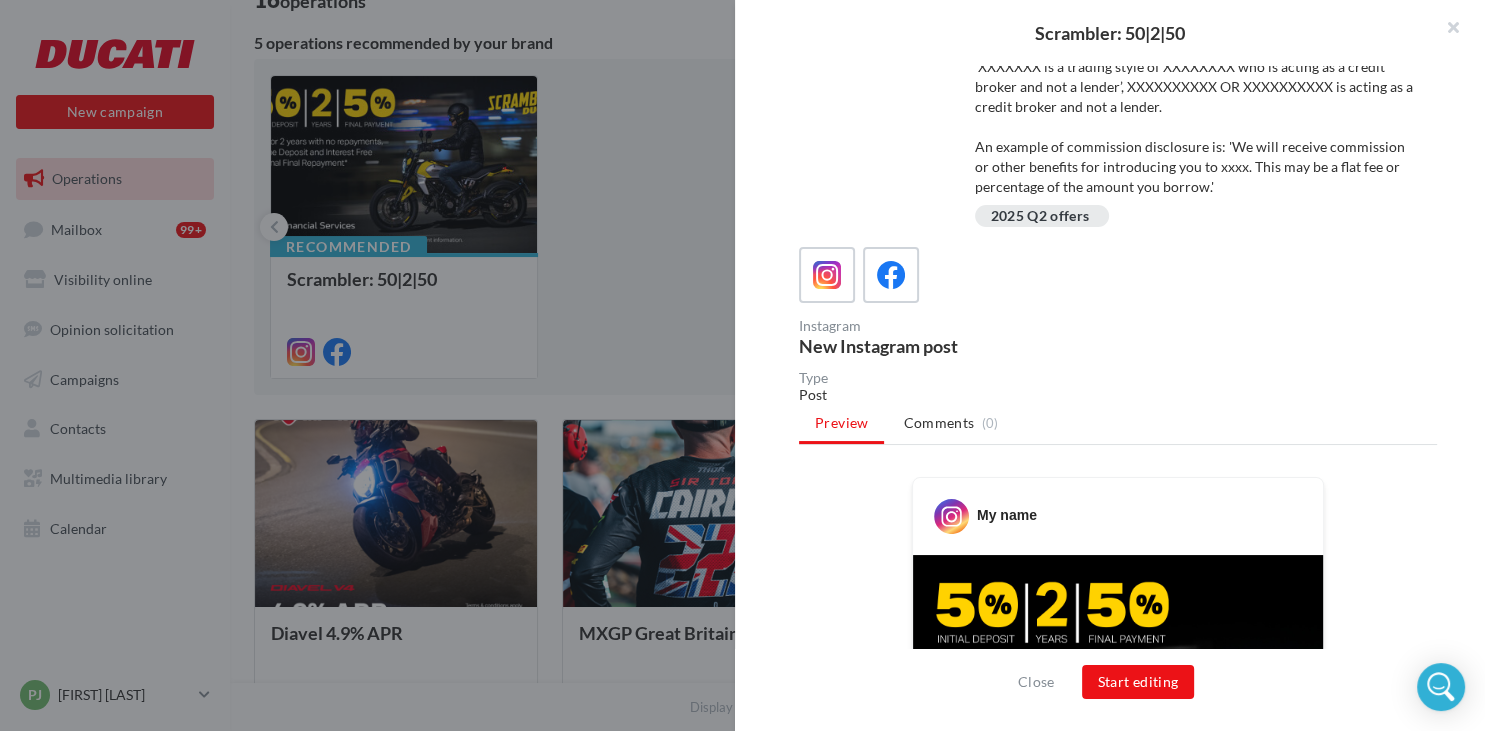 scroll, scrollTop: 53, scrollLeft: 0, axis: vertical 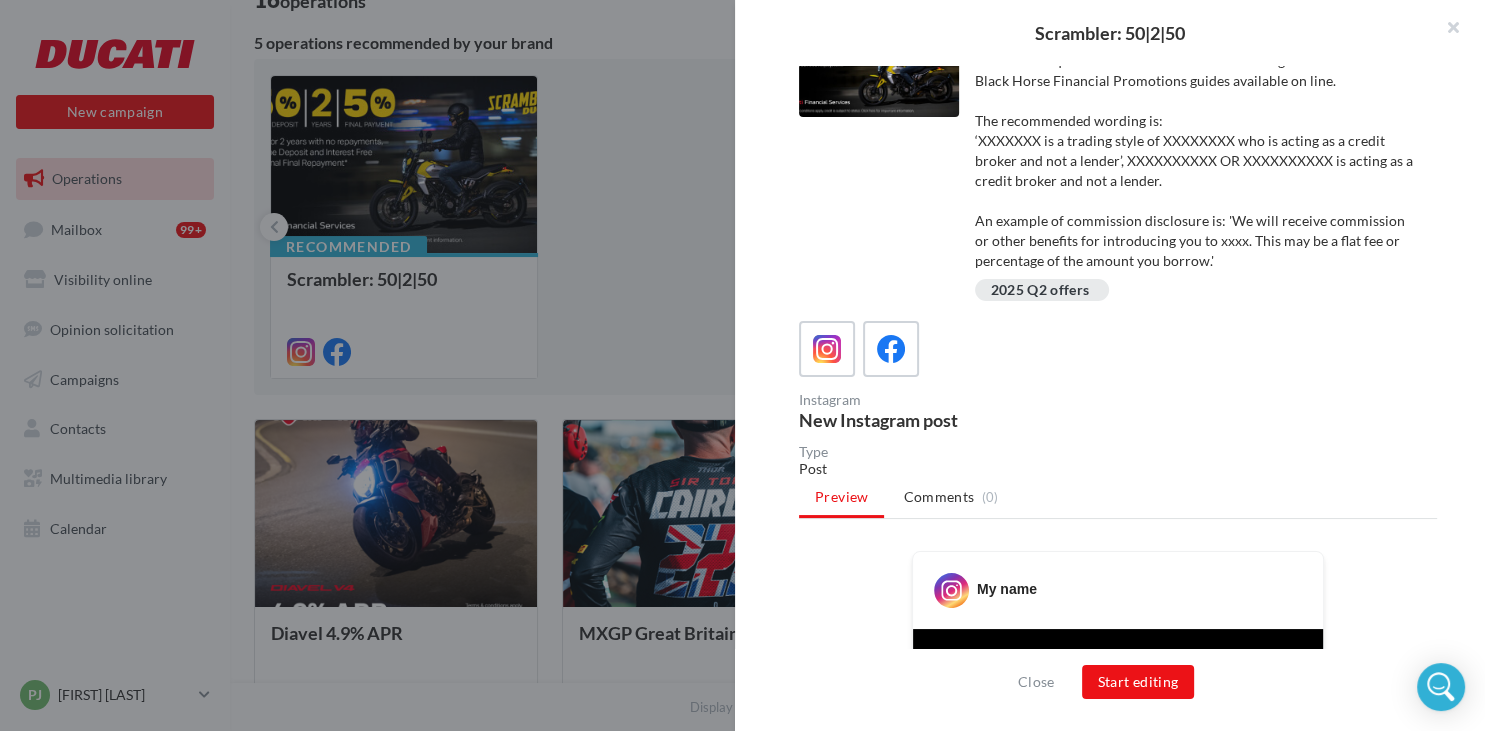 click at bounding box center (742, 365) 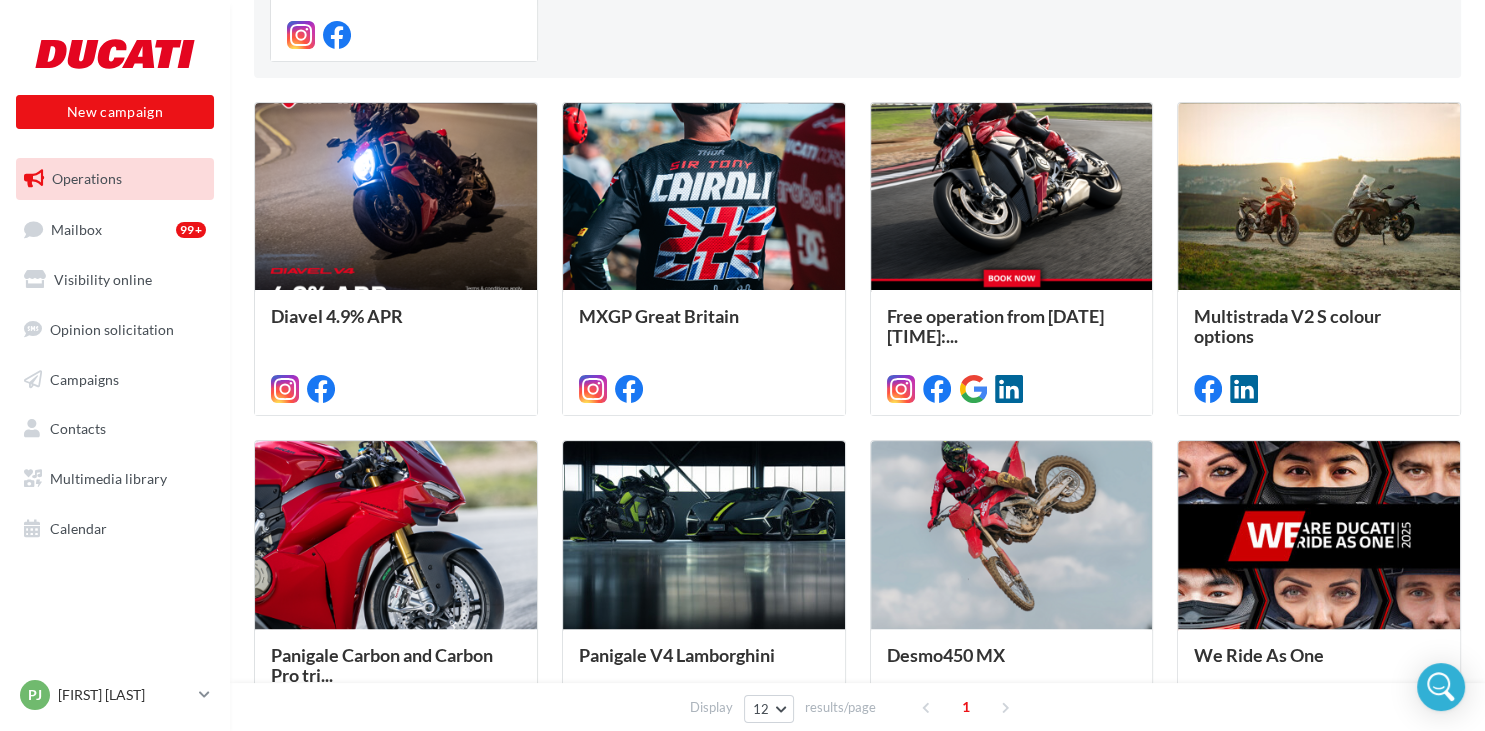 scroll, scrollTop: 0, scrollLeft: 0, axis: both 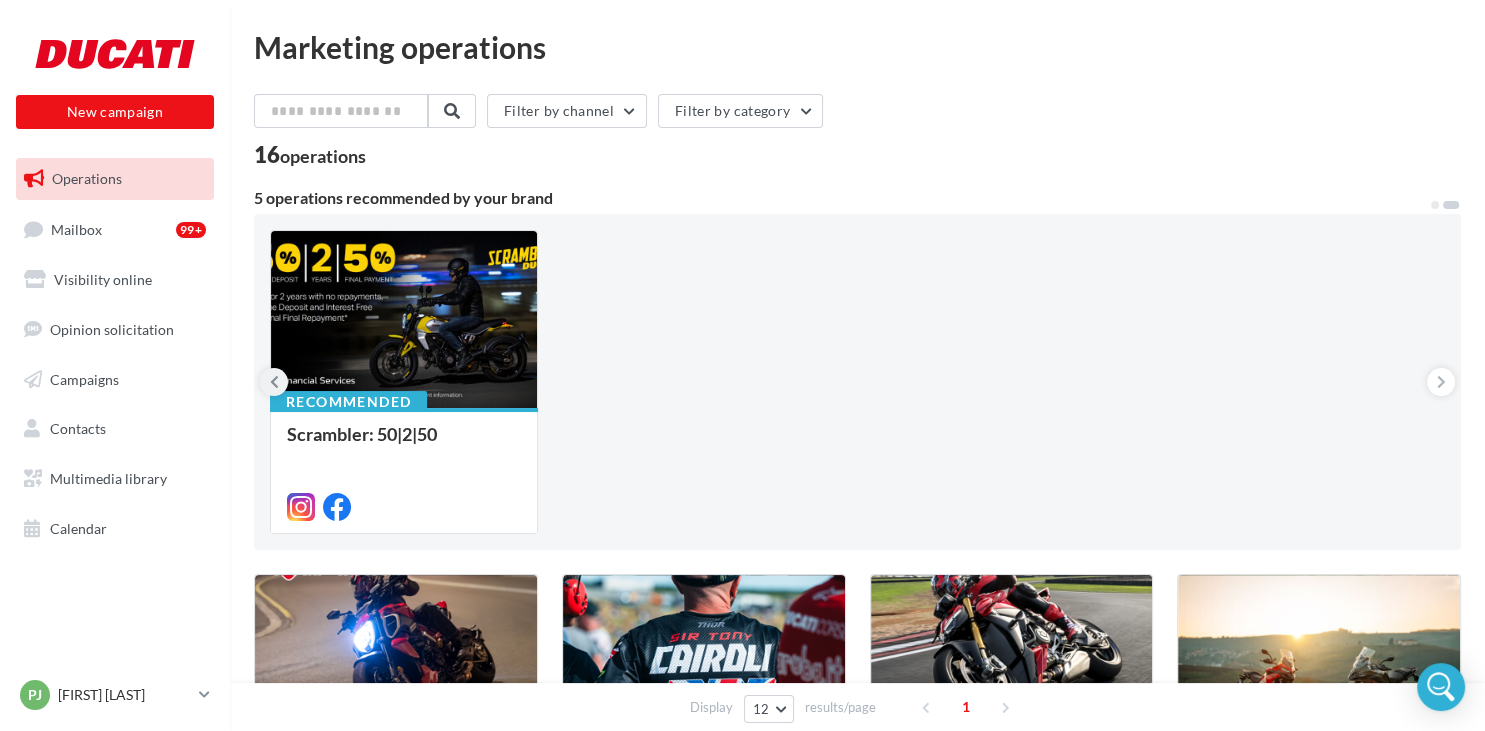 click at bounding box center (274, 382) 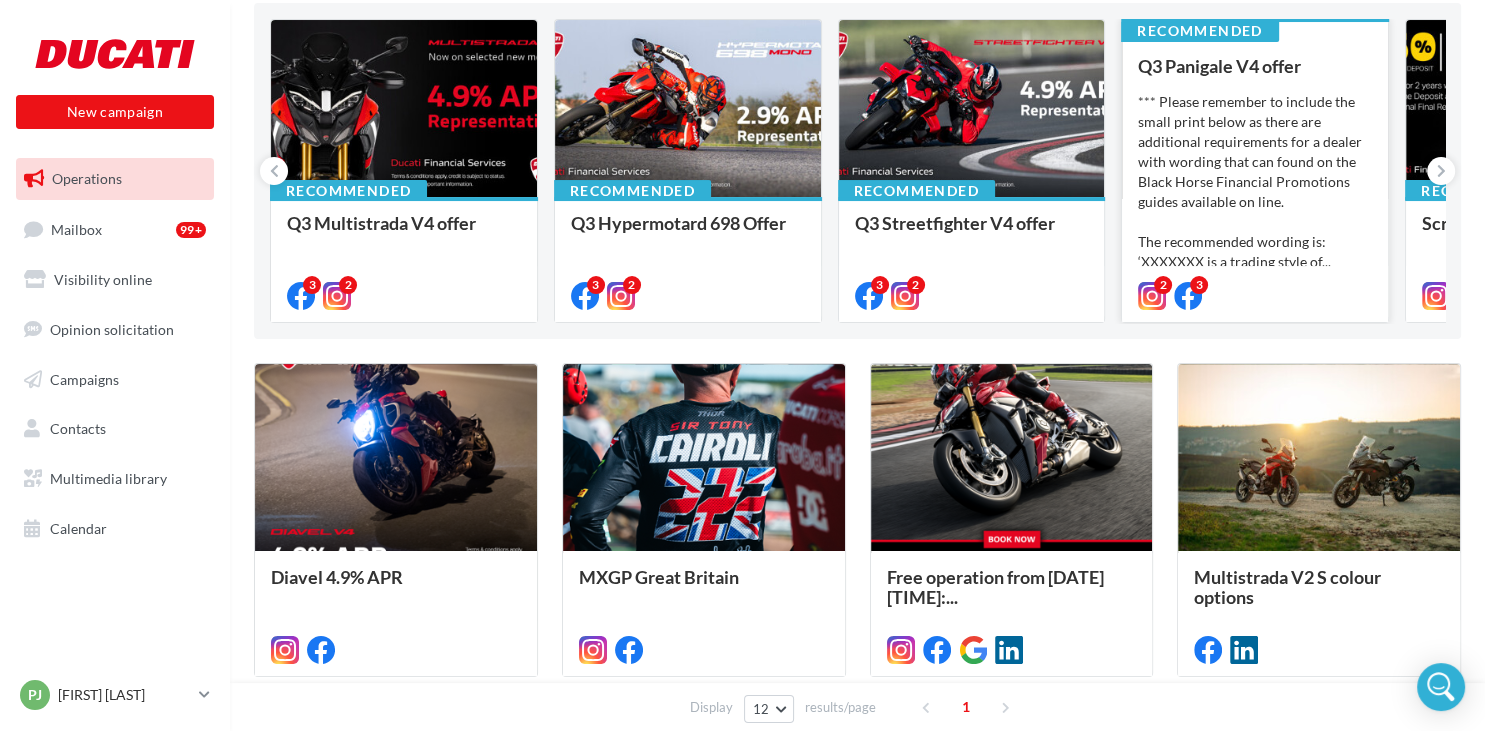 scroll, scrollTop: 0, scrollLeft: 0, axis: both 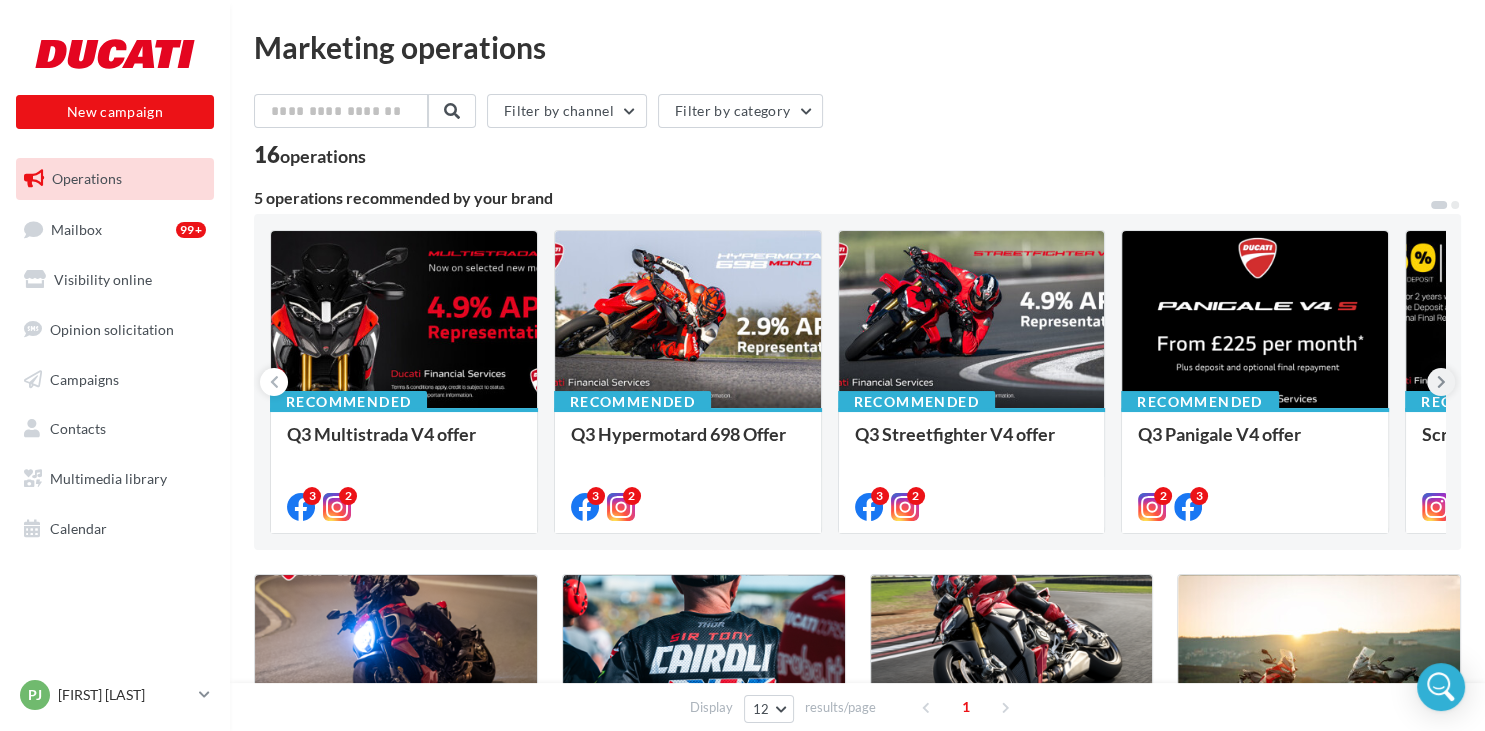 click at bounding box center (1441, 382) 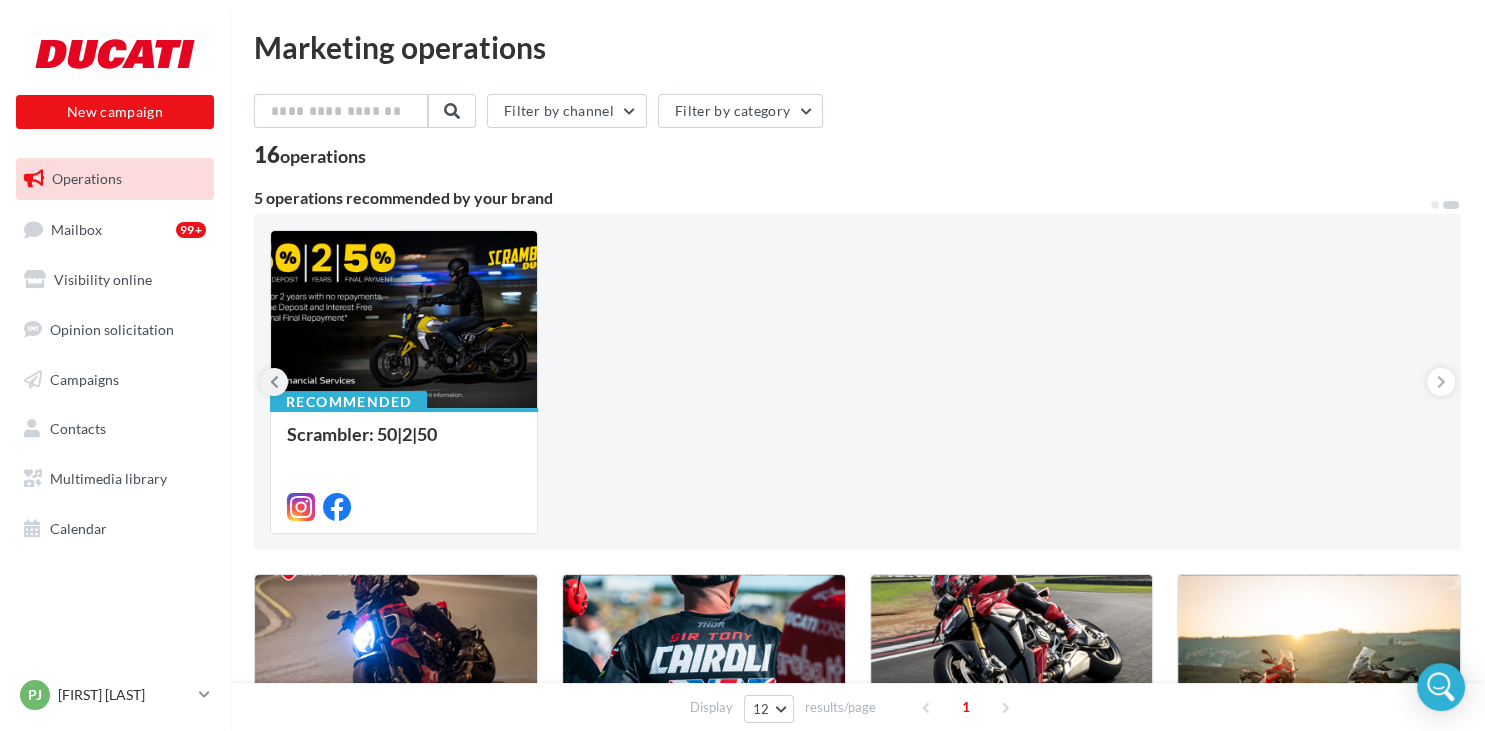click at bounding box center (274, 382) 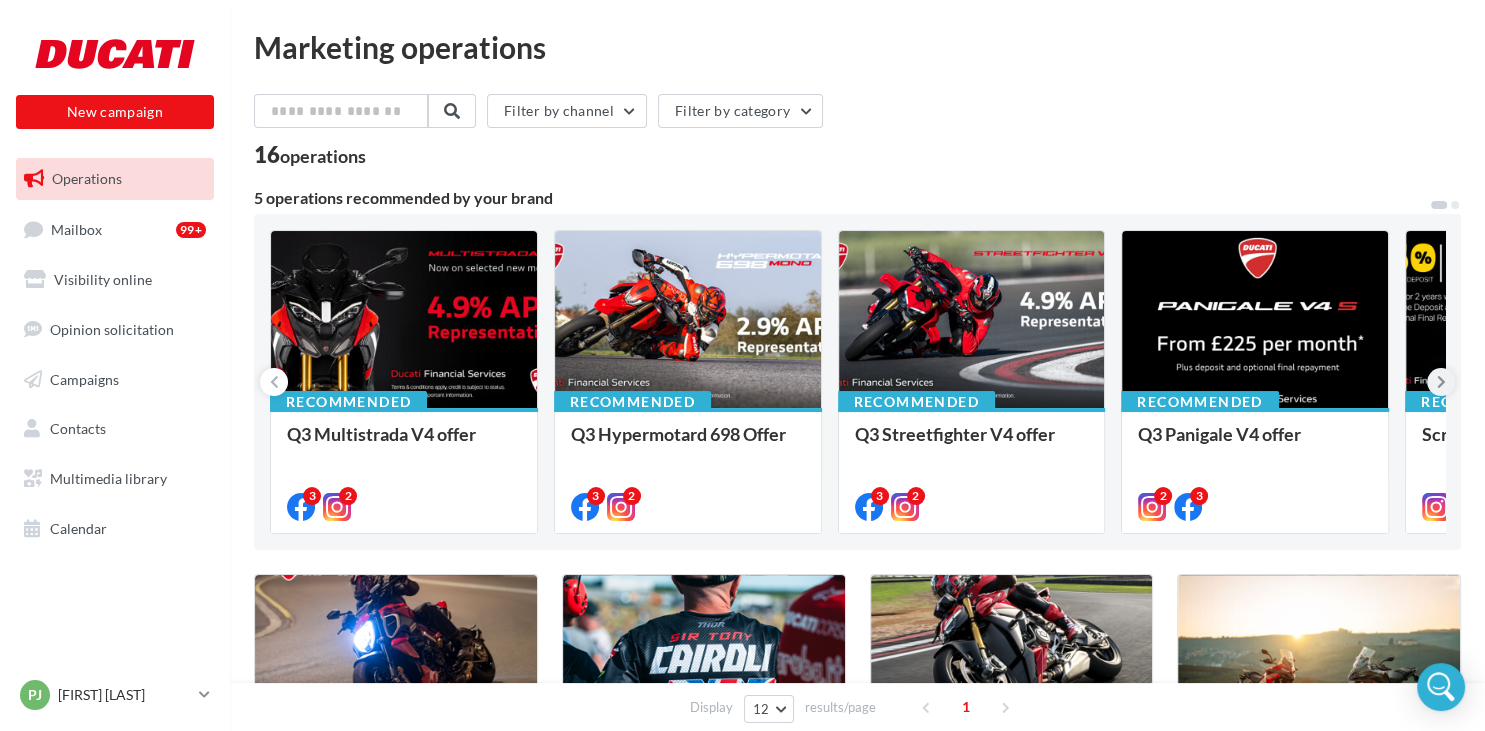 click at bounding box center (1441, 382) 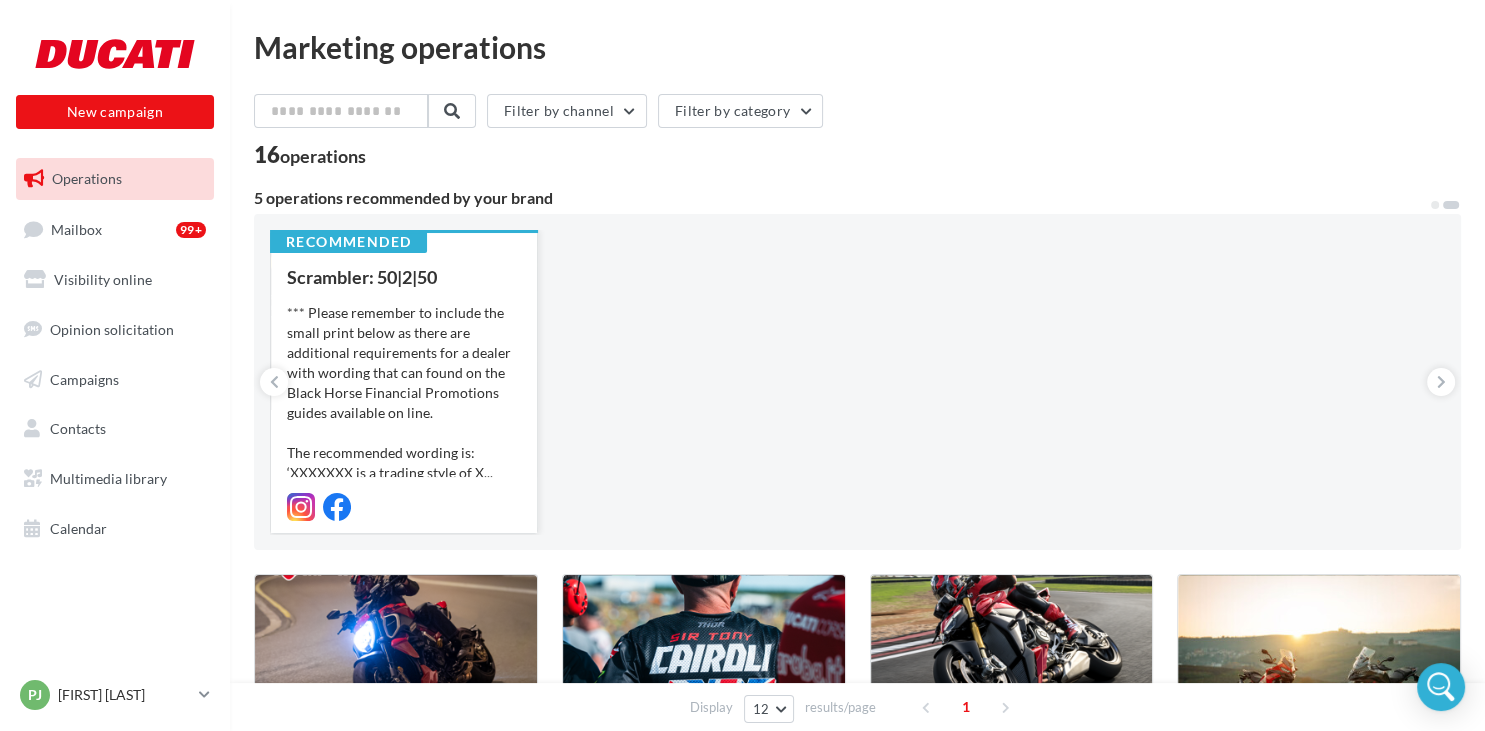 click on "*** Please remember to include the small print below as there are additional requirements for a dealer with wording that can found on the Black Horse Financial Promotions guides available on line.
The recommended wording is:
‘XXXXXXX is a trading style of X..." at bounding box center (404, 393) 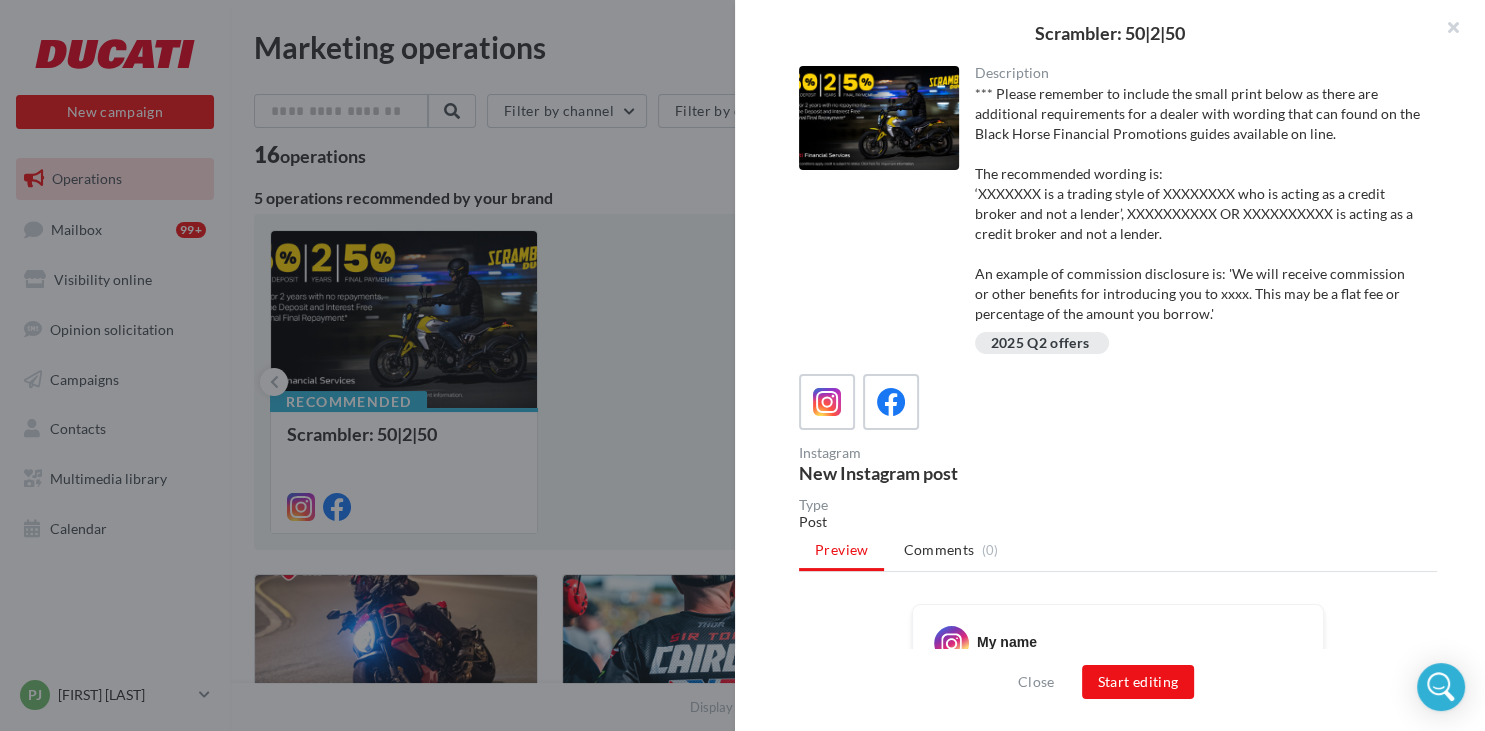 click at bounding box center (742, 365) 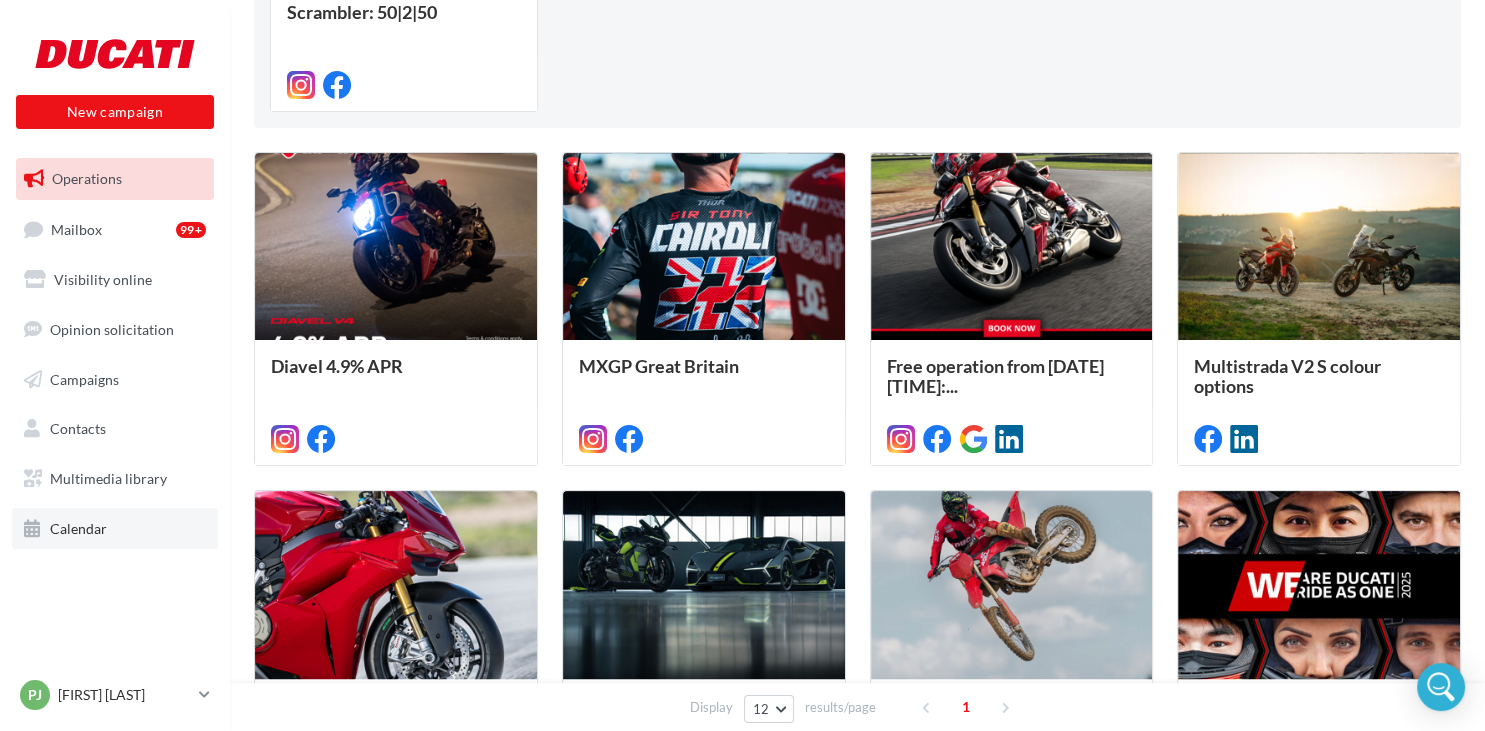 scroll, scrollTop: 0, scrollLeft: 0, axis: both 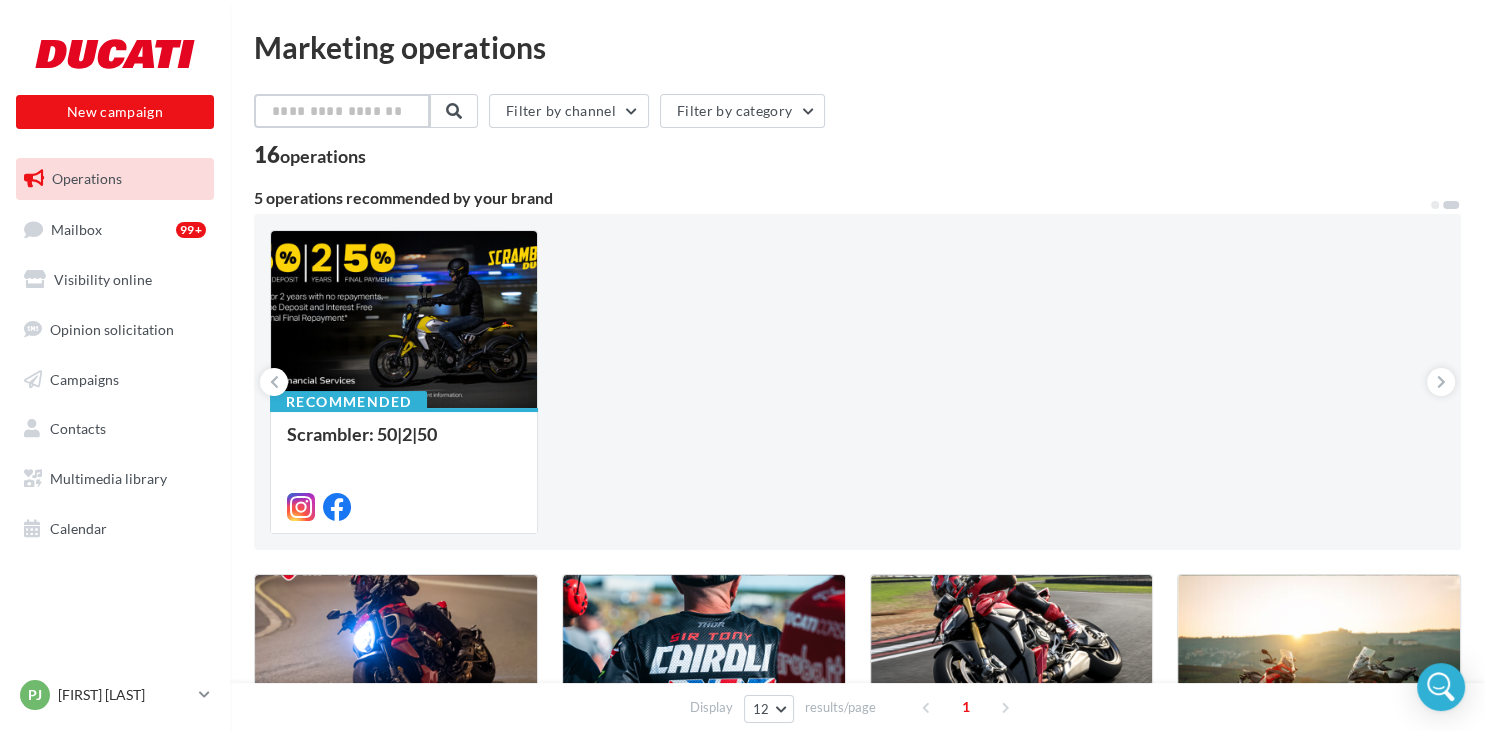 click at bounding box center (342, 111) 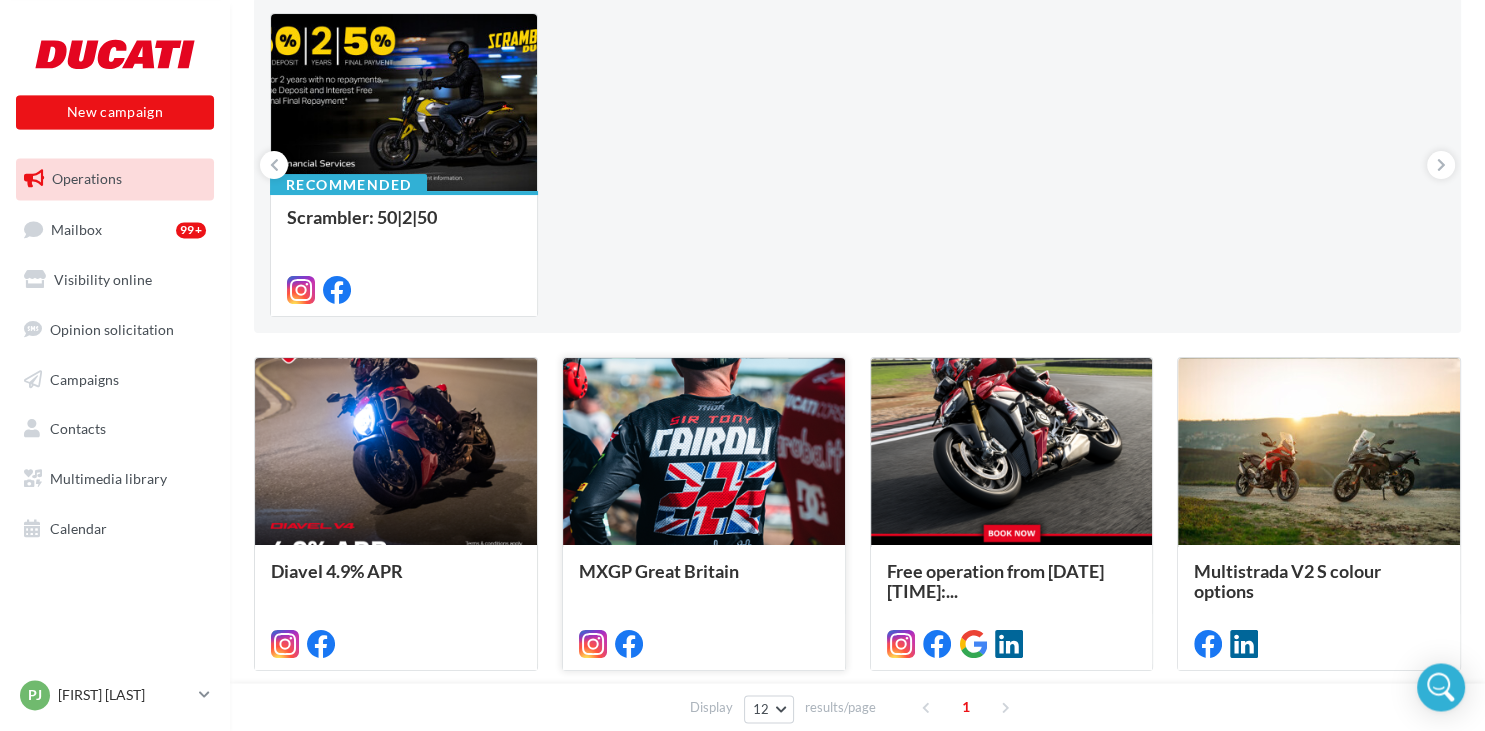 scroll, scrollTop: 316, scrollLeft: 0, axis: vertical 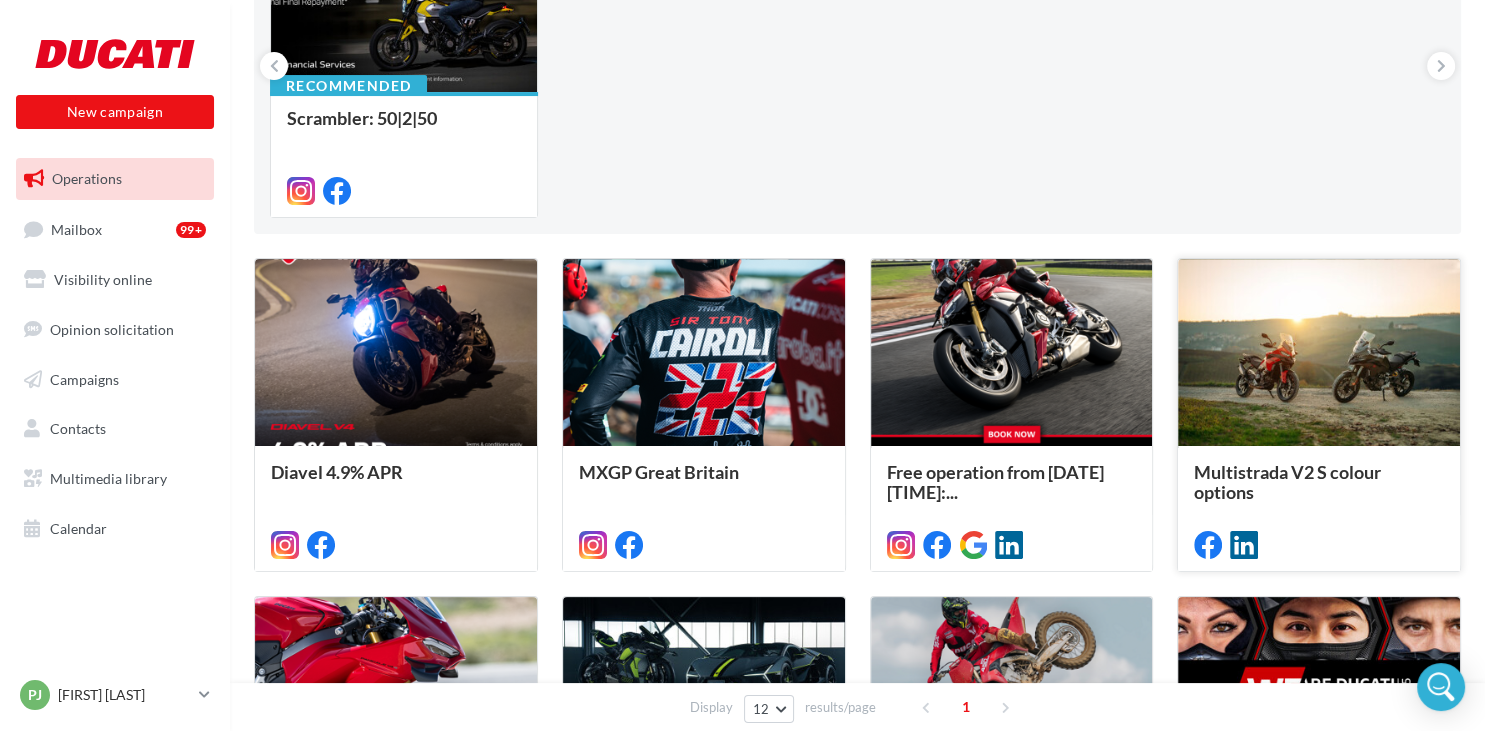 click at bounding box center (1319, 353) 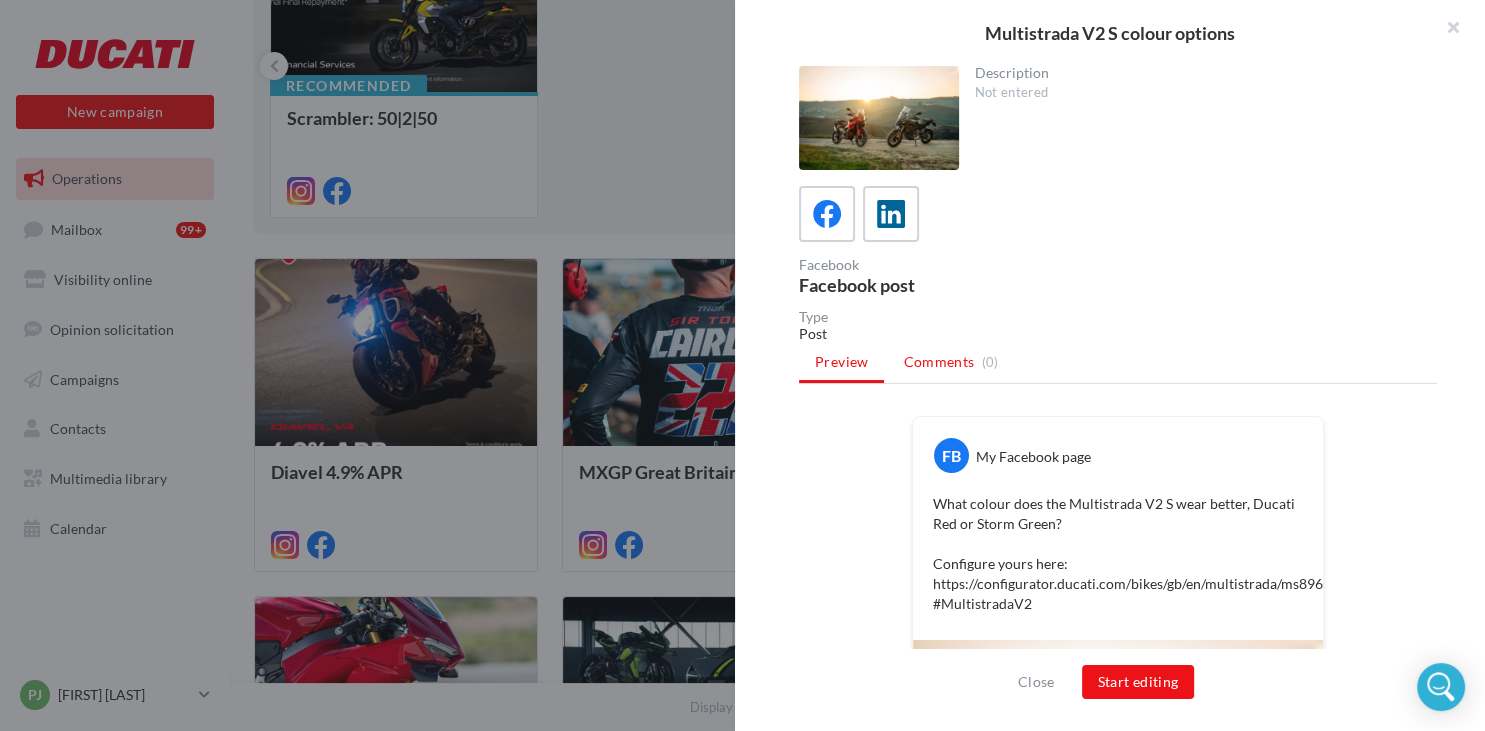 click on "Comments" at bounding box center [938, 362] 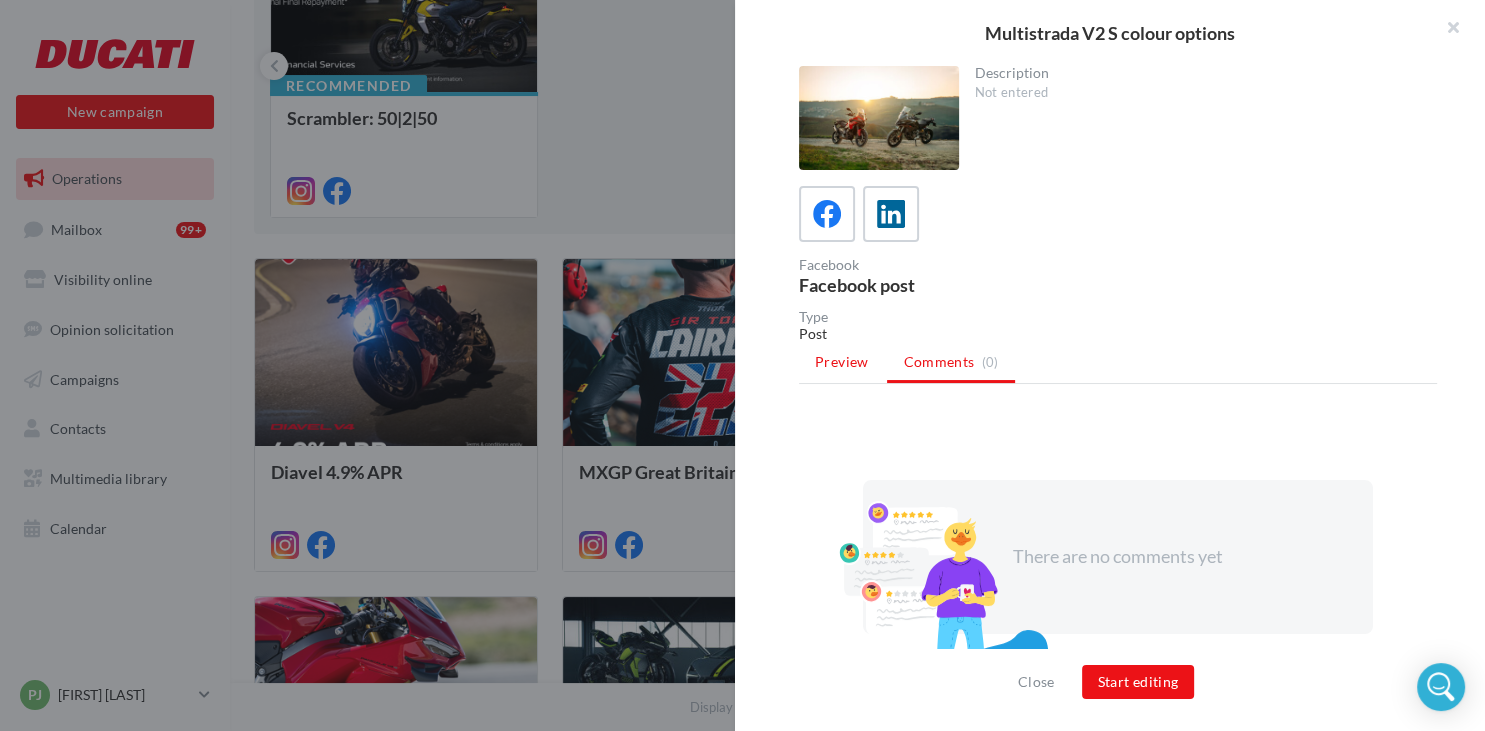 click on "Preview" at bounding box center (841, 361) 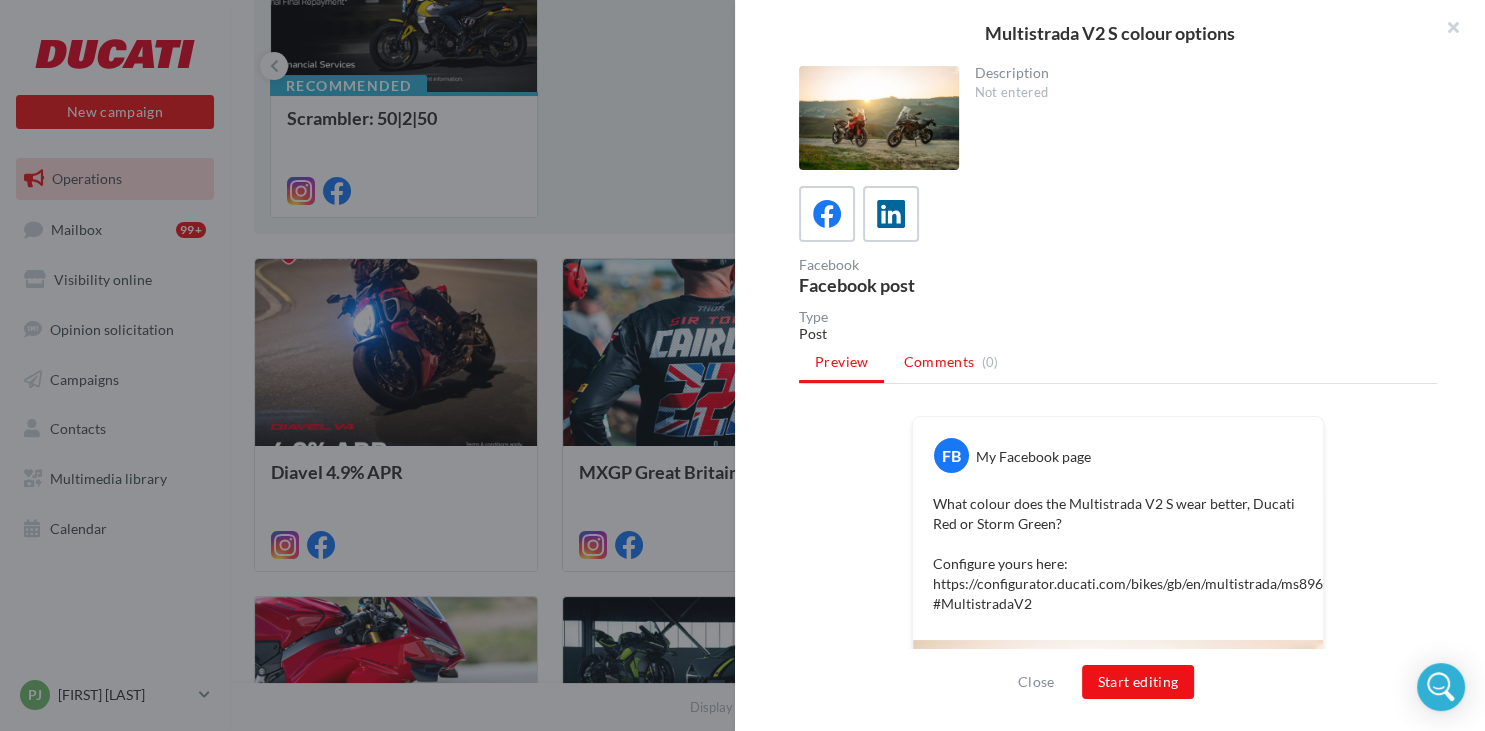 click on "Comments" at bounding box center (938, 362) 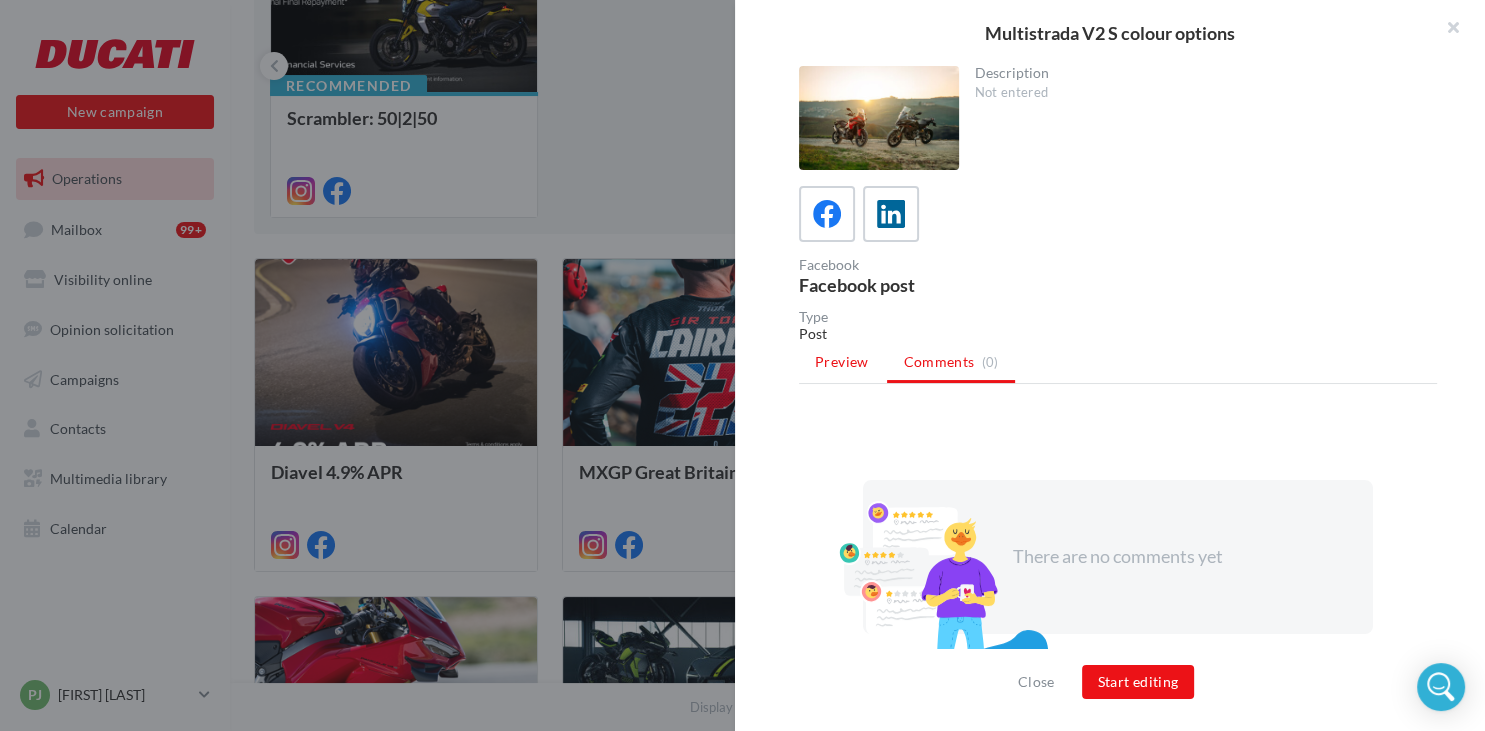 click on "Preview" at bounding box center (841, 361) 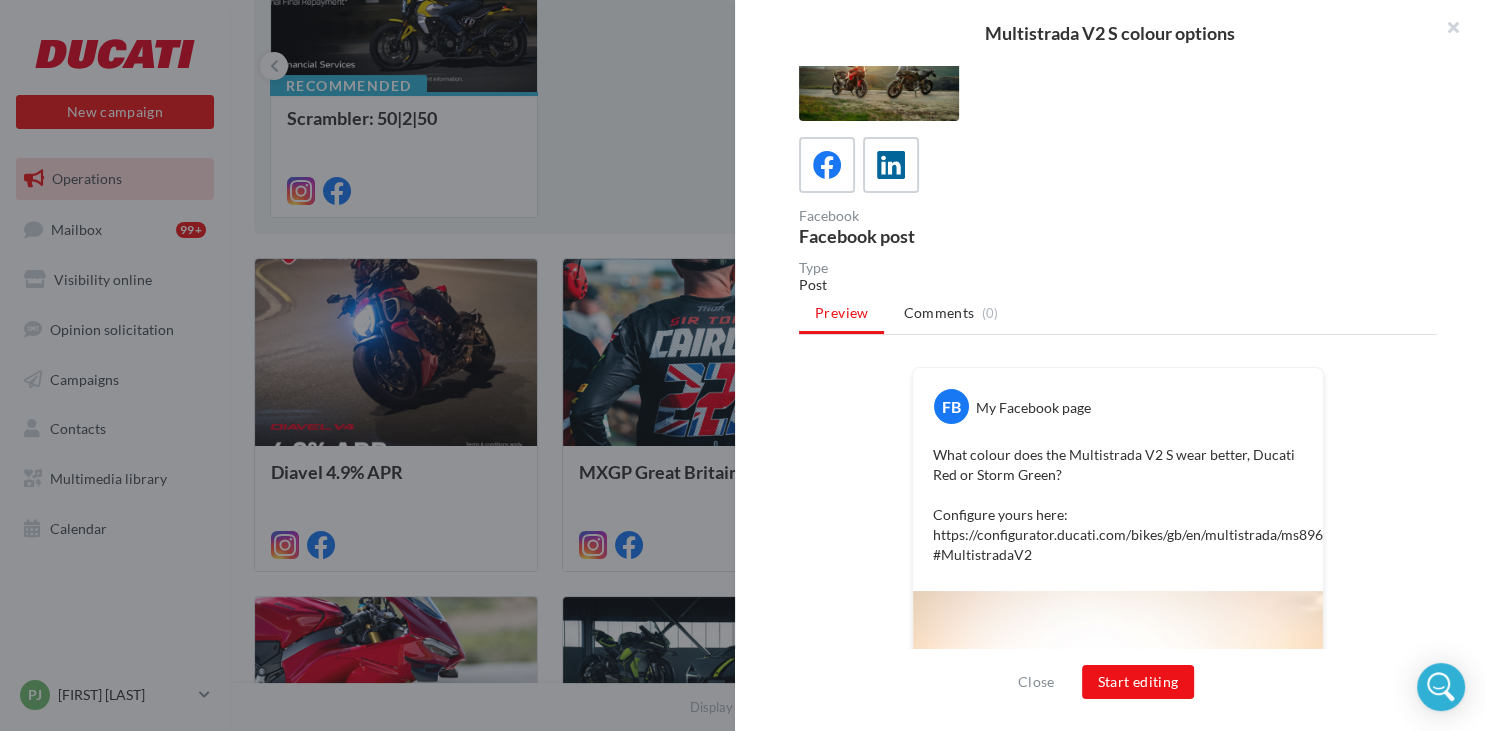 scroll, scrollTop: 251, scrollLeft: 0, axis: vertical 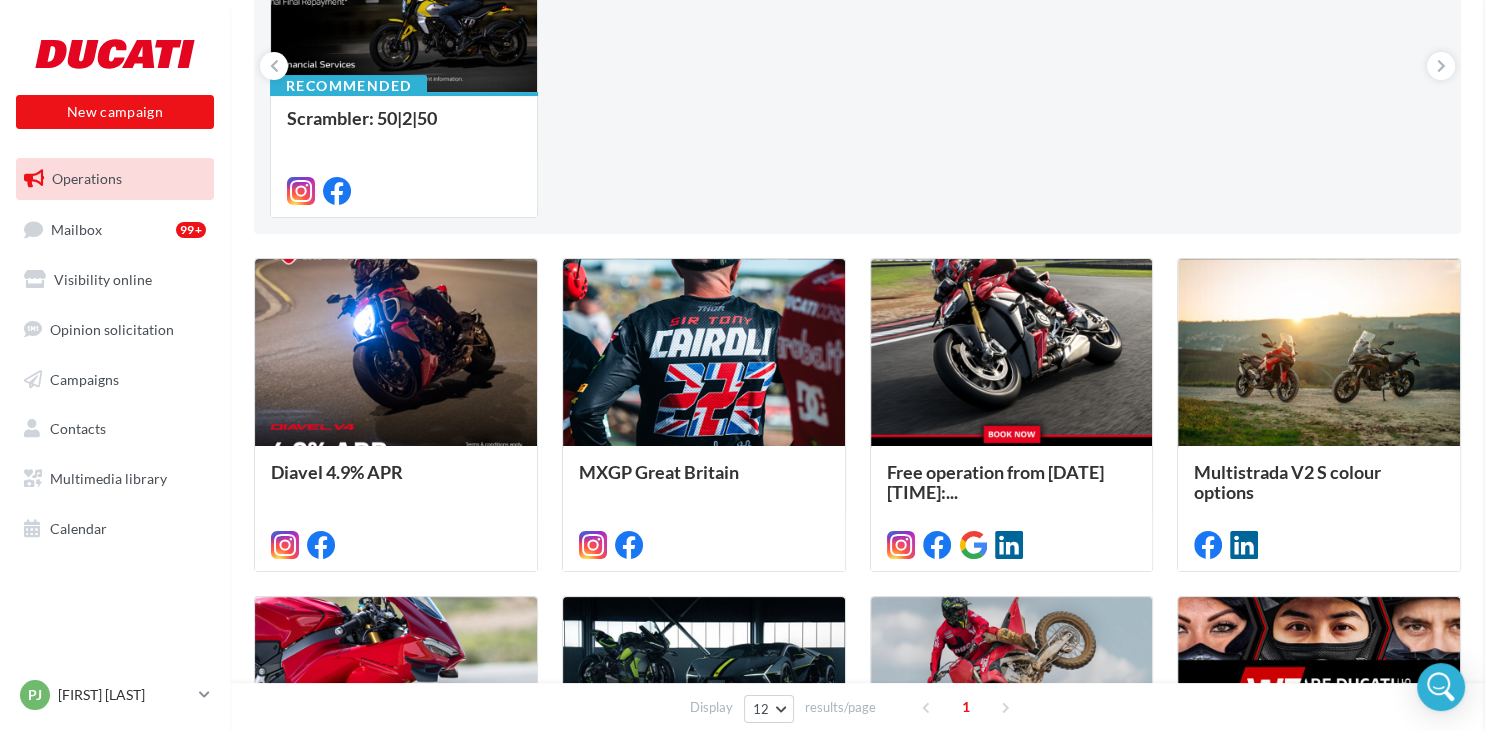 click at bounding box center (2227, 365) 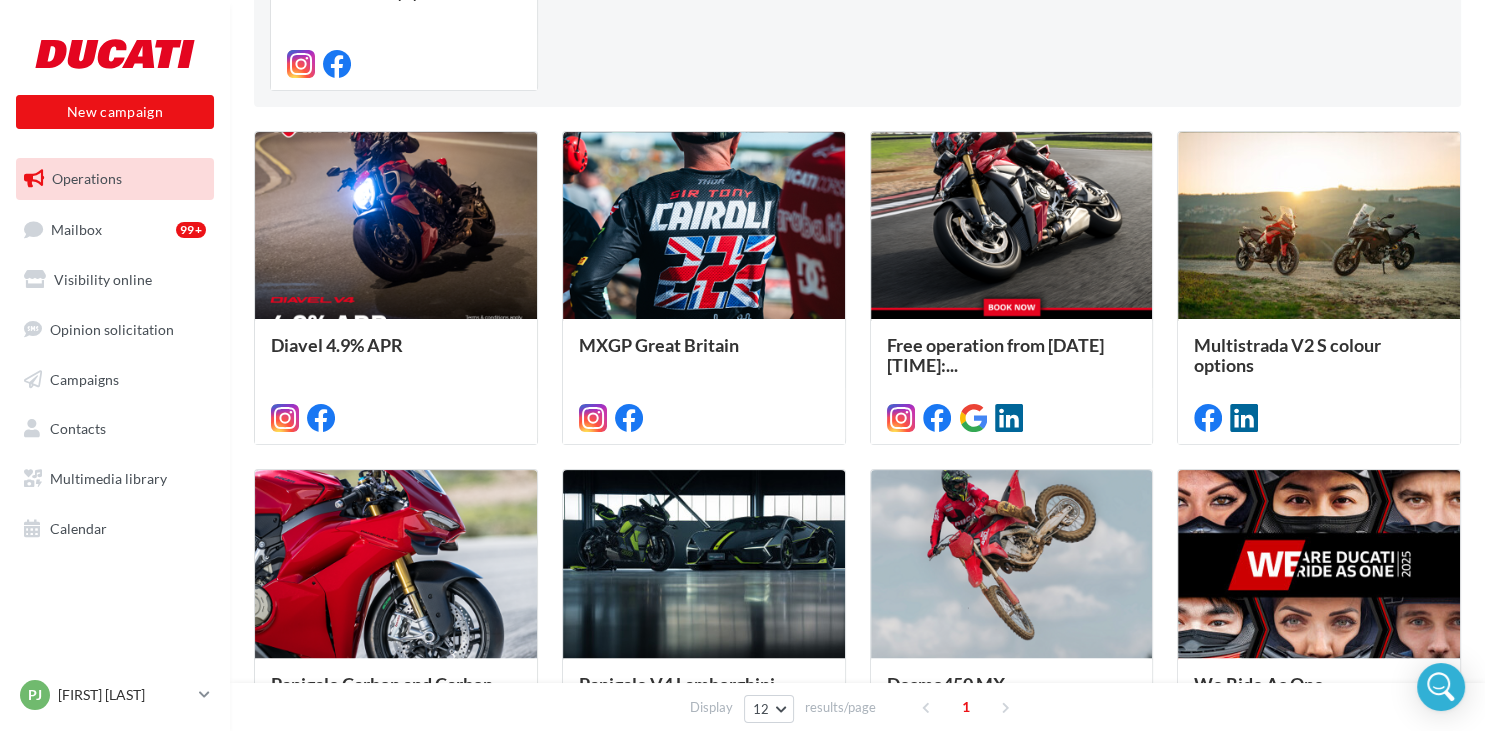 scroll, scrollTop: 739, scrollLeft: 0, axis: vertical 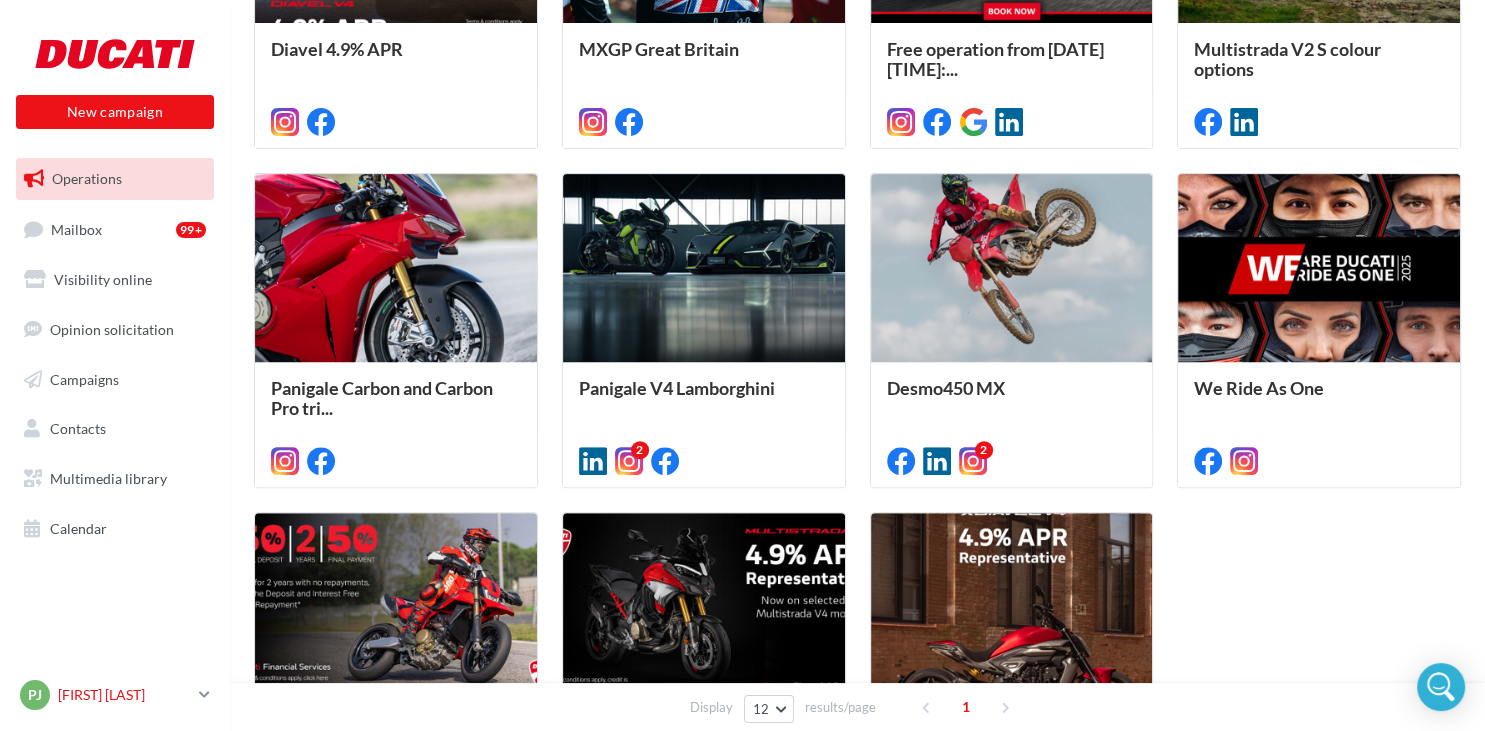 click on "[FIRST] [LAST]" at bounding box center (124, 695) 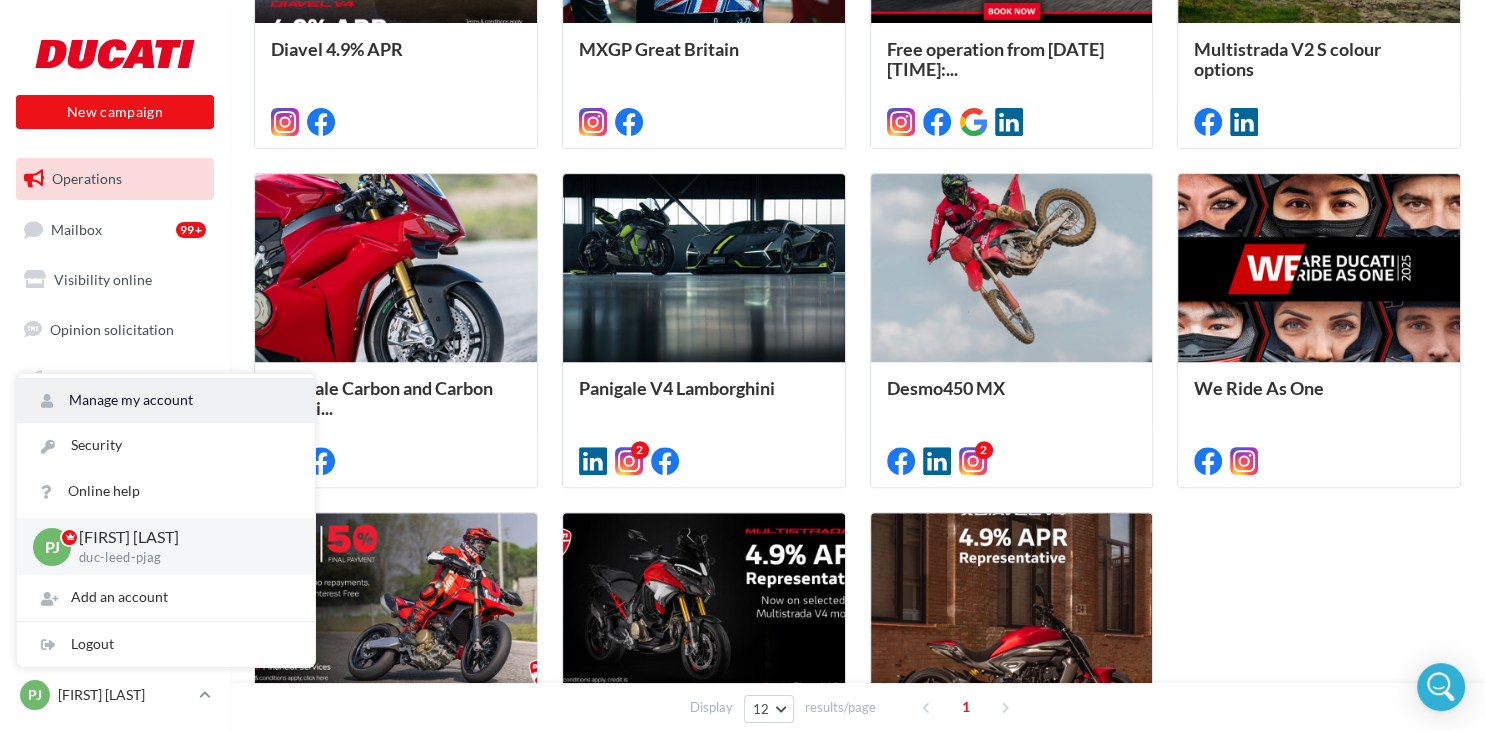 click on "Manage my account" at bounding box center (166, 400) 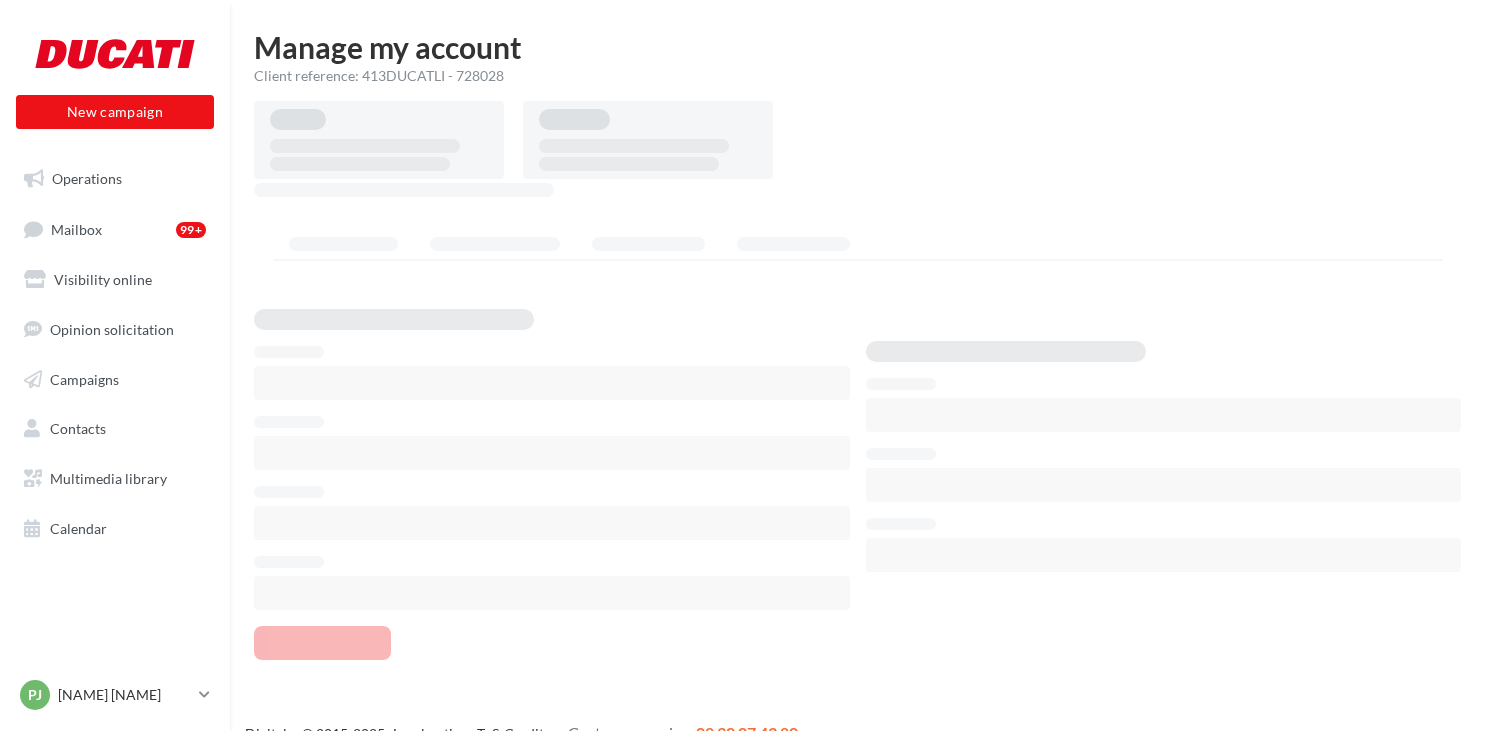 scroll, scrollTop: 0, scrollLeft: 0, axis: both 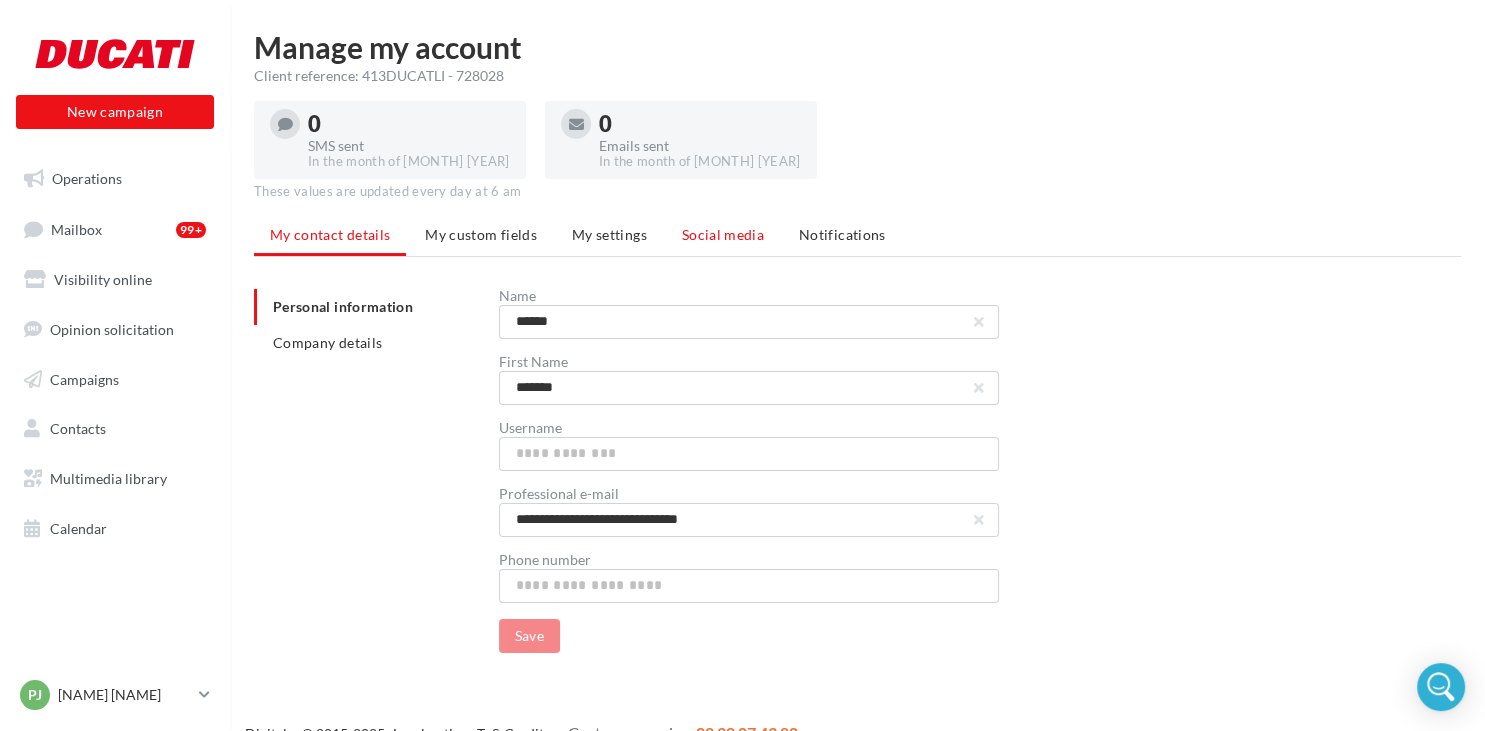 click on "Social media" at bounding box center (723, 235) 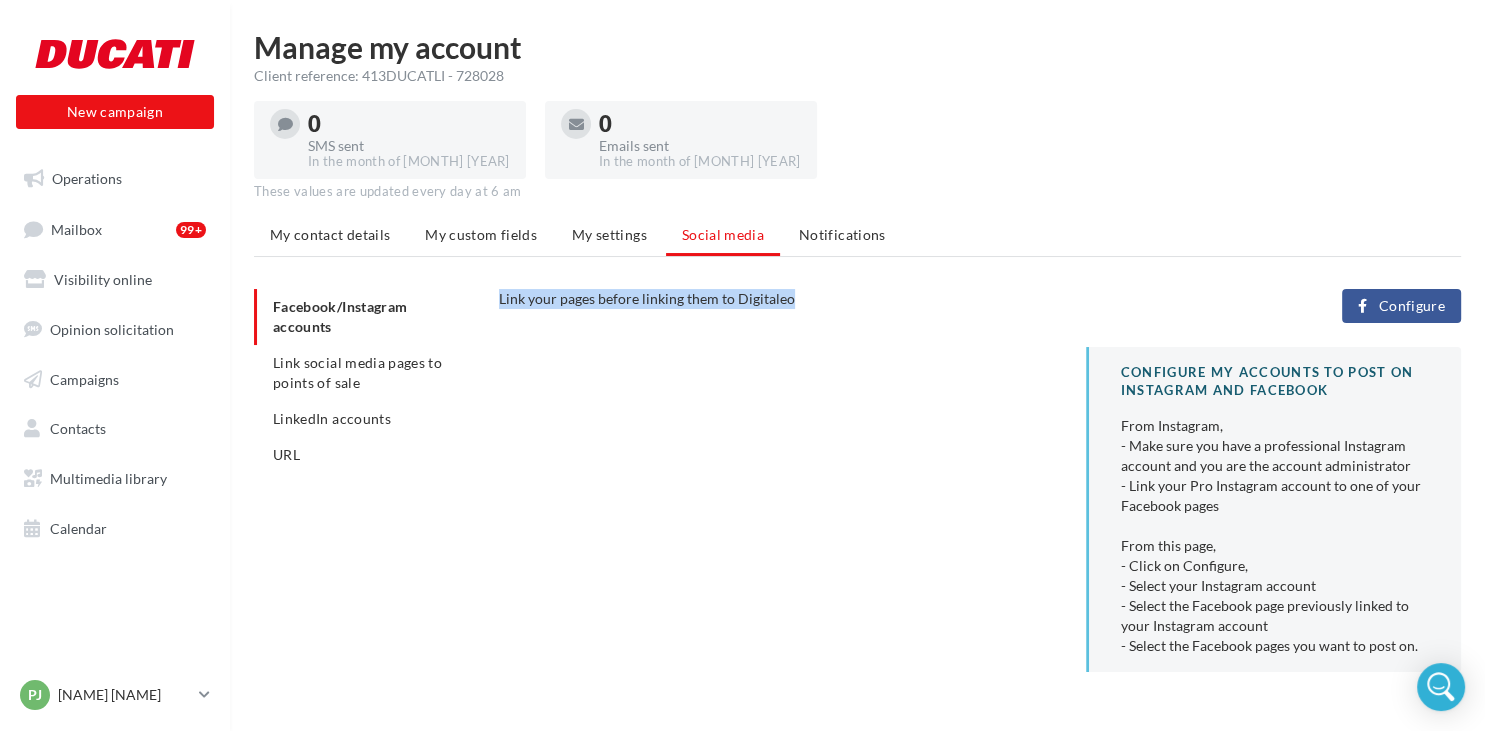 drag, startPoint x: 501, startPoint y: 297, endPoint x: 813, endPoint y: 299, distance: 312.0064 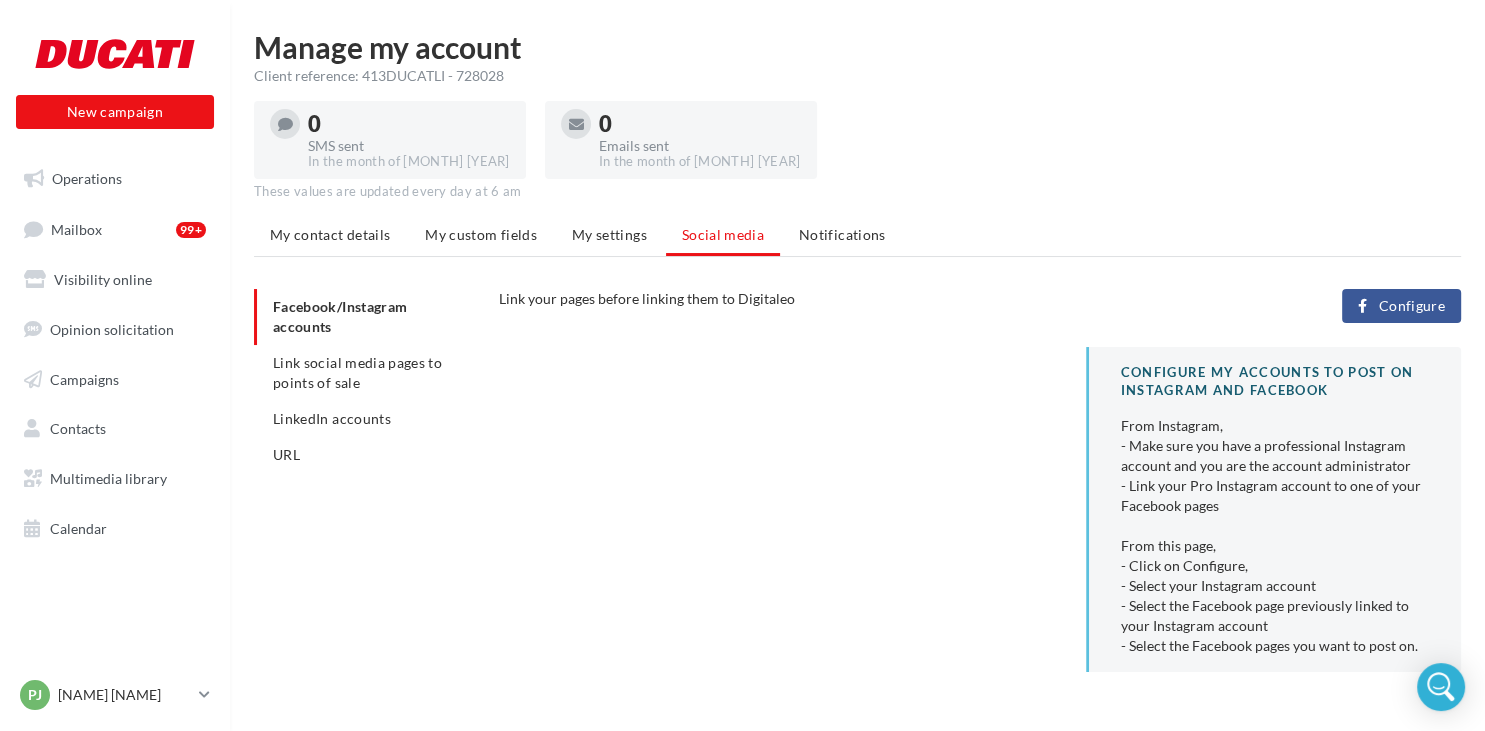 click on "Link your pages before linking them to Digitaleo" at bounding box center [825, 299] 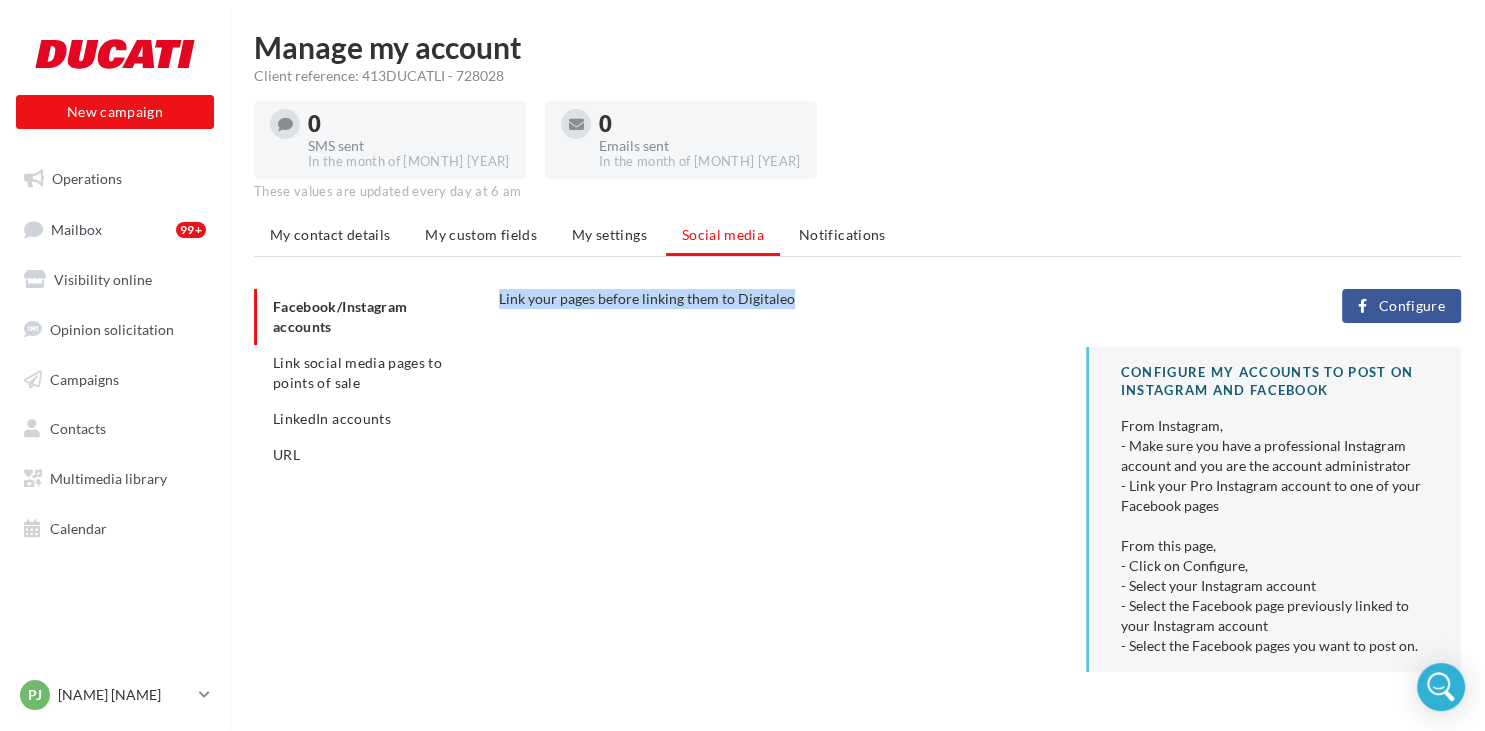 drag, startPoint x: 455, startPoint y: 287, endPoint x: 500, endPoint y: 300, distance: 46.840153 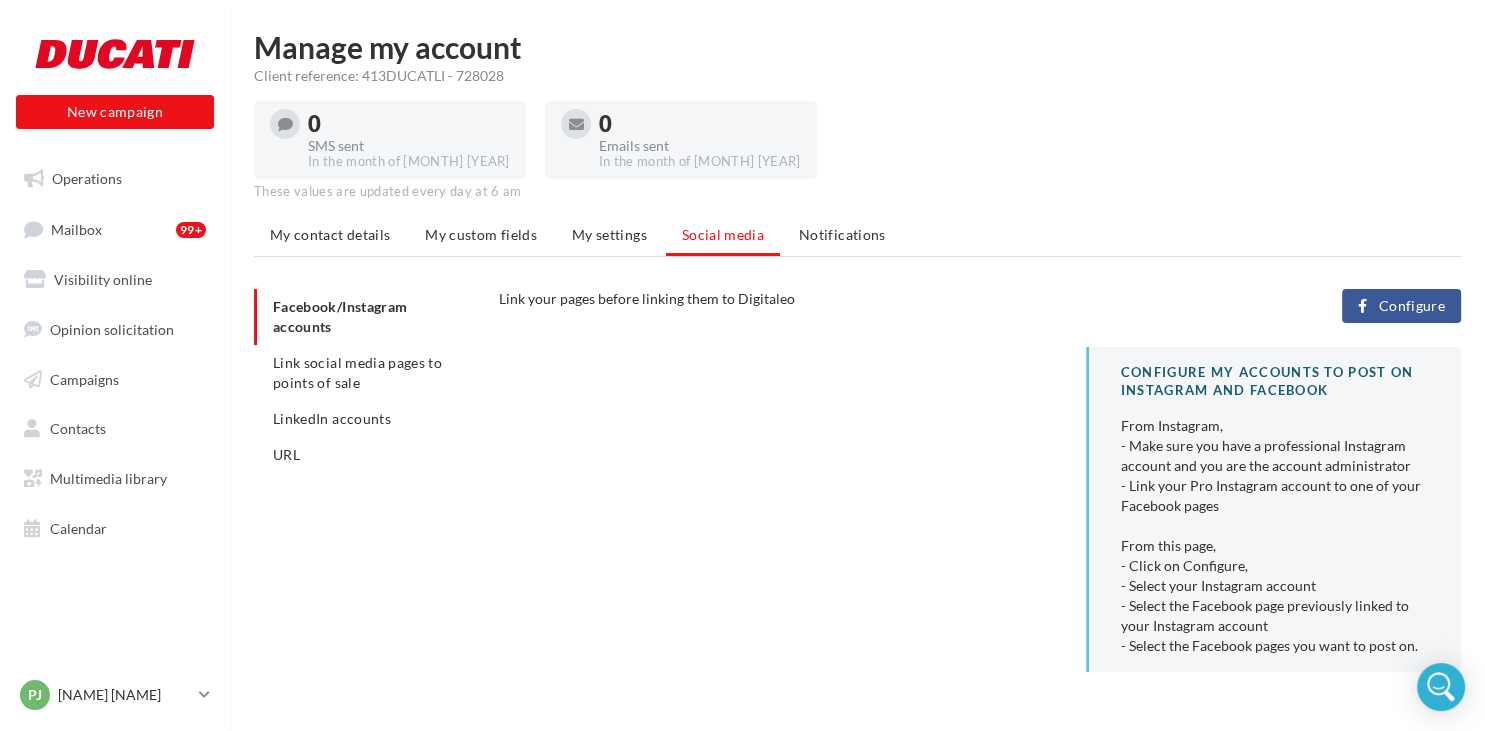click on "Link your pages before linking them to Digitaleo" at bounding box center (647, 298) 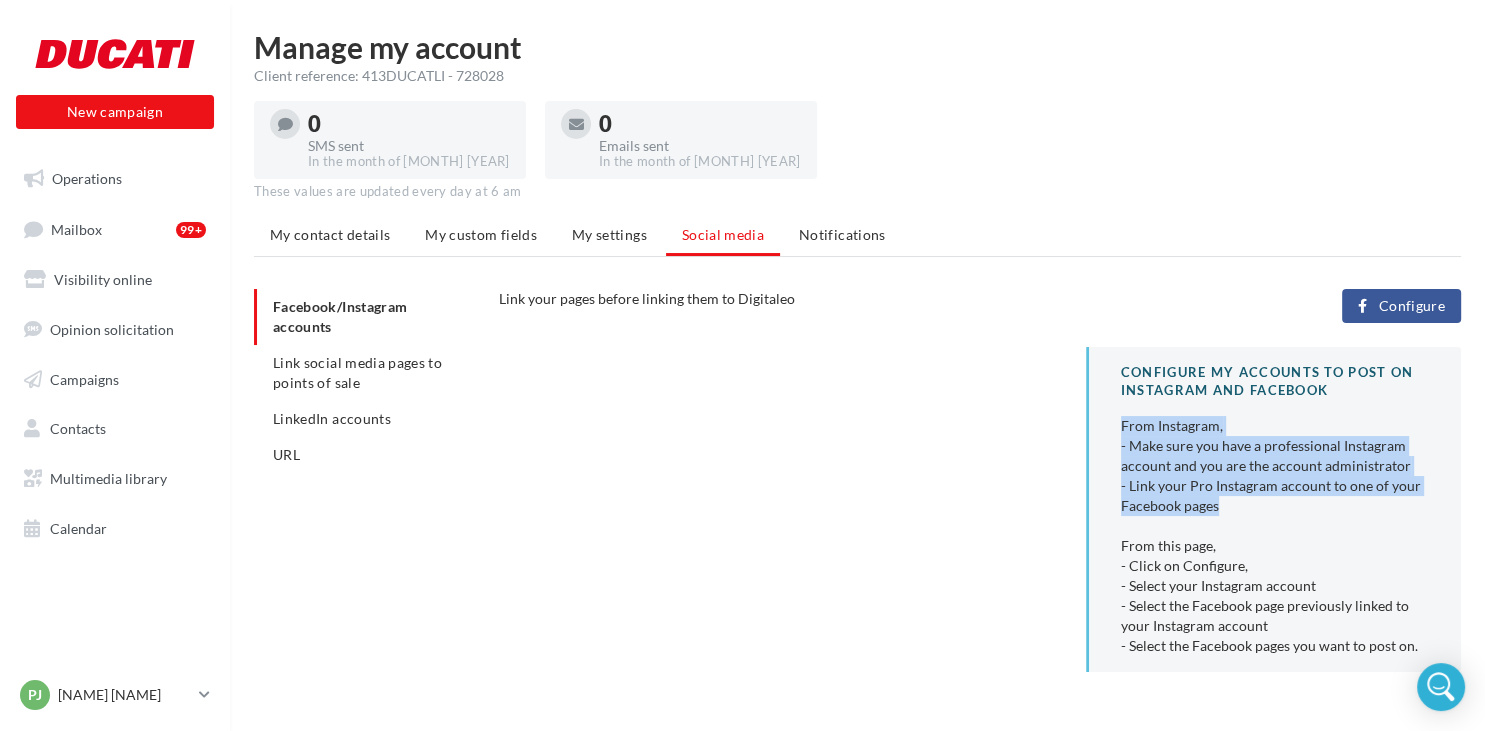 drag, startPoint x: 1110, startPoint y: 418, endPoint x: 1261, endPoint y: 504, distance: 173.77284 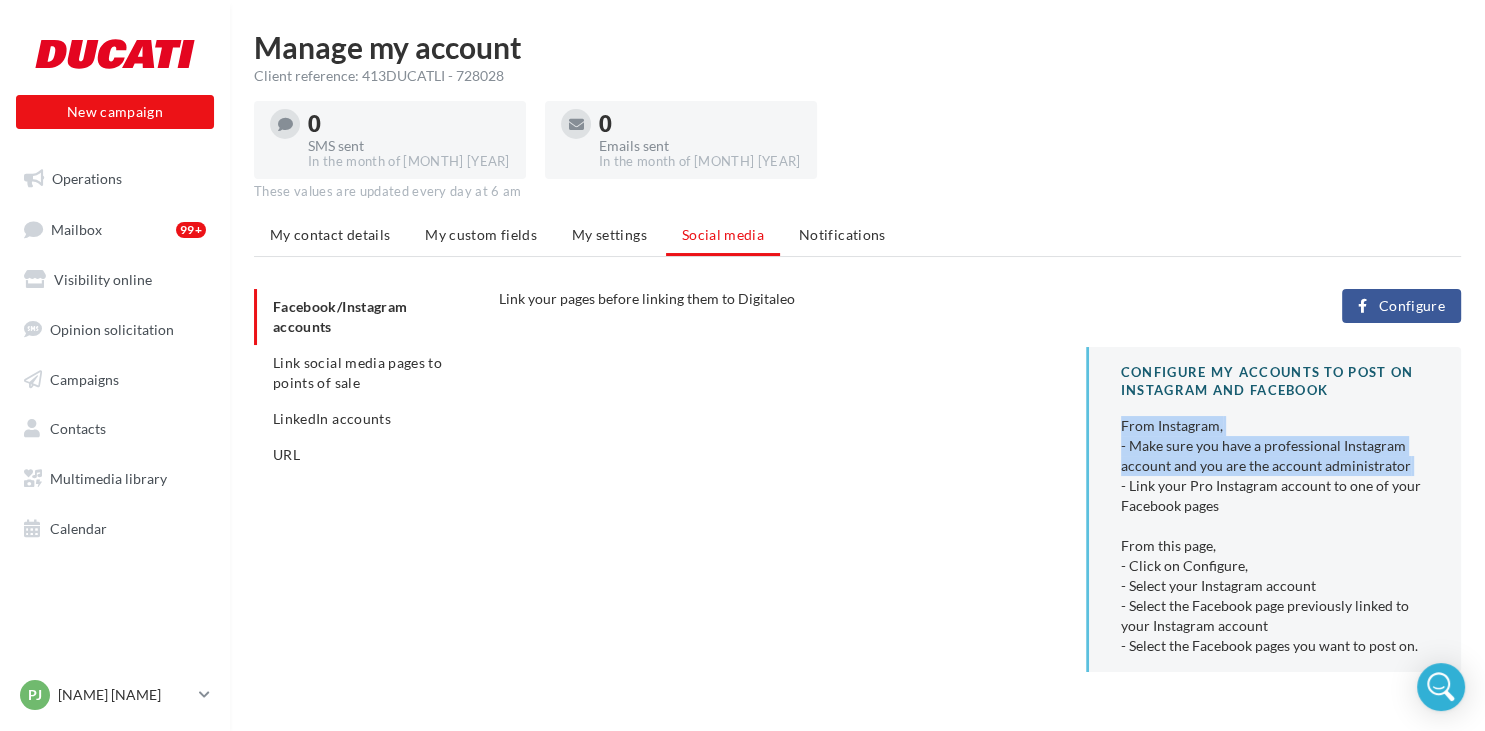 drag, startPoint x: 1180, startPoint y: 454, endPoint x: 1133, endPoint y: 426, distance: 54.708317 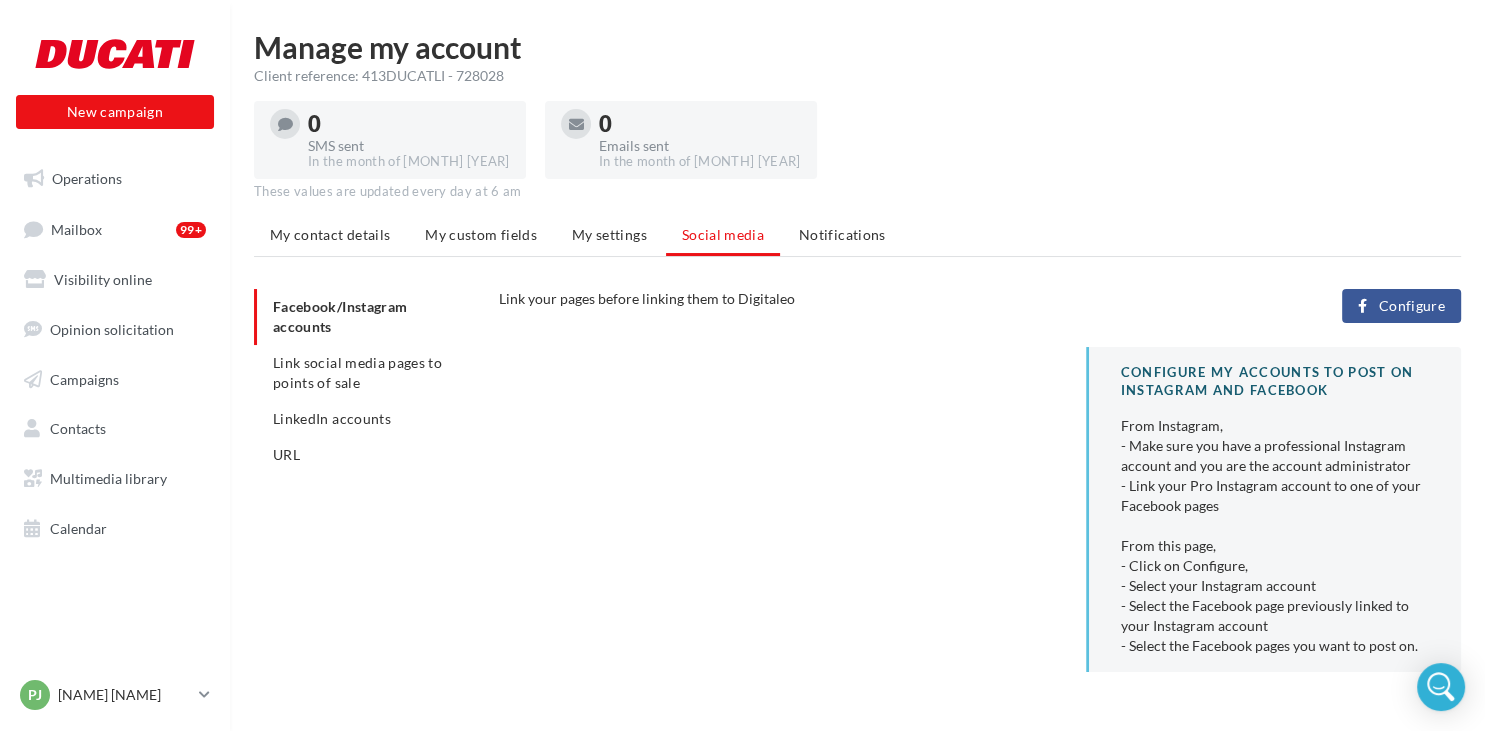 click on "From Instagram, - Make sure you have a professional Instagram account and you are the account administrator - Link your Pro Instagram account to one of your Facebook pages From this page, - Click on Configure, - Select your Instagram account - Select the Facebook page previously linked to your Instagram account - Select the Facebook pages you want to post on." at bounding box center (1275, 536) 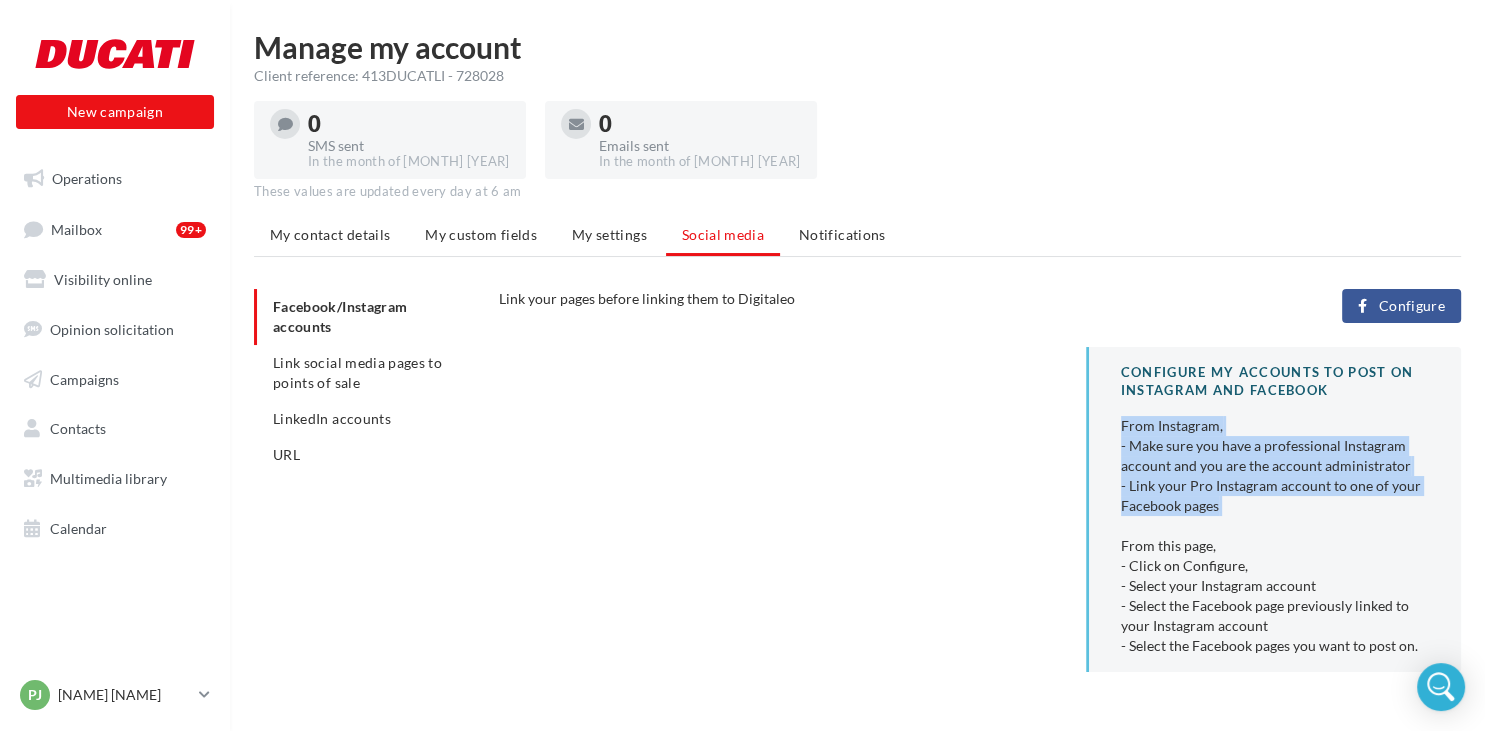 drag, startPoint x: 1123, startPoint y: 433, endPoint x: 1271, endPoint y: 530, distance: 176.9548 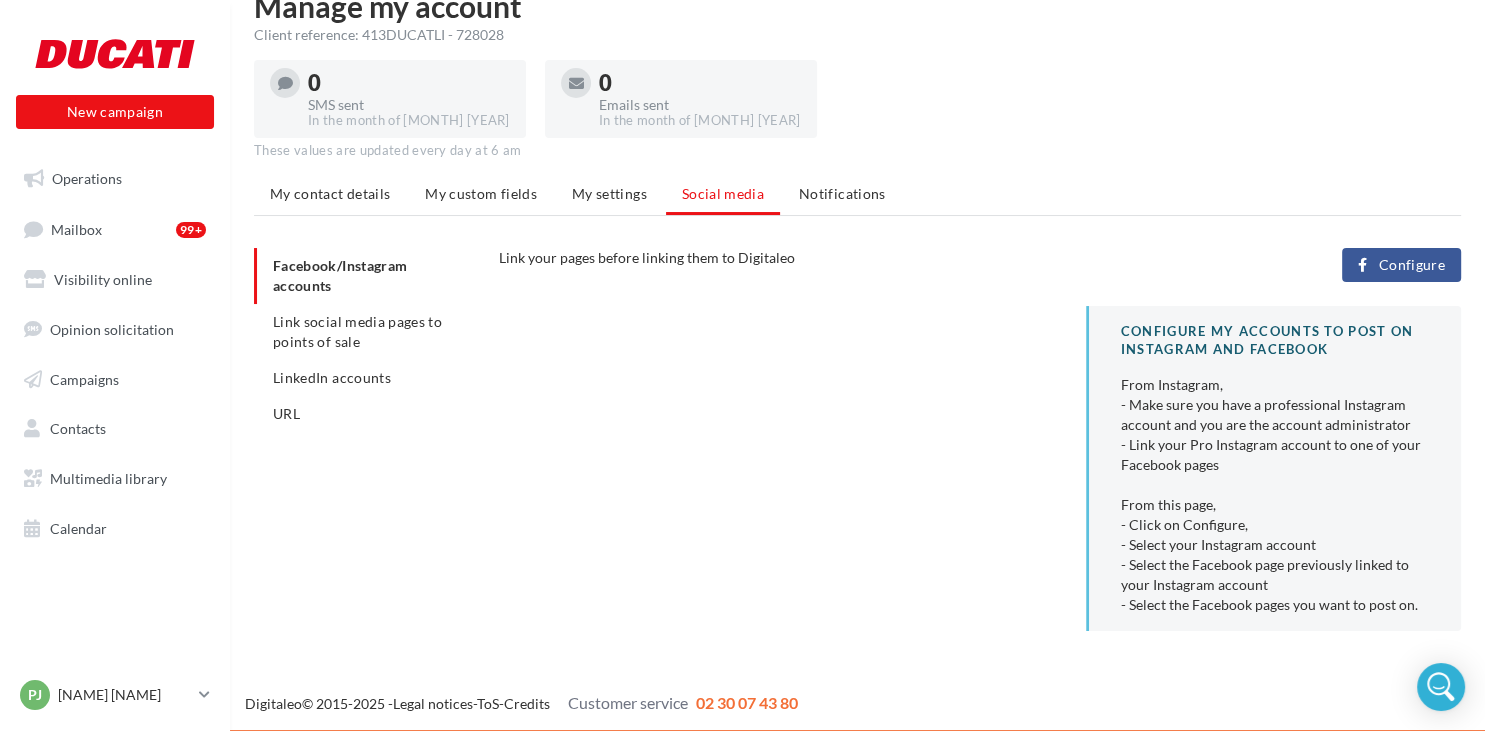 scroll, scrollTop: 42, scrollLeft: 0, axis: vertical 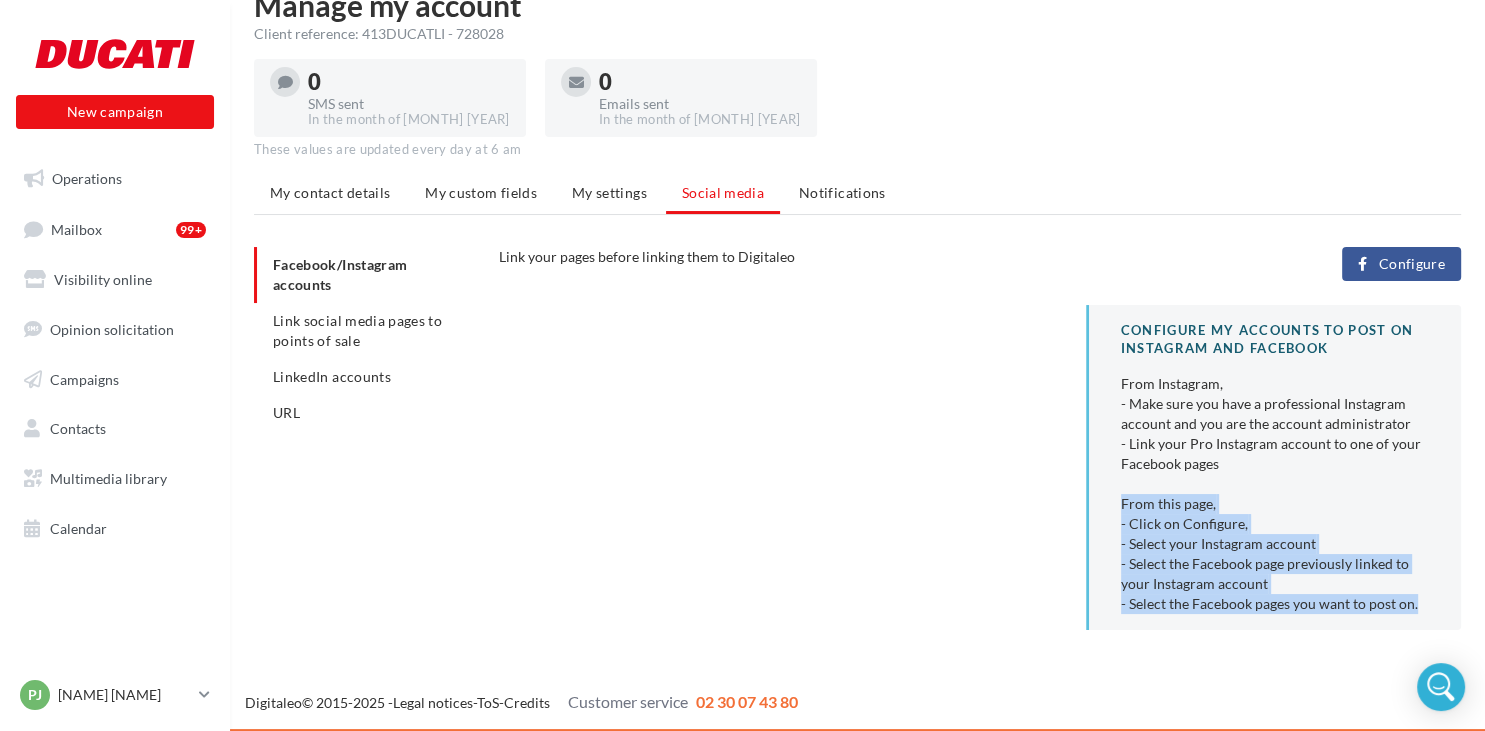 drag, startPoint x: 1114, startPoint y: 499, endPoint x: 1431, endPoint y: 605, distance: 334.2529 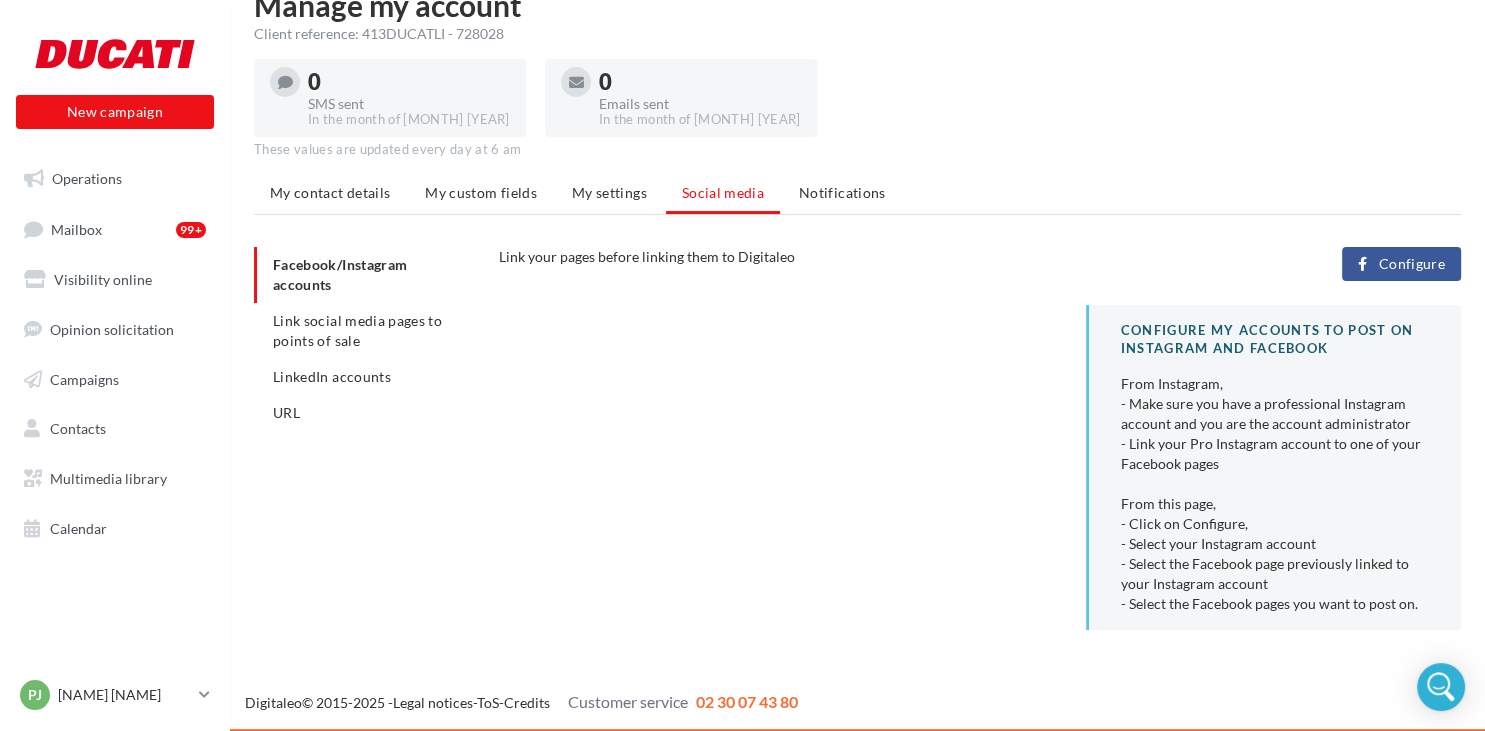 click on "CONFIGURE MY ACCOUNTS TO POST on Instagram and Facebook   From Instagram, - Make sure you have a professional Instagram account and you are the account administrator - Link your Pro Instagram account to one of your Facebook pages From this page, - Click on Configure, - Select your Instagram account - Select the Facebook page previously linked to your Instagram account - Select the Facebook pages you want to post on." at bounding box center (1273, 467) 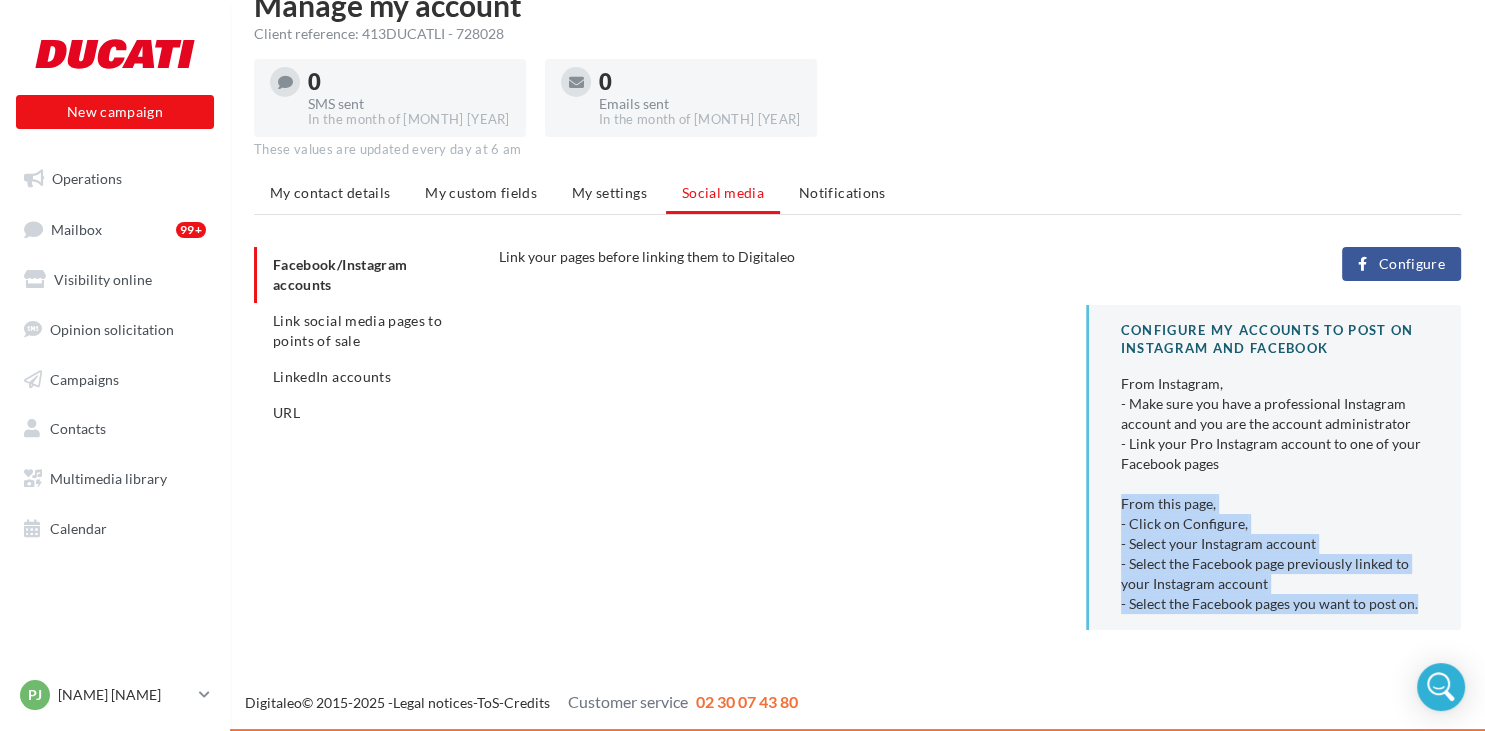 drag, startPoint x: 1376, startPoint y: 591, endPoint x: 1097, endPoint y: 502, distance: 292.8515 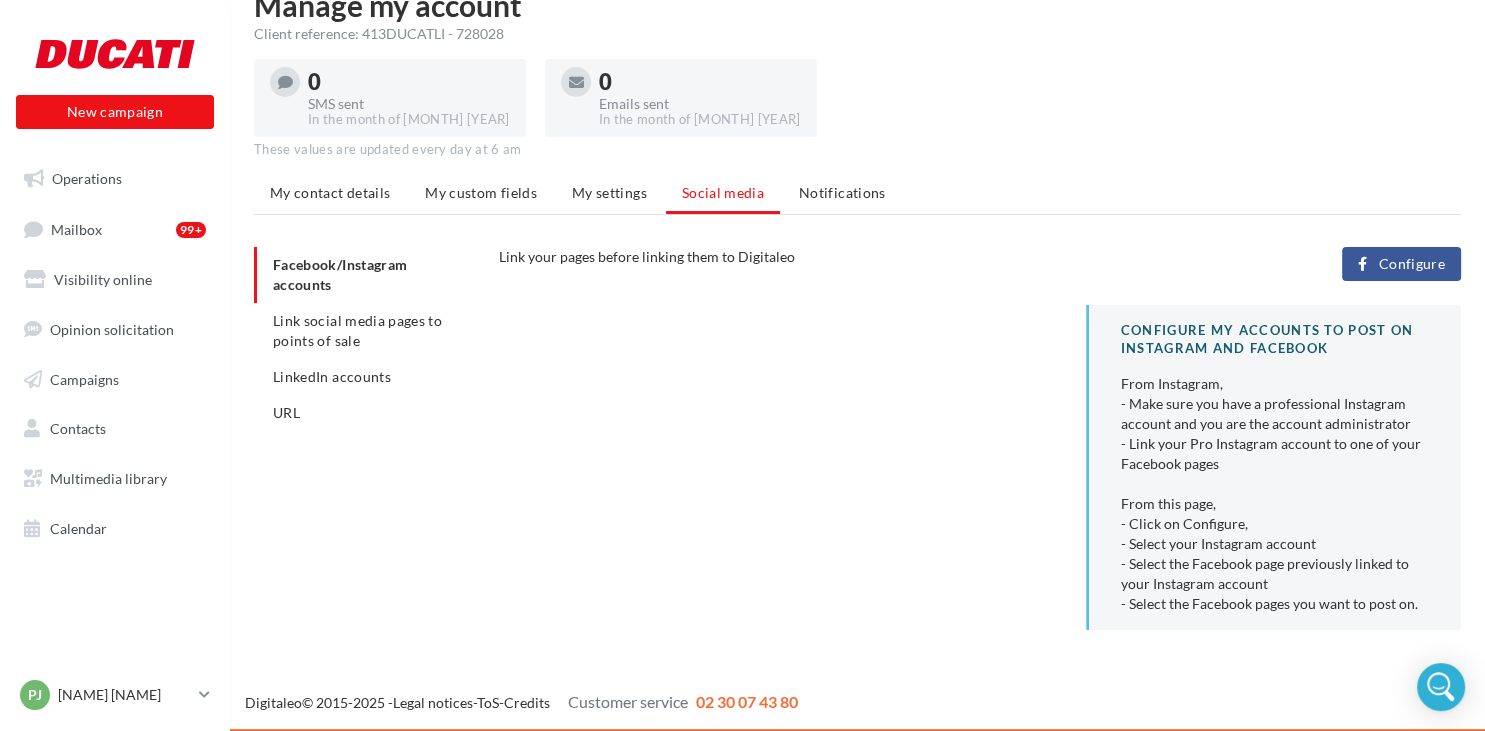 click on "CONFIGURE MY ACCOUNTS TO POST on Instagram and Facebook   From Instagram, - Make sure you have a professional Instagram account and you are the account administrator - Link your Pro Instagram account to one of your Facebook pages From this page, - Click on Configure, - Select your Instagram account - Select the Facebook page previously linked to your Instagram account - Select the Facebook pages you want to post on." at bounding box center (1273, 467) 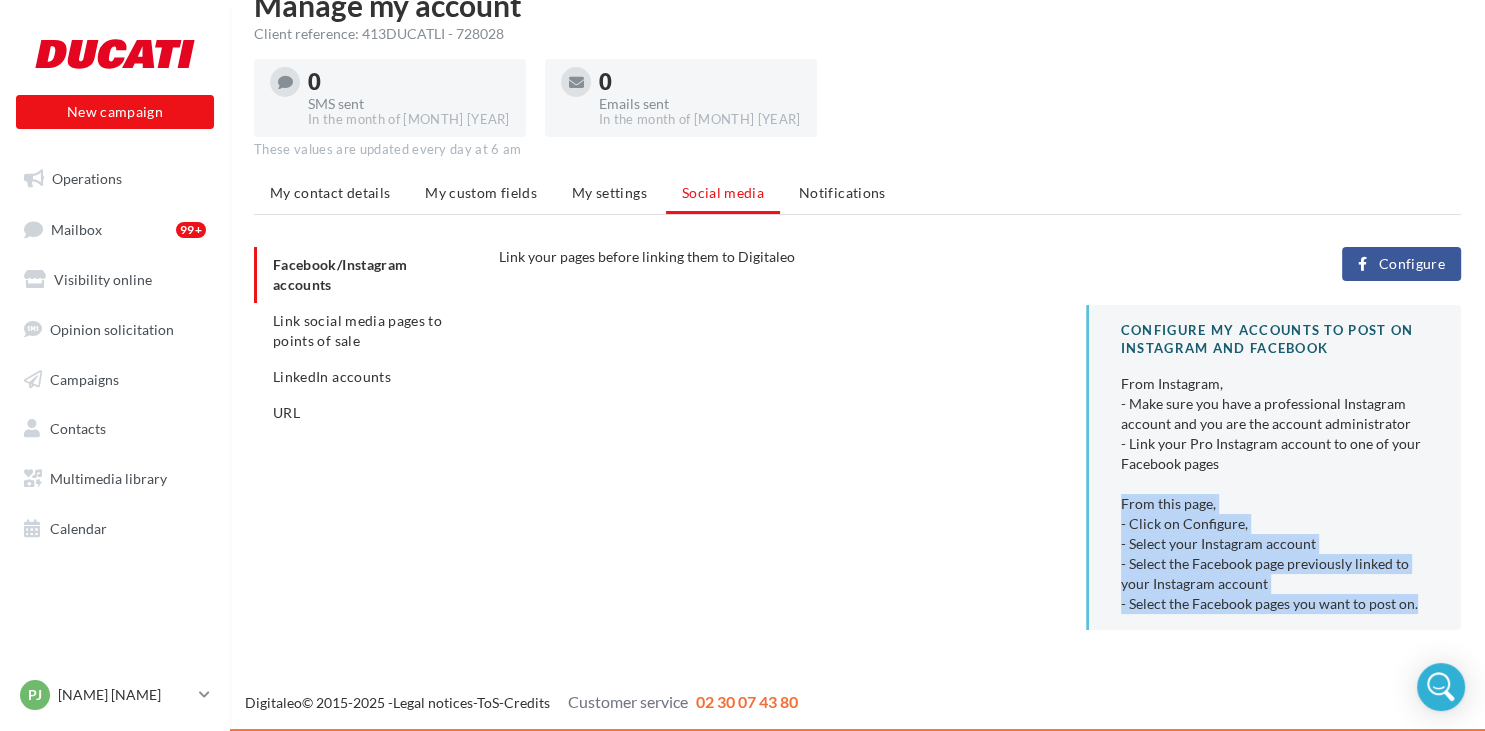 drag, startPoint x: 1097, startPoint y: 502, endPoint x: 1426, endPoint y: 599, distance: 343.00146 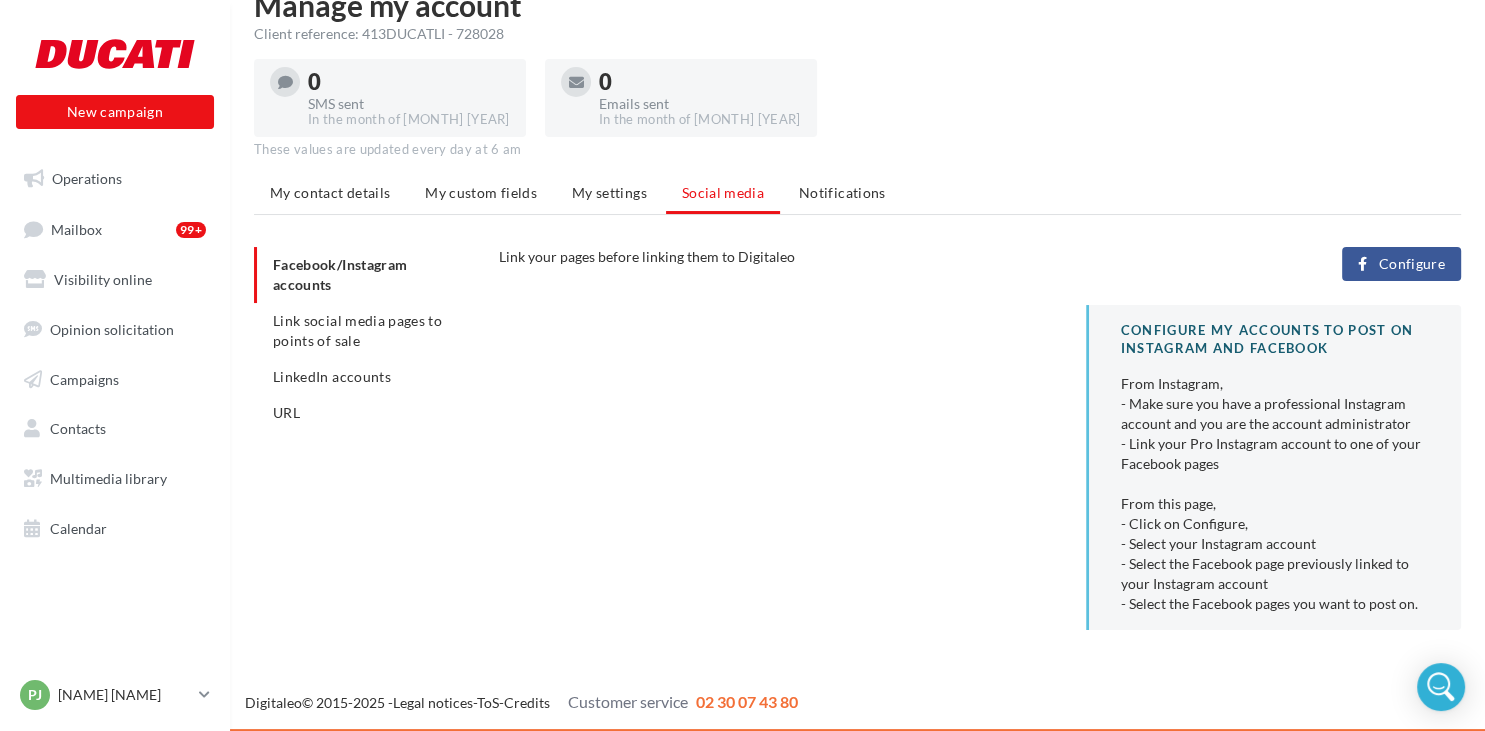 scroll, scrollTop: 0, scrollLeft: 0, axis: both 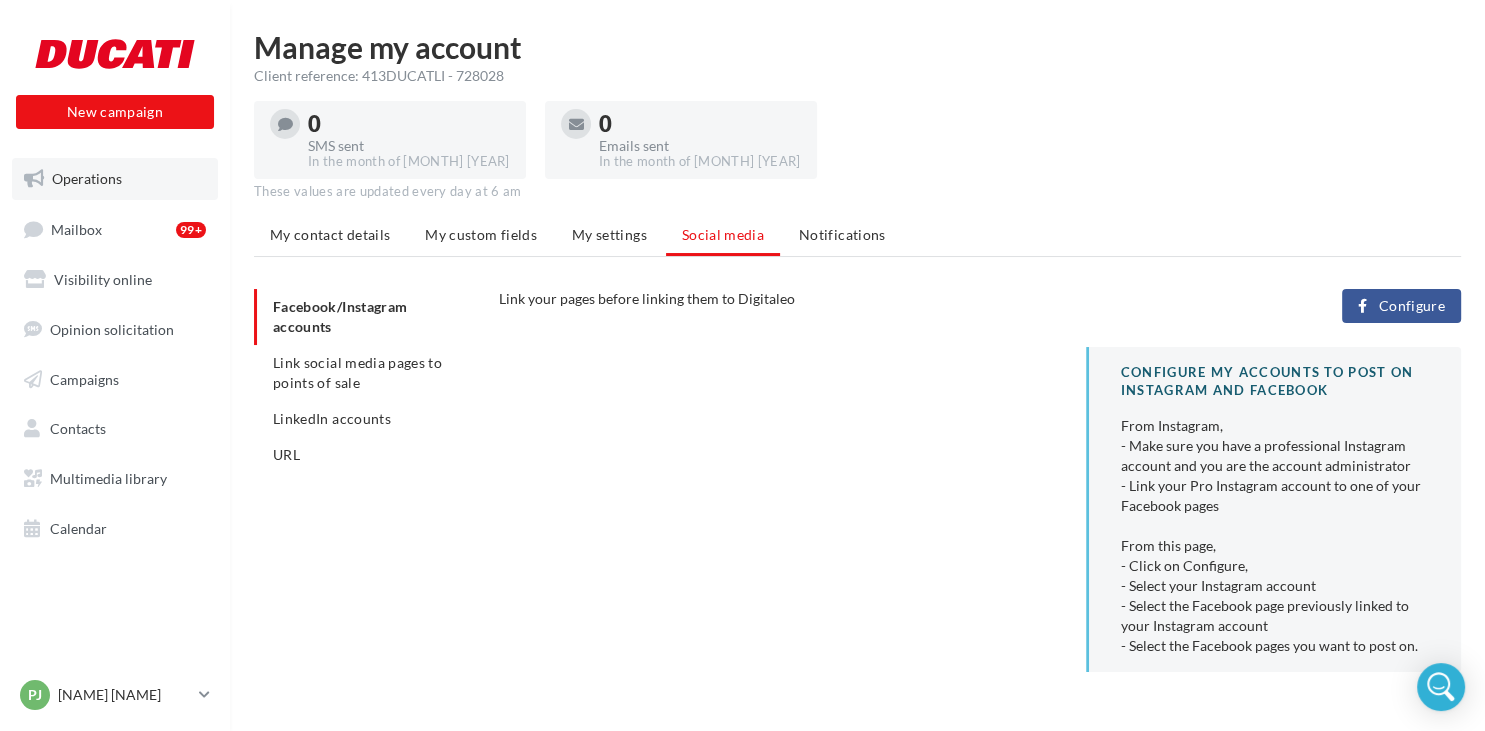 click on "Operations" at bounding box center (115, 179) 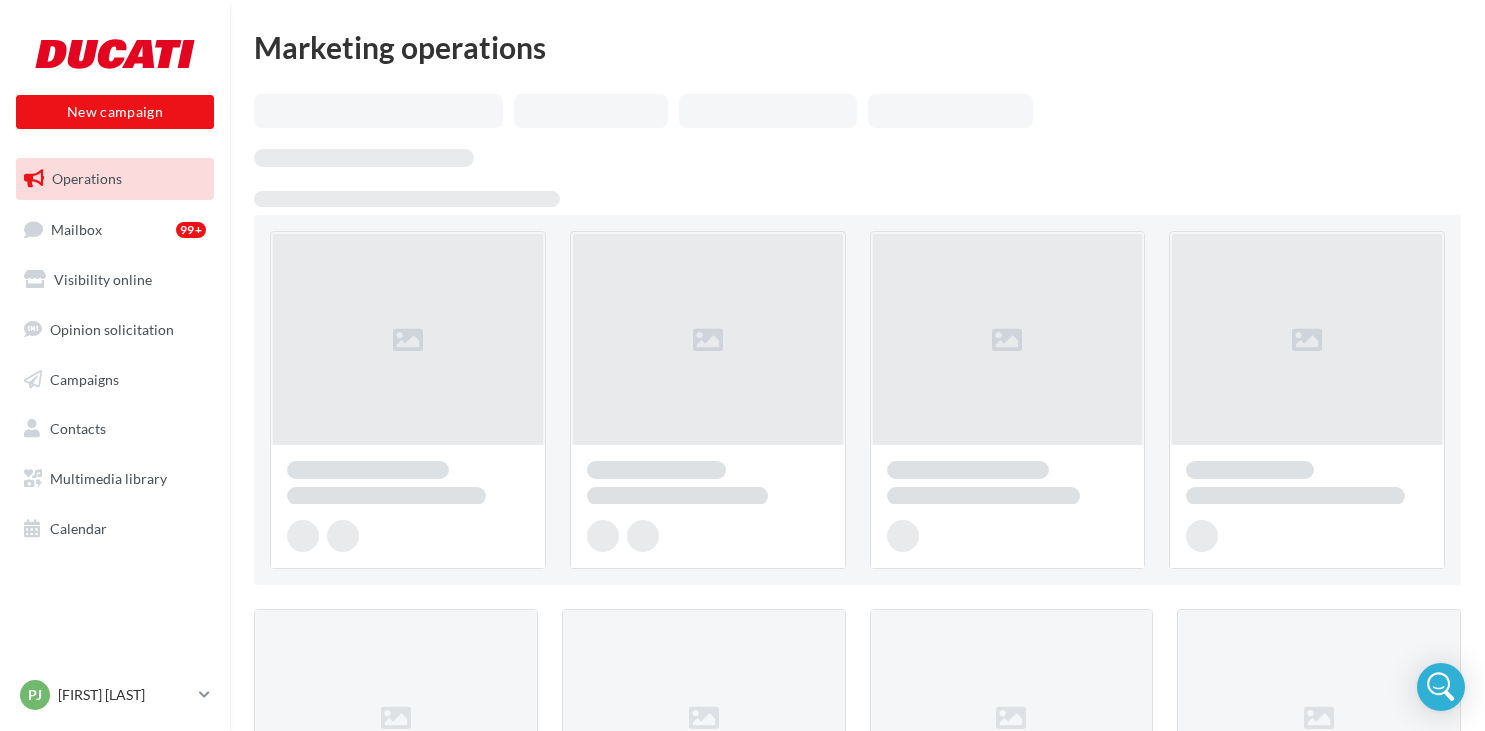 scroll, scrollTop: 0, scrollLeft: 0, axis: both 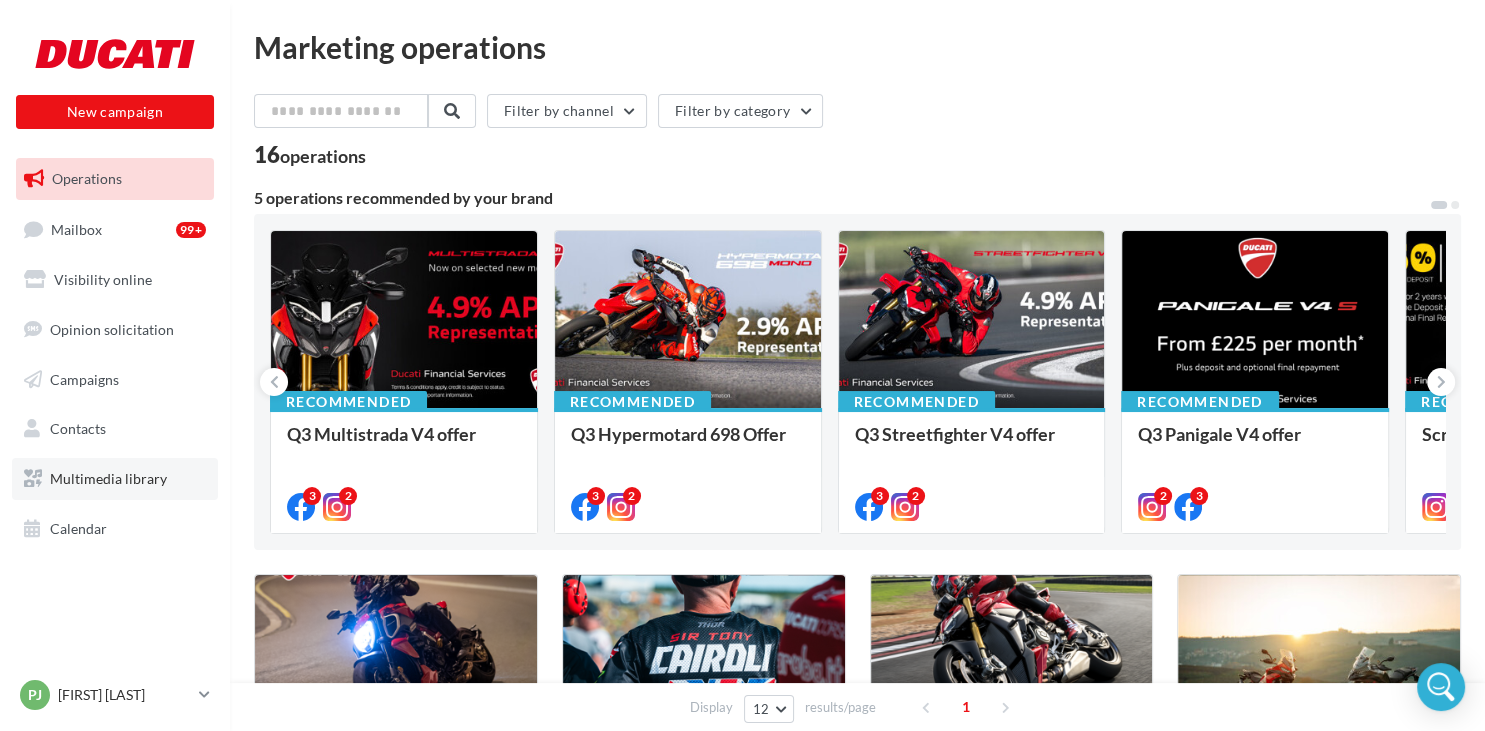 click on "Multimedia library" at bounding box center (108, 478) 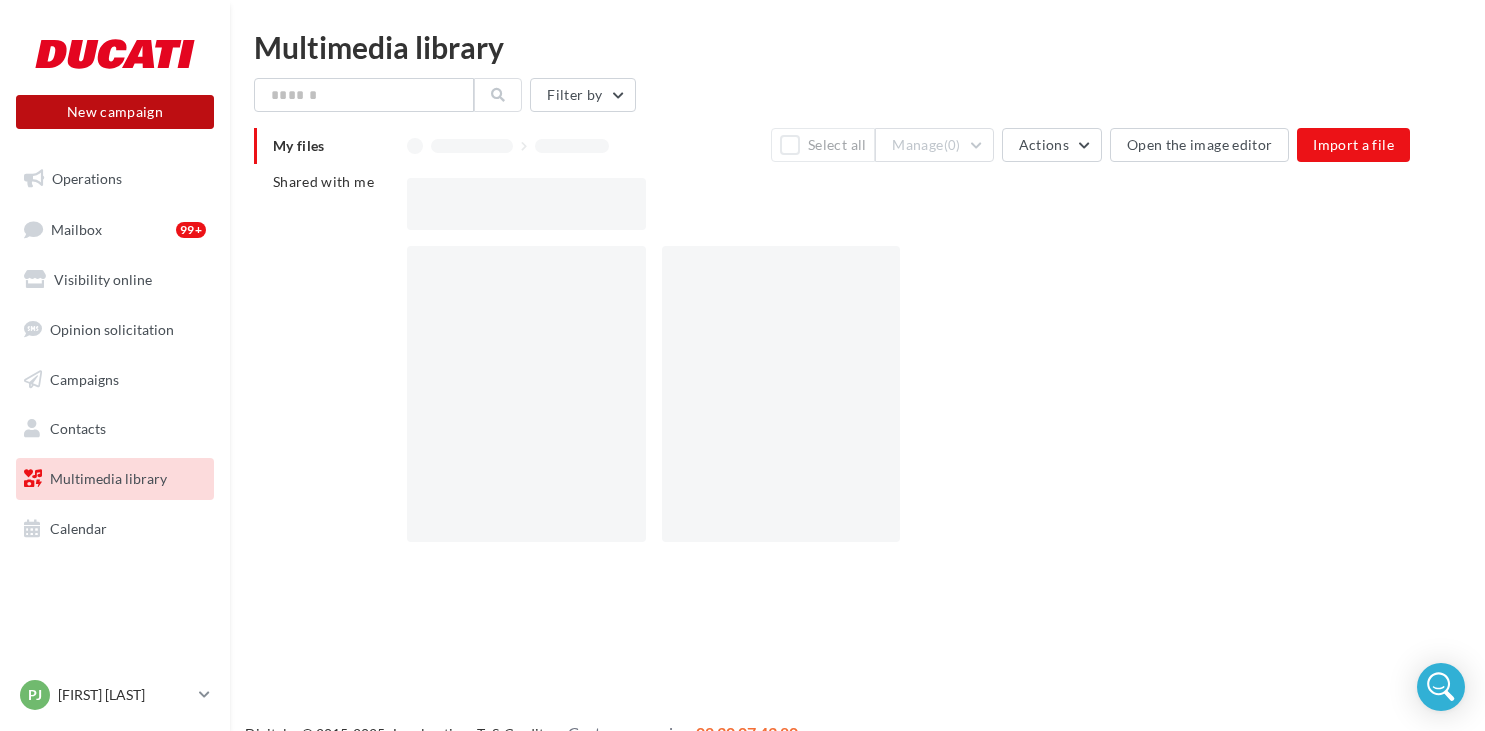 scroll, scrollTop: 0, scrollLeft: 0, axis: both 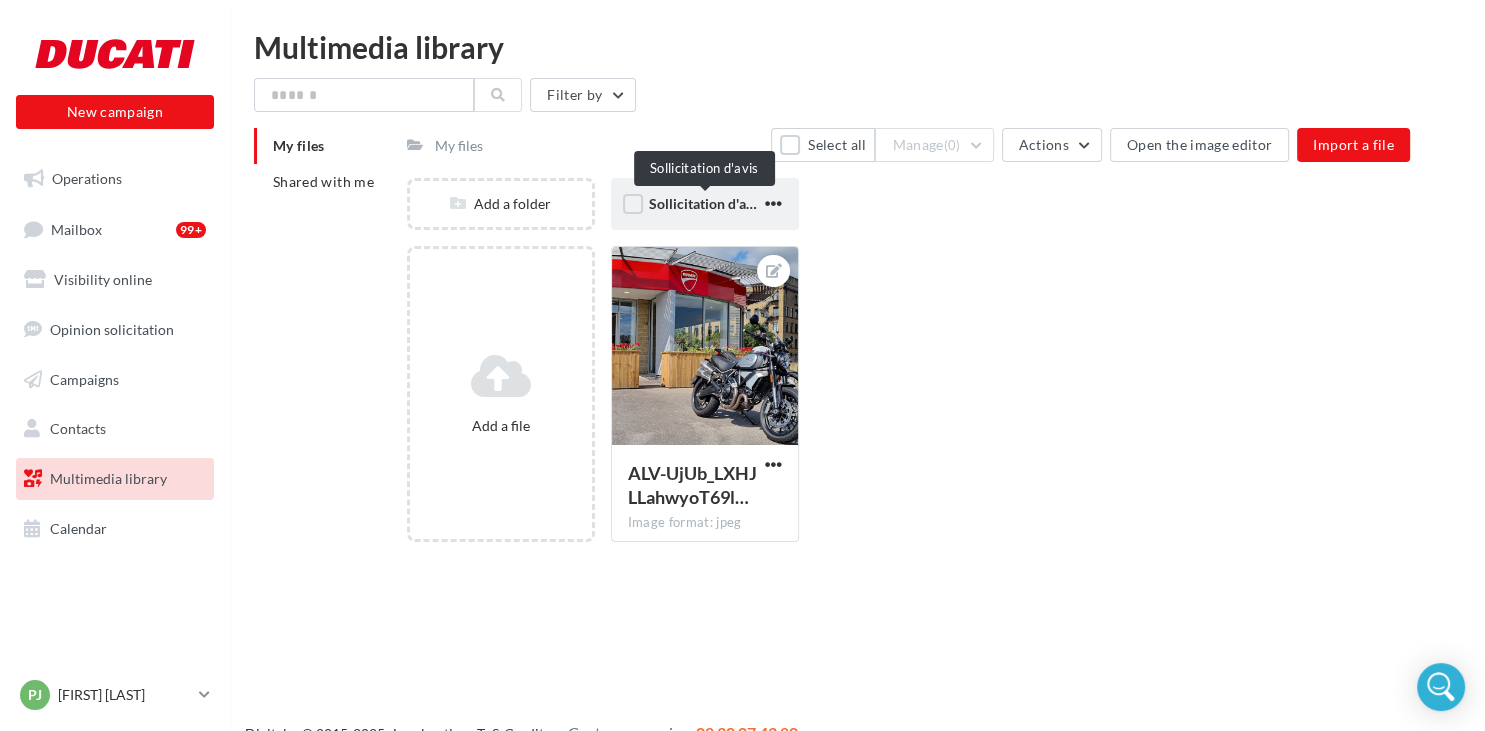click on "Sollicitation d'avis" at bounding box center [706, 203] 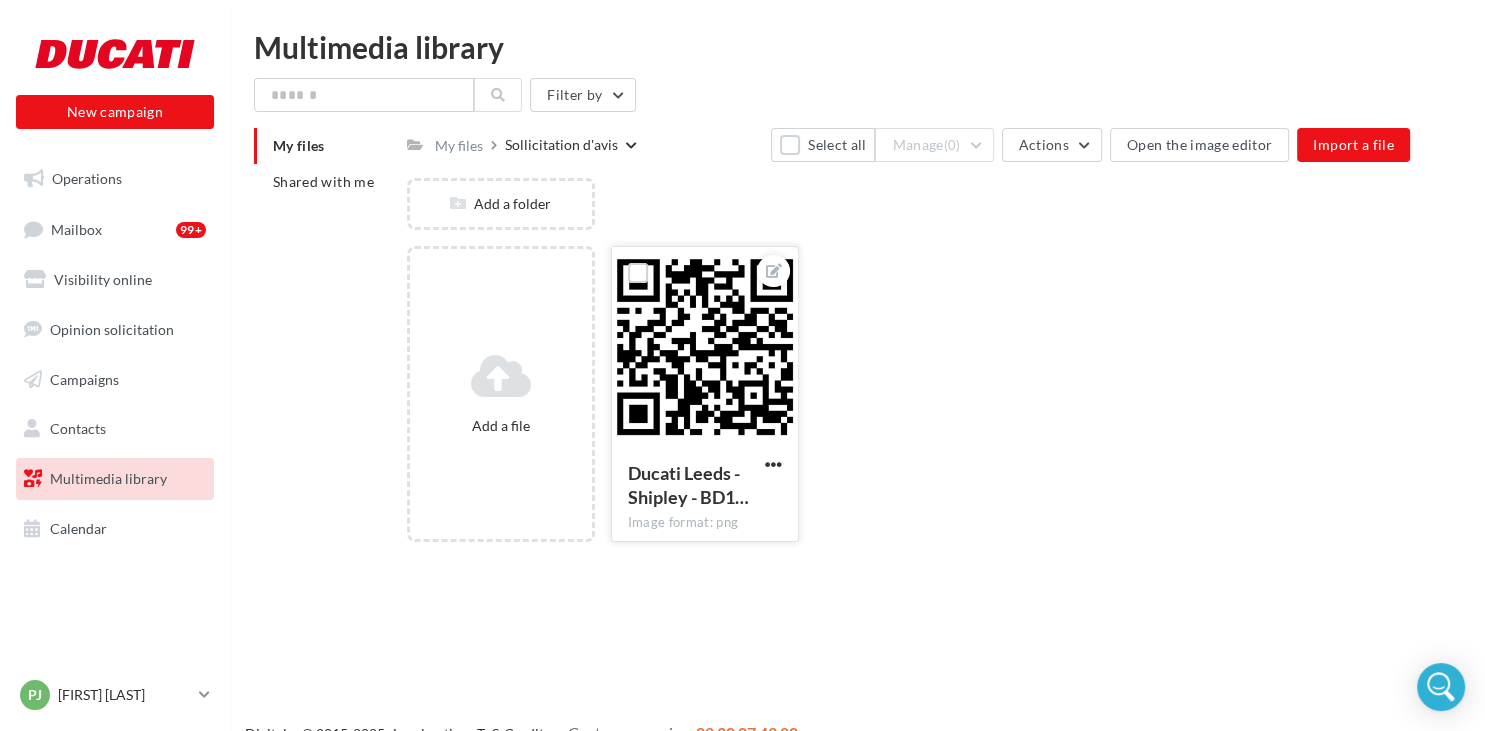 click at bounding box center (705, 347) 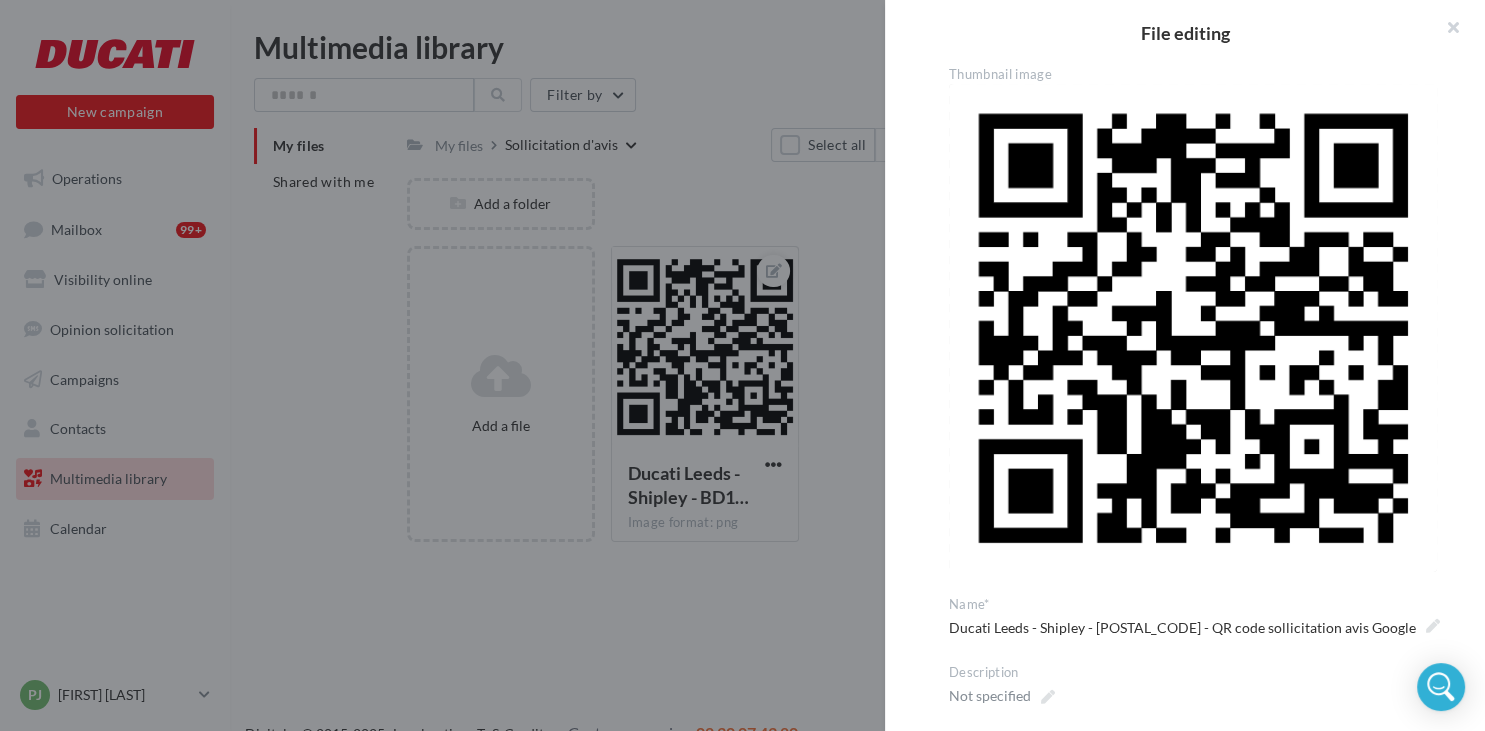 click at bounding box center (742, 365) 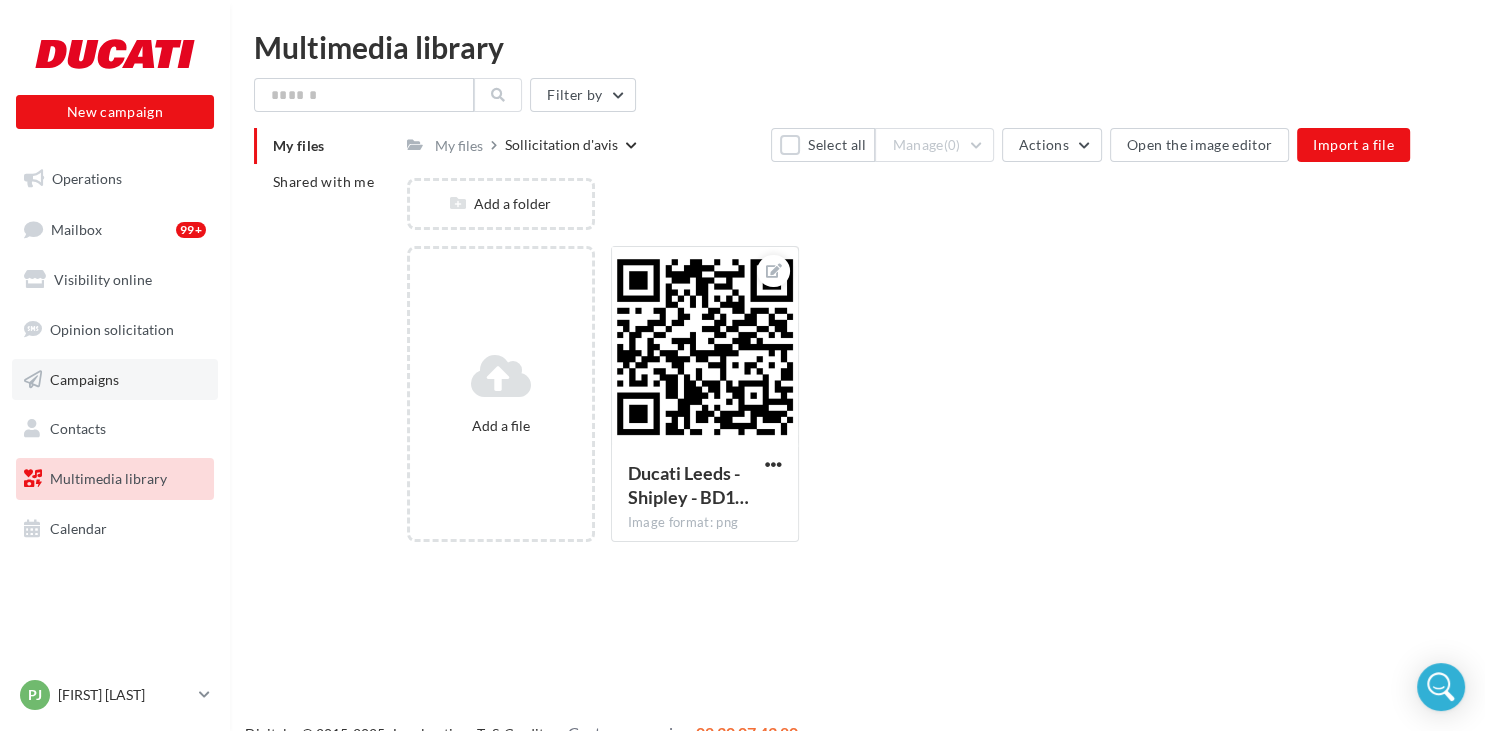 click on "Campaigns" at bounding box center [115, 380] 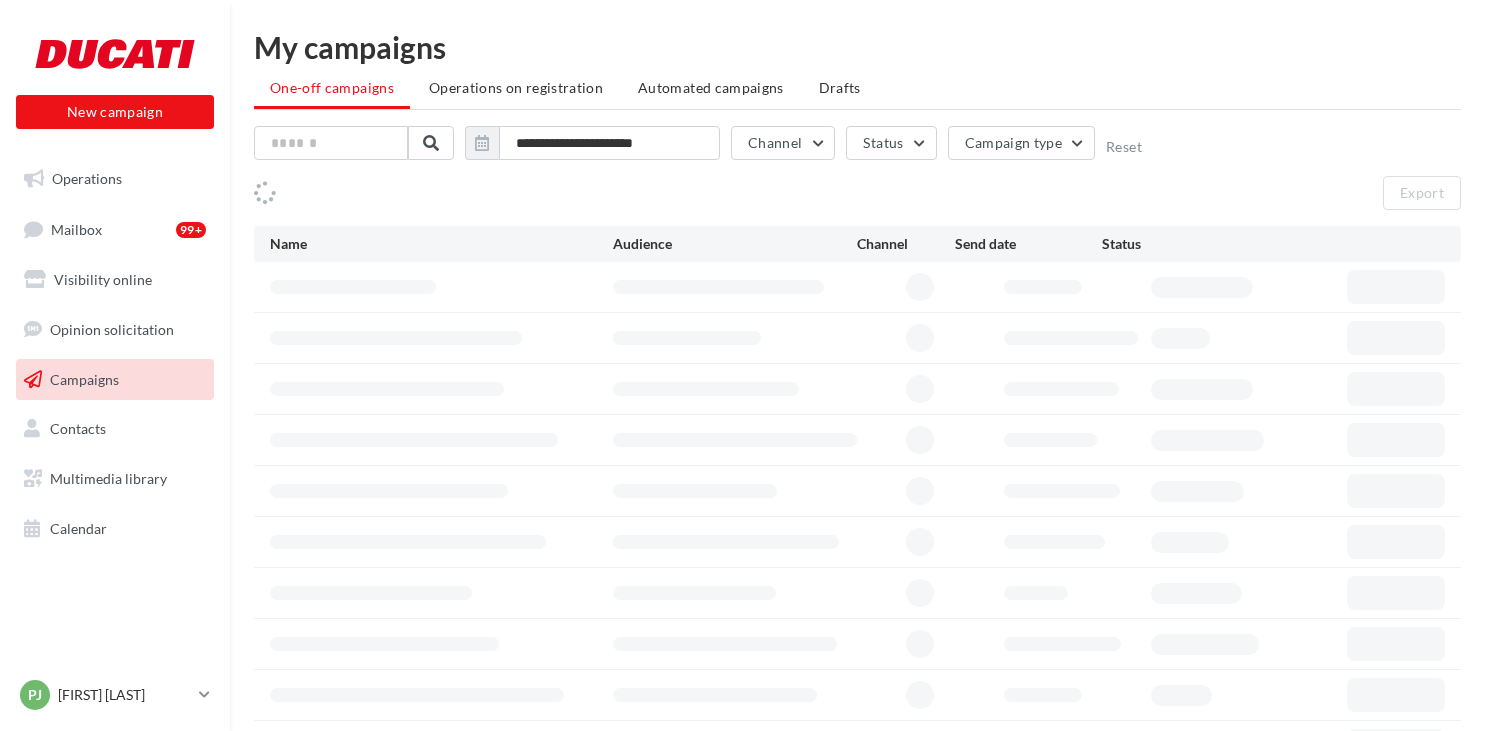 scroll, scrollTop: 0, scrollLeft: 0, axis: both 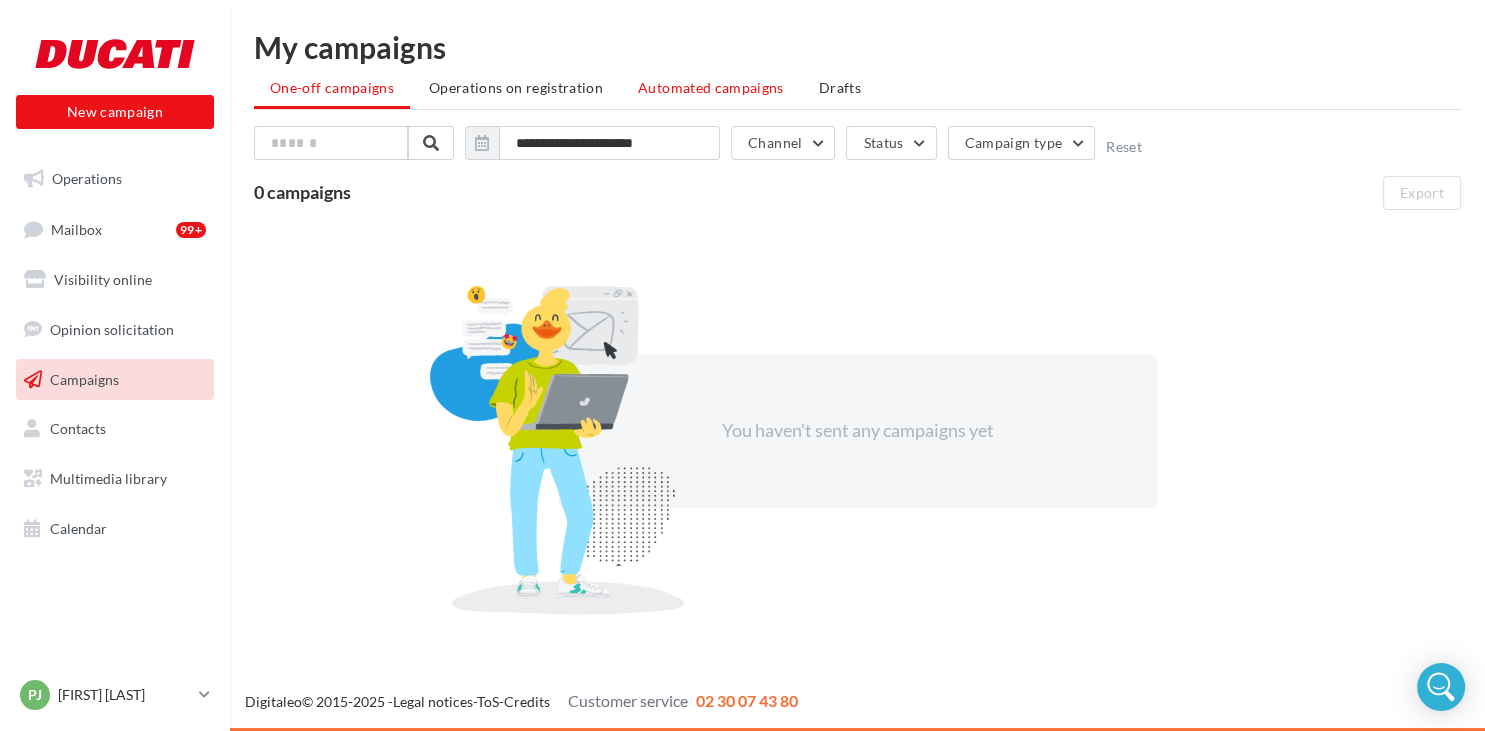 click on "Automated campaigns" at bounding box center (711, 87) 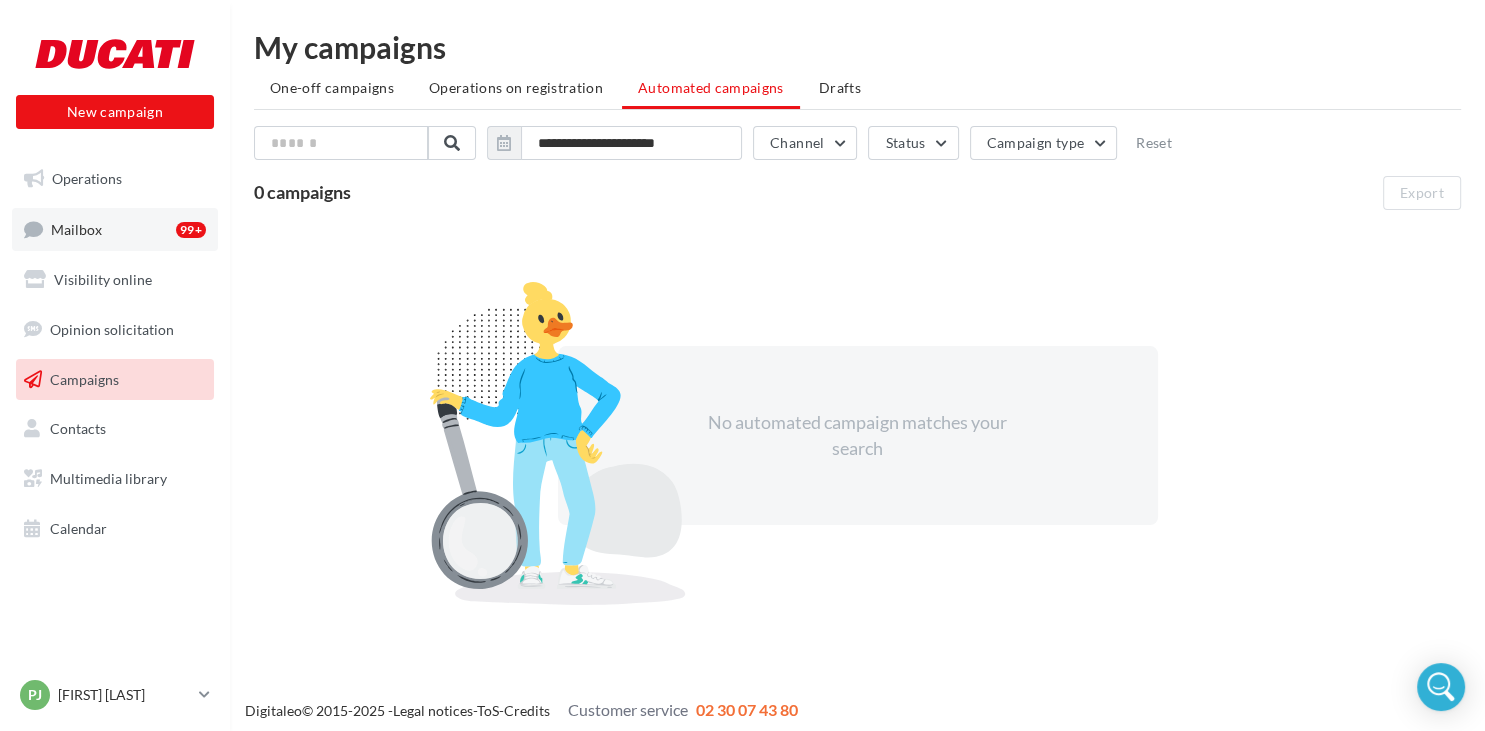 click on "Mailbox
99+" at bounding box center [115, 229] 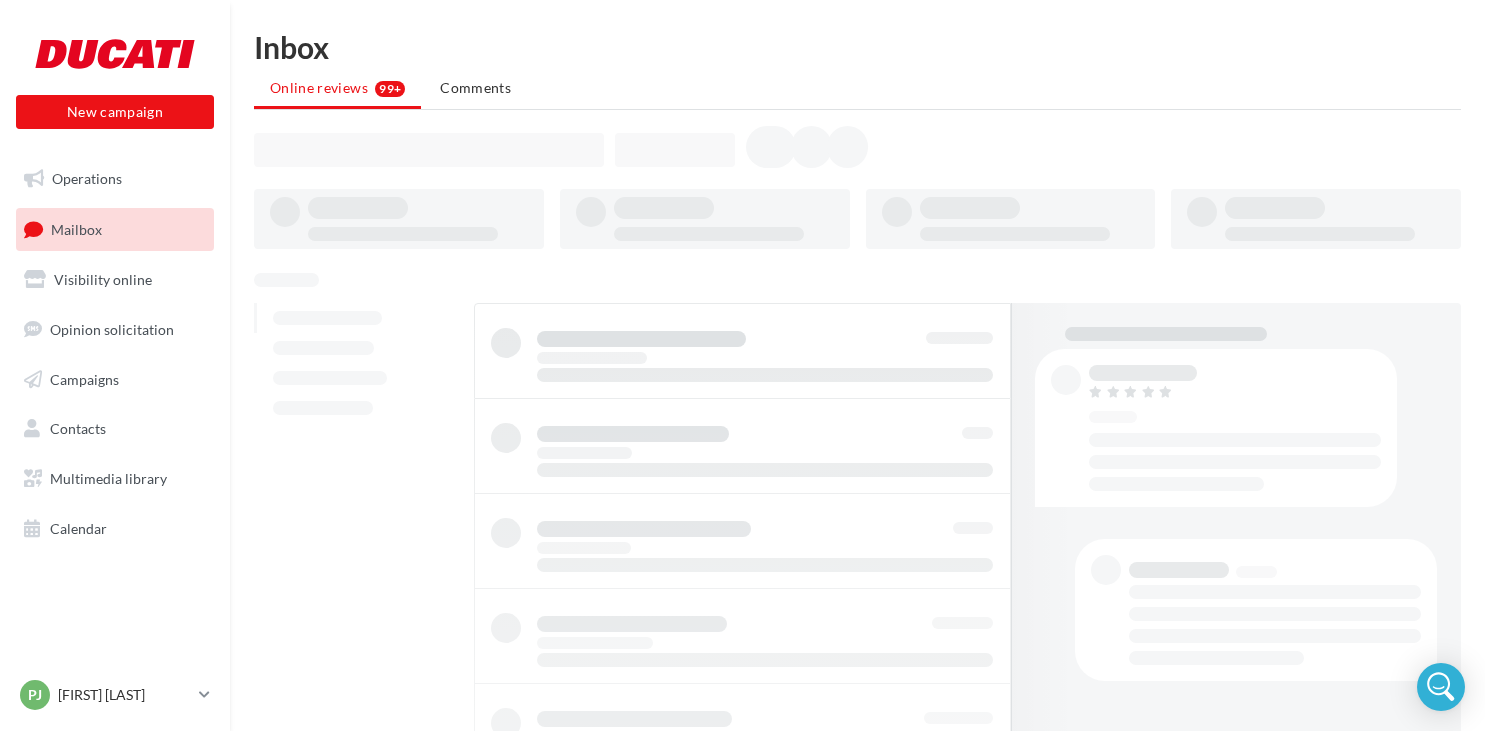 scroll, scrollTop: 0, scrollLeft: 0, axis: both 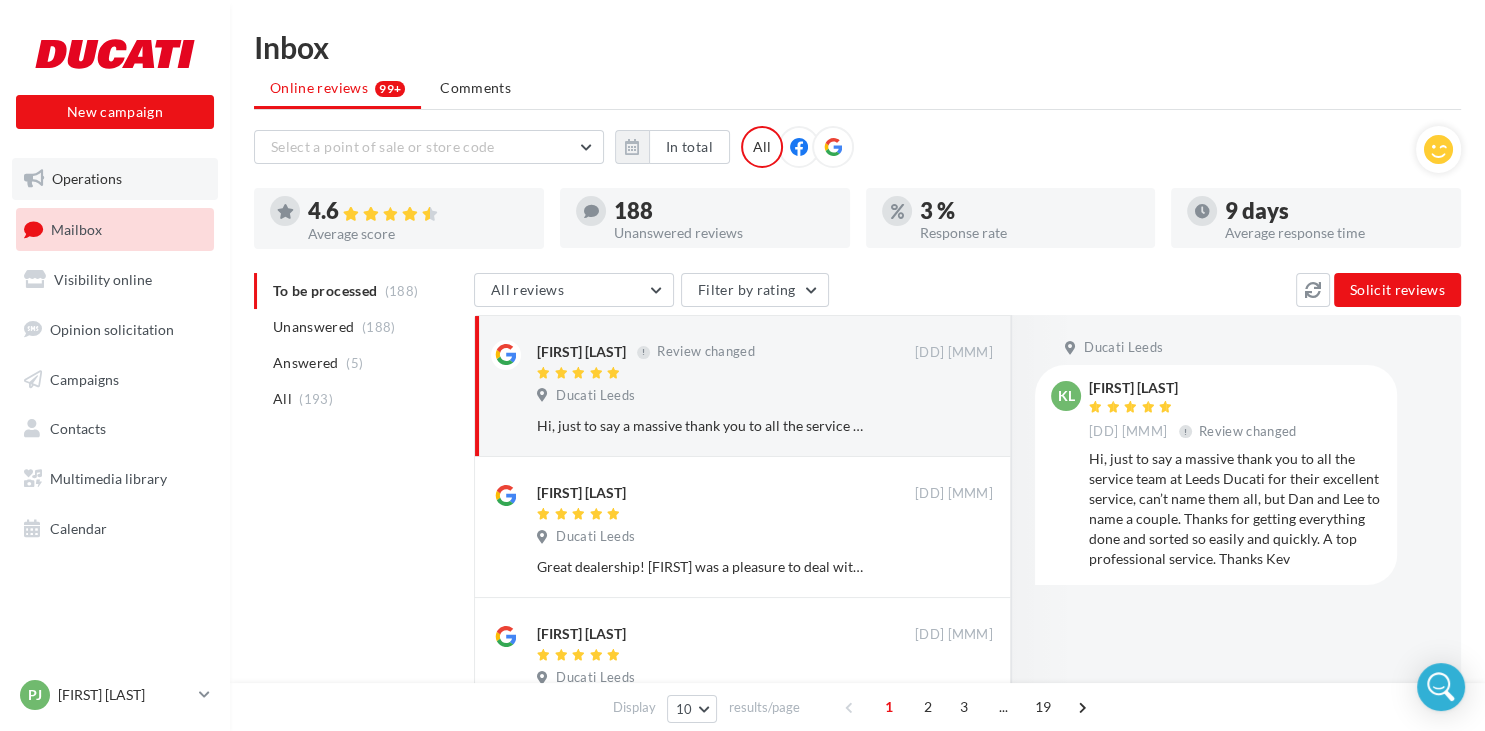 click on "Operations" at bounding box center (115, 179) 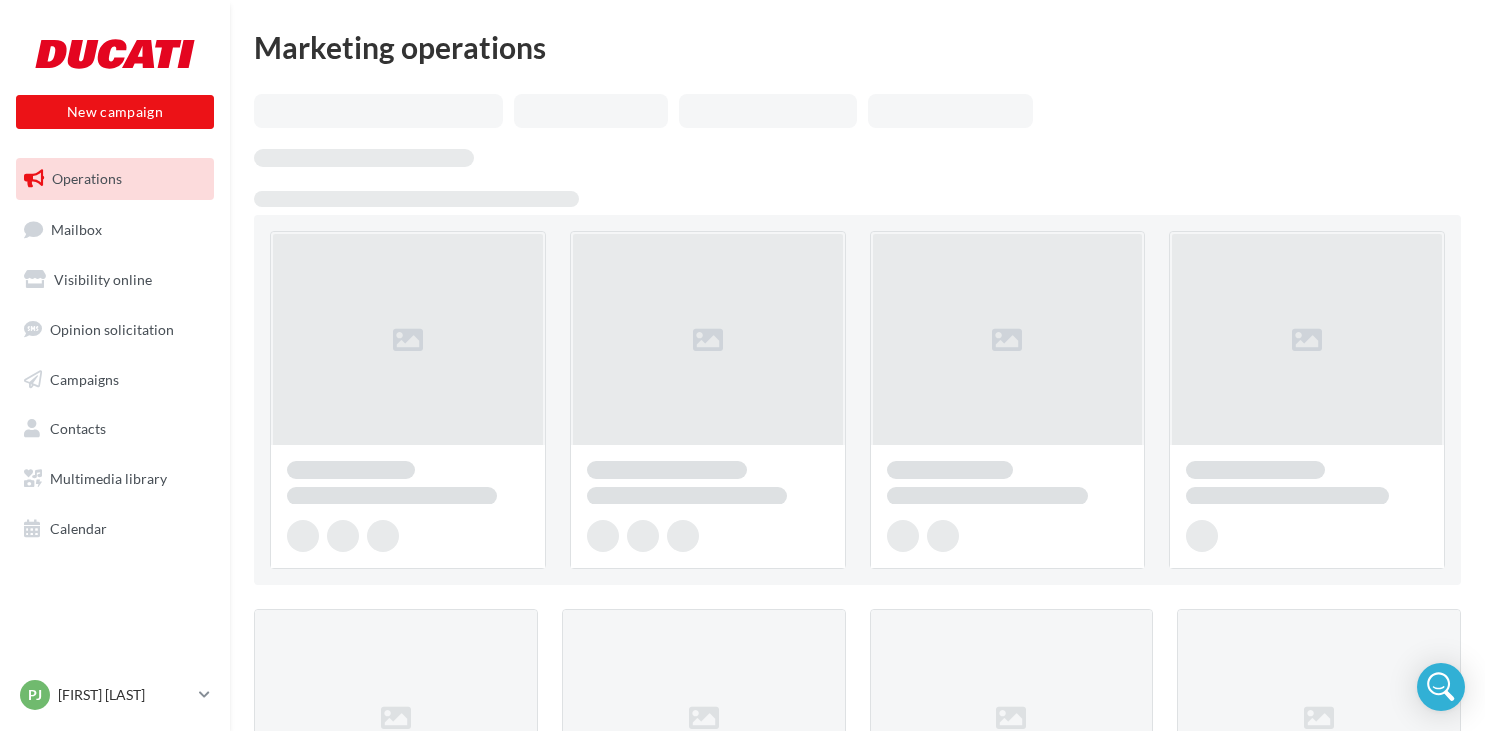 scroll, scrollTop: 0, scrollLeft: 0, axis: both 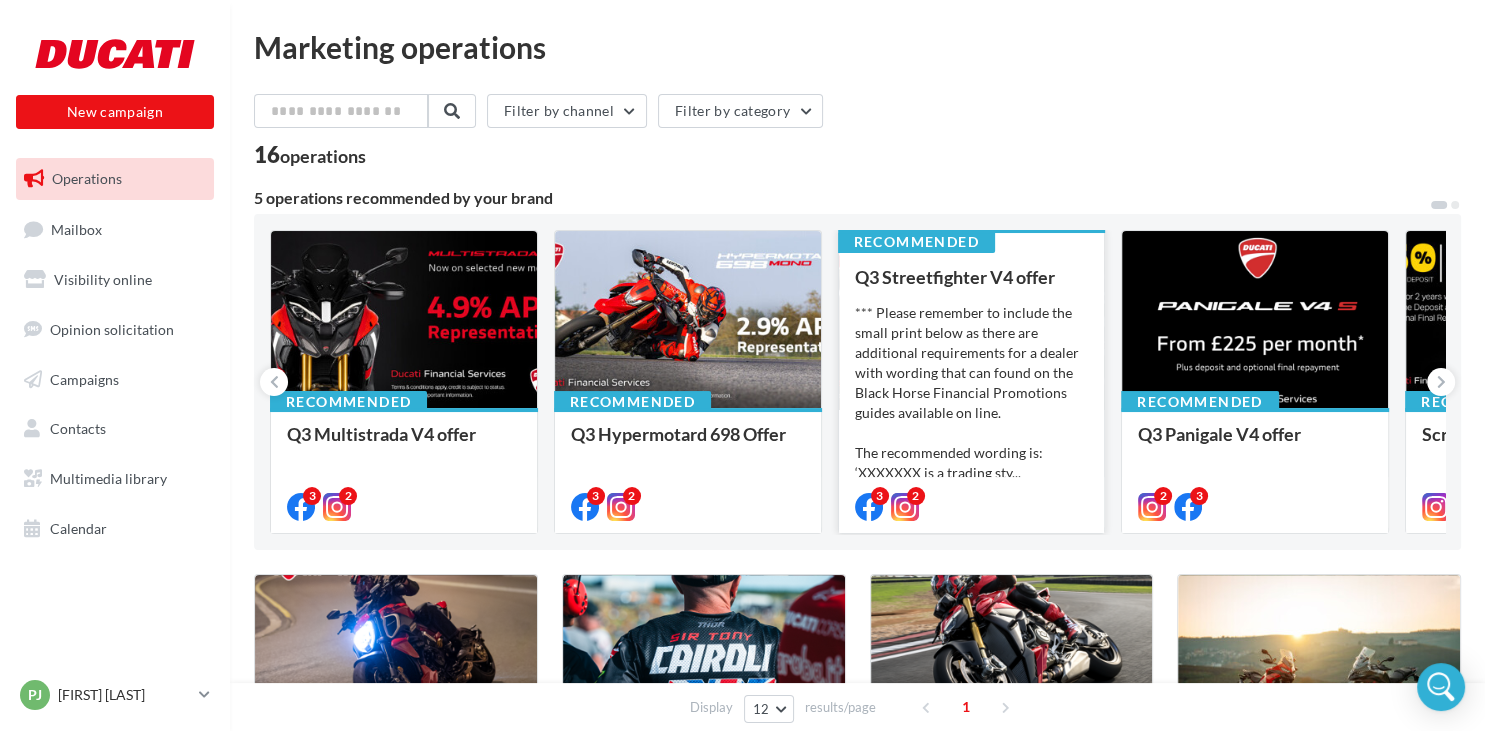 click on "*** Please remember to include the small print below as there are additional requirements for a dealer with wording that can found on the Black Horse Financial Promotions guides available on line.
The recommended wording is:
‘XXXXXXX is a trading sty..." at bounding box center (972, 393) 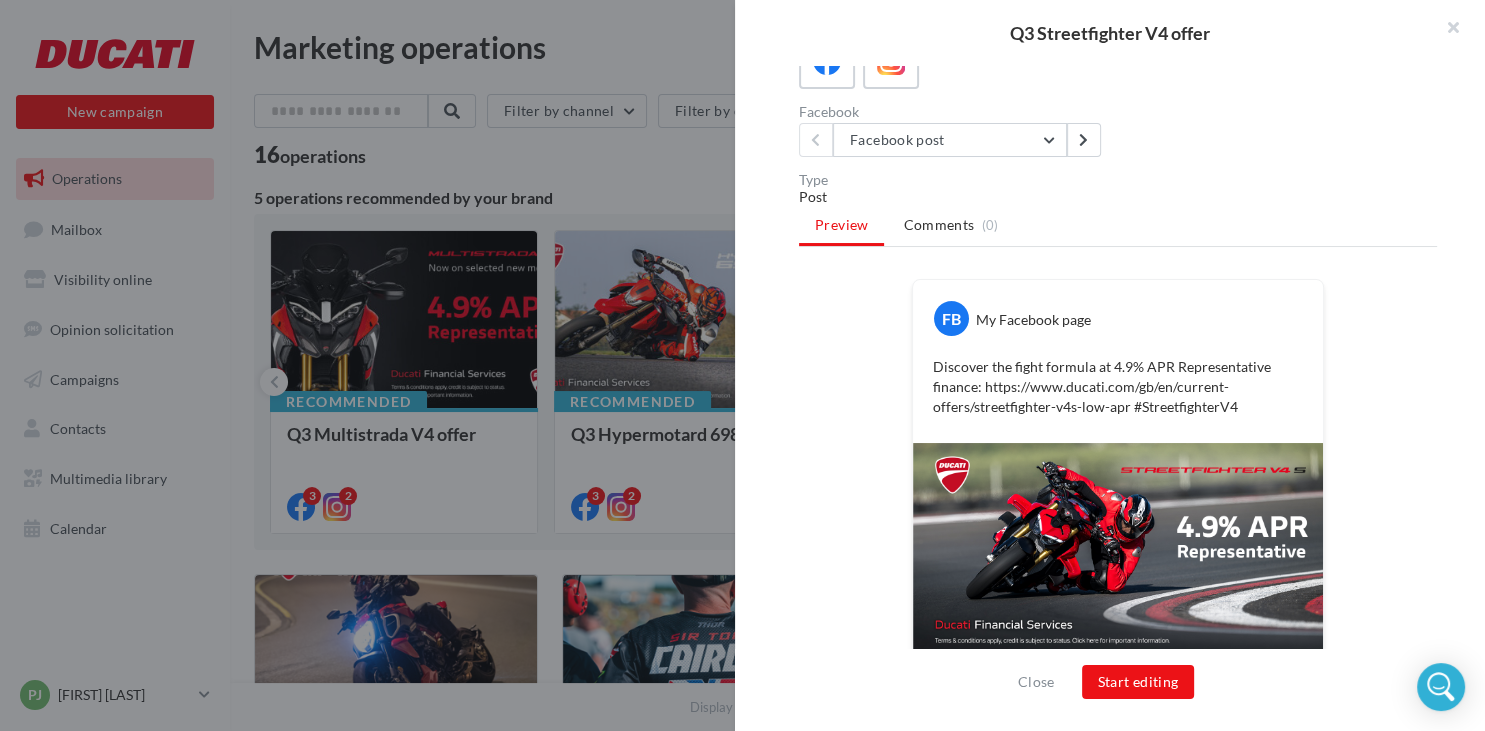 scroll, scrollTop: 330, scrollLeft: 0, axis: vertical 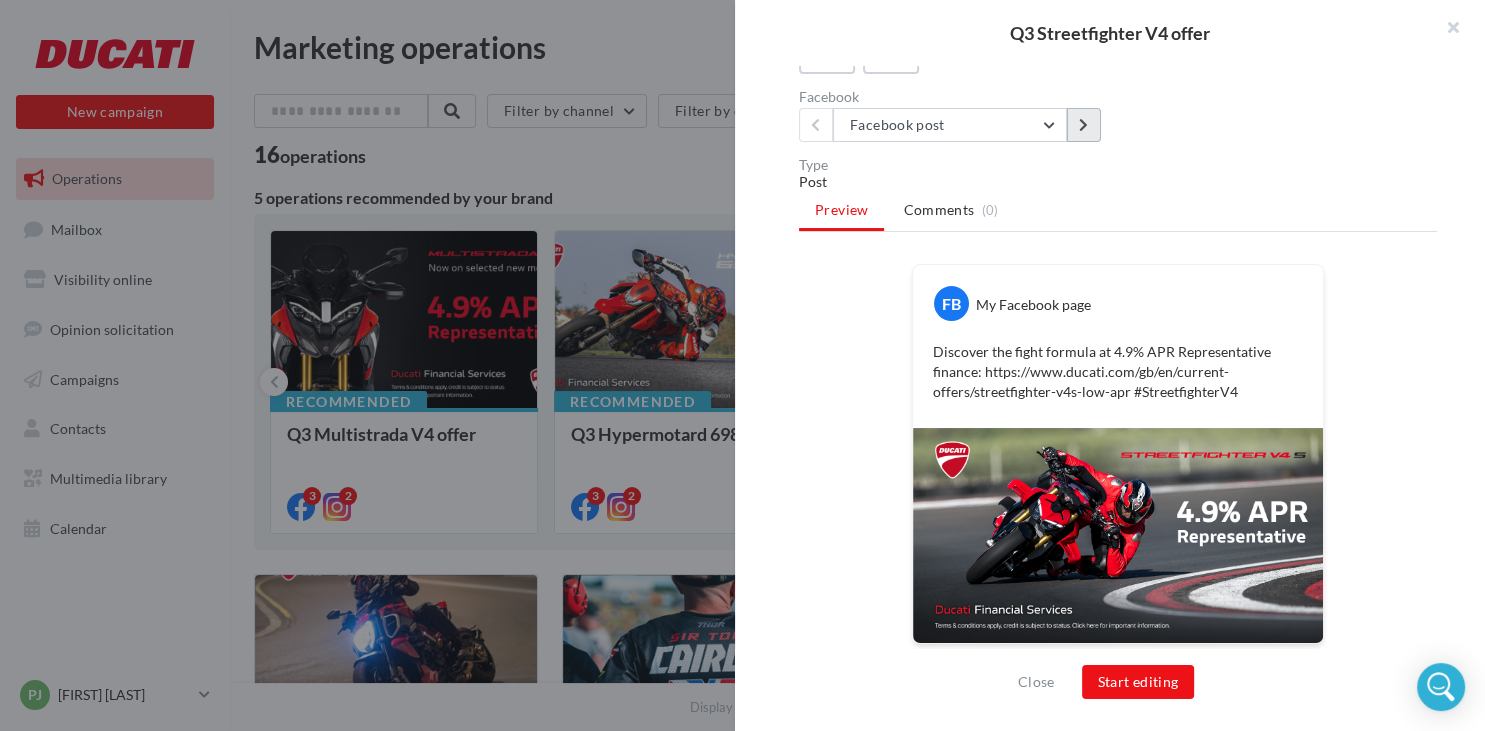 click at bounding box center [1084, 125] 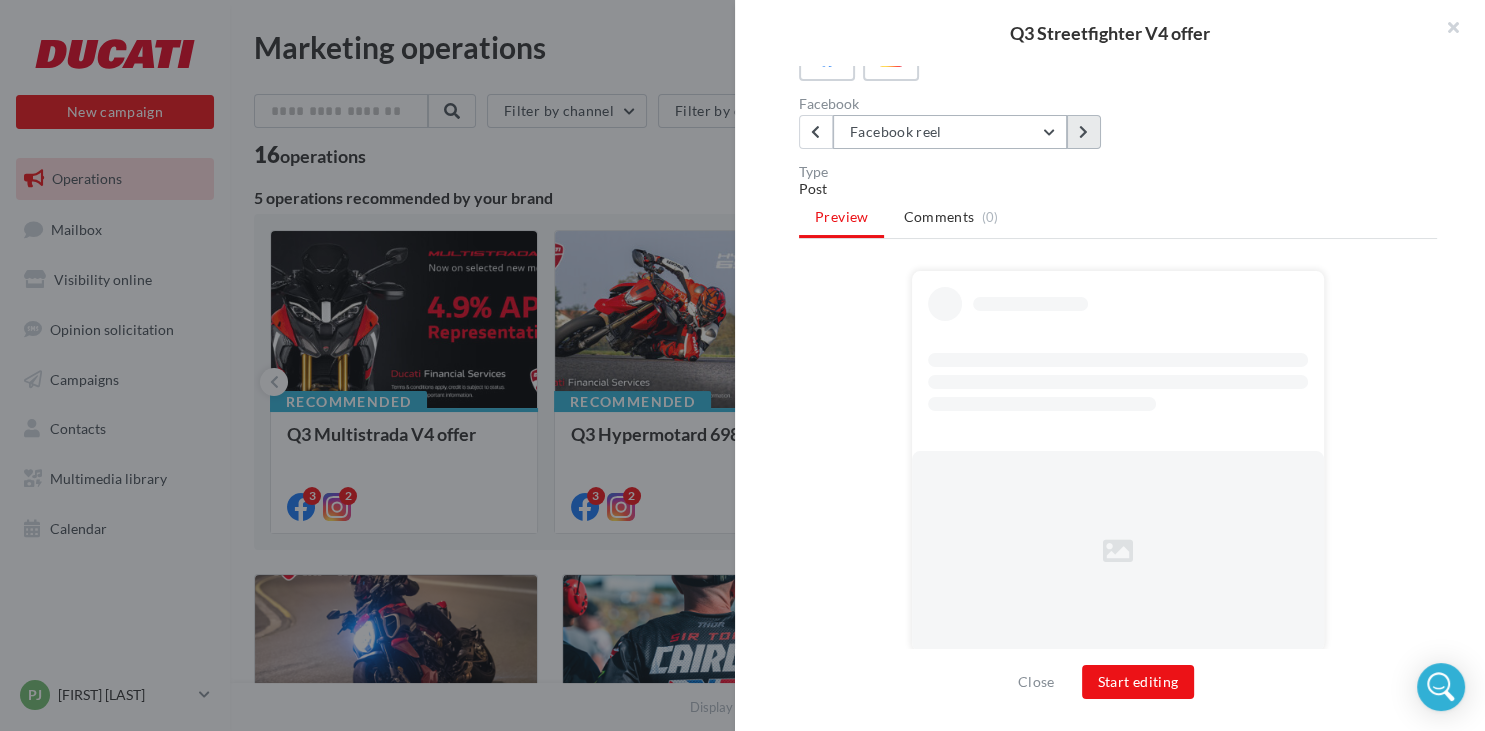 scroll, scrollTop: 321, scrollLeft: 0, axis: vertical 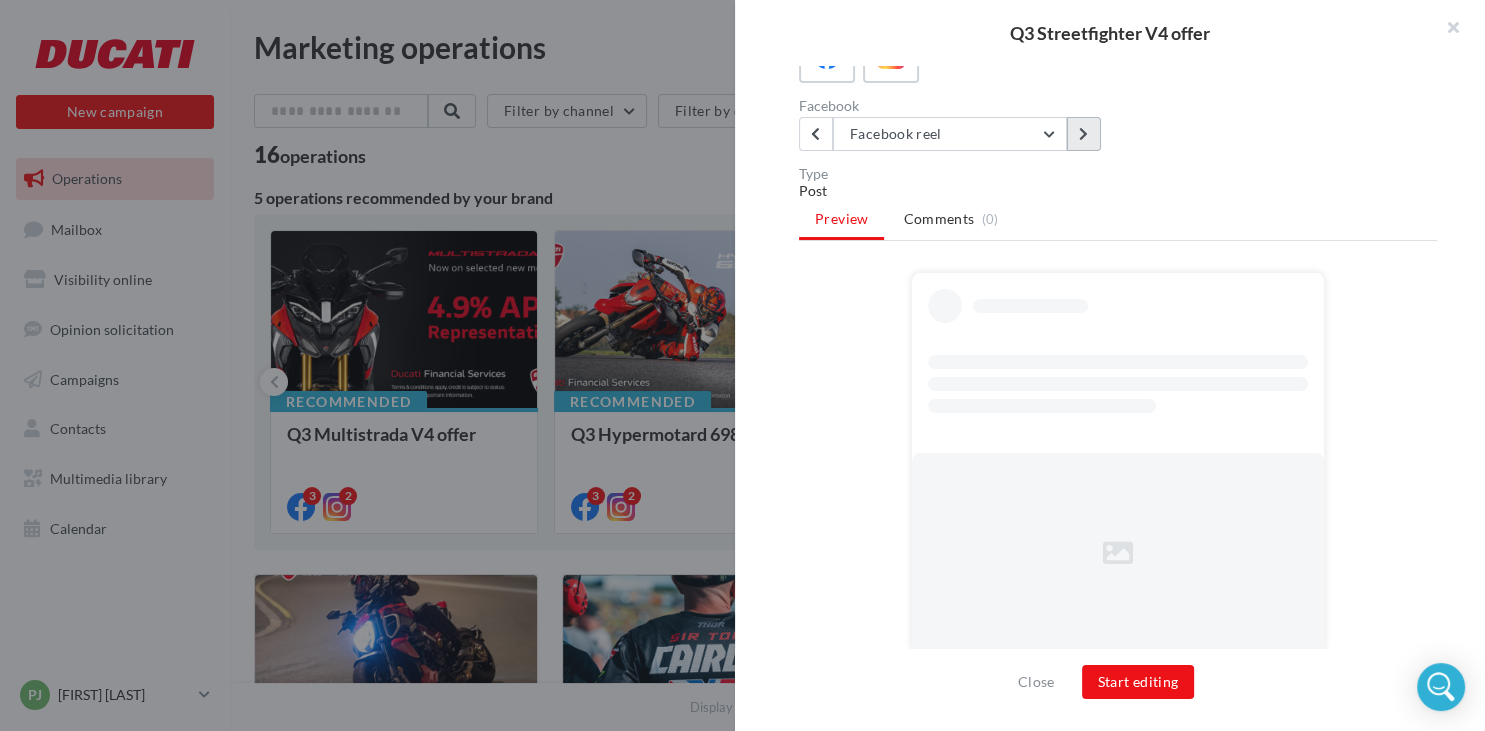 click at bounding box center (1084, 134) 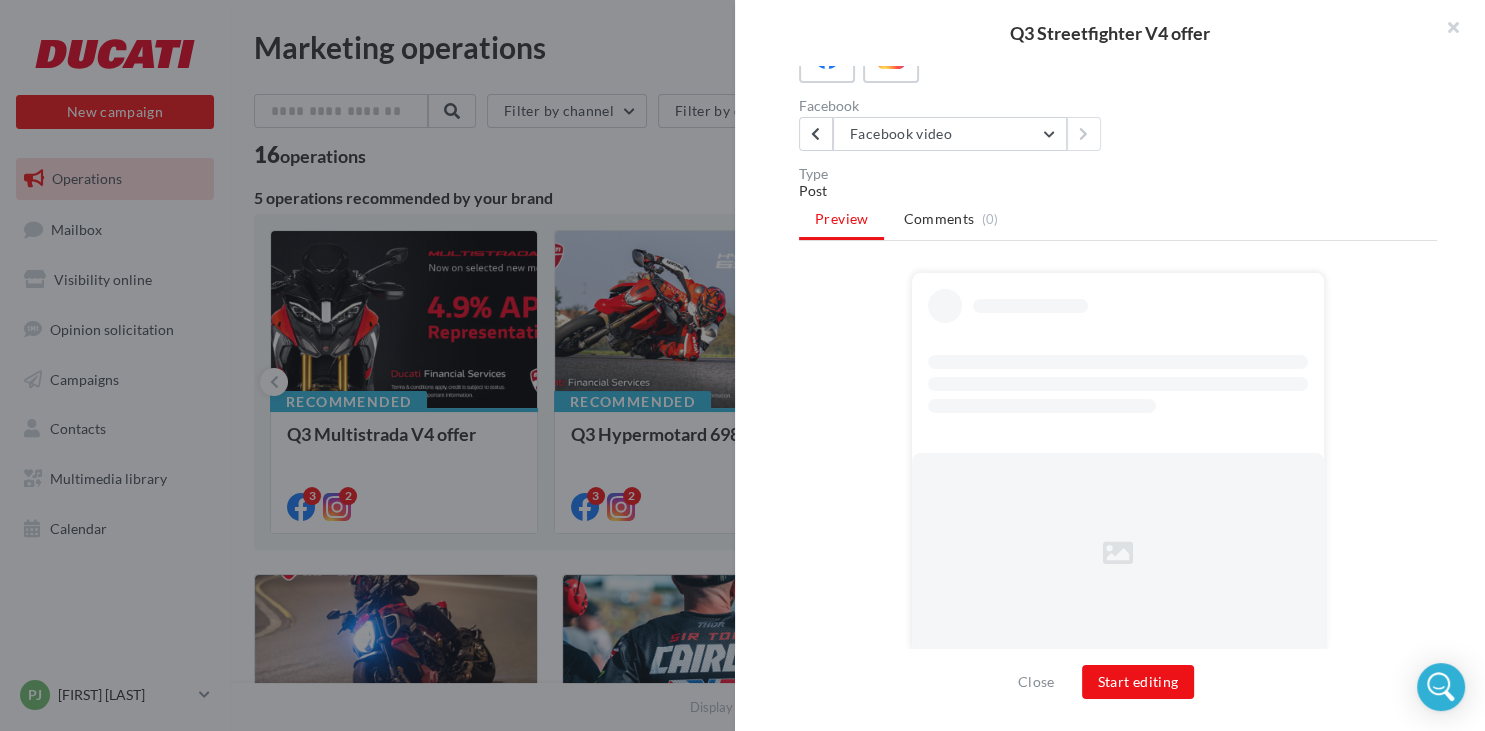 scroll, scrollTop: 196, scrollLeft: 0, axis: vertical 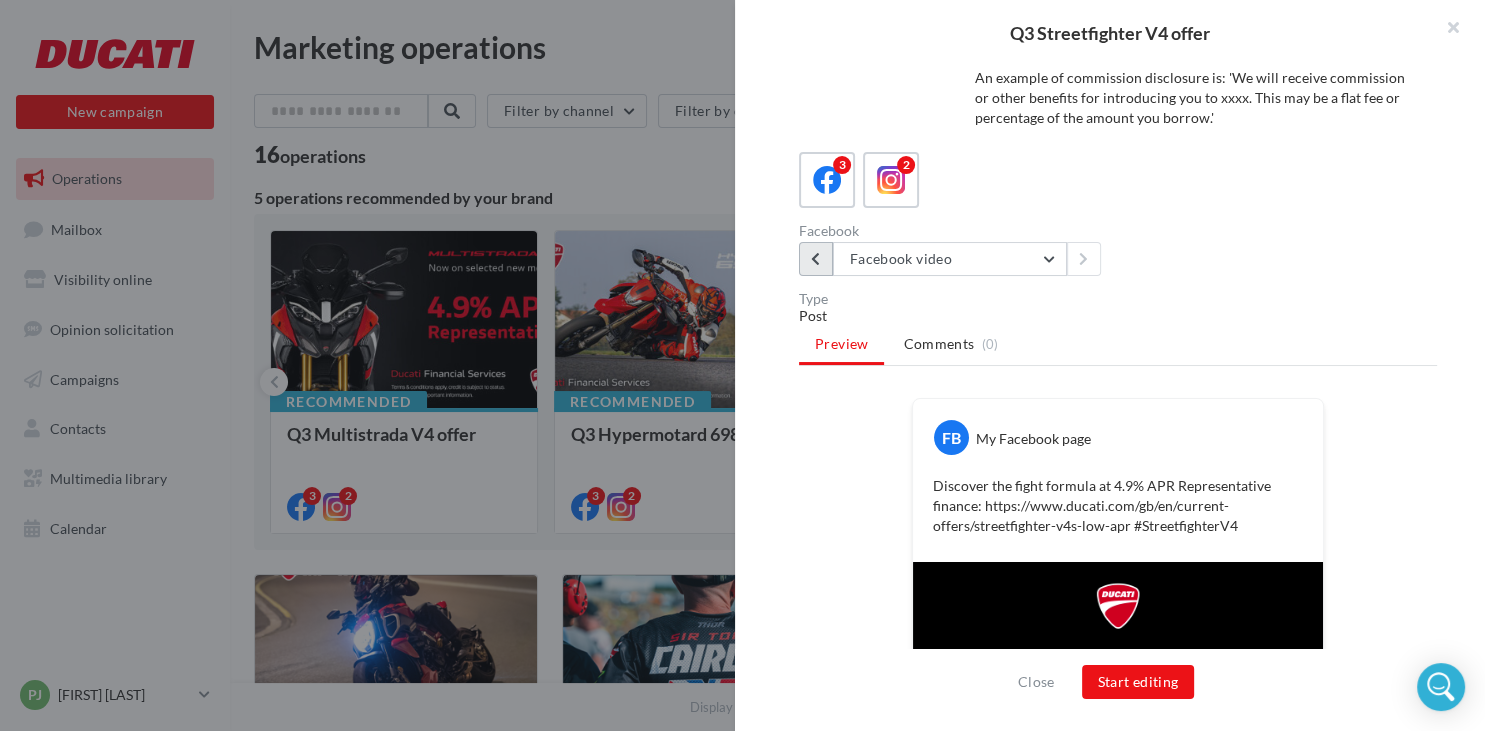 click at bounding box center (815, 259) 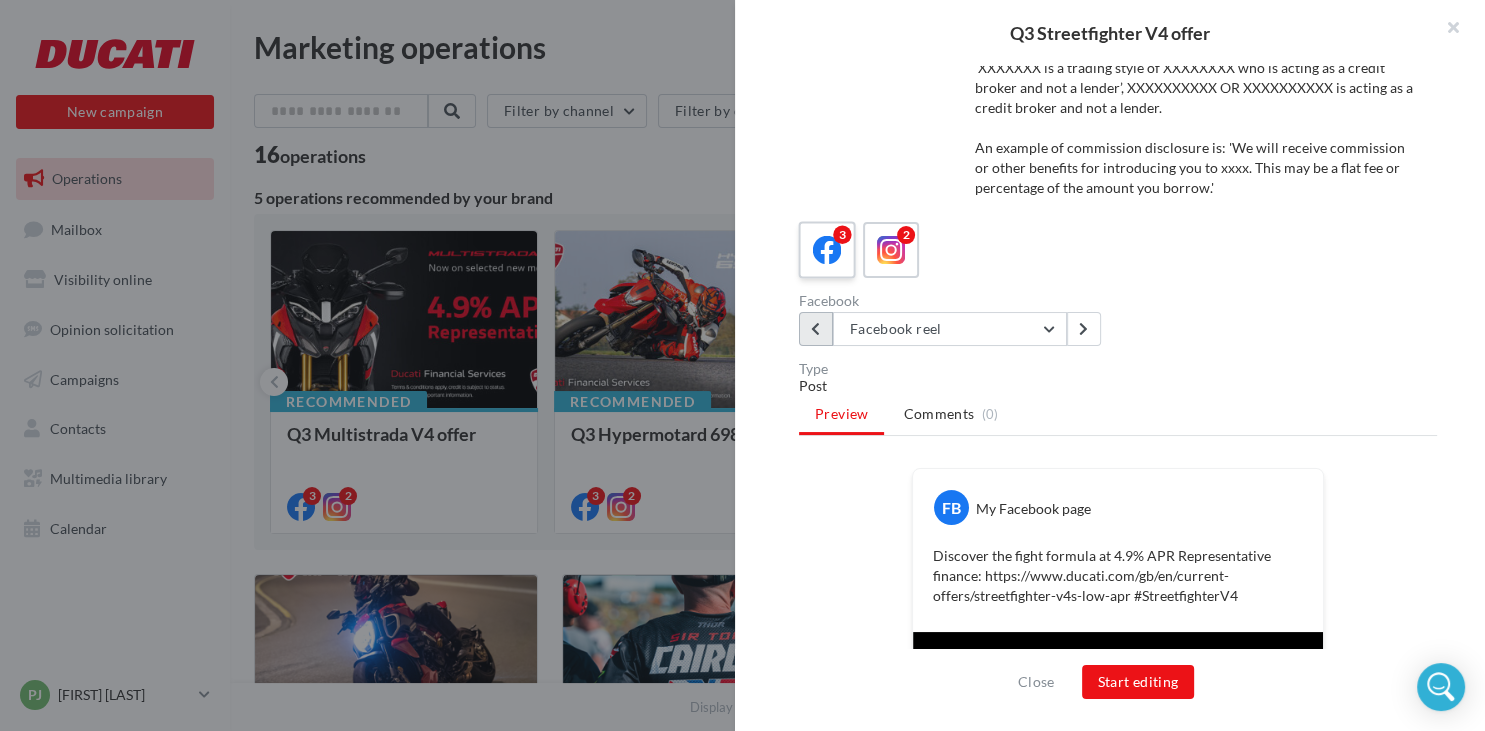 scroll, scrollTop: 119, scrollLeft: 0, axis: vertical 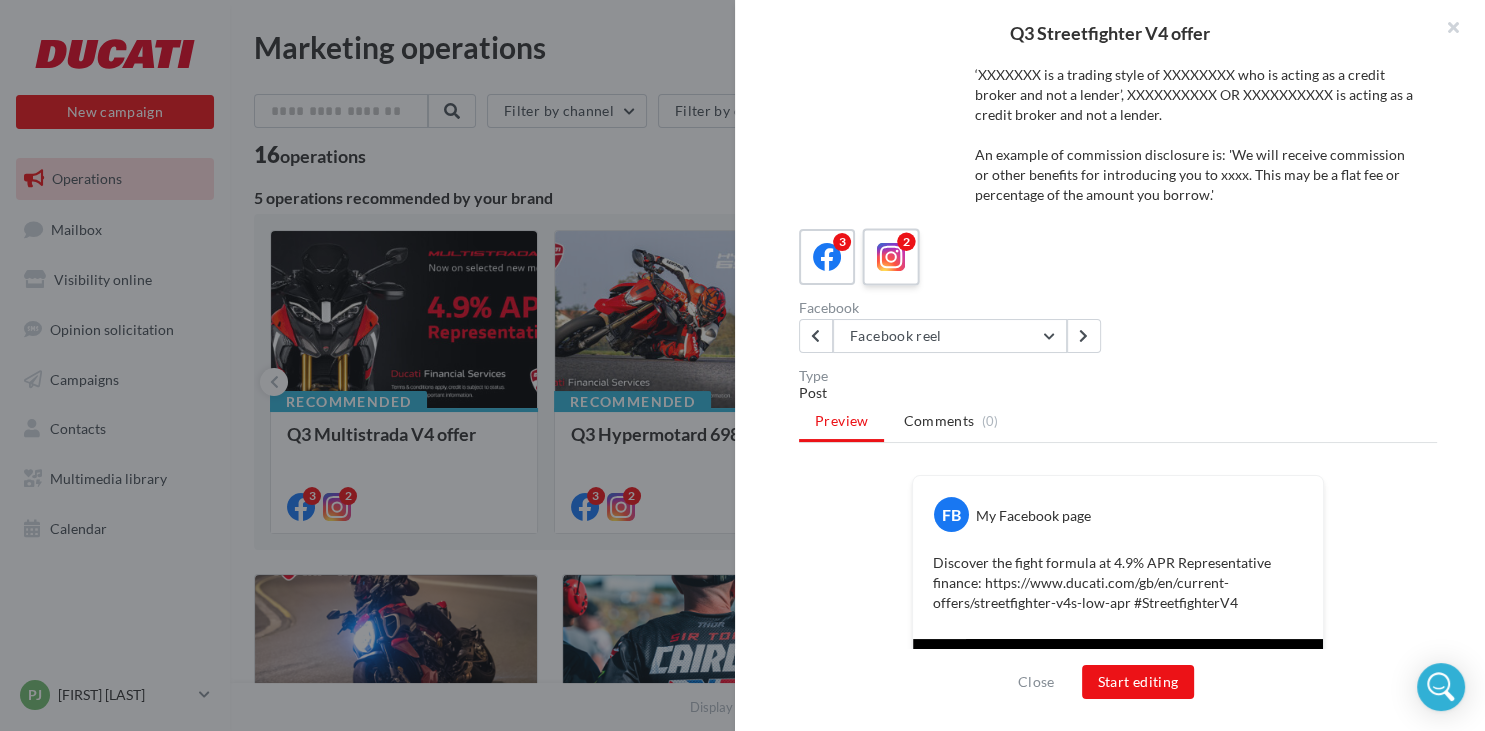 click at bounding box center (891, 257) 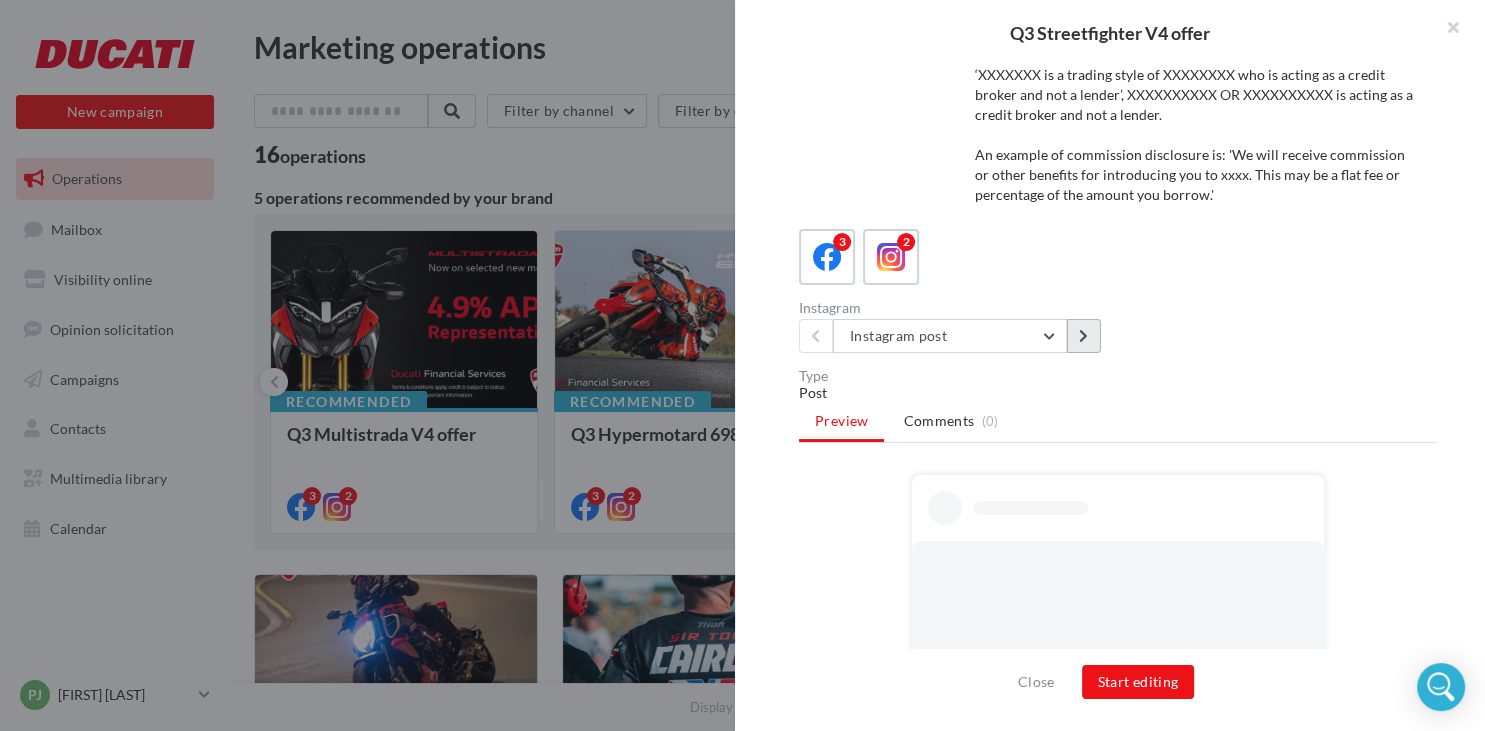 click at bounding box center (1083, 336) 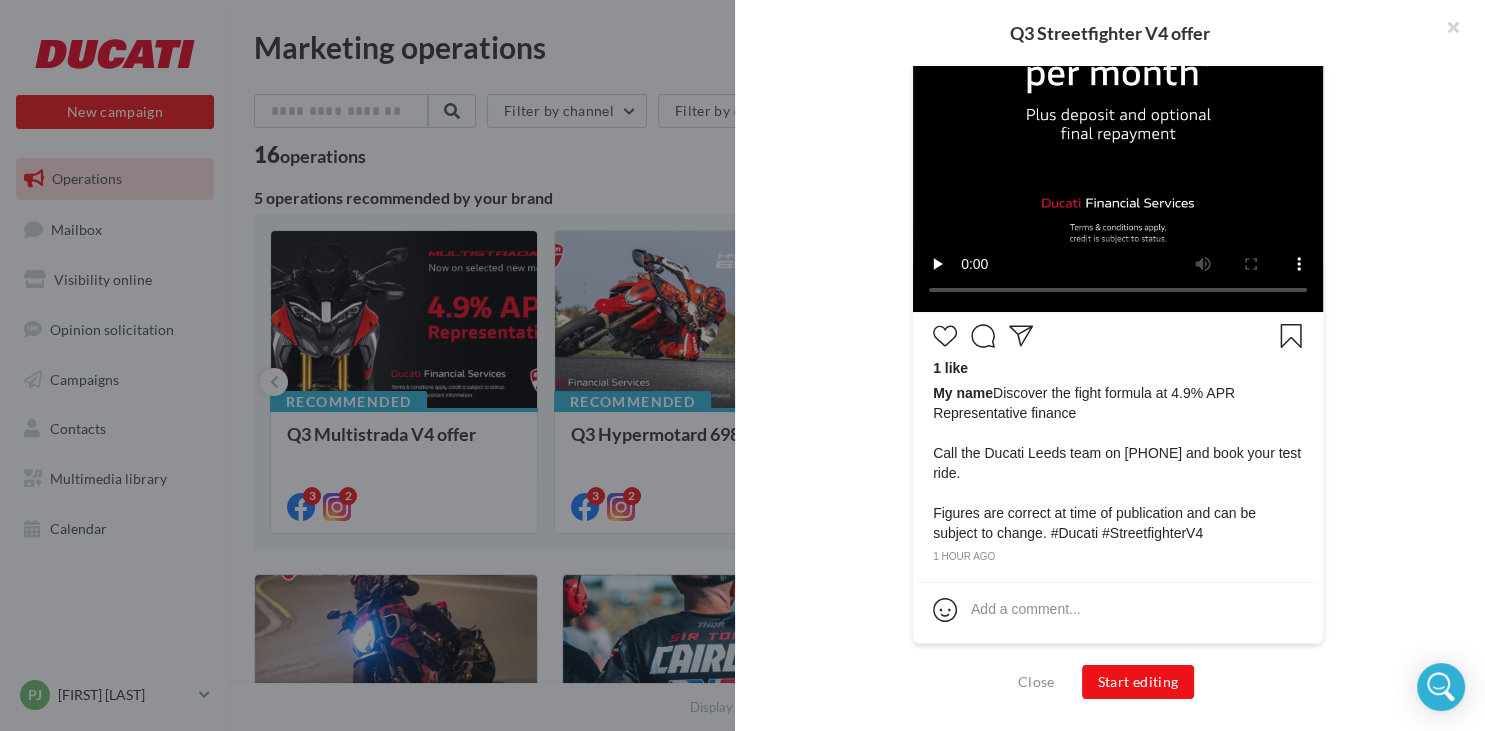 scroll, scrollTop: 901, scrollLeft: 0, axis: vertical 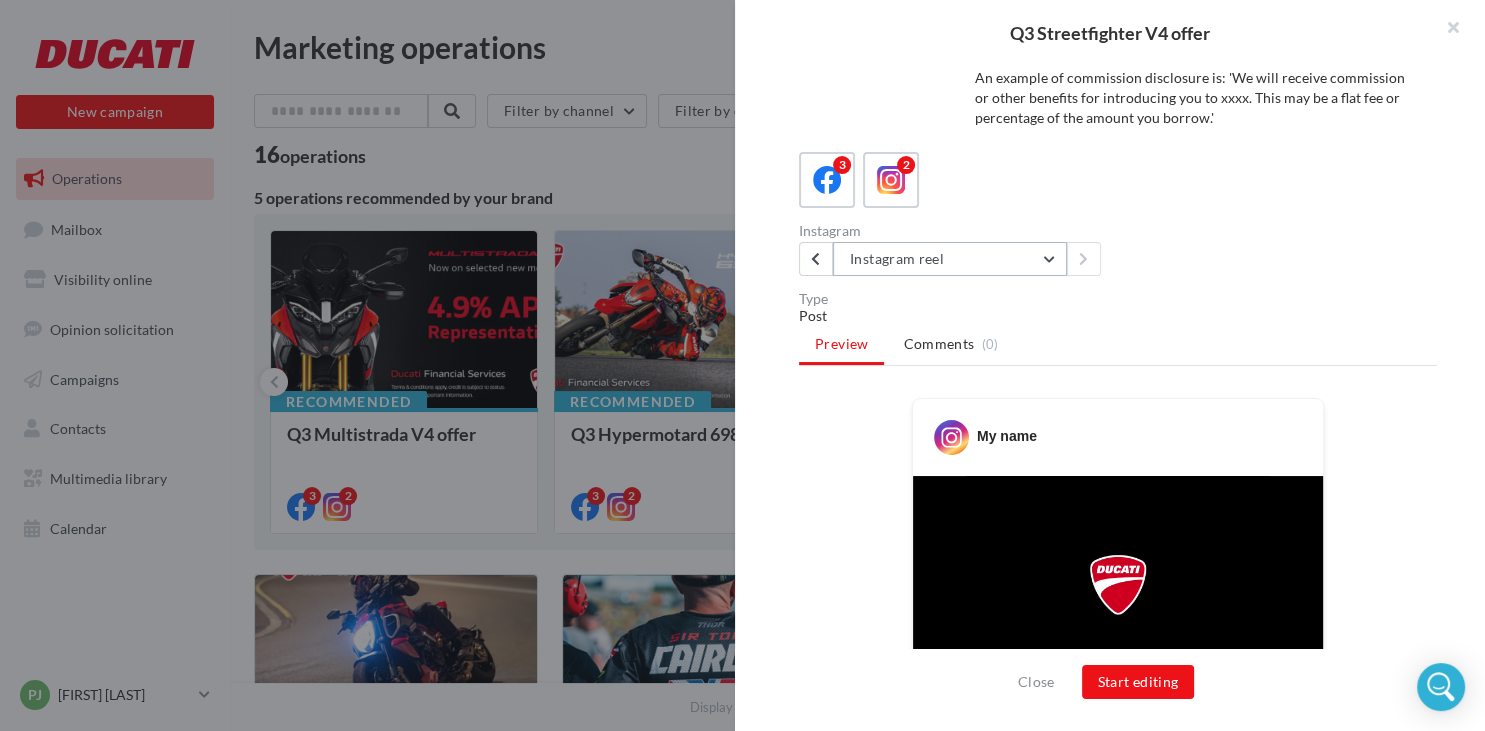 drag, startPoint x: 909, startPoint y: 262, endPoint x: 837, endPoint y: 274, distance: 72.99315 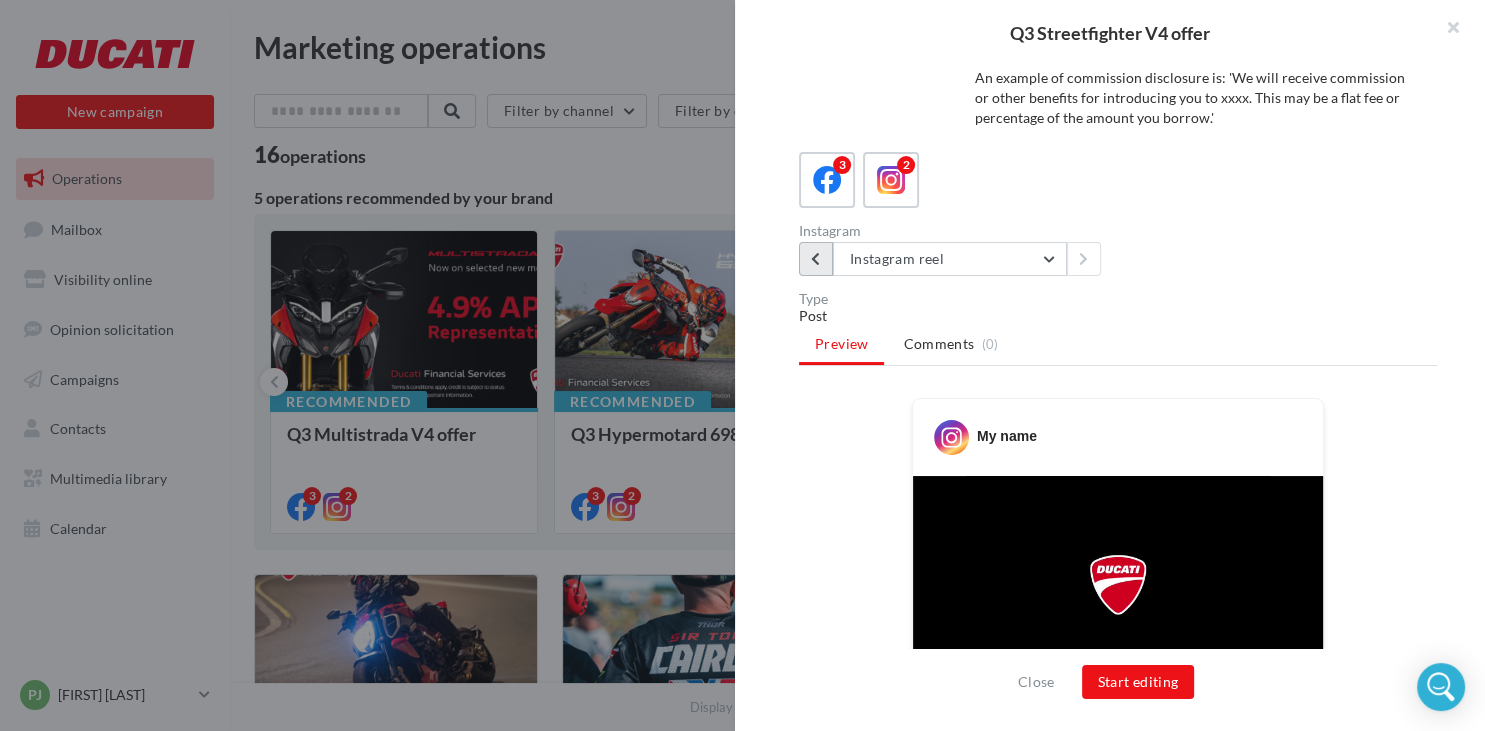 click at bounding box center (815, 259) 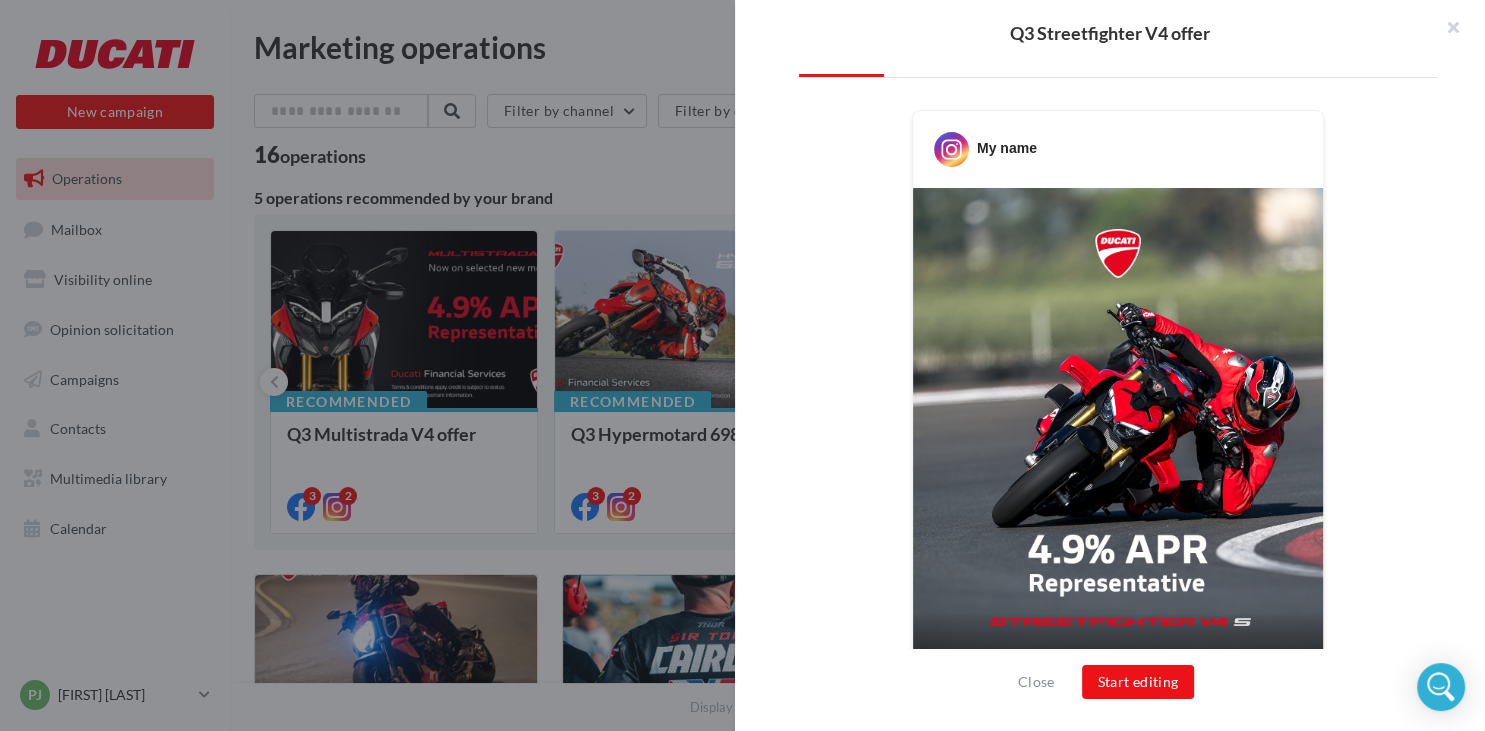 scroll, scrollTop: 498, scrollLeft: 0, axis: vertical 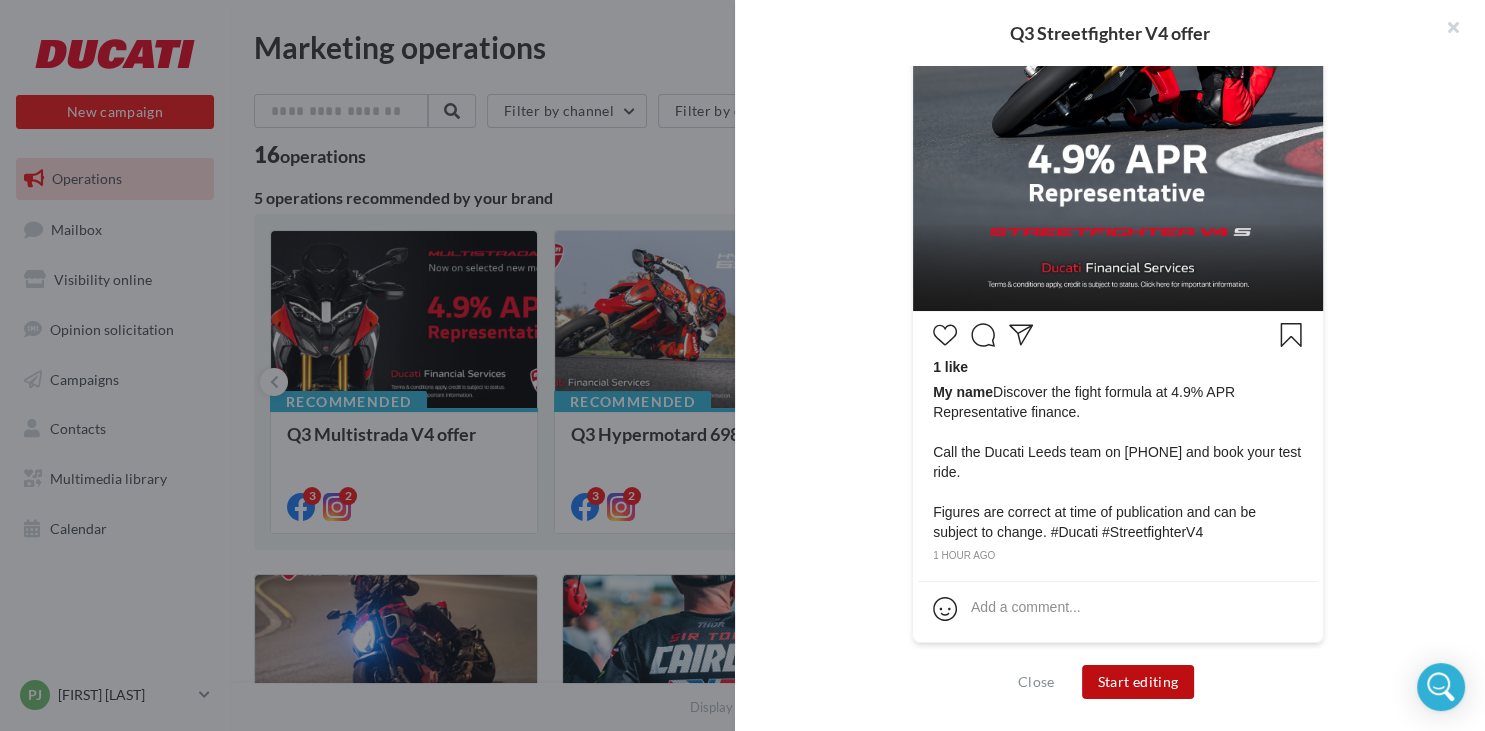 click on "Start editing" at bounding box center [1138, 682] 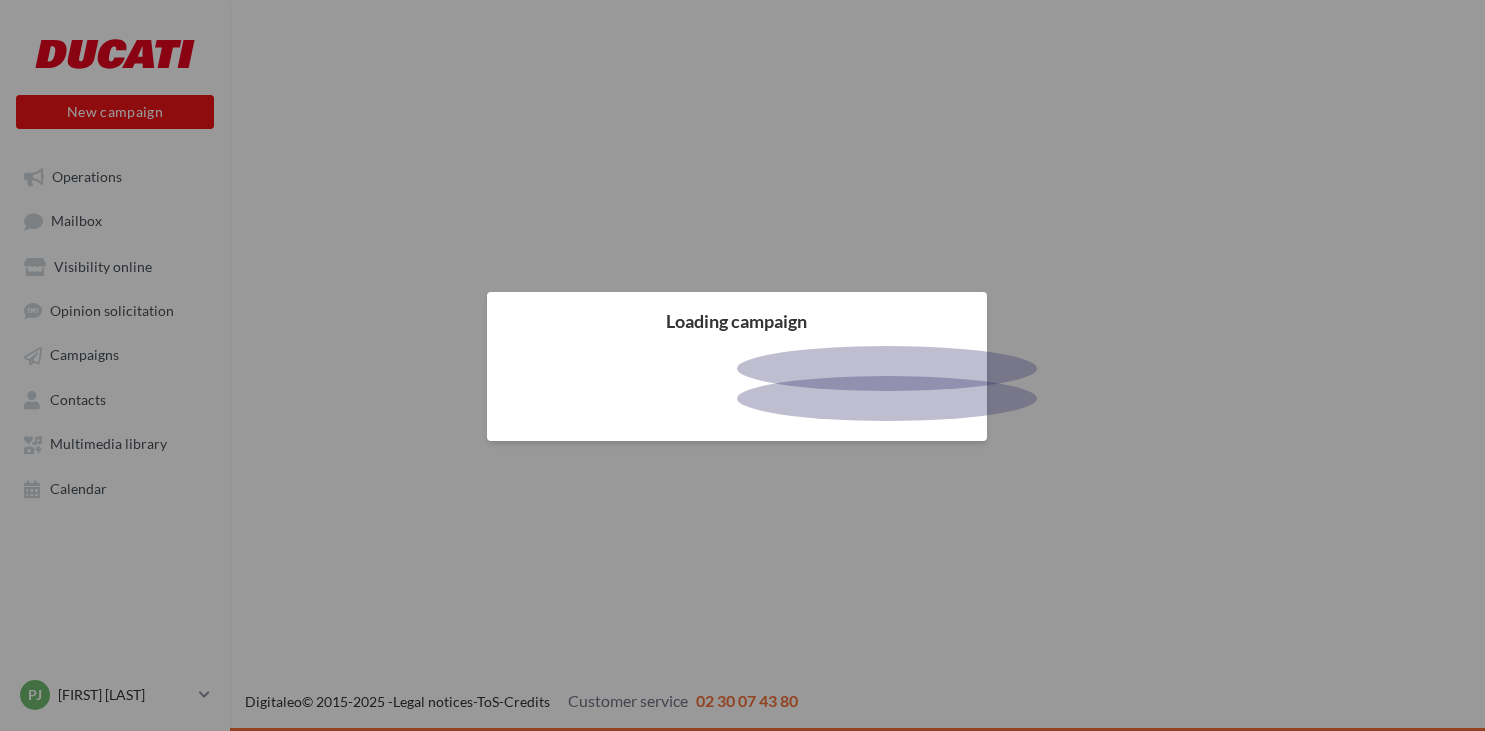 scroll, scrollTop: 0, scrollLeft: 0, axis: both 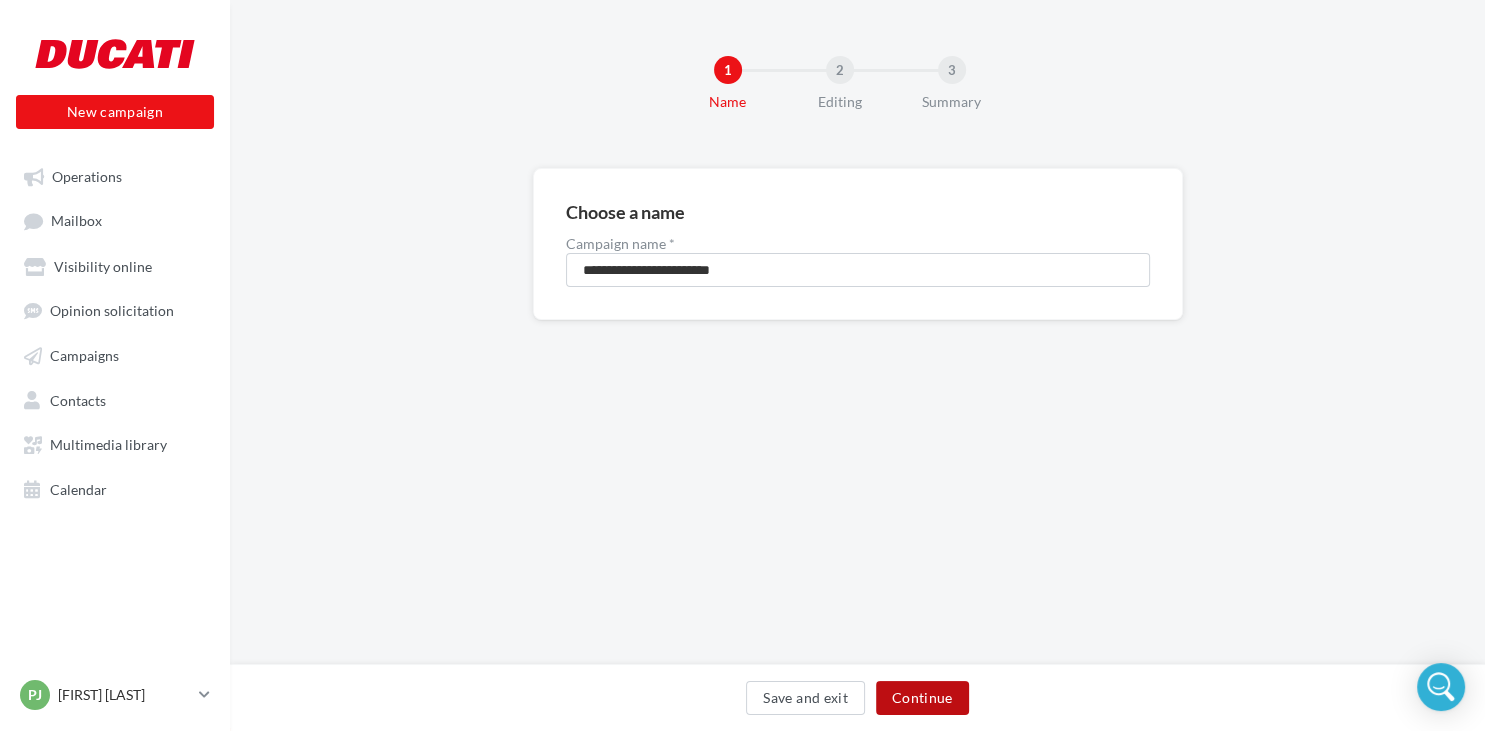 click on "Continue" at bounding box center (922, 698) 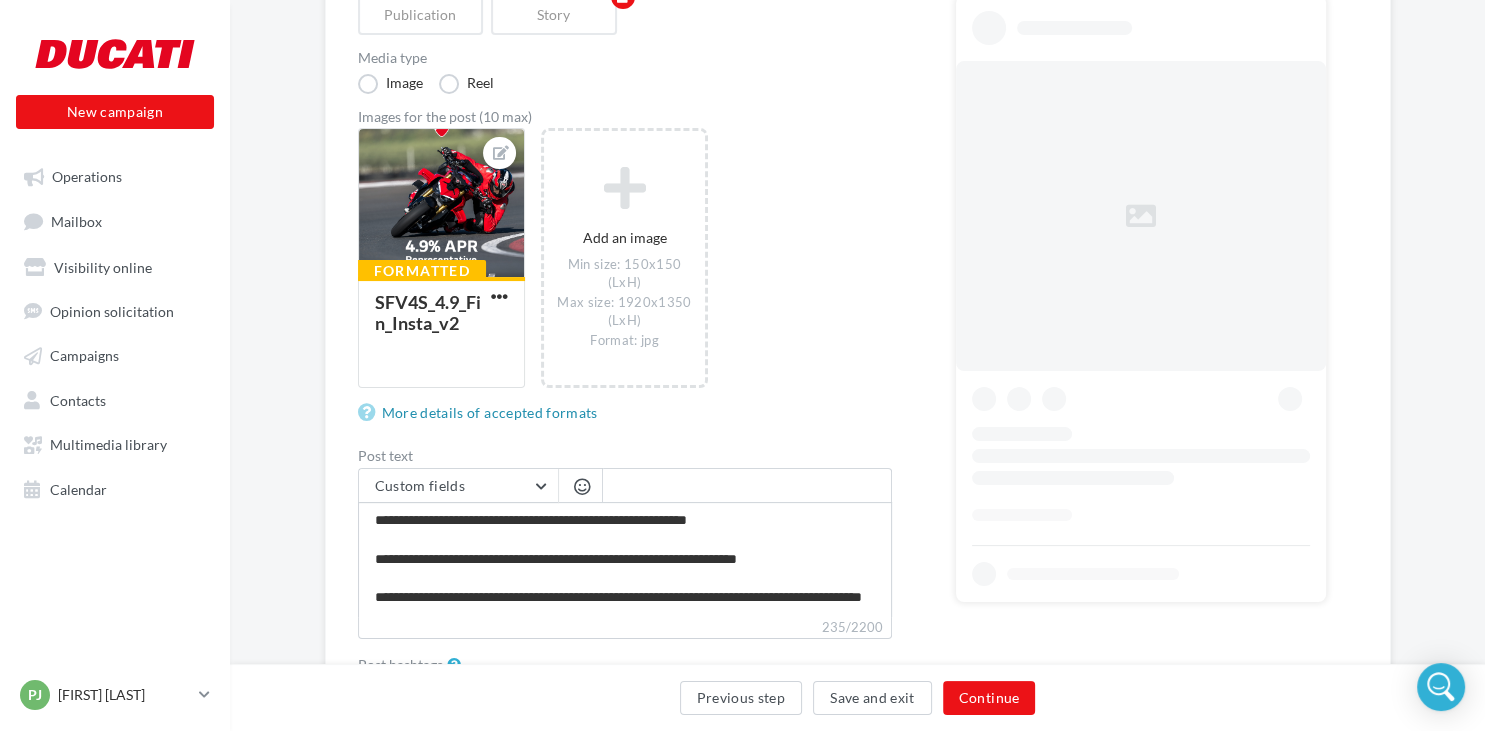 scroll, scrollTop: 316, scrollLeft: 0, axis: vertical 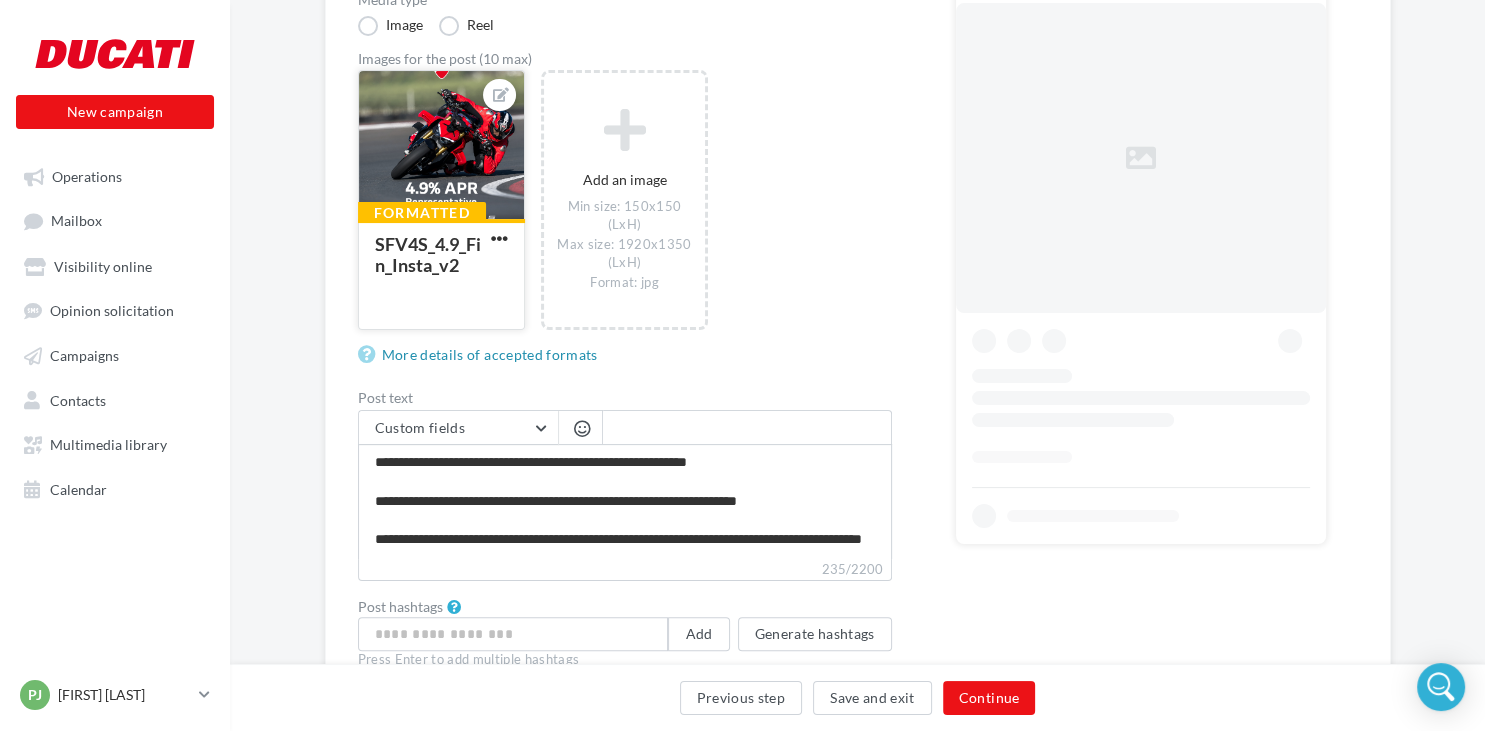 click at bounding box center [441, 146] 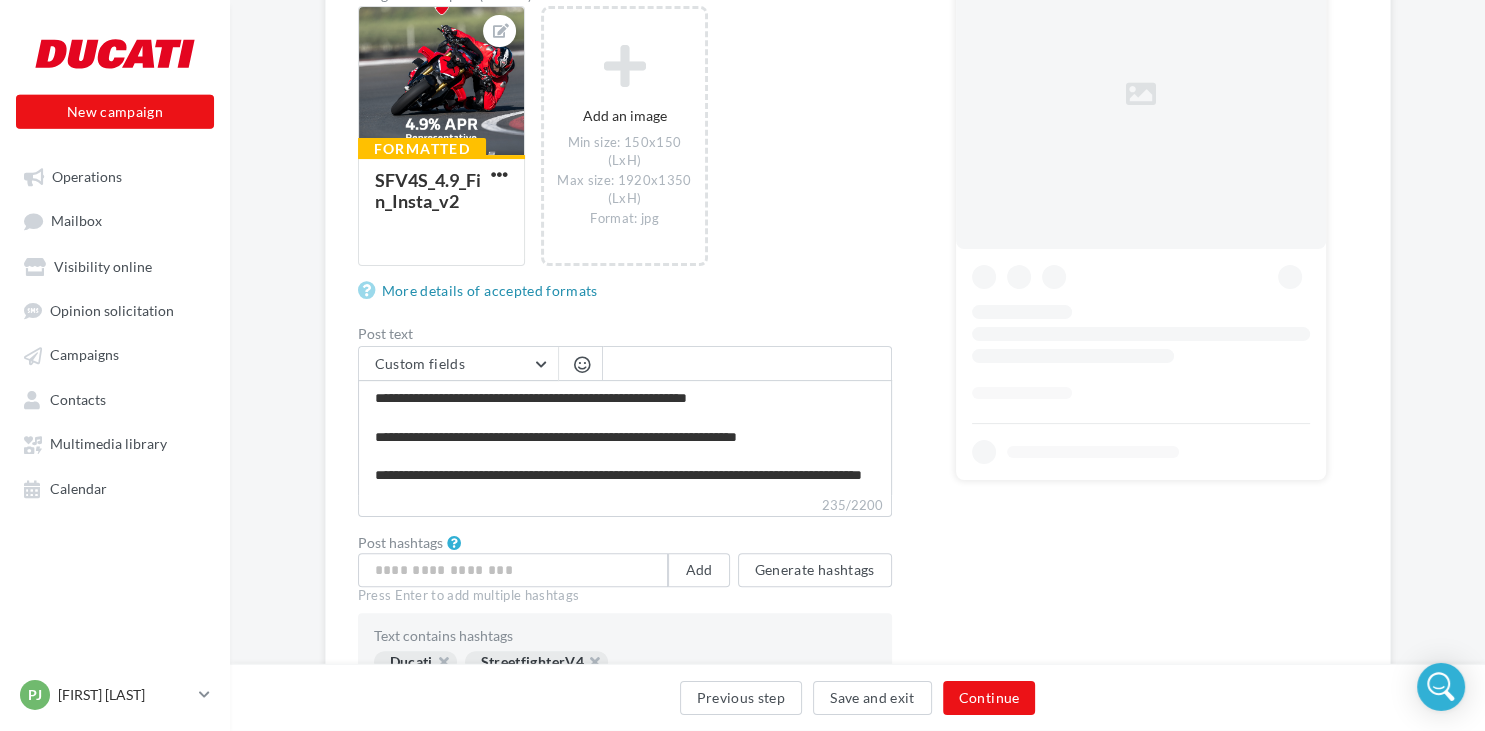 scroll, scrollTop: 492, scrollLeft: 0, axis: vertical 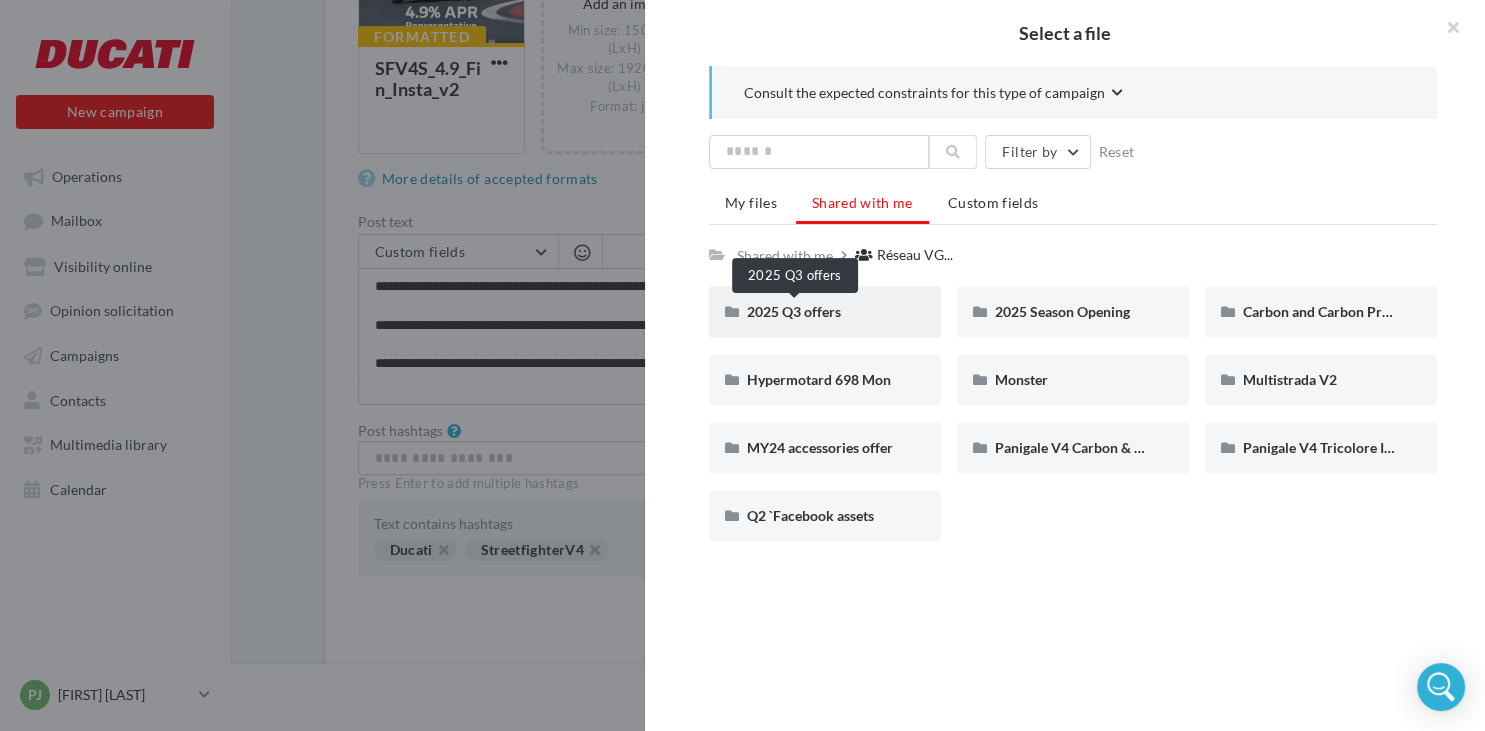 click on "2025 Q3 offers" at bounding box center (794, 311) 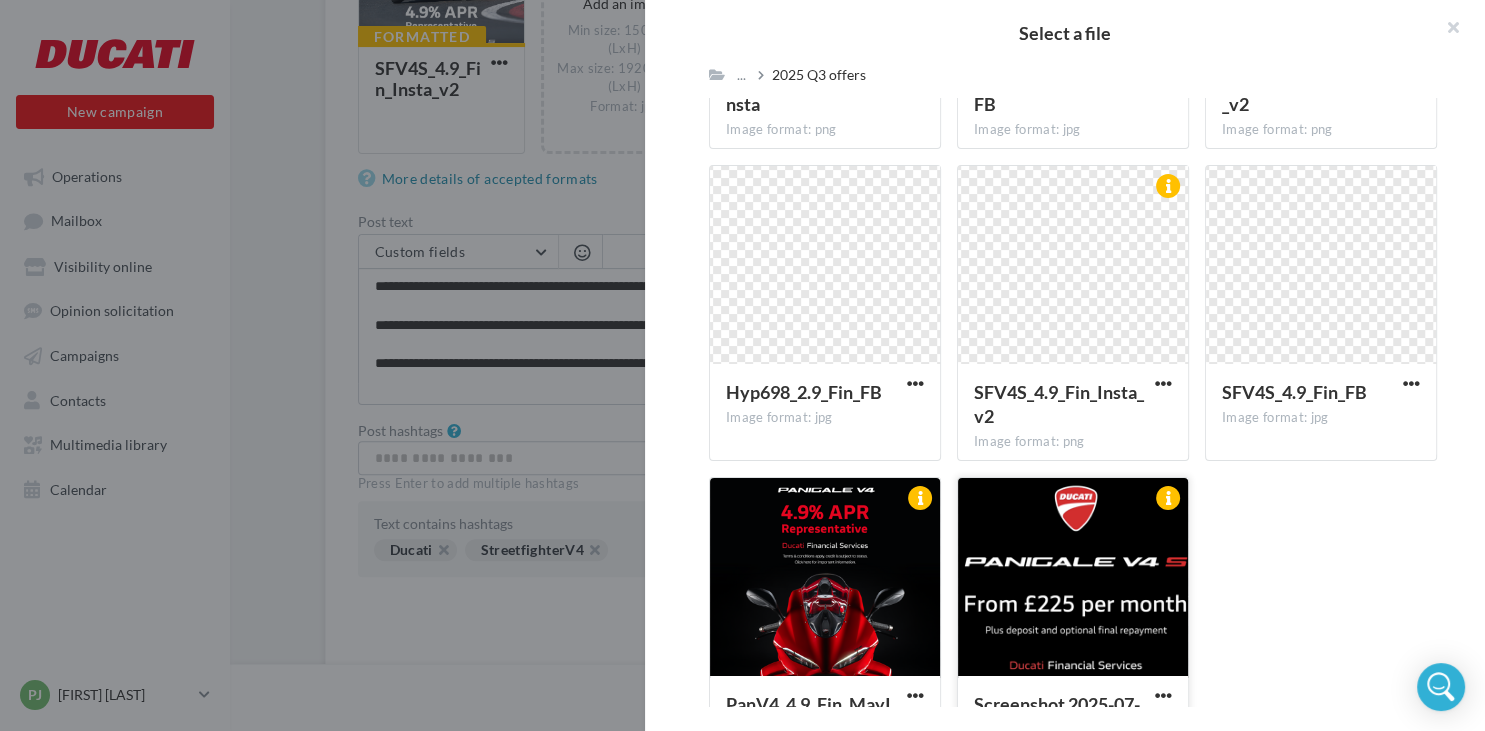 scroll, scrollTop: 512, scrollLeft: 0, axis: vertical 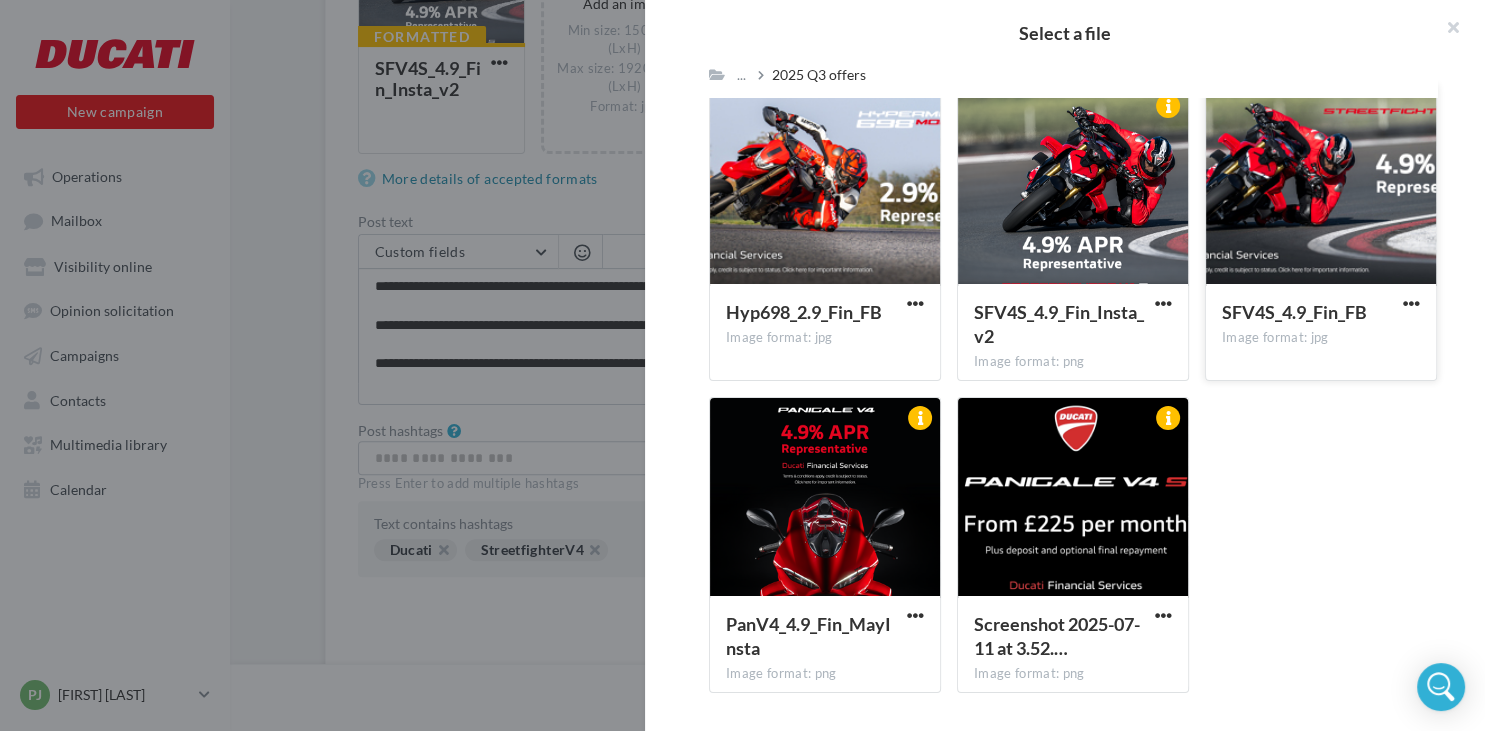 click on "SFV4S_4.9_Fin_FB  Image format: jpg" at bounding box center [1321, 331] 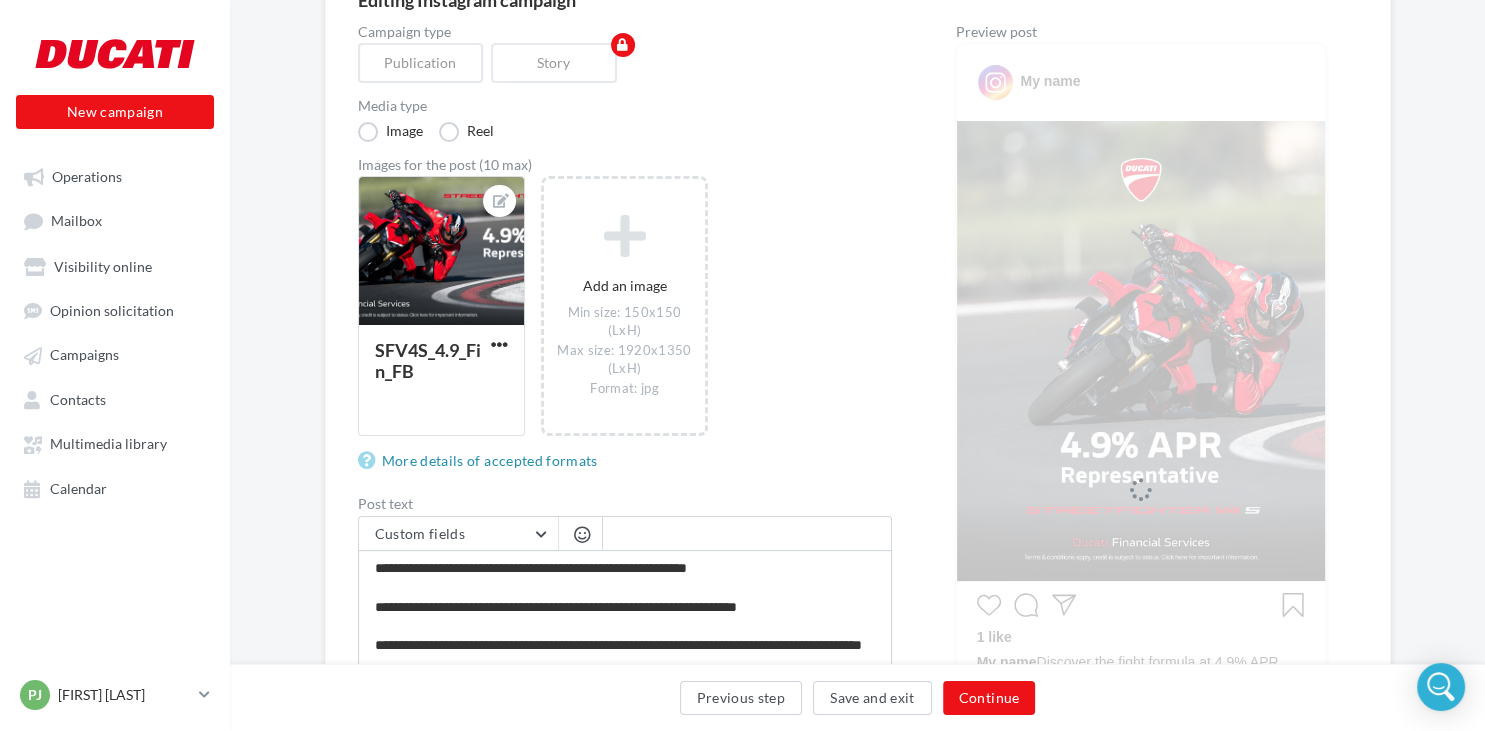 scroll, scrollTop: 175, scrollLeft: 0, axis: vertical 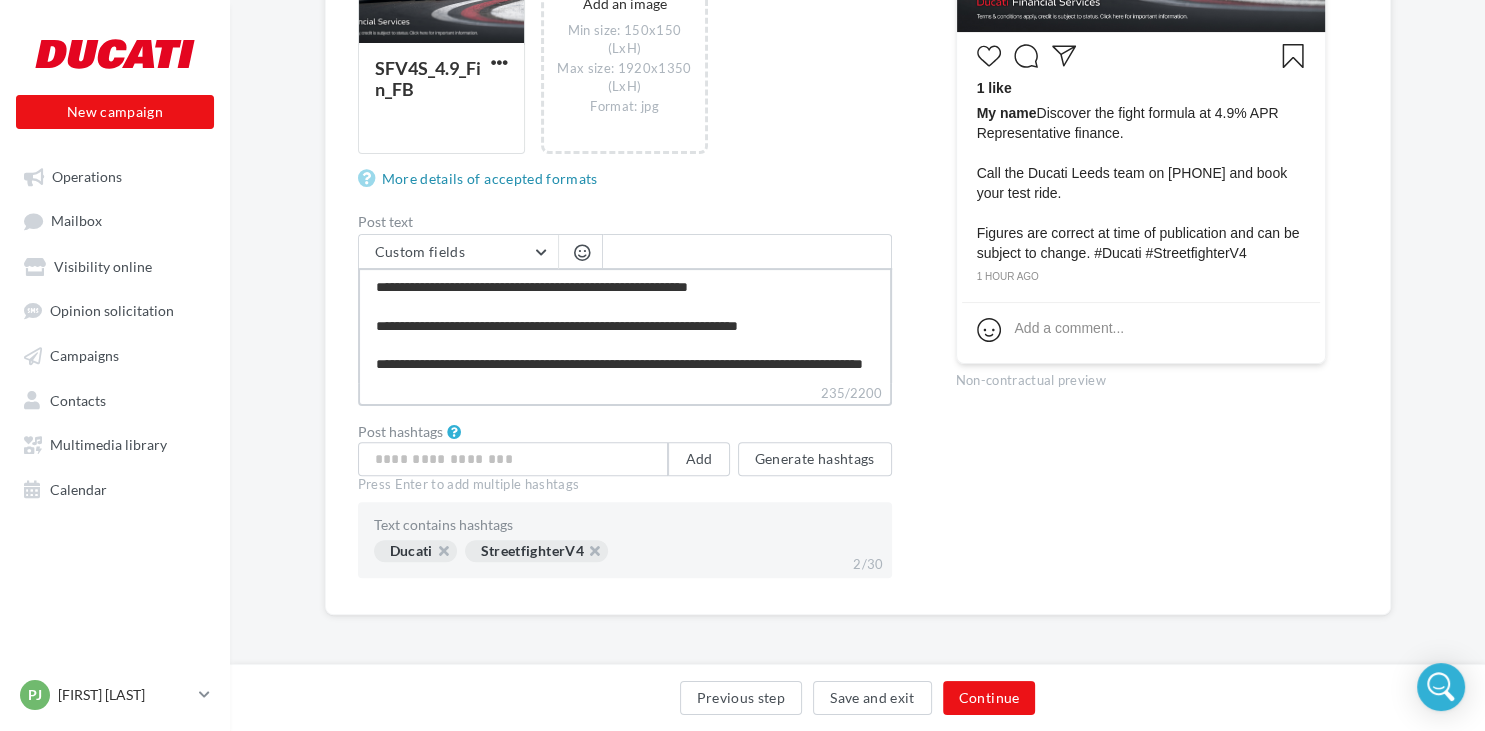click on "**********" at bounding box center (625, 325) 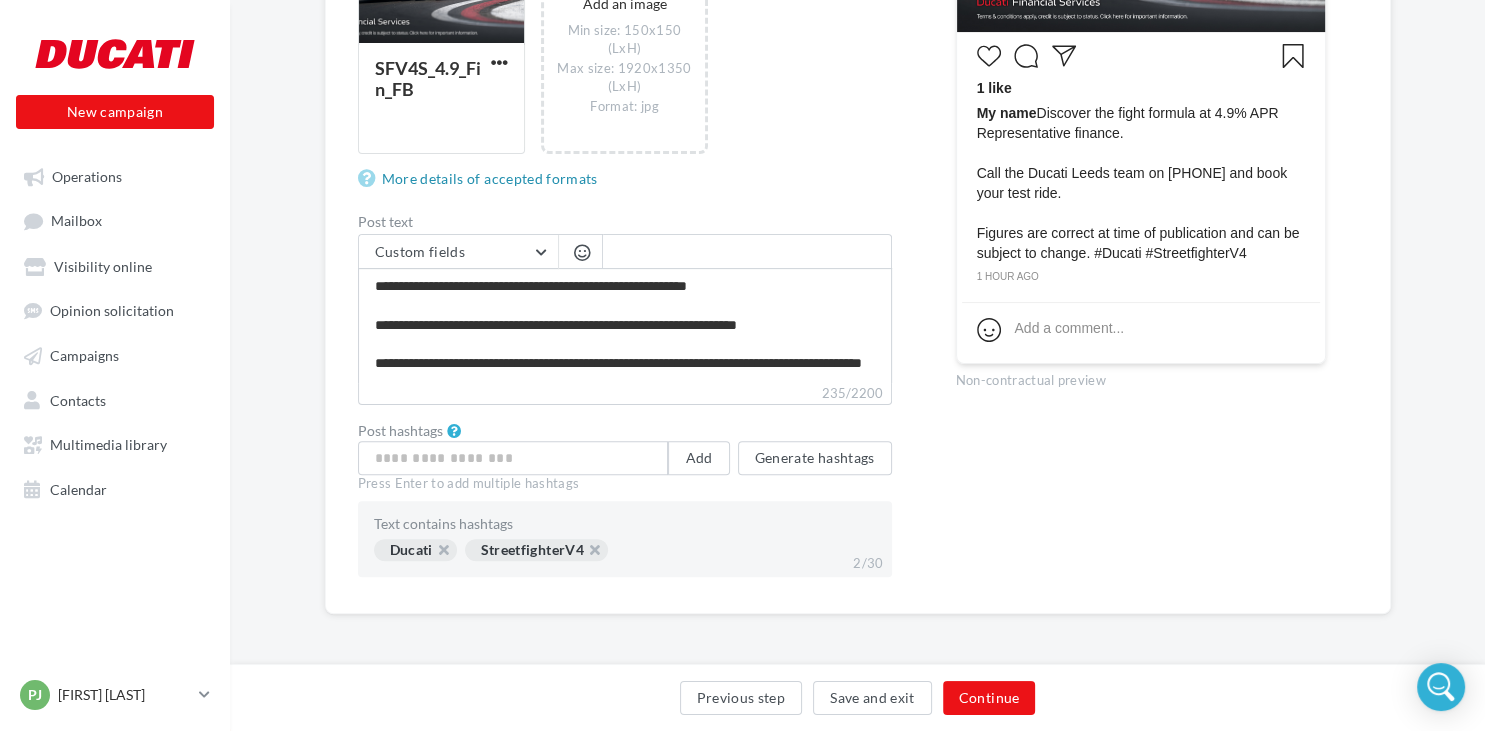 scroll, scrollTop: 492, scrollLeft: 0, axis: vertical 